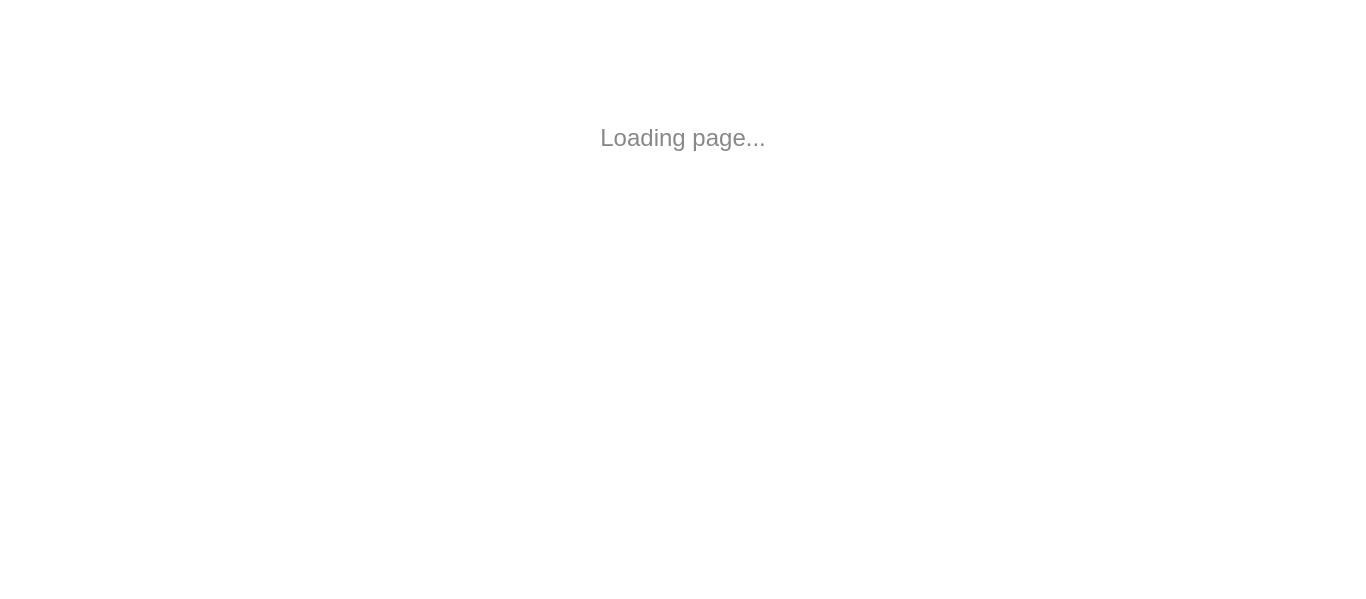 scroll, scrollTop: 0, scrollLeft: 0, axis: both 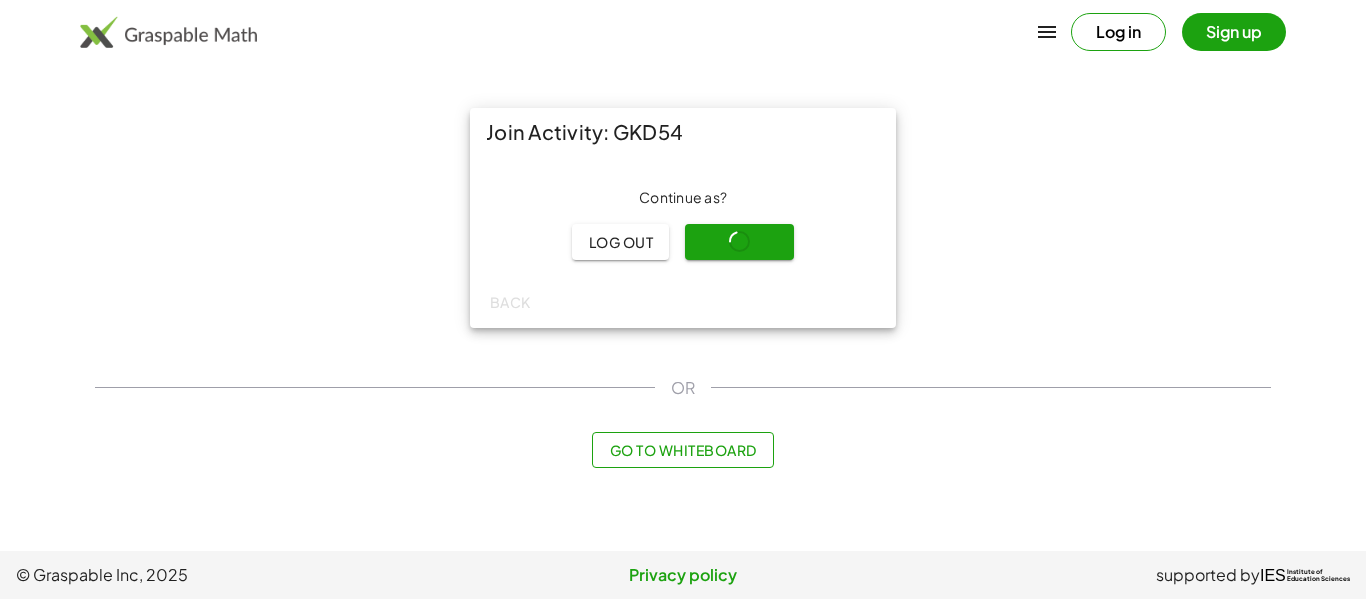 click on "Join Activity: GKD54  Continue as  ?  Log out  Continue  Back  OR Go to Whiteboard" 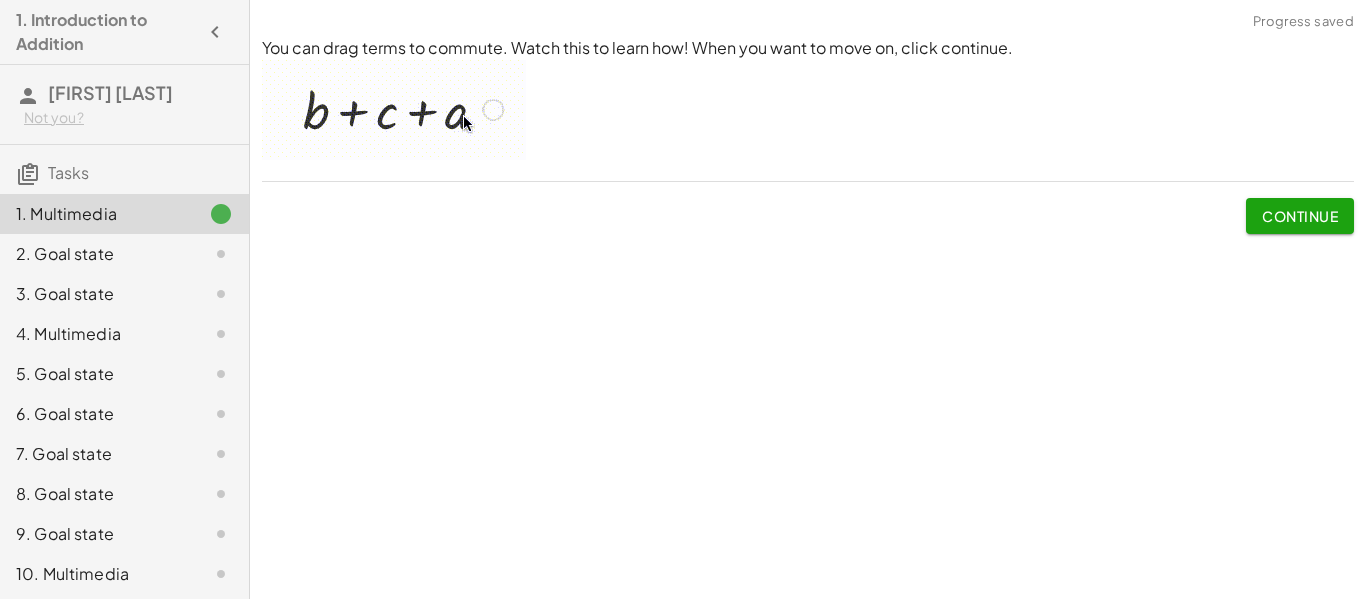 click on "Continue" 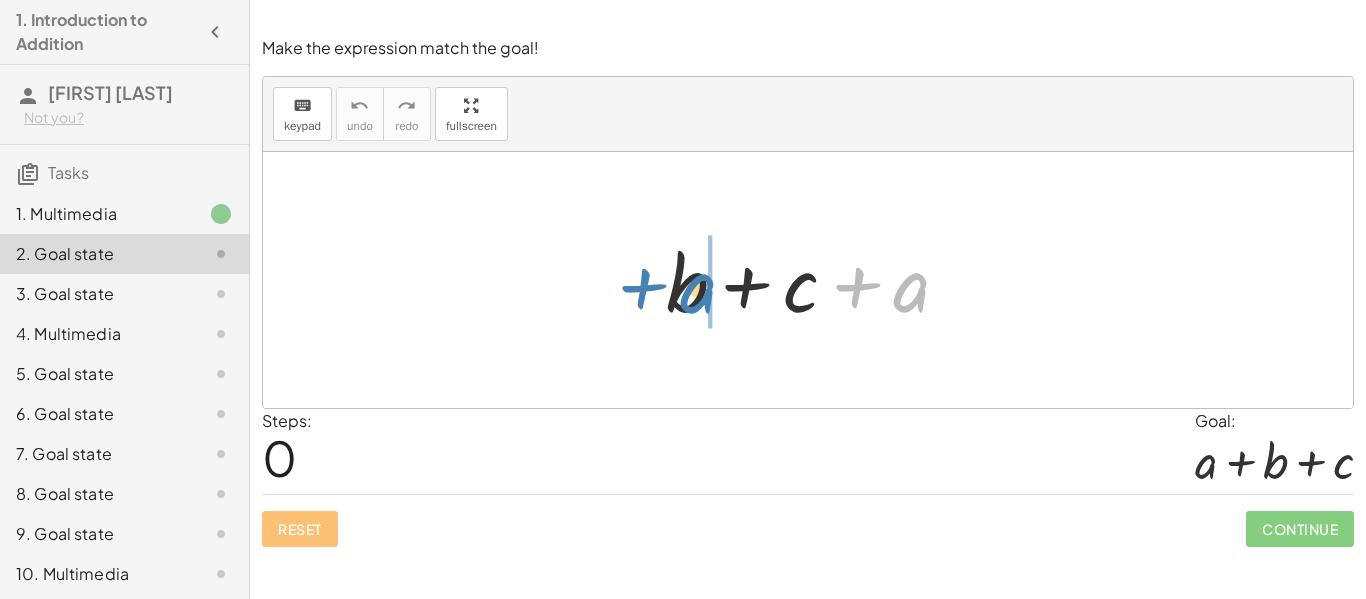 drag, startPoint x: 916, startPoint y: 294, endPoint x: 698, endPoint y: 294, distance: 218 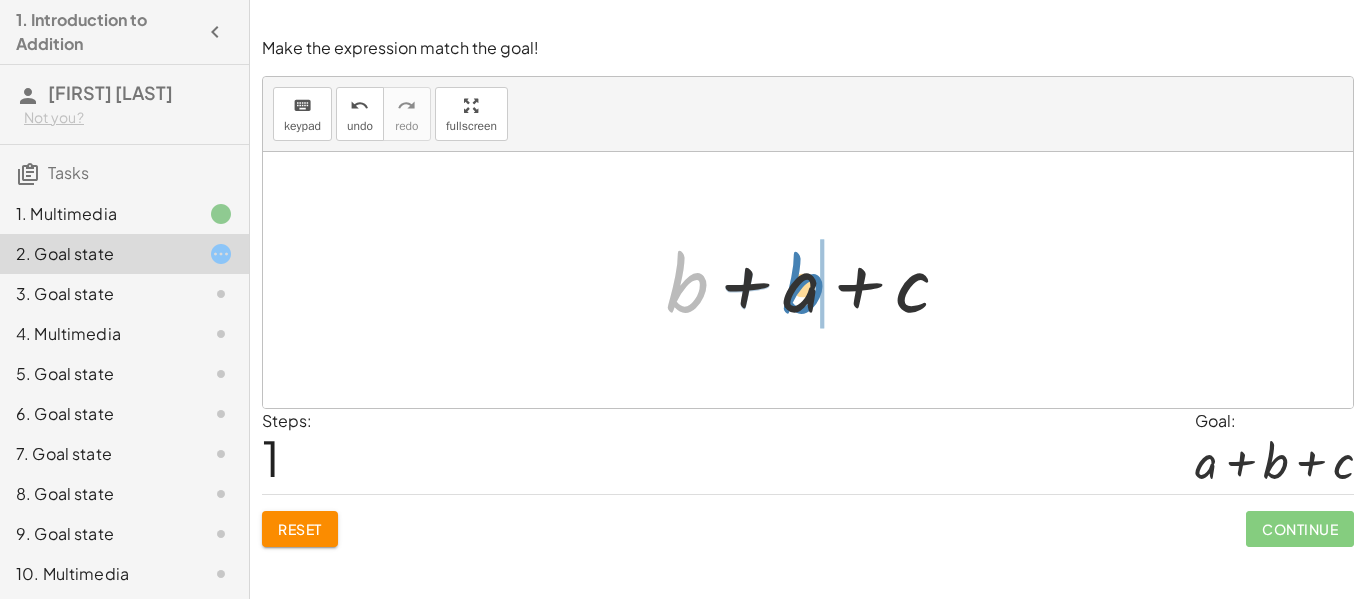 drag, startPoint x: 680, startPoint y: 288, endPoint x: 796, endPoint y: 289, distance: 116.00431 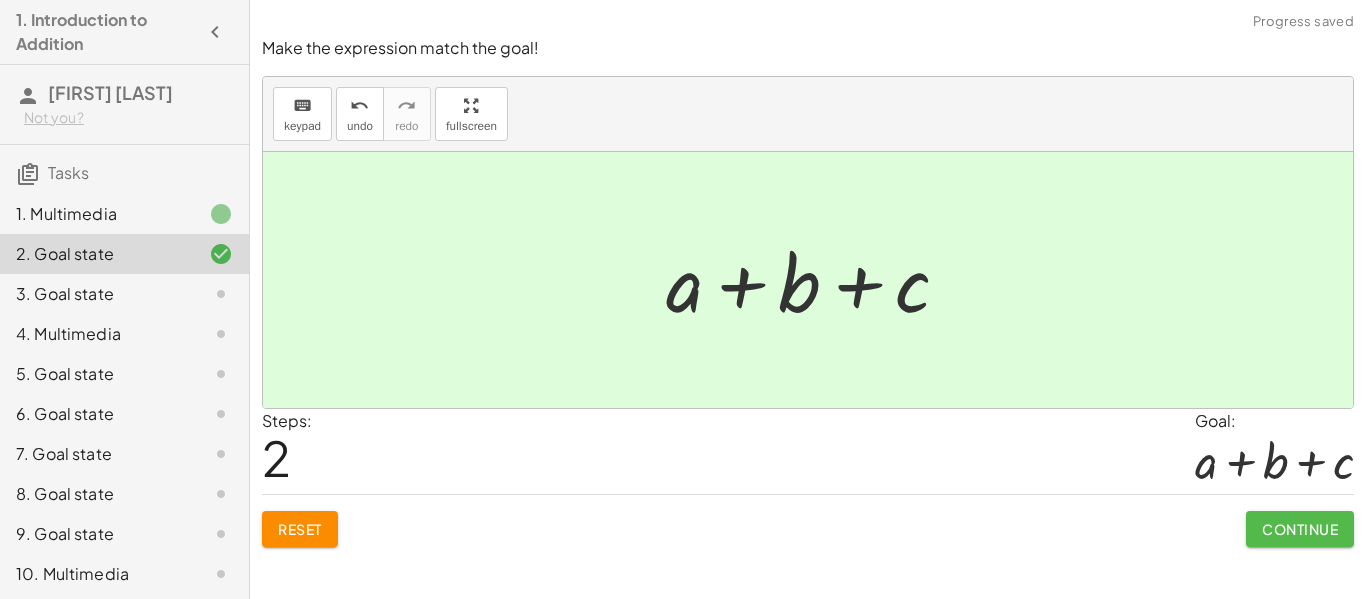 click on "Continue" 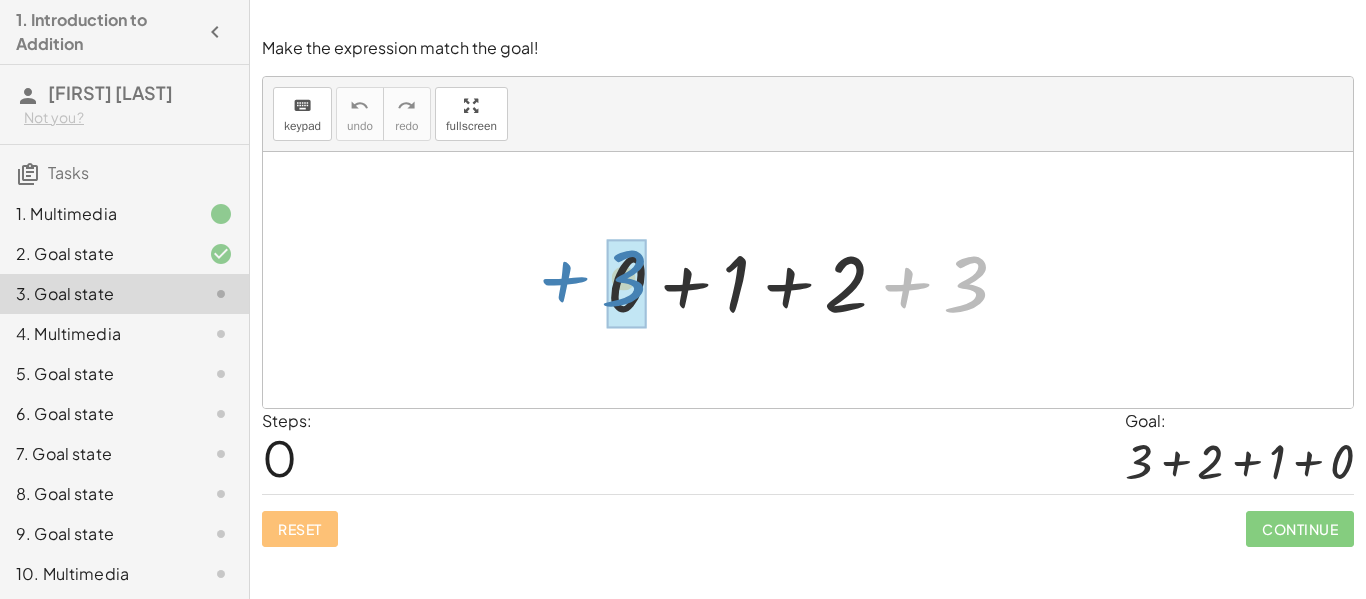 drag, startPoint x: 964, startPoint y: 284, endPoint x: 622, endPoint y: 278, distance: 342.0526 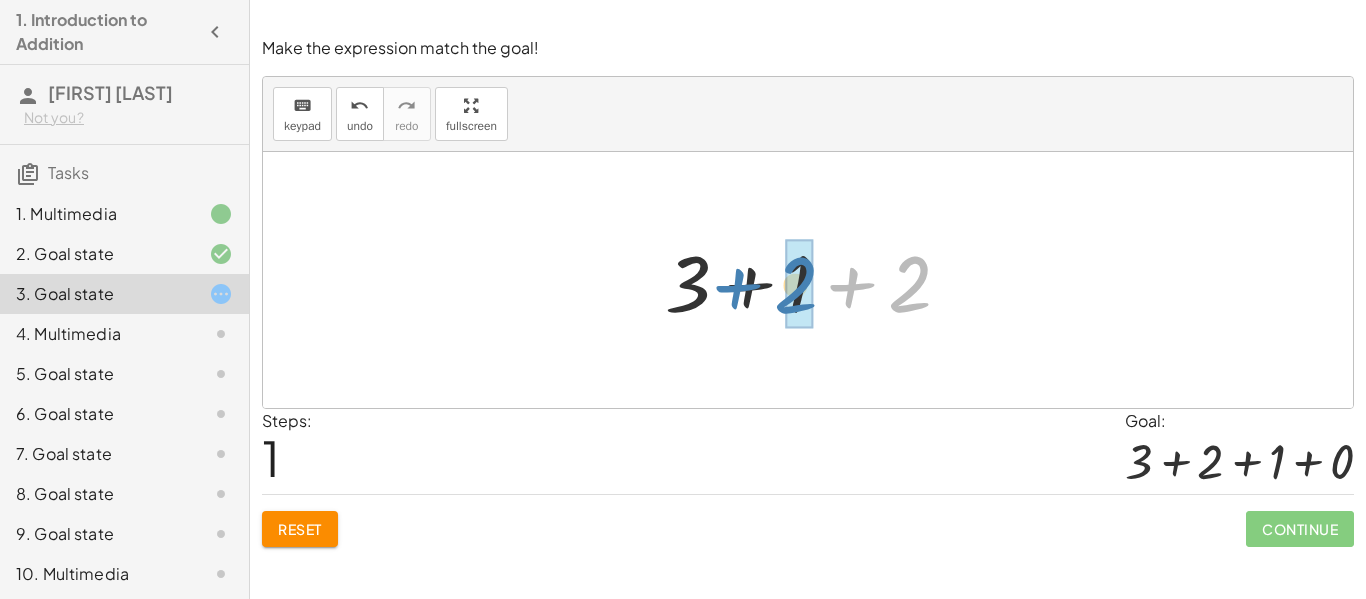 drag, startPoint x: 909, startPoint y: 285, endPoint x: 795, endPoint y: 286, distance: 114.00439 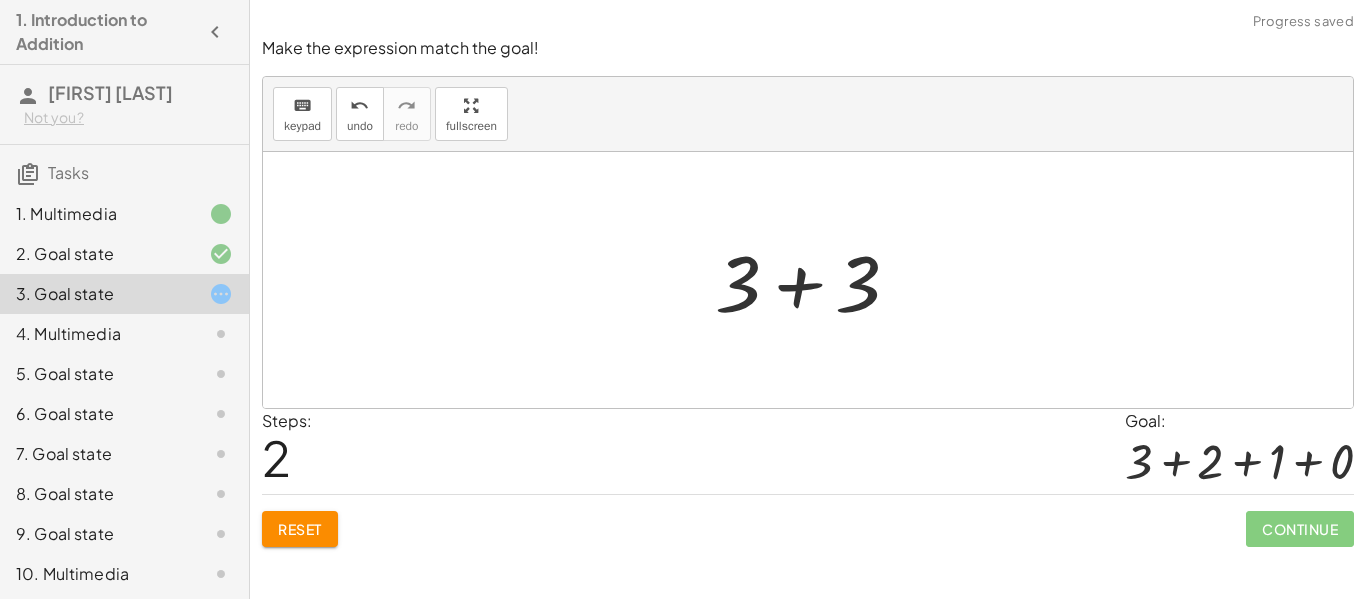 click on "Reset" 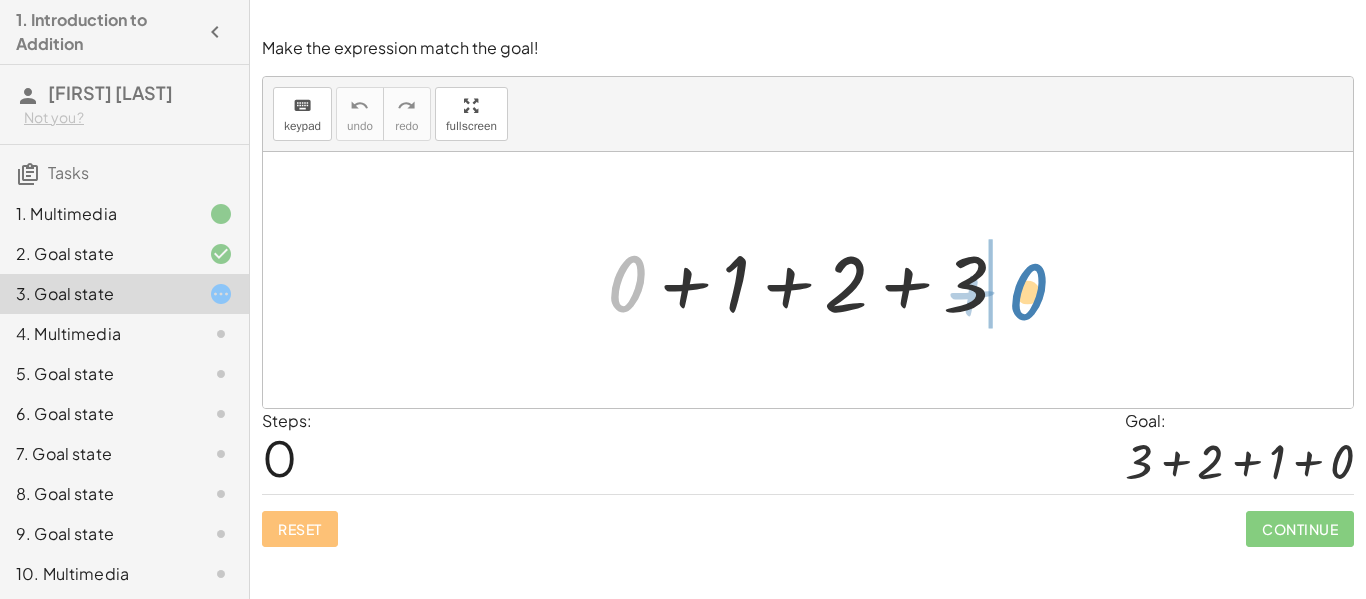 drag, startPoint x: 616, startPoint y: 283, endPoint x: 1017, endPoint y: 291, distance: 401.0798 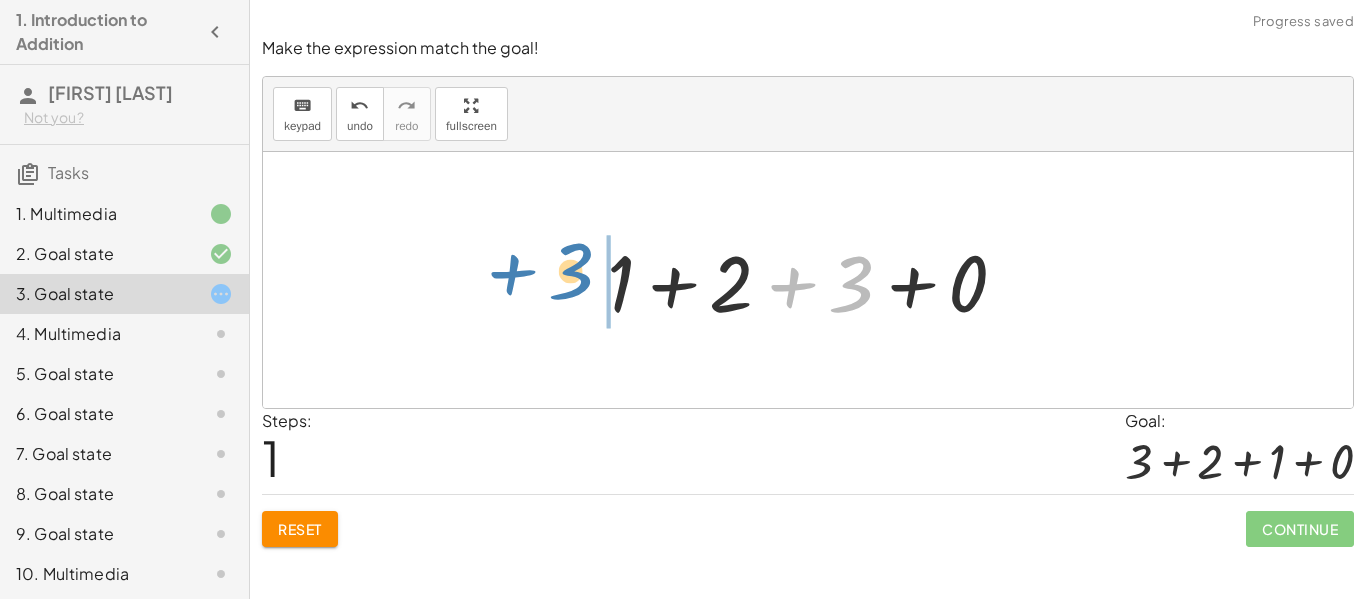 drag, startPoint x: 858, startPoint y: 282, endPoint x: 578, endPoint y: 269, distance: 280.30164 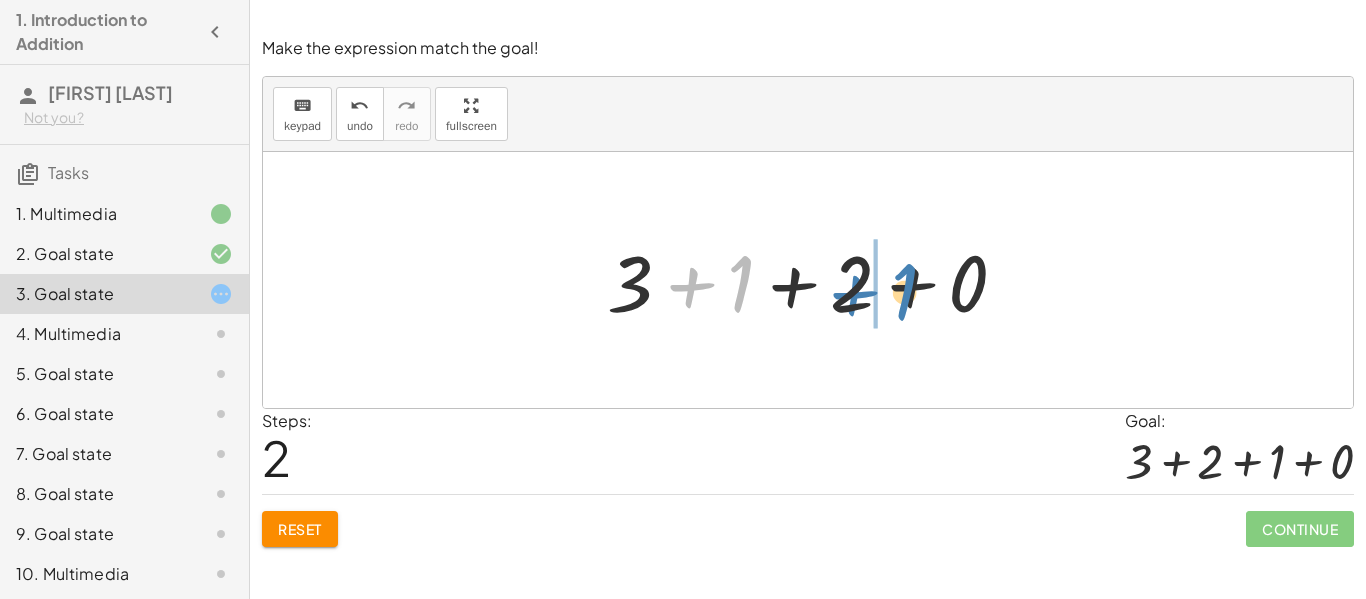 drag, startPoint x: 725, startPoint y: 276, endPoint x: 888, endPoint y: 284, distance: 163.1962 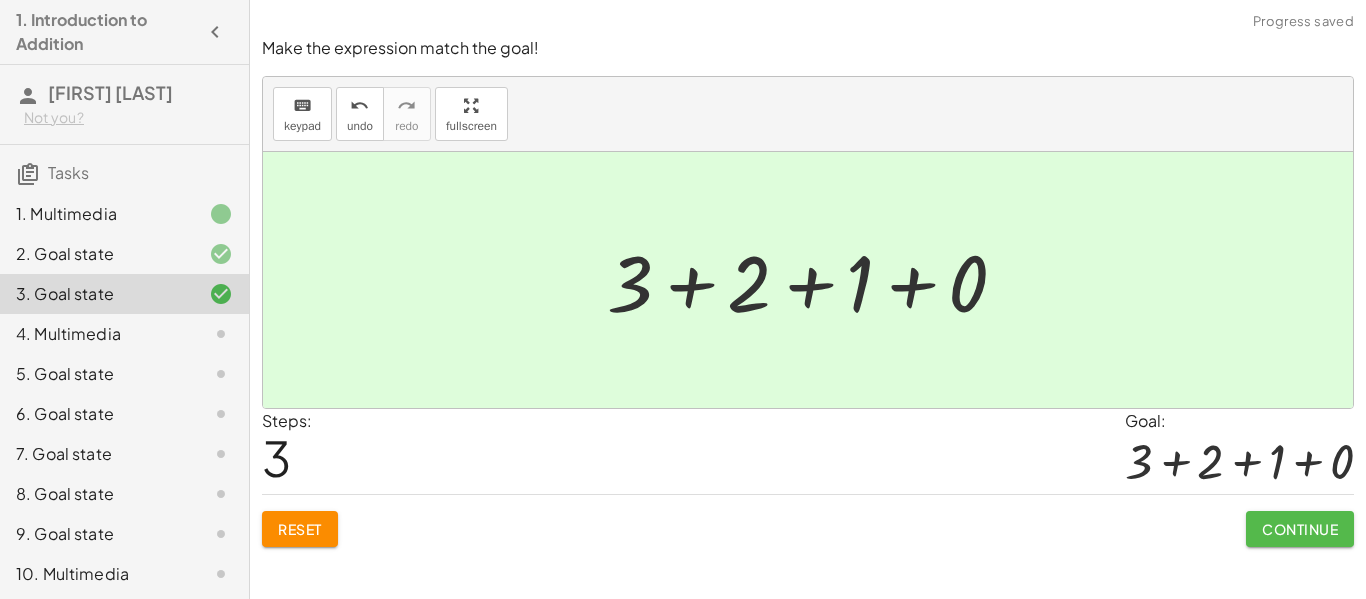 click on "Continue" 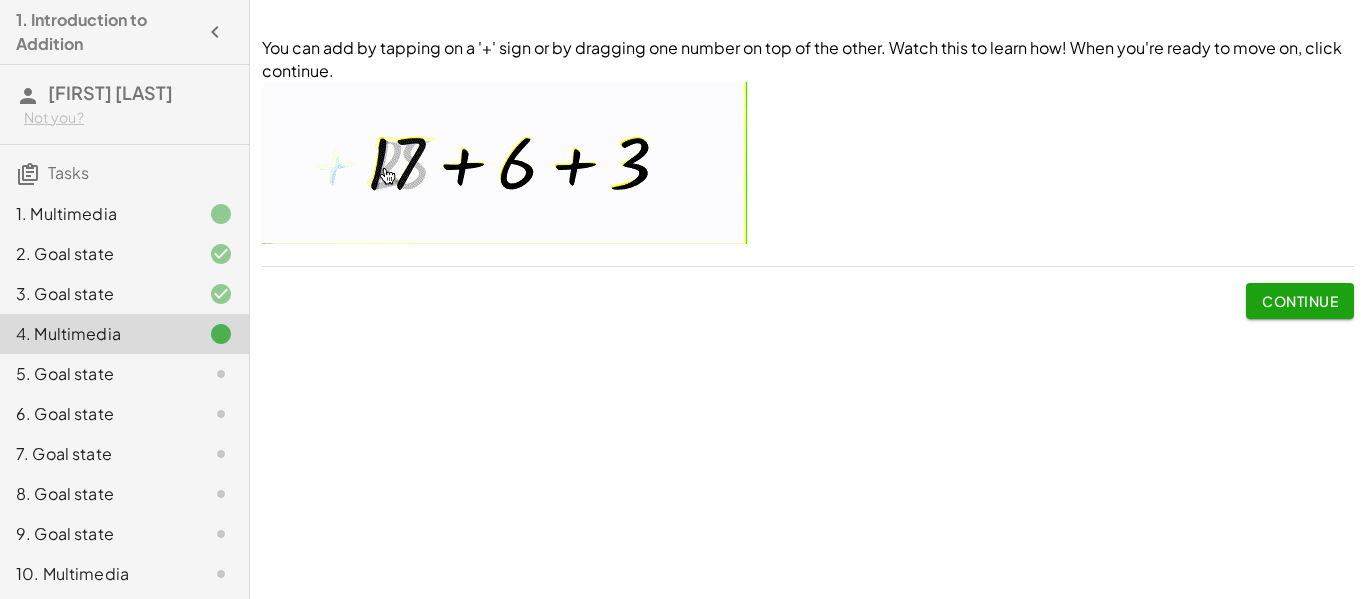 click on "Continue" at bounding box center (1300, 301) 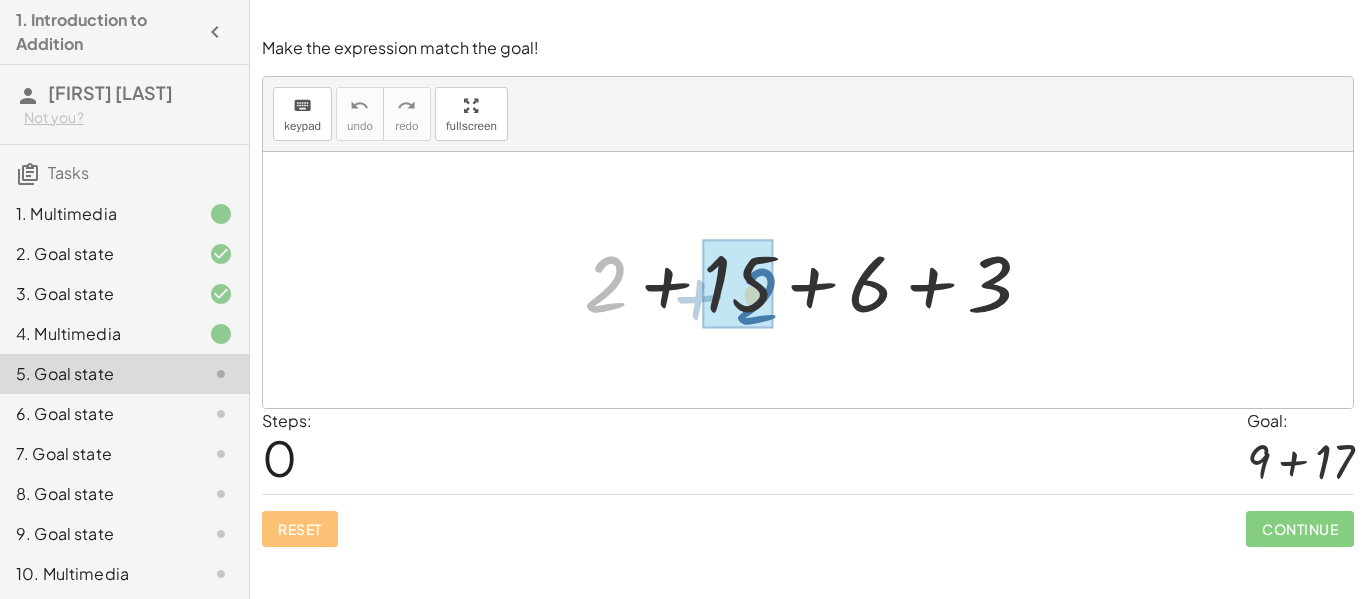 drag, startPoint x: 604, startPoint y: 274, endPoint x: 751, endPoint y: 284, distance: 147.33974 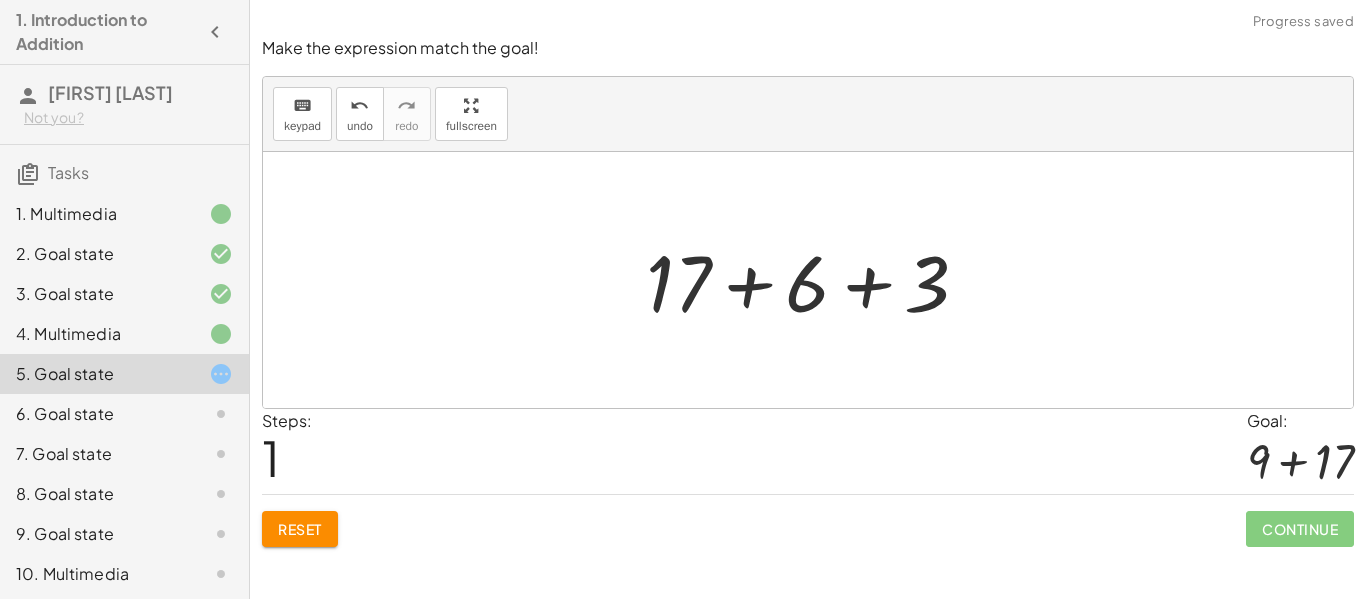 click at bounding box center (815, 280) 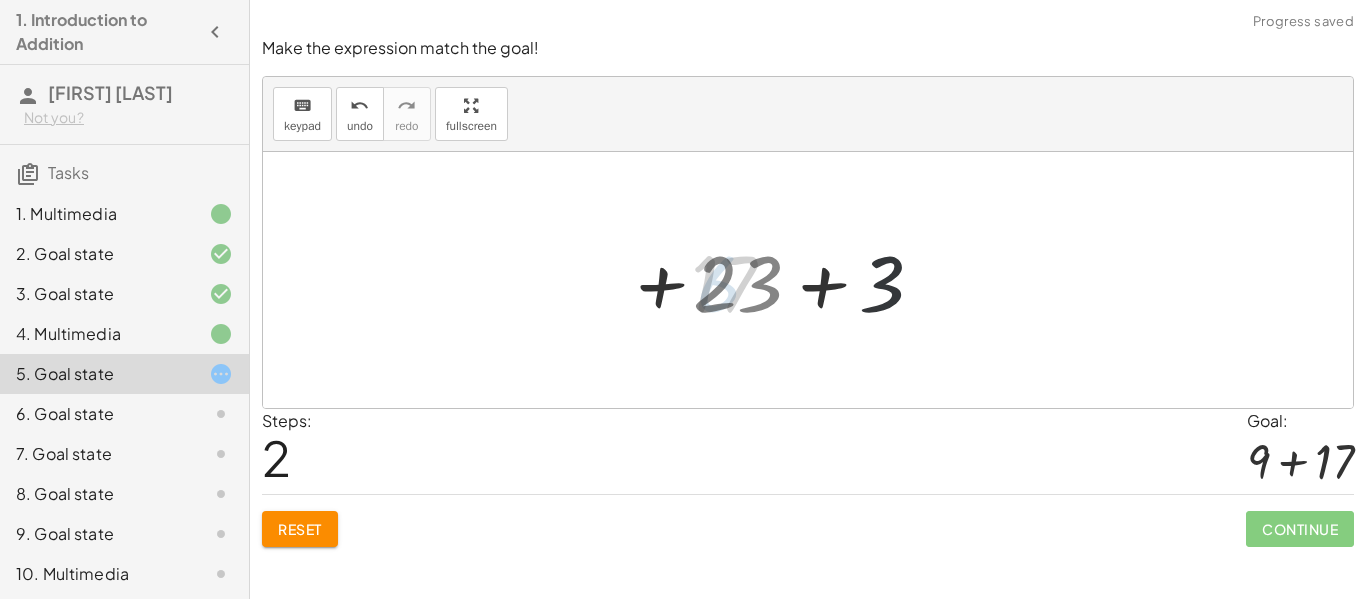 click at bounding box center [815, 280] 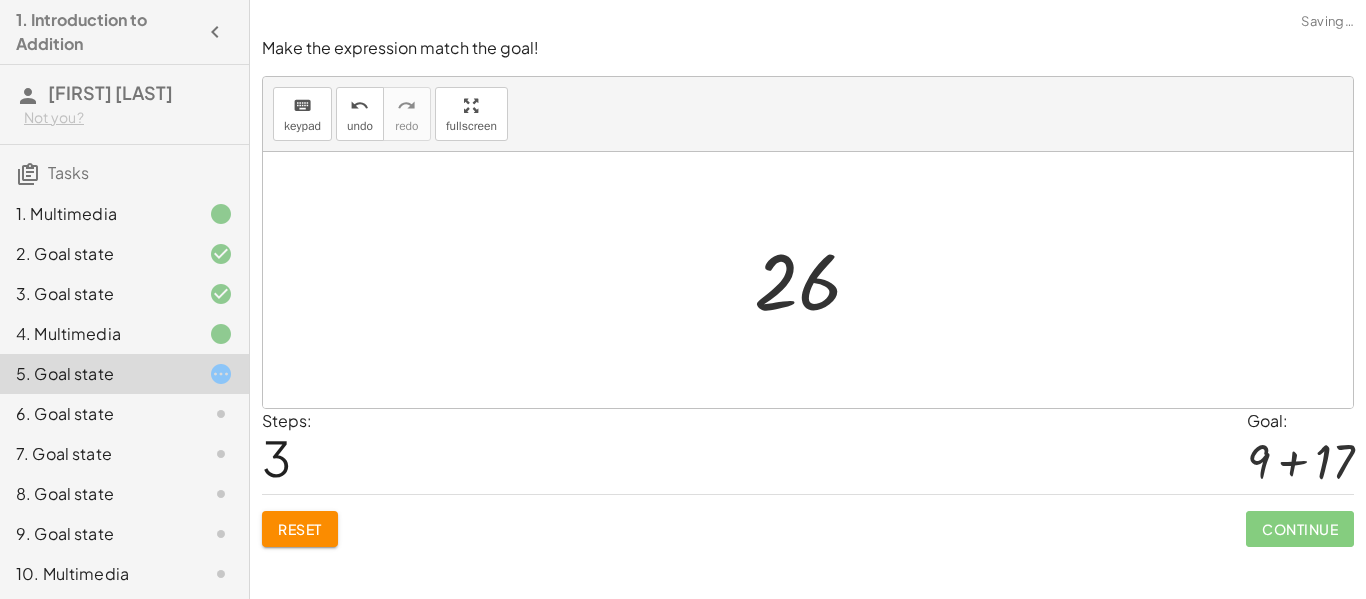 click on "Reset" 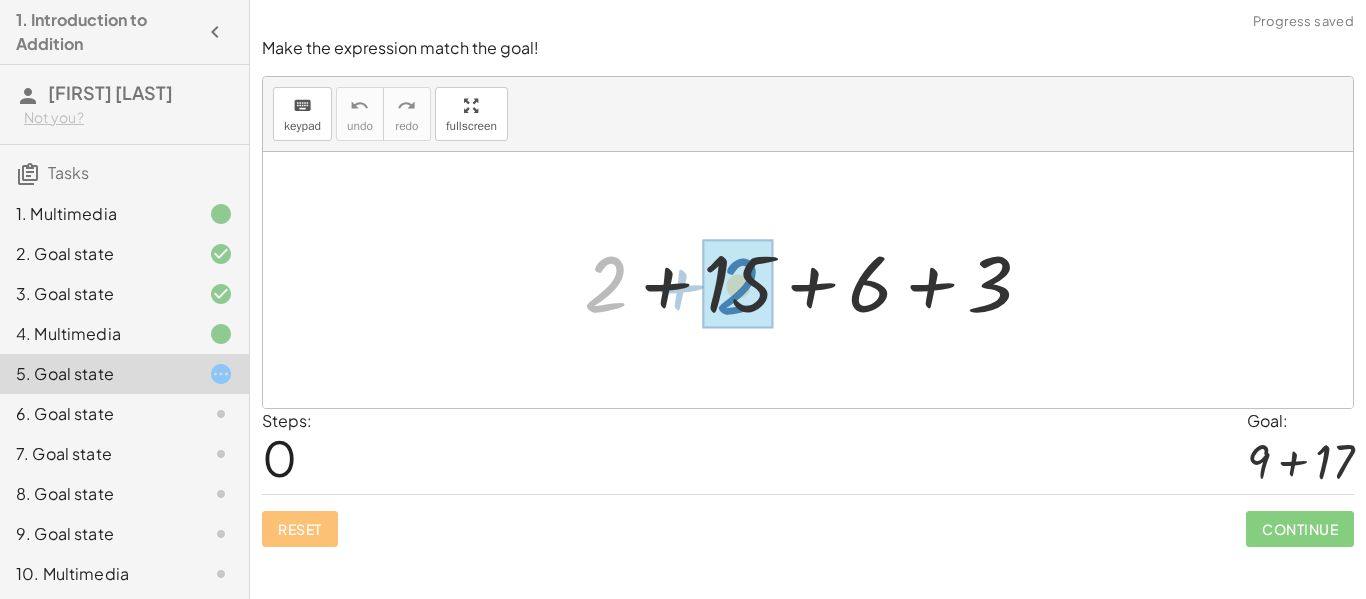 drag, startPoint x: 598, startPoint y: 276, endPoint x: 730, endPoint y: 278, distance: 132.01515 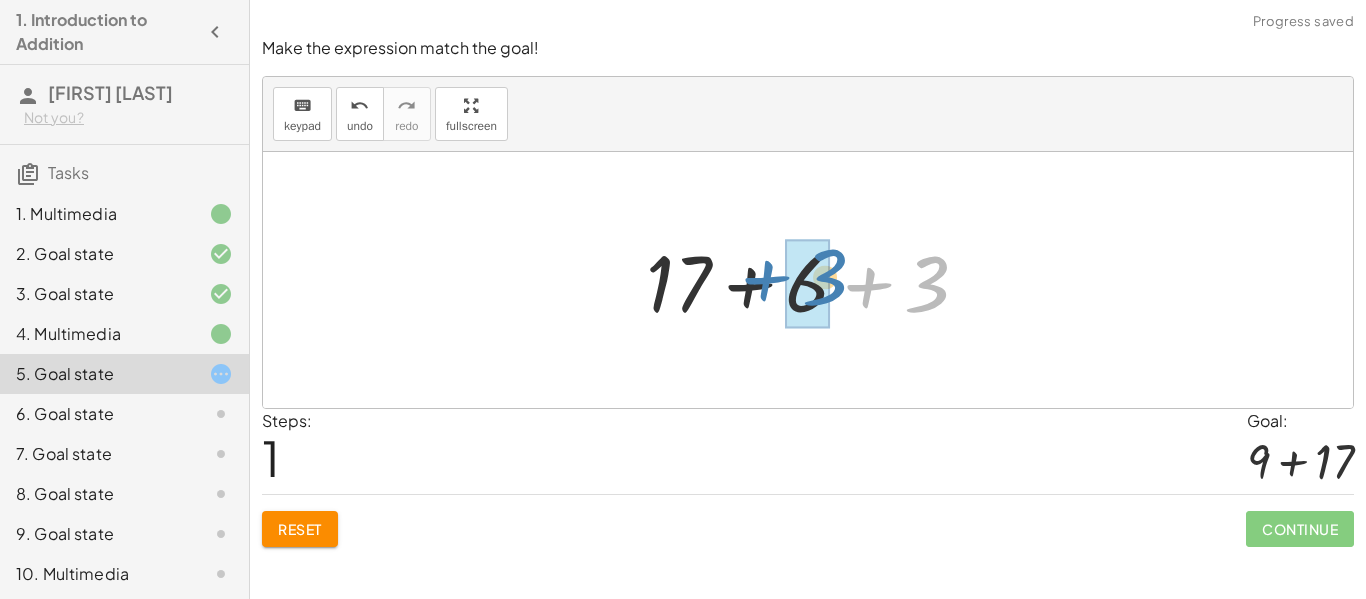 drag, startPoint x: 933, startPoint y: 274, endPoint x: 831, endPoint y: 267, distance: 102.239914 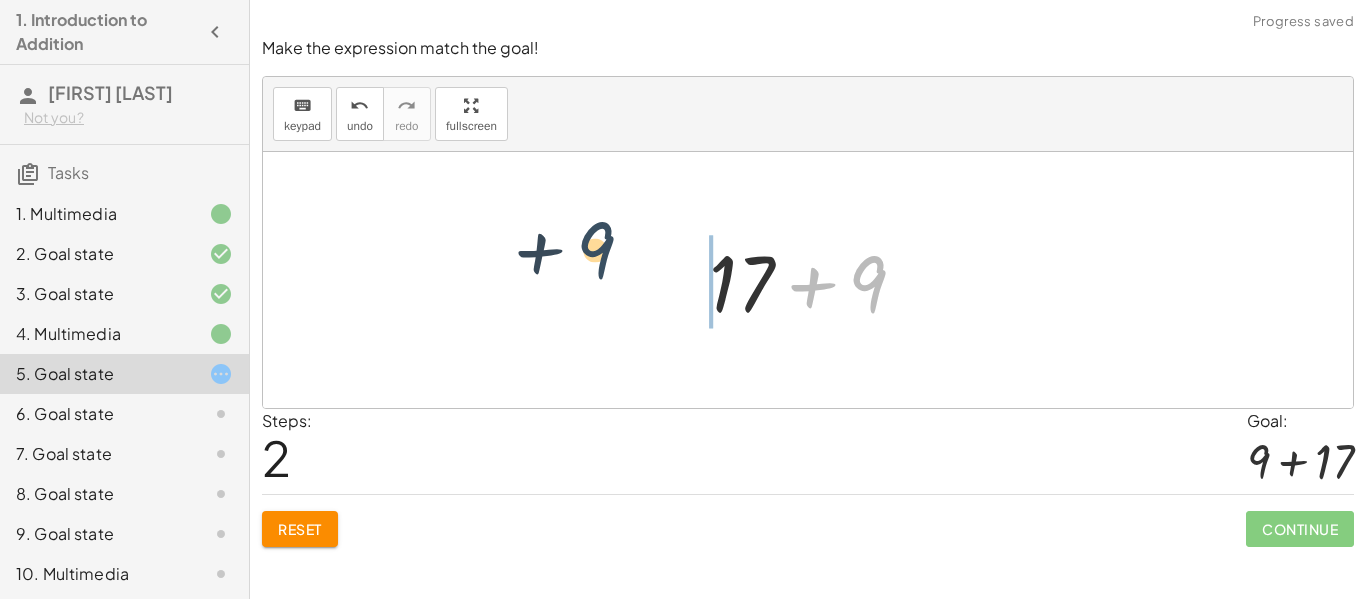 drag, startPoint x: 876, startPoint y: 291, endPoint x: 604, endPoint y: 259, distance: 273.8759 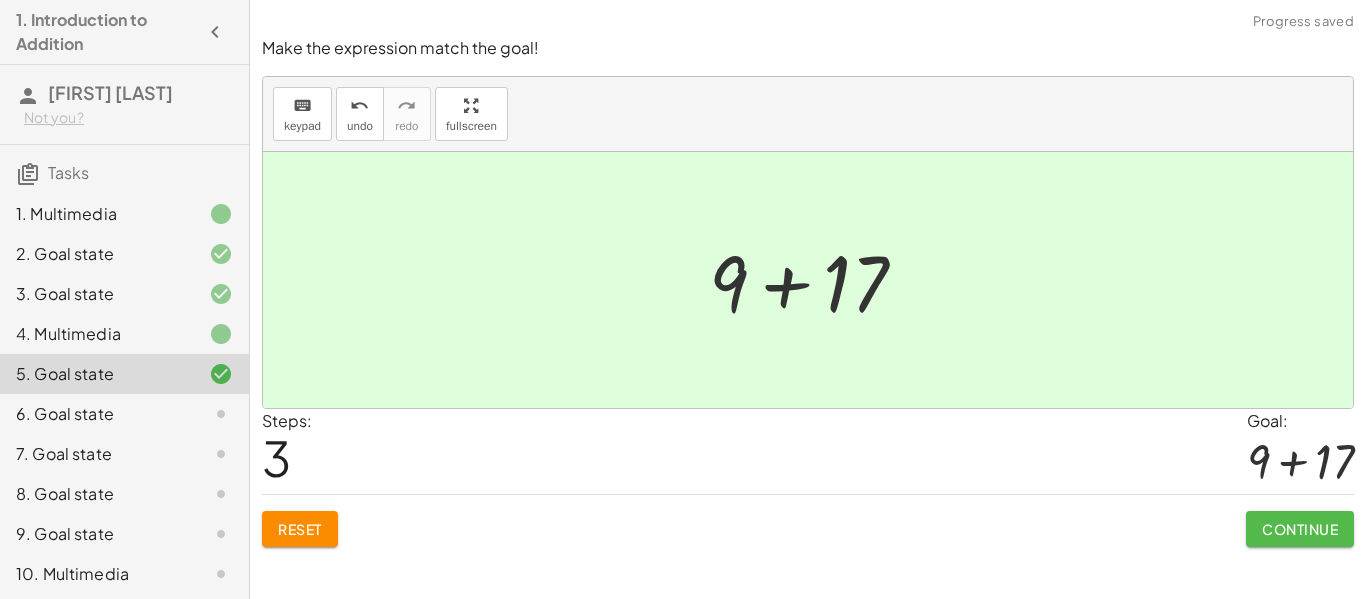 click on "Continue" 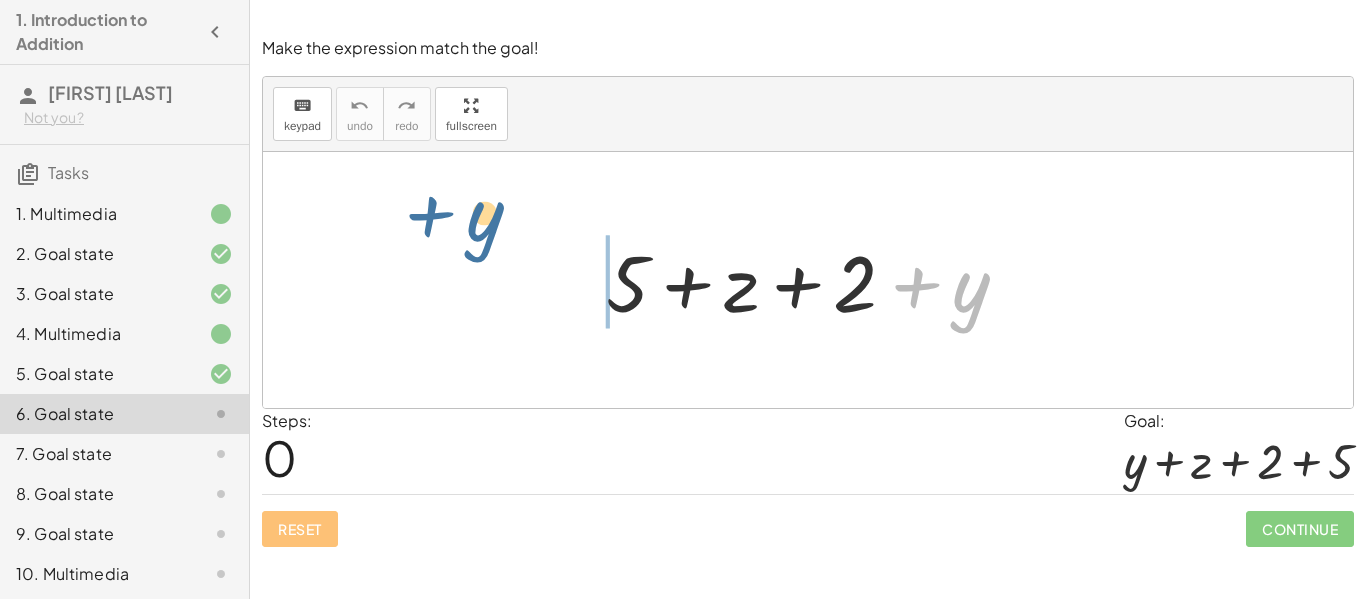 drag, startPoint x: 981, startPoint y: 301, endPoint x: 507, endPoint y: 243, distance: 477.53534 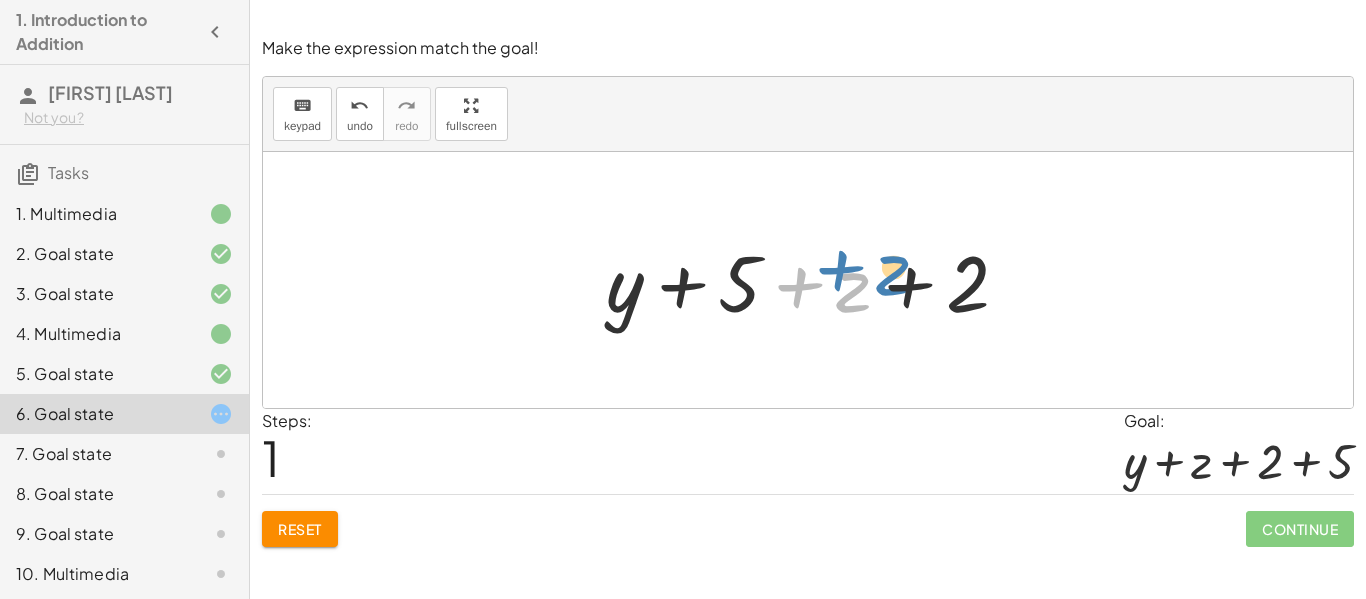 drag, startPoint x: 848, startPoint y: 289, endPoint x: 879, endPoint y: 274, distance: 34.43835 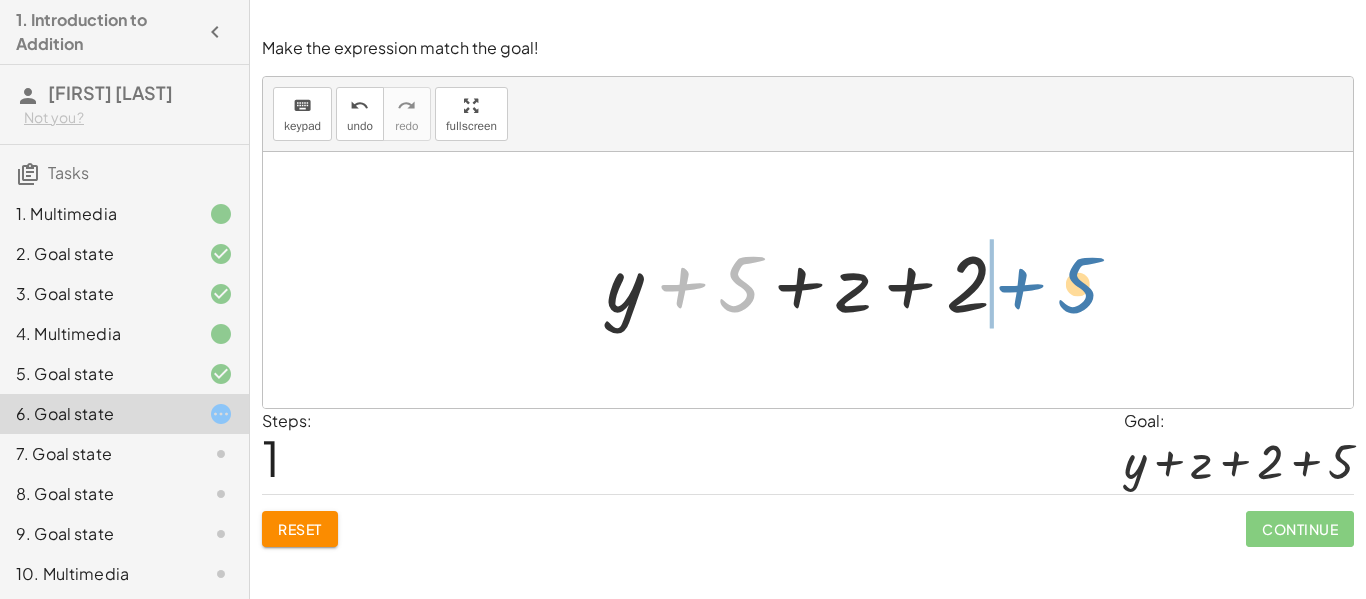 drag, startPoint x: 746, startPoint y: 271, endPoint x: 1082, endPoint y: 272, distance: 336.0015 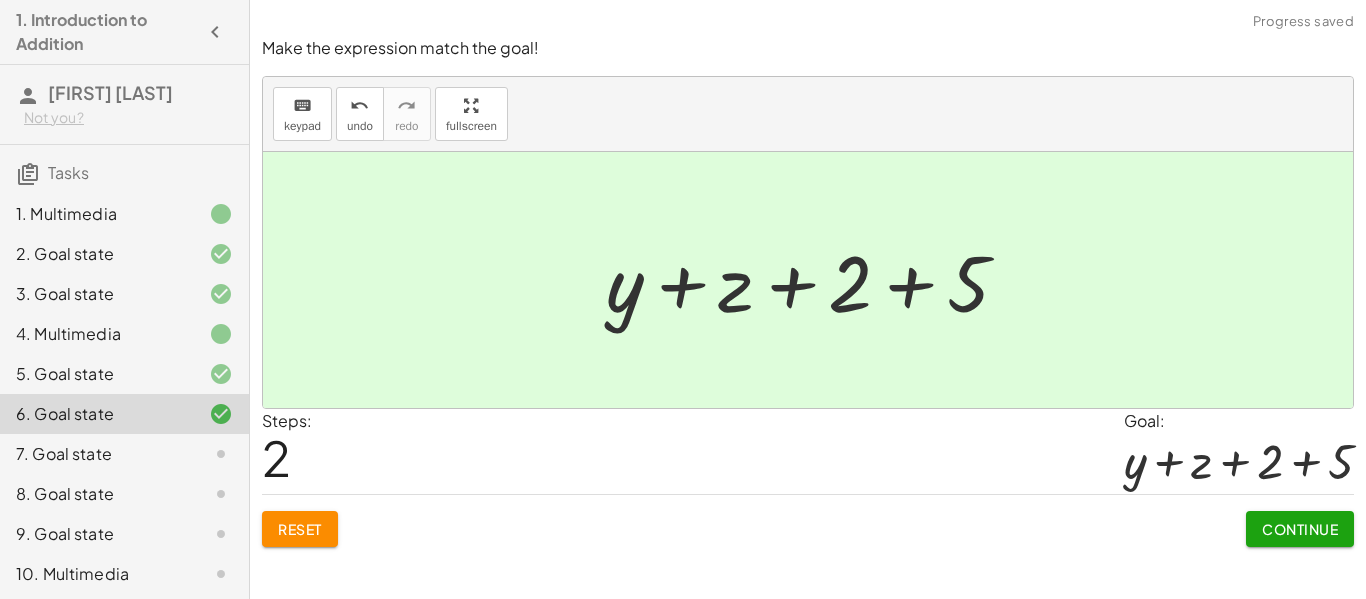 click on "Continue" 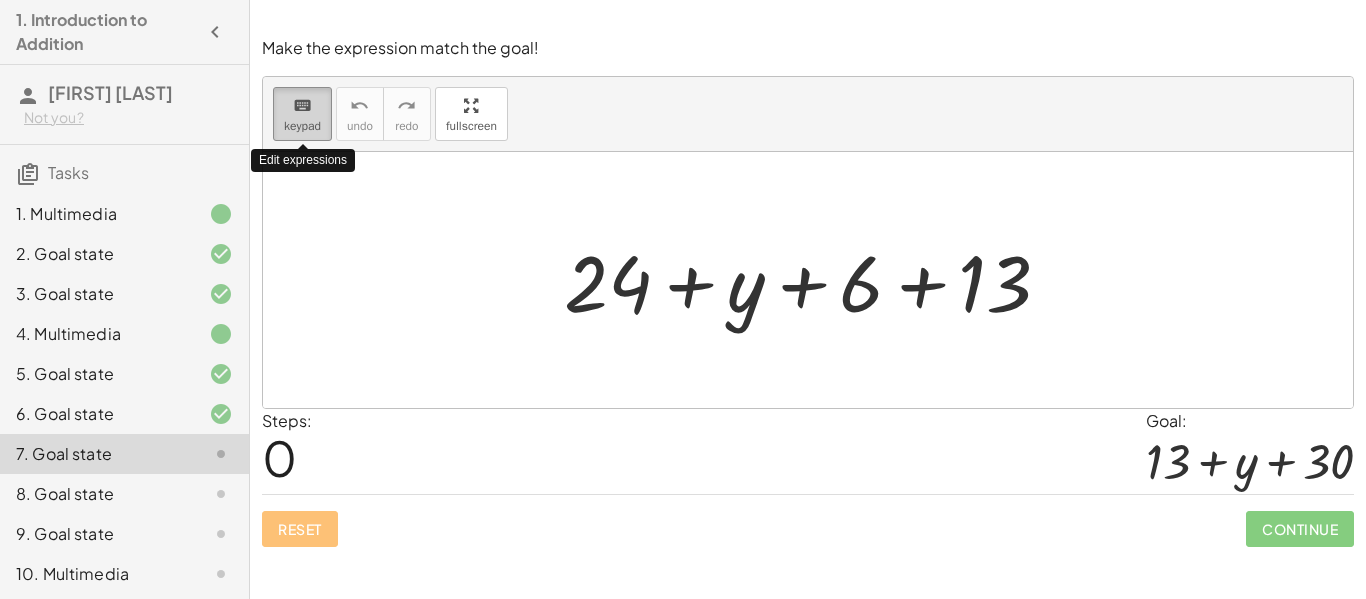 click on "keyboard" at bounding box center [302, 106] 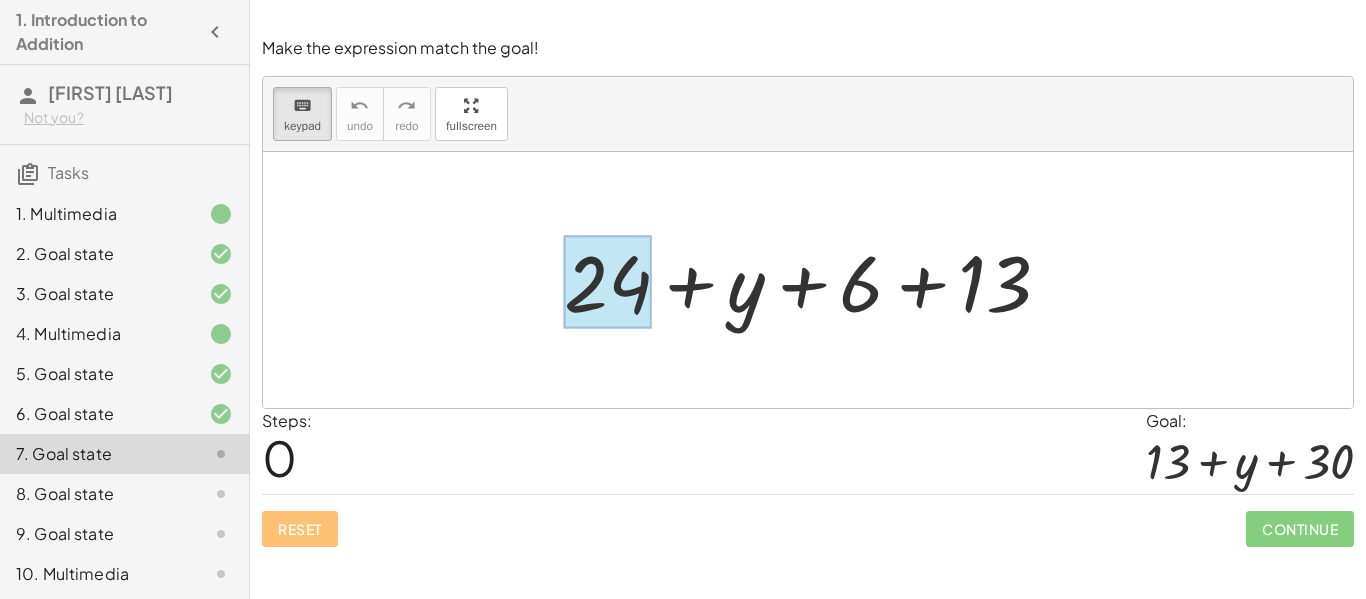 drag, startPoint x: 625, startPoint y: 282, endPoint x: 594, endPoint y: 273, distance: 32.280025 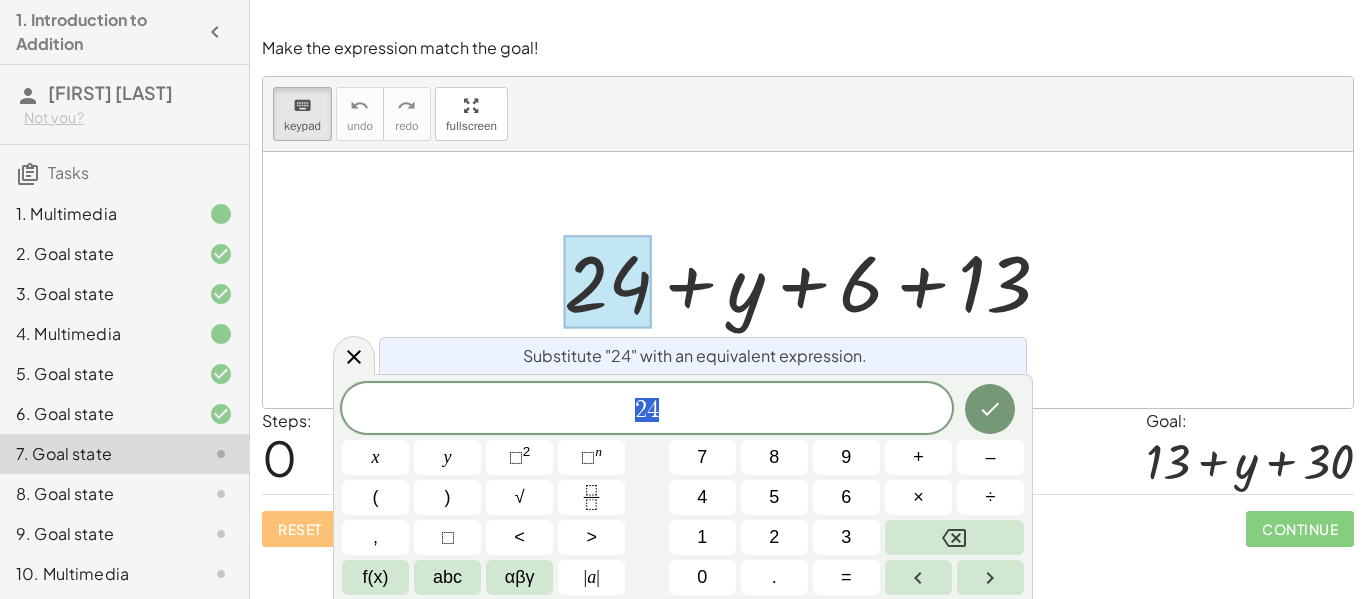 scroll, scrollTop: 1, scrollLeft: 0, axis: vertical 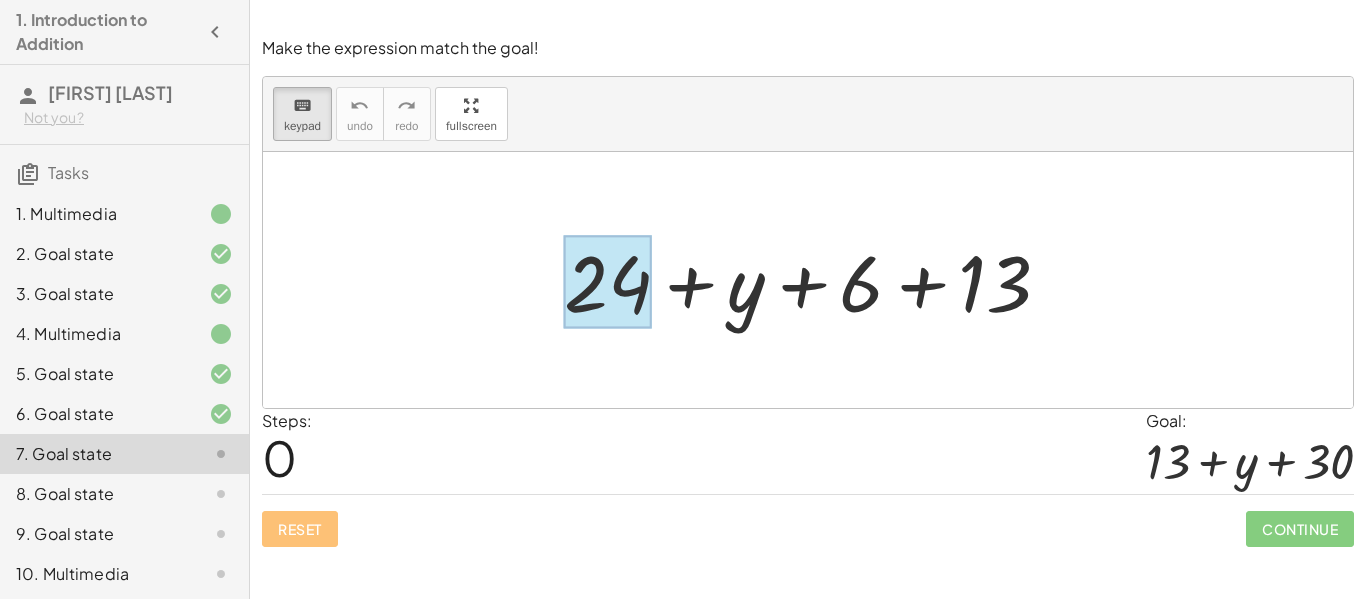 drag, startPoint x: 867, startPoint y: 287, endPoint x: 600, endPoint y: 262, distance: 268.16785 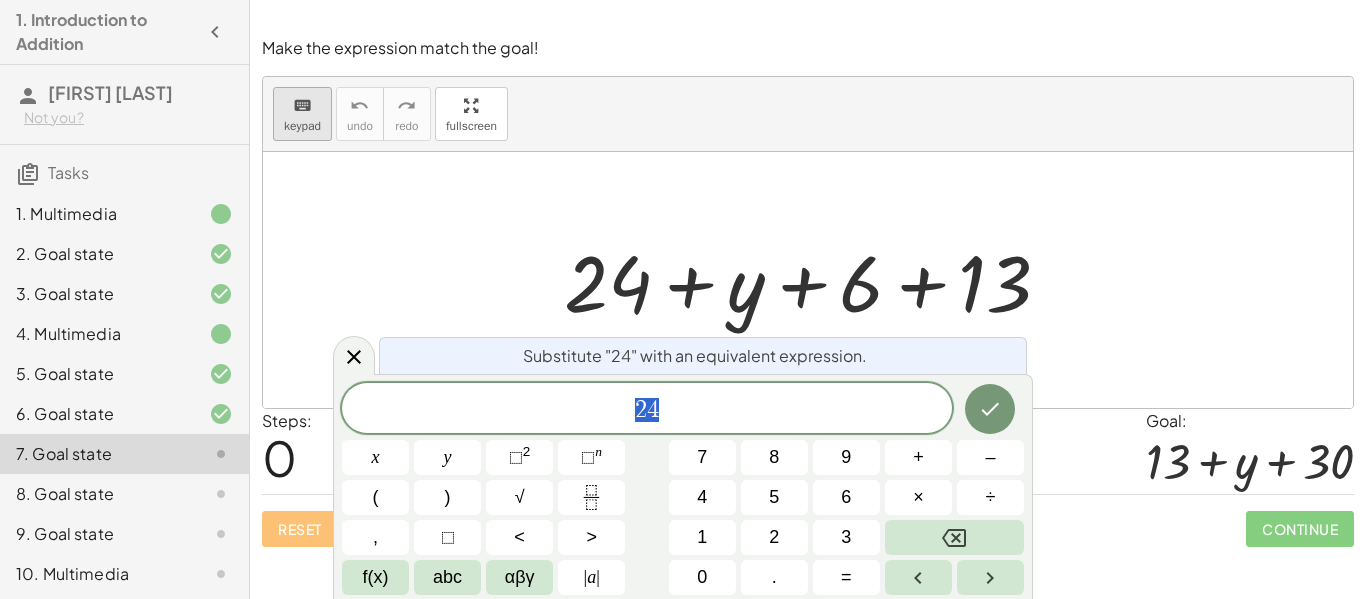 click on "keyboard" at bounding box center [302, 106] 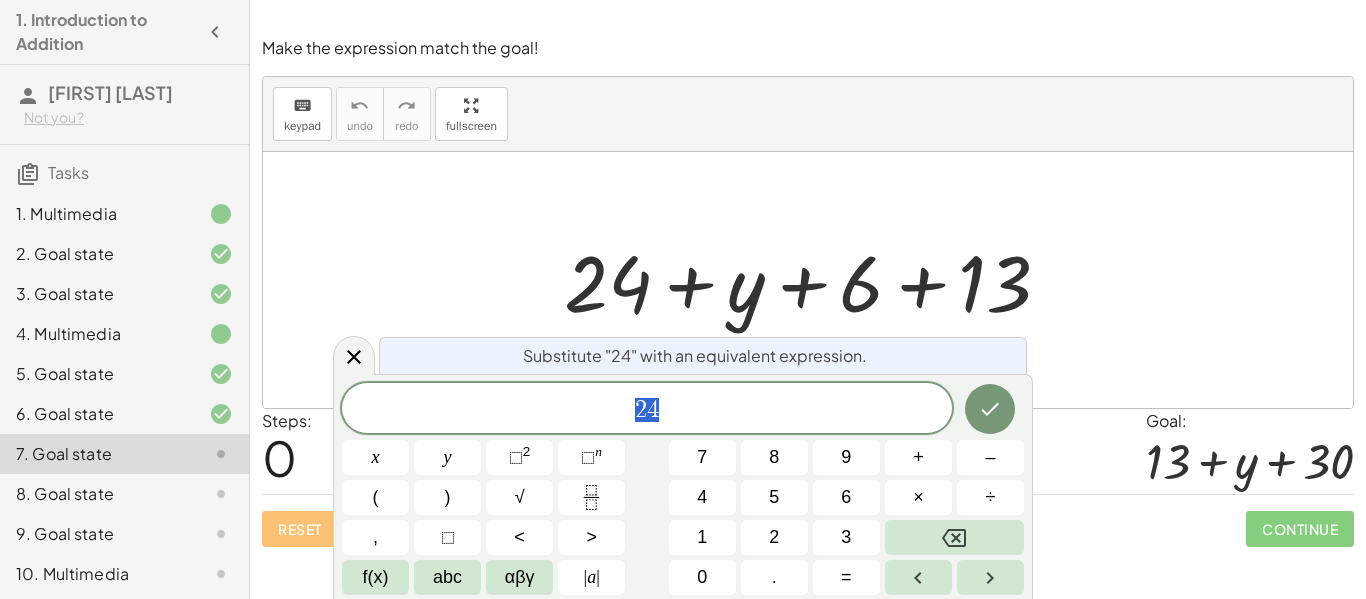 click on "keyboard keypad undo undo redo redo fullscreen" at bounding box center [808, 114] 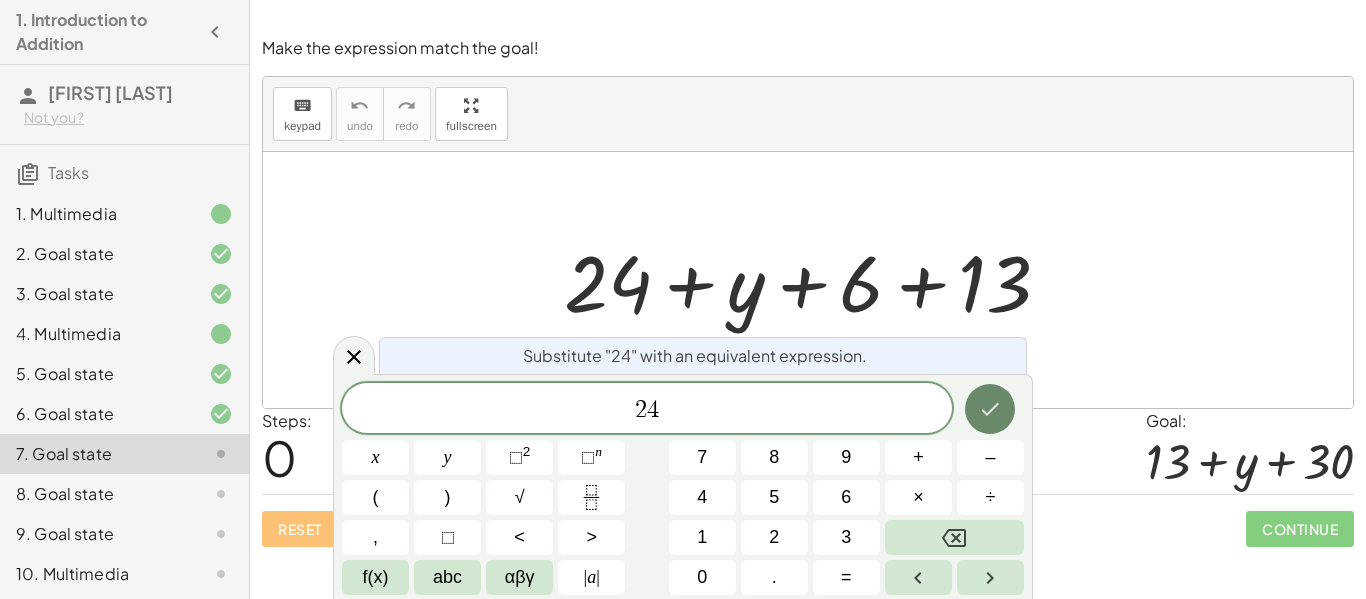 click 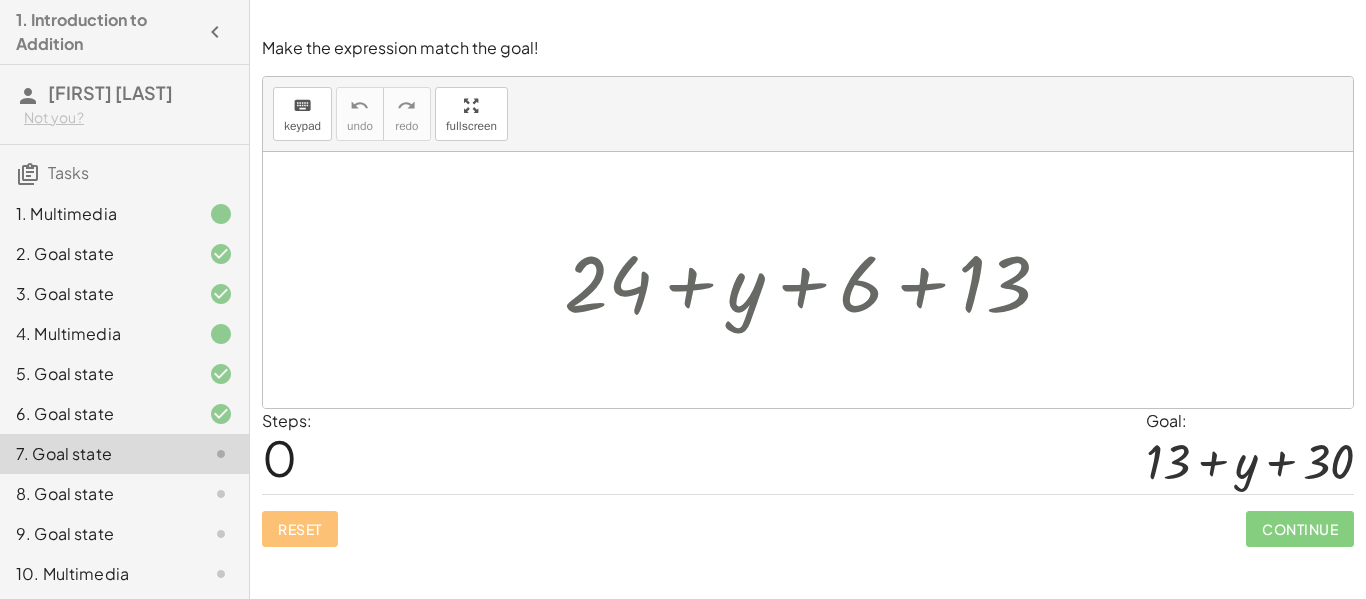 scroll, scrollTop: 0, scrollLeft: 0, axis: both 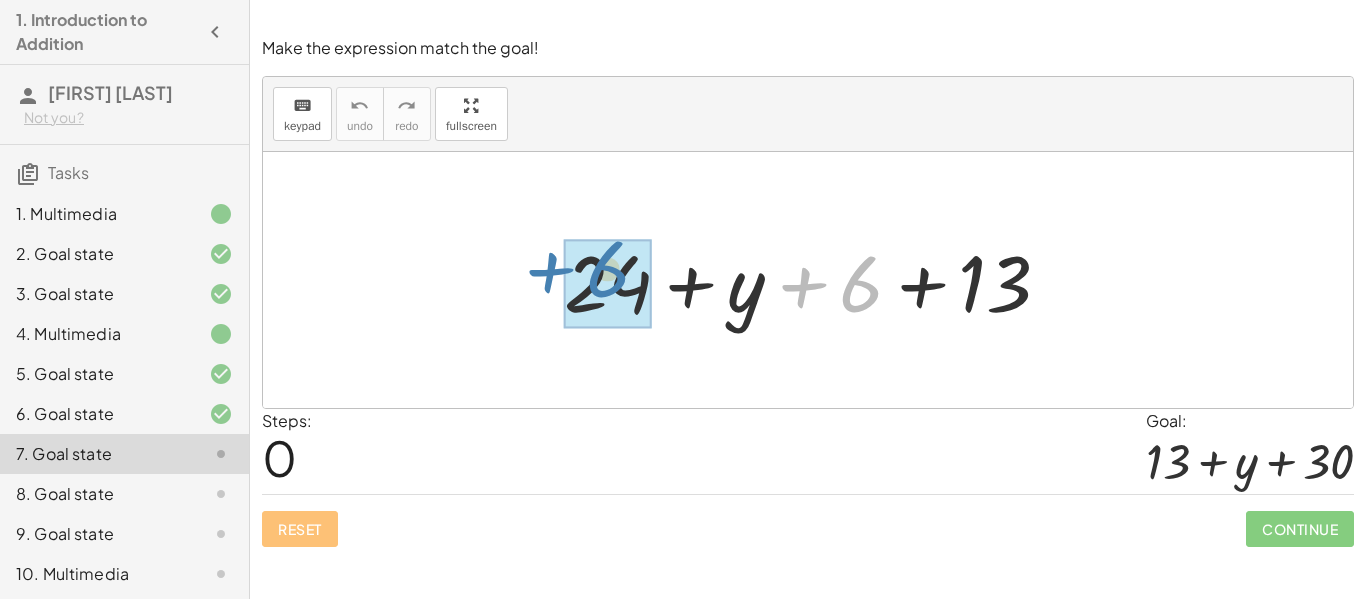 drag, startPoint x: 864, startPoint y: 286, endPoint x: 609, endPoint y: 271, distance: 255.4408 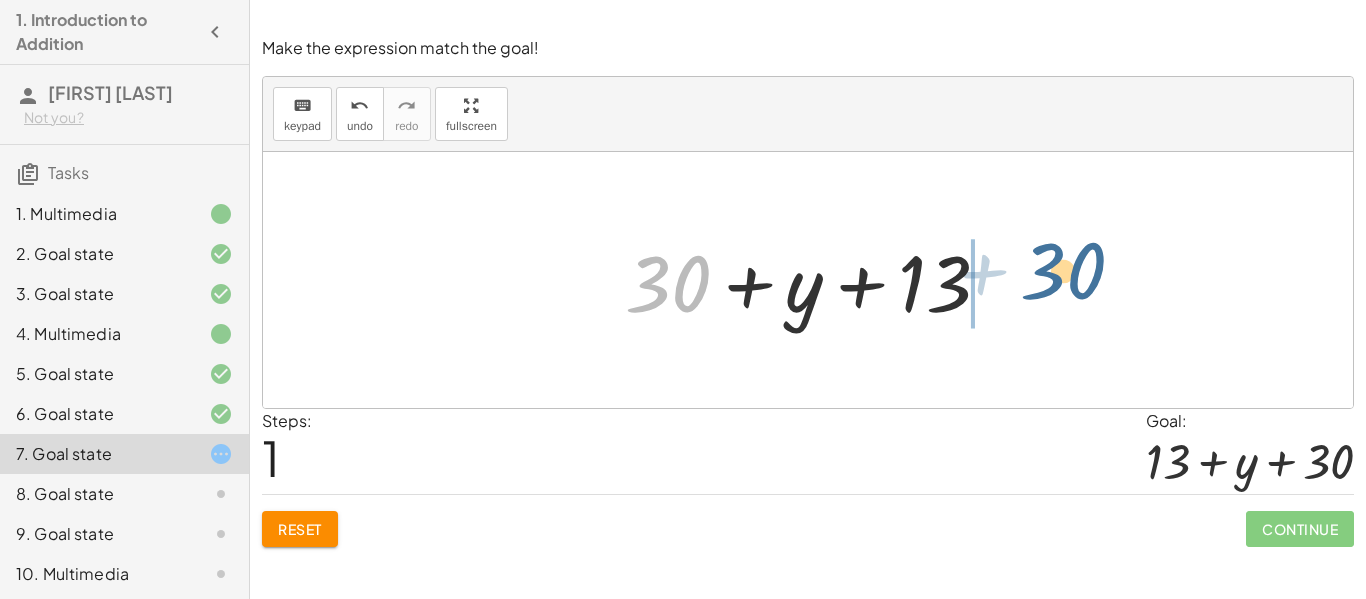 drag, startPoint x: 643, startPoint y: 286, endPoint x: 1055, endPoint y: 281, distance: 412.03033 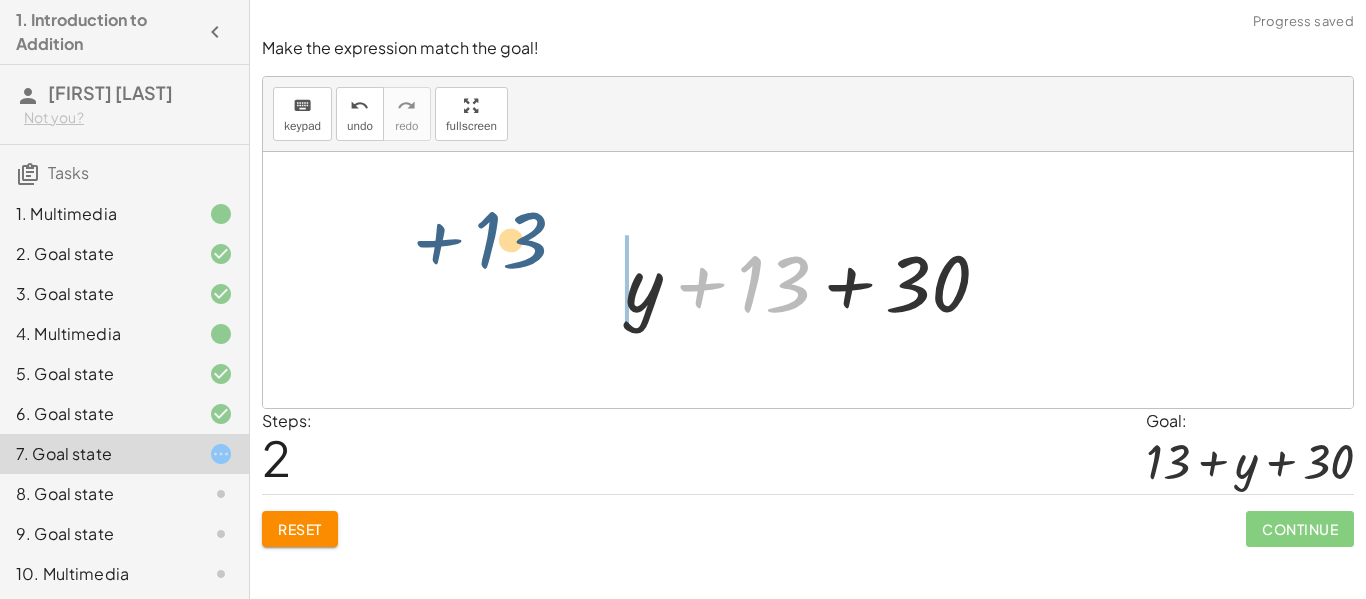 drag, startPoint x: 791, startPoint y: 284, endPoint x: 527, endPoint y: 241, distance: 267.47897 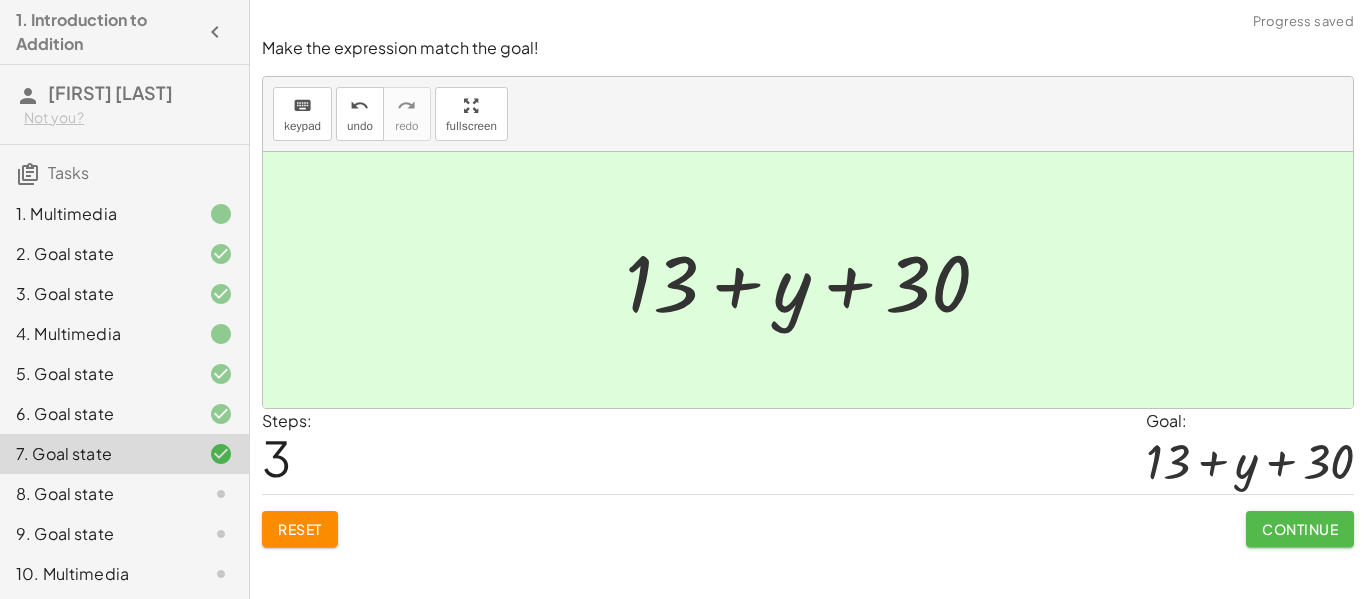 click on "Continue" at bounding box center [1300, 529] 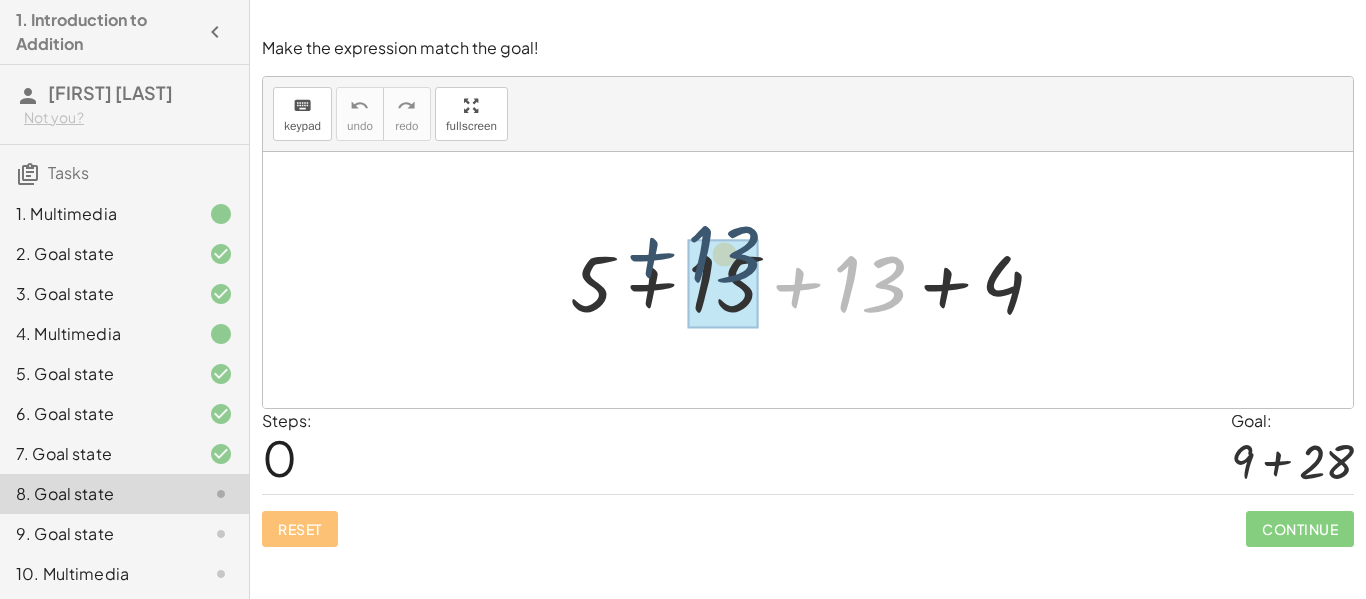 drag, startPoint x: 889, startPoint y: 286, endPoint x: 741, endPoint y: 256, distance: 151.00993 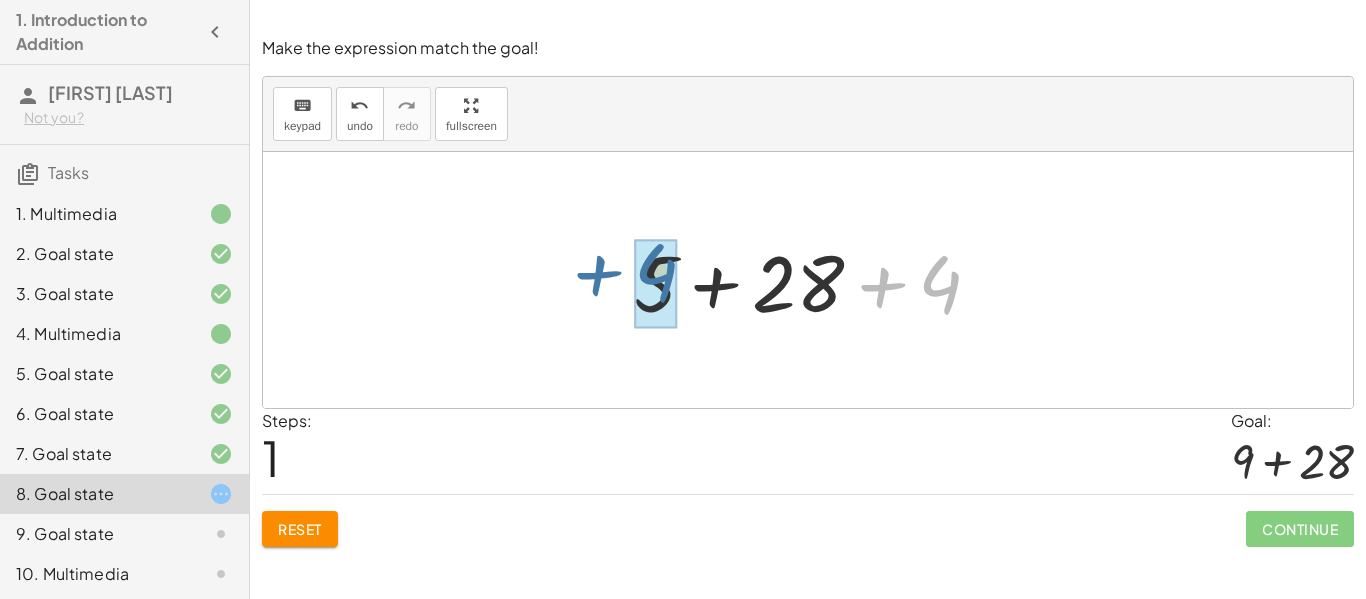 drag, startPoint x: 936, startPoint y: 268, endPoint x: 648, endPoint y: 255, distance: 288.29324 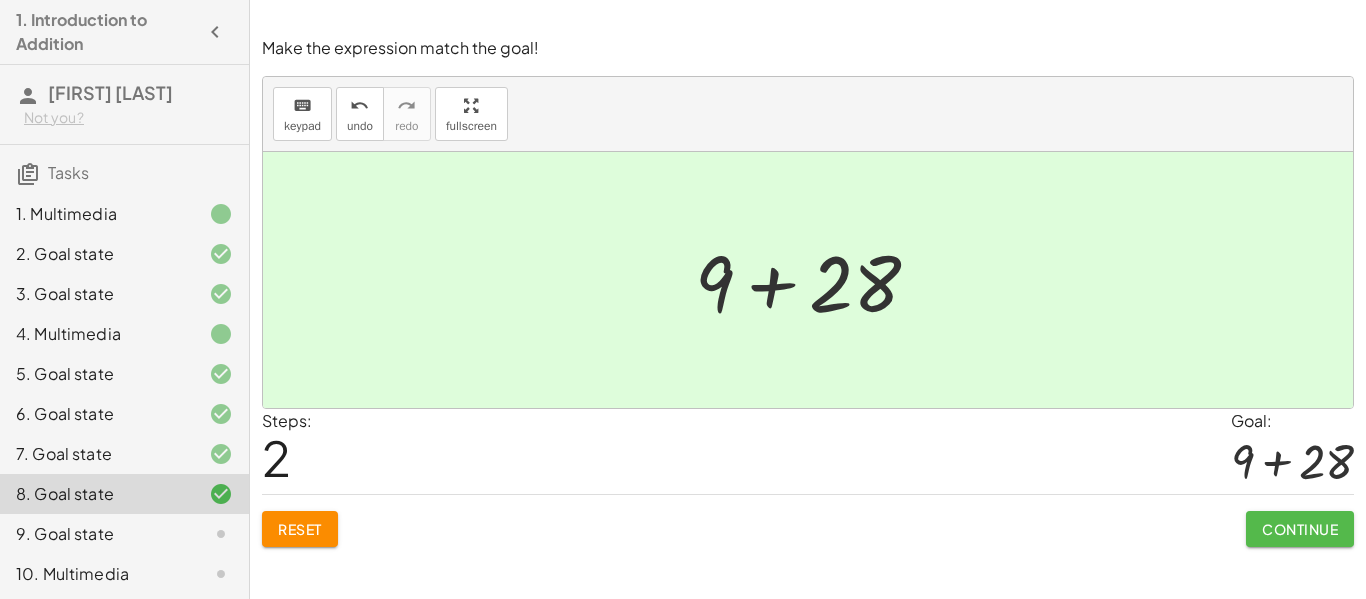 click on "Continue" 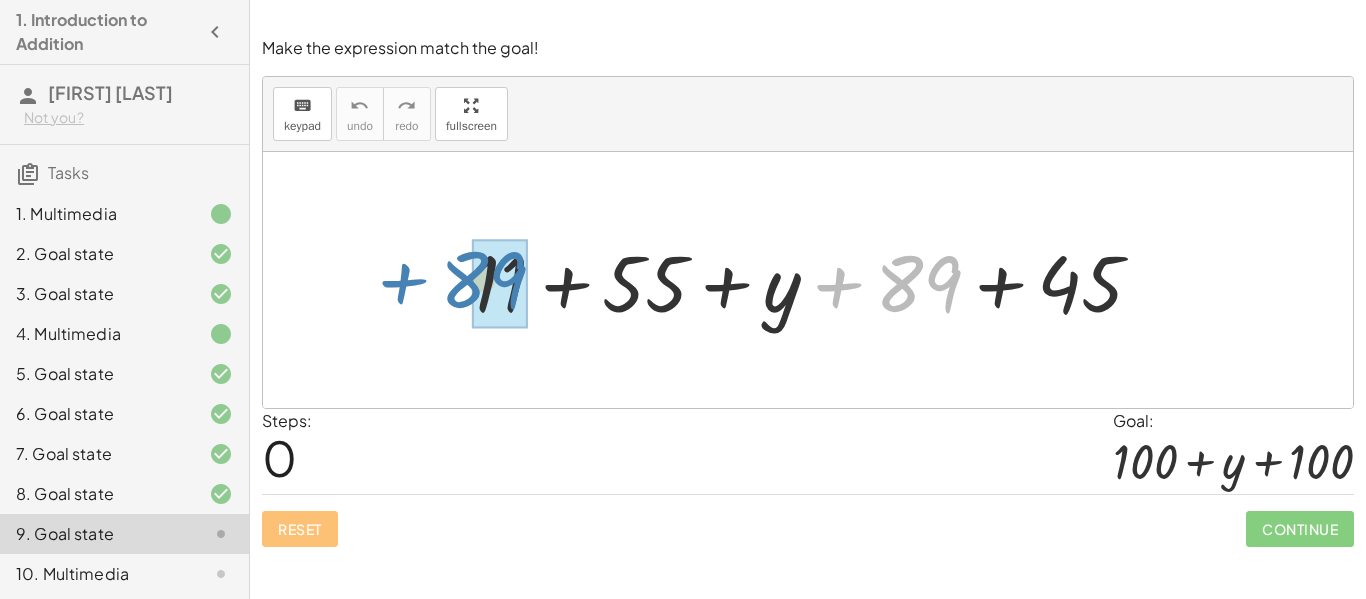 drag, startPoint x: 914, startPoint y: 278, endPoint x: 479, endPoint y: 274, distance: 435.0184 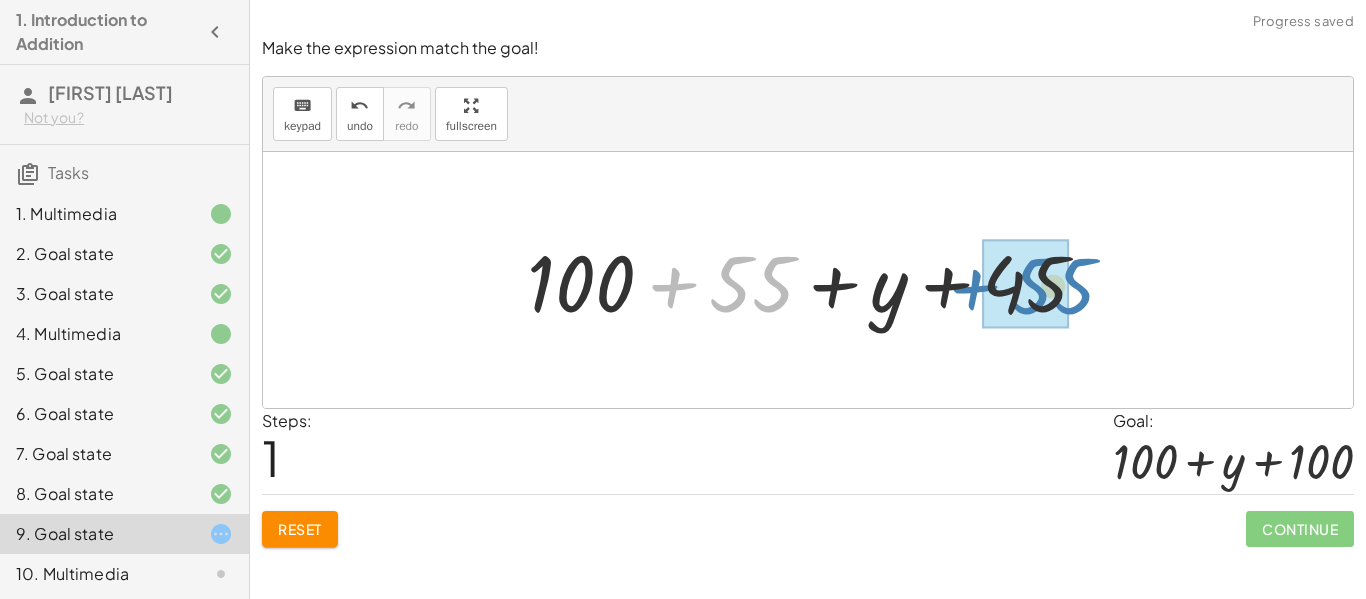 drag, startPoint x: 745, startPoint y: 285, endPoint x: 1046, endPoint y: 288, distance: 301.01495 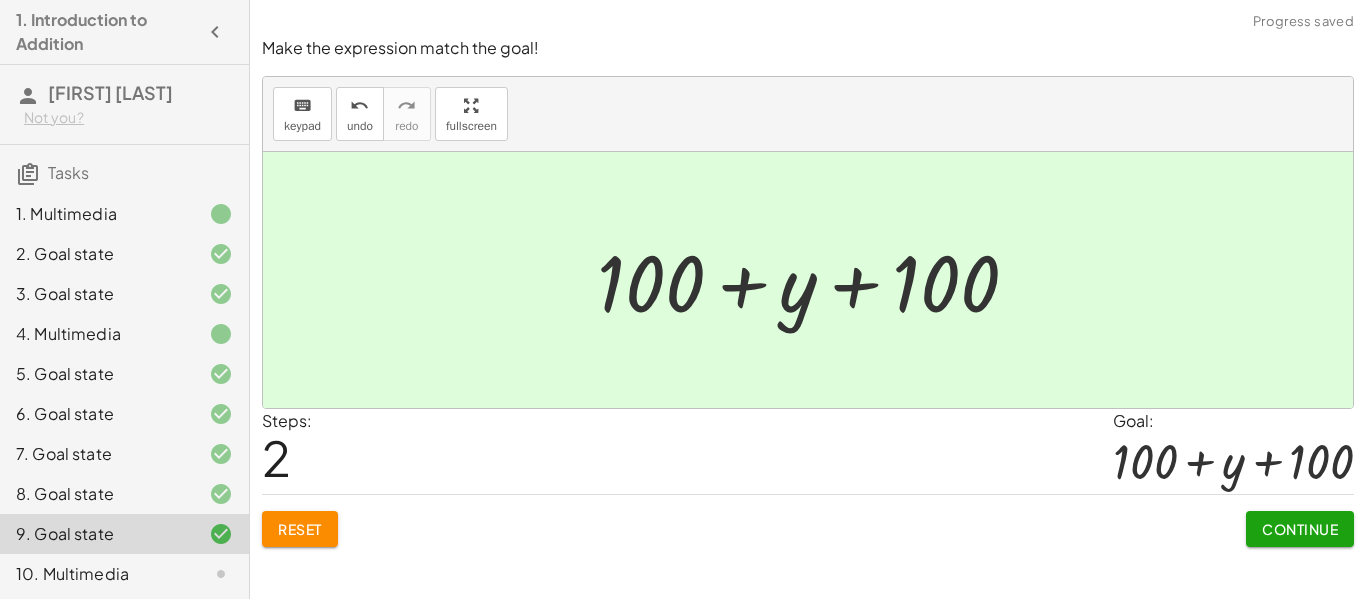 click on "Continue" 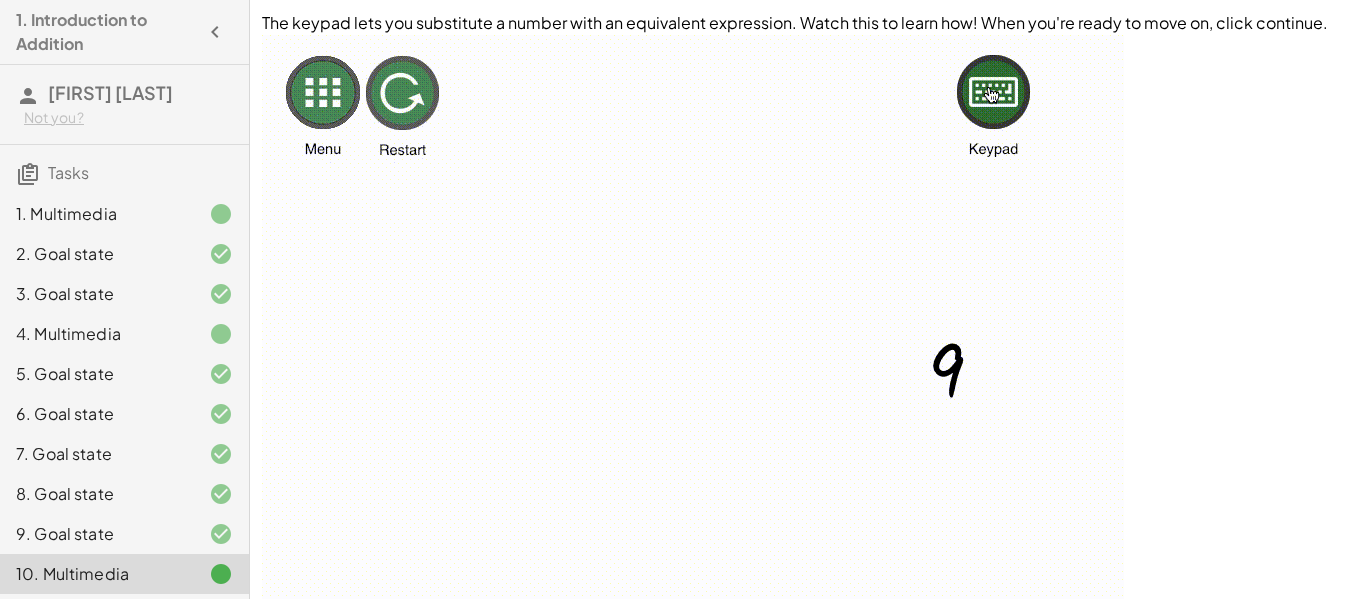 click at bounding box center [693, 394] 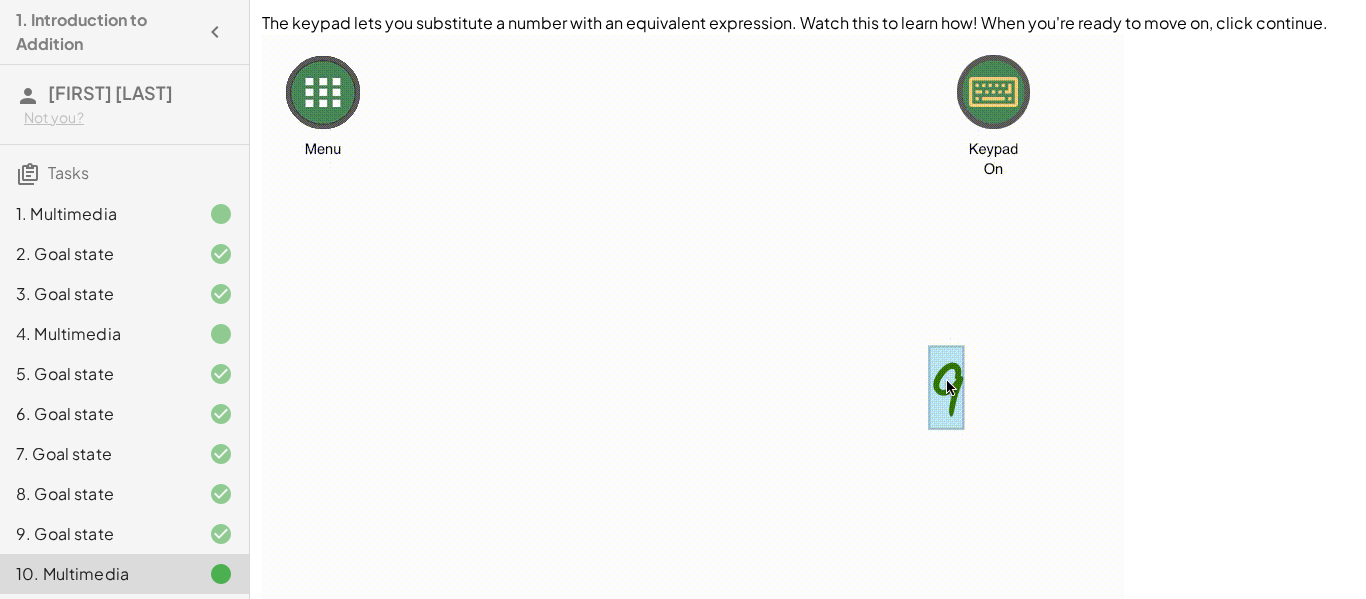 click at bounding box center (693, 394) 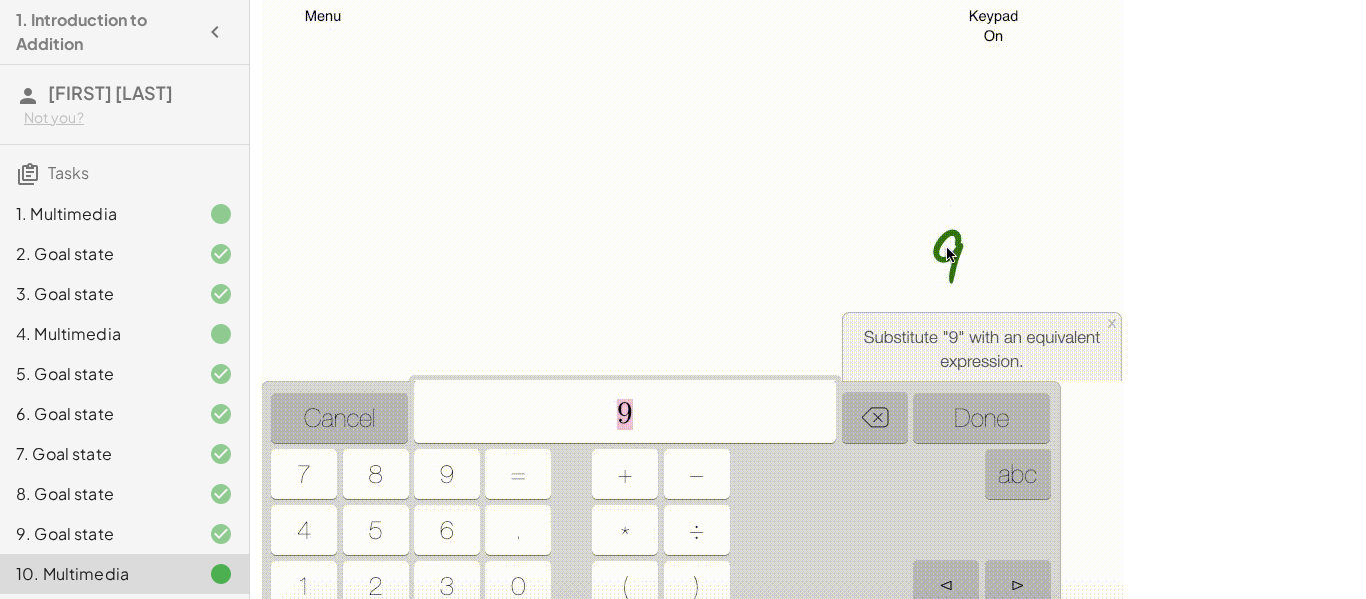 scroll, scrollTop: 240, scrollLeft: 0, axis: vertical 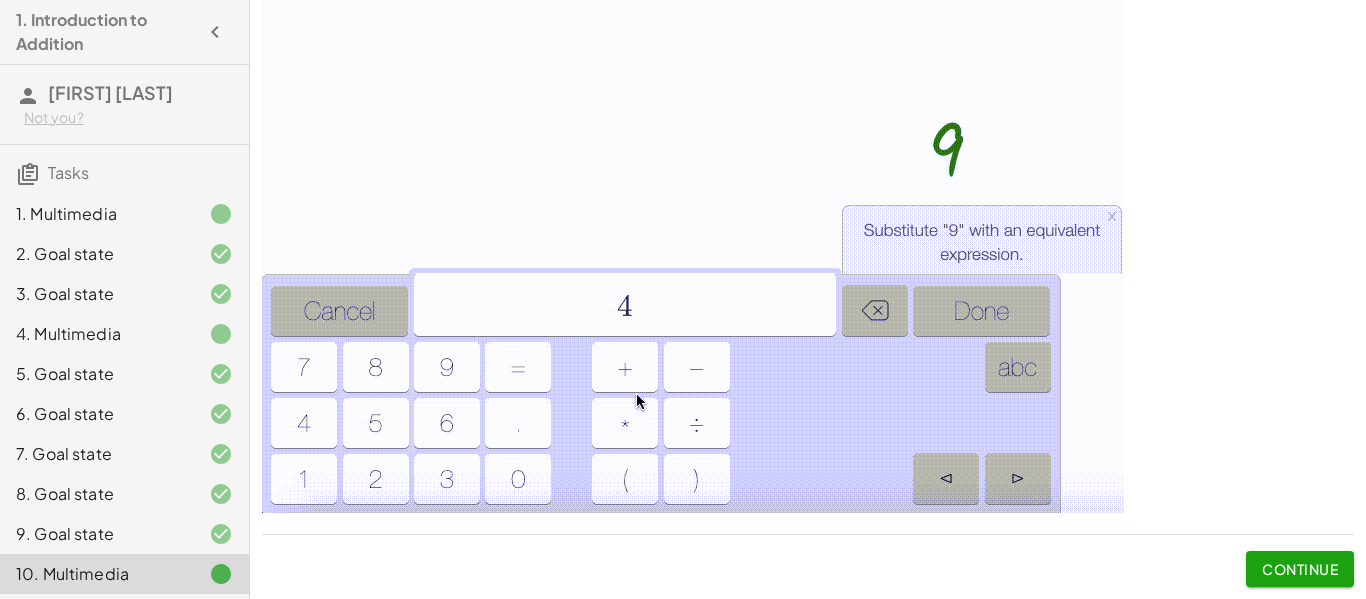 click on "Continue" 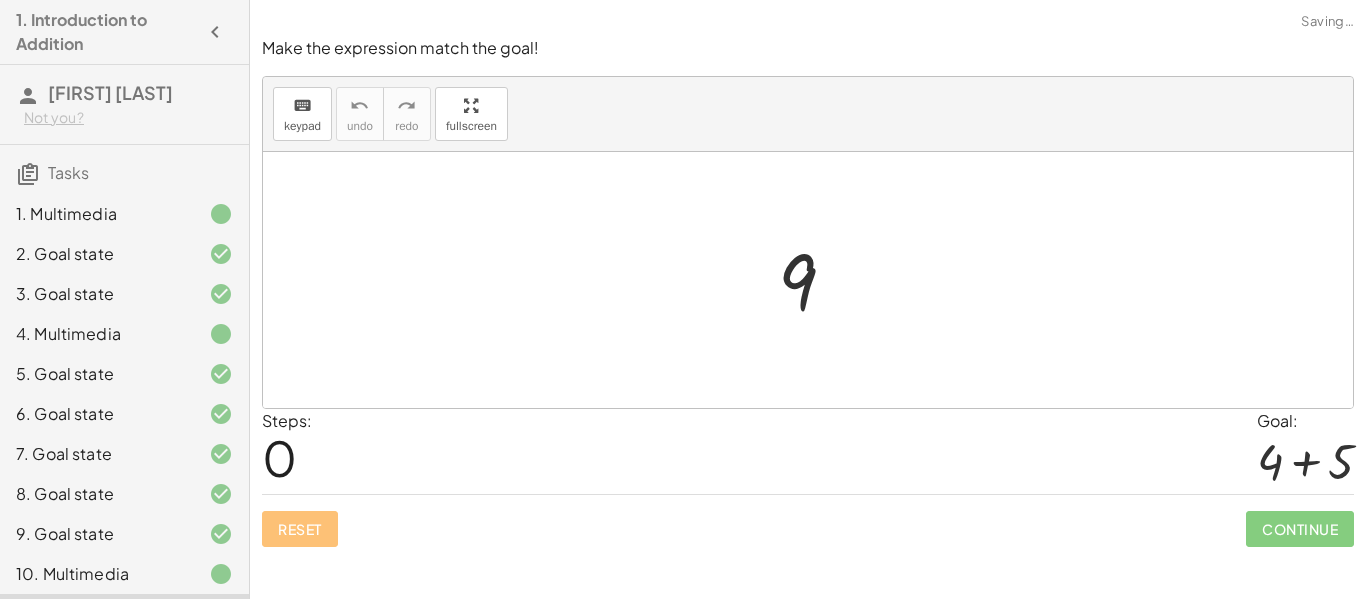 scroll, scrollTop: 0, scrollLeft: 0, axis: both 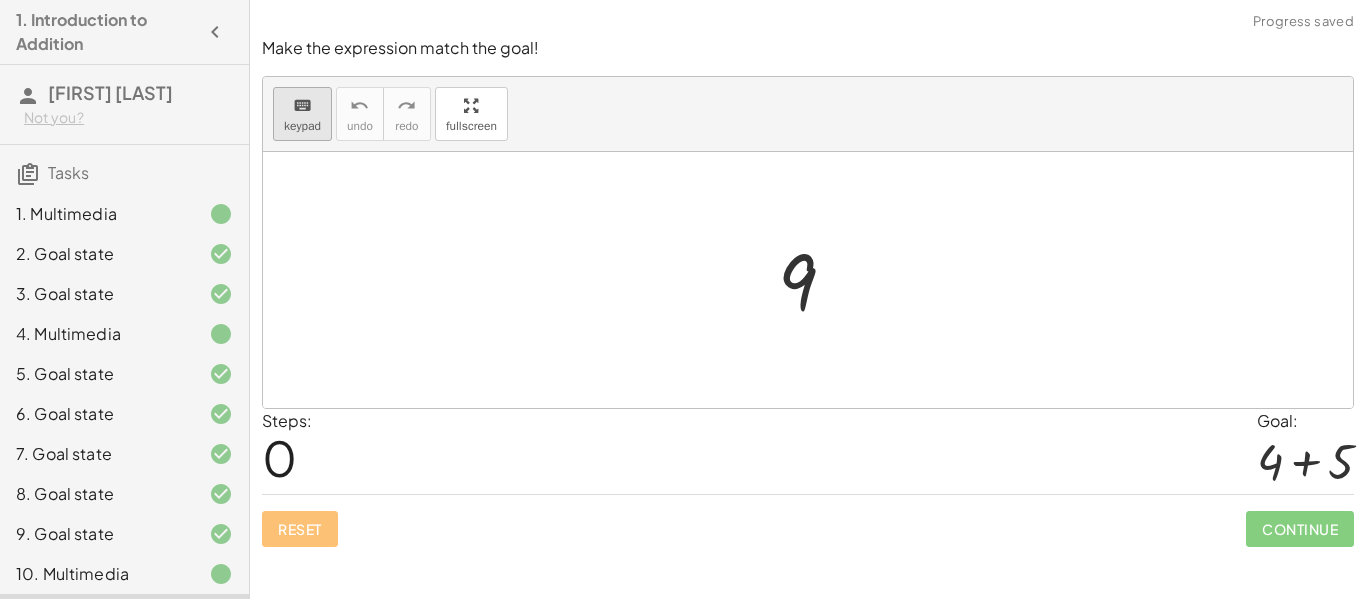 click on "keyboard" at bounding box center [302, 105] 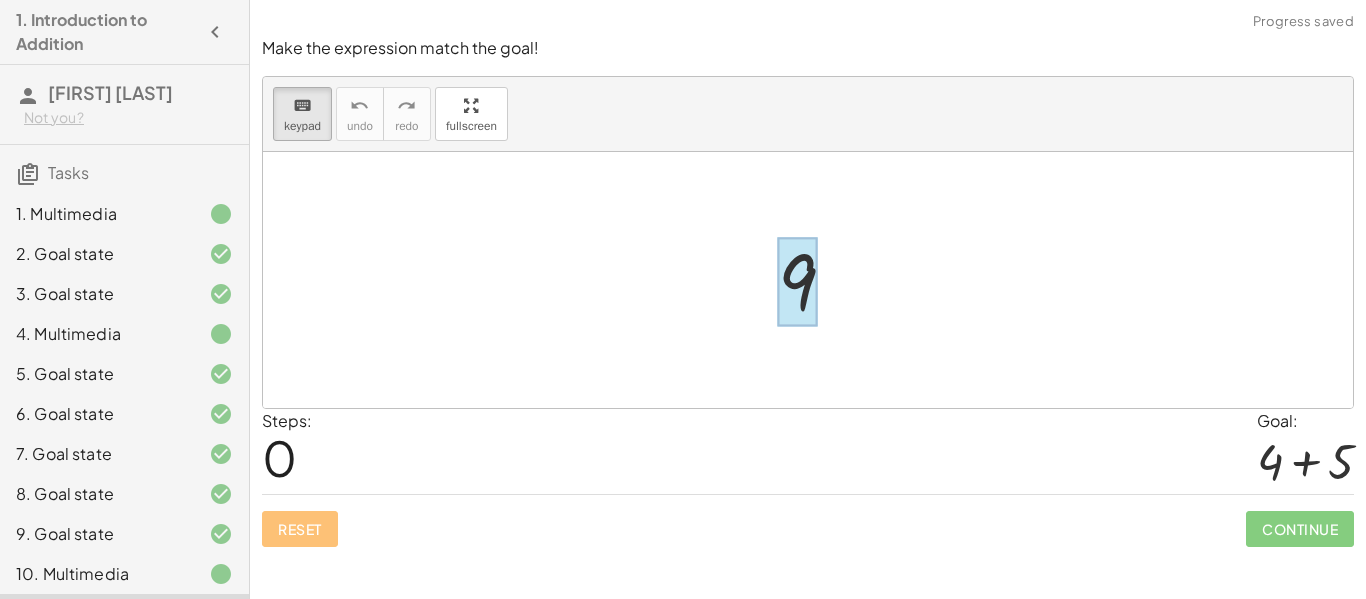 click at bounding box center (797, 282) 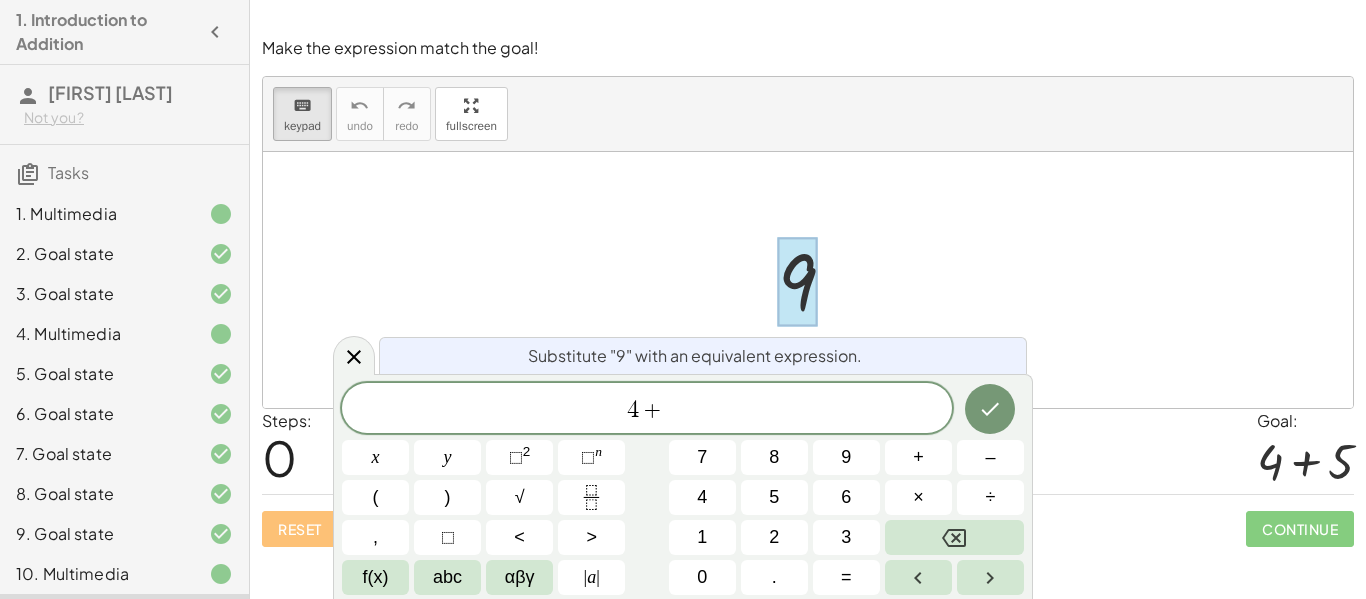 scroll, scrollTop: 6, scrollLeft: 0, axis: vertical 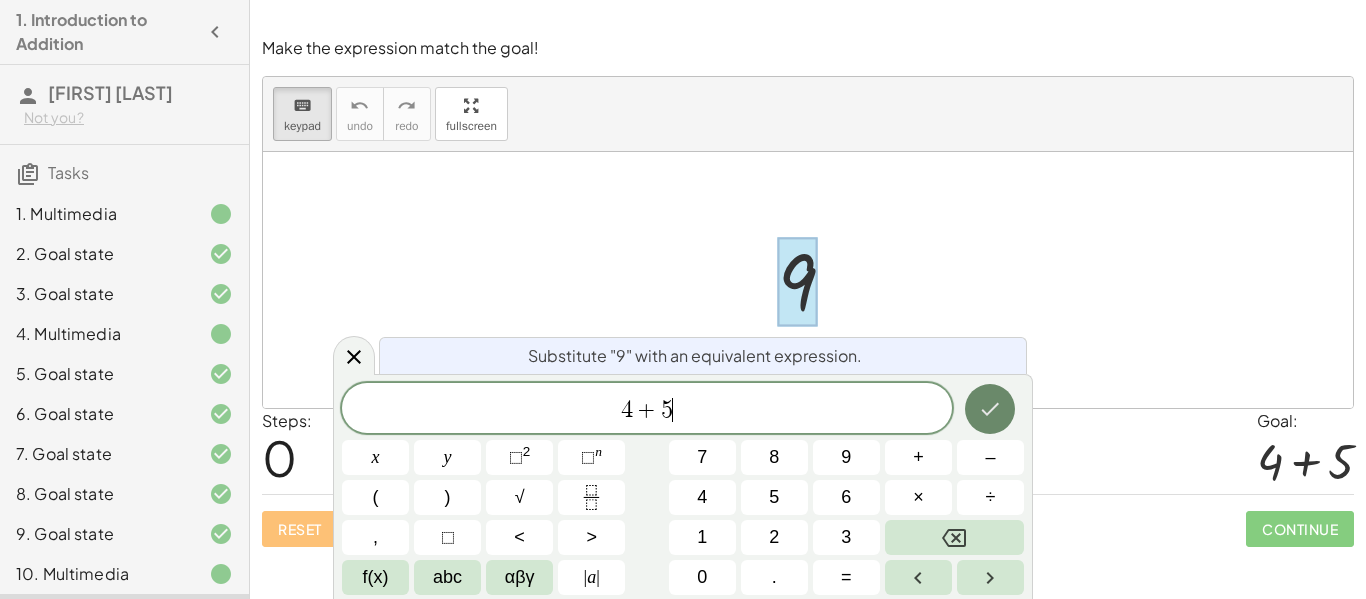 click 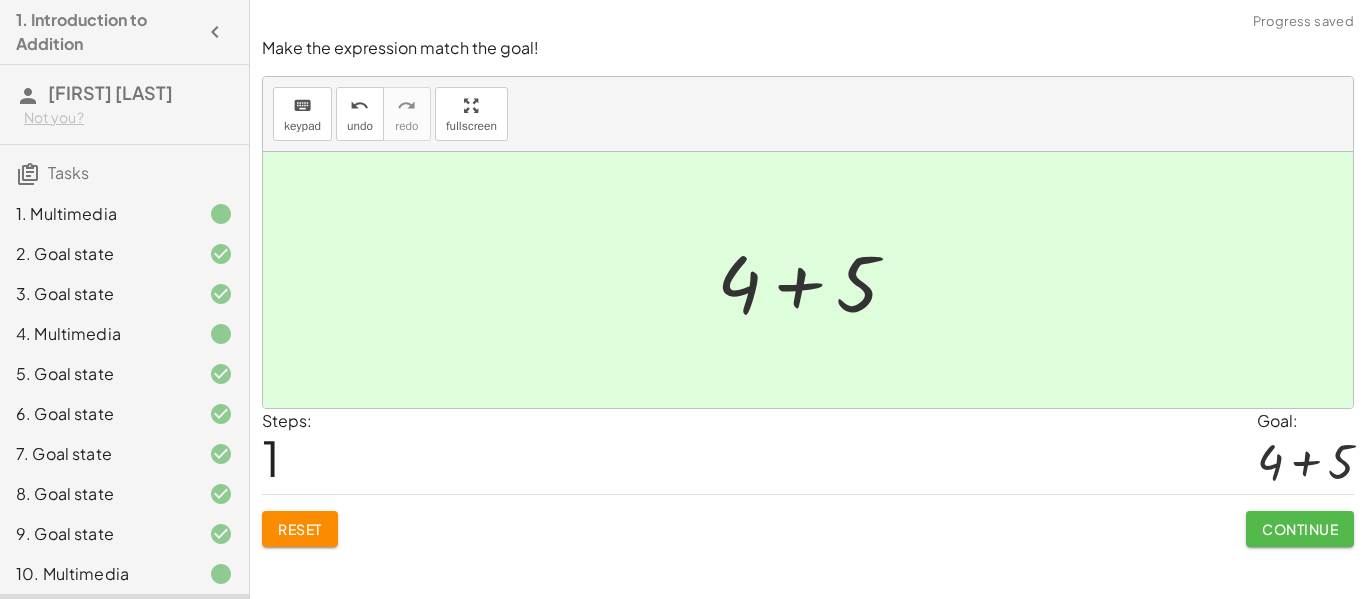click on "Continue" 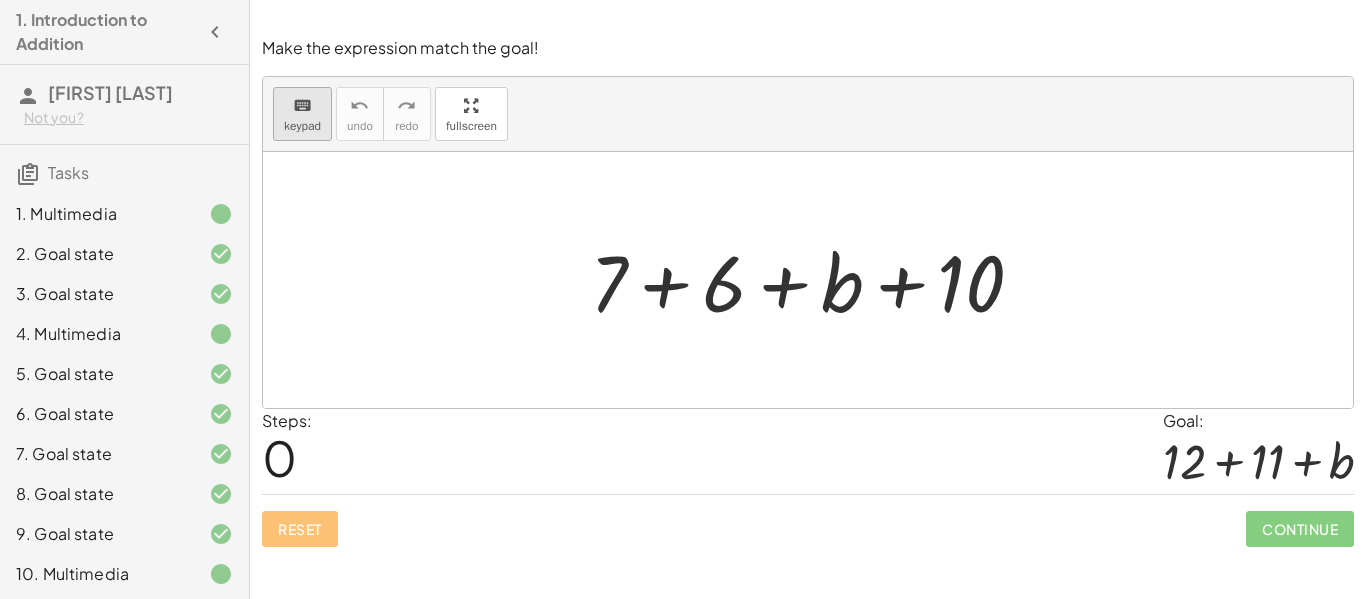 click on "keyboard" at bounding box center [302, 106] 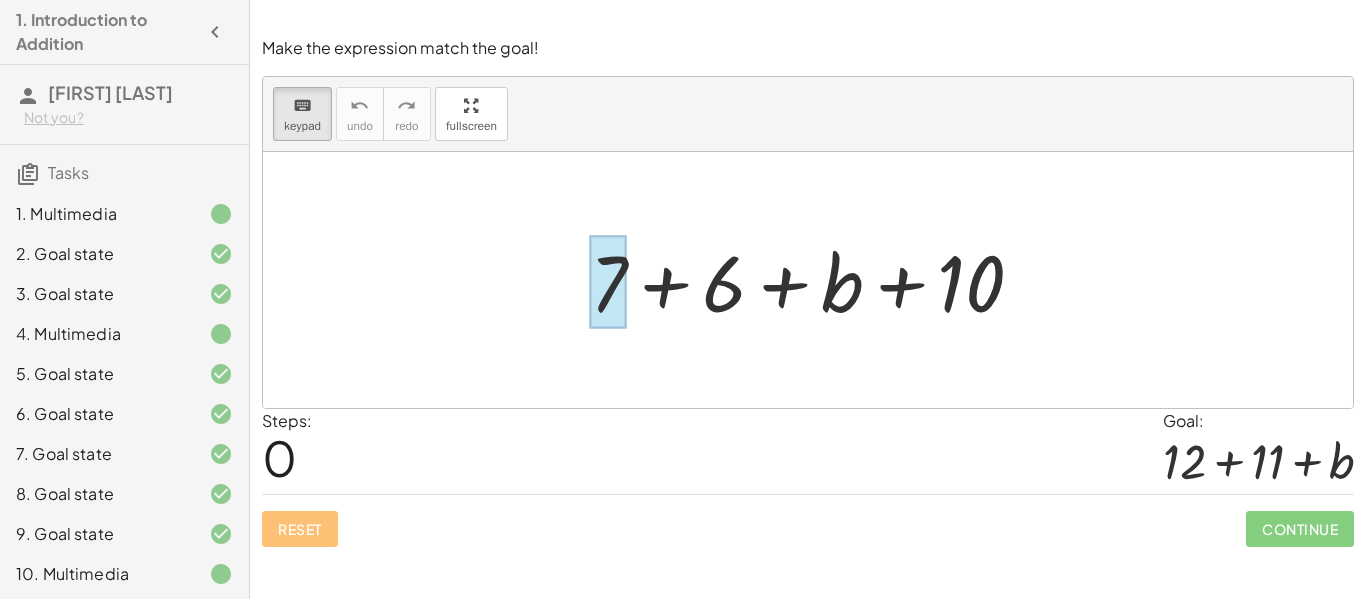 drag, startPoint x: 843, startPoint y: 295, endPoint x: 599, endPoint y: 283, distance: 244.2949 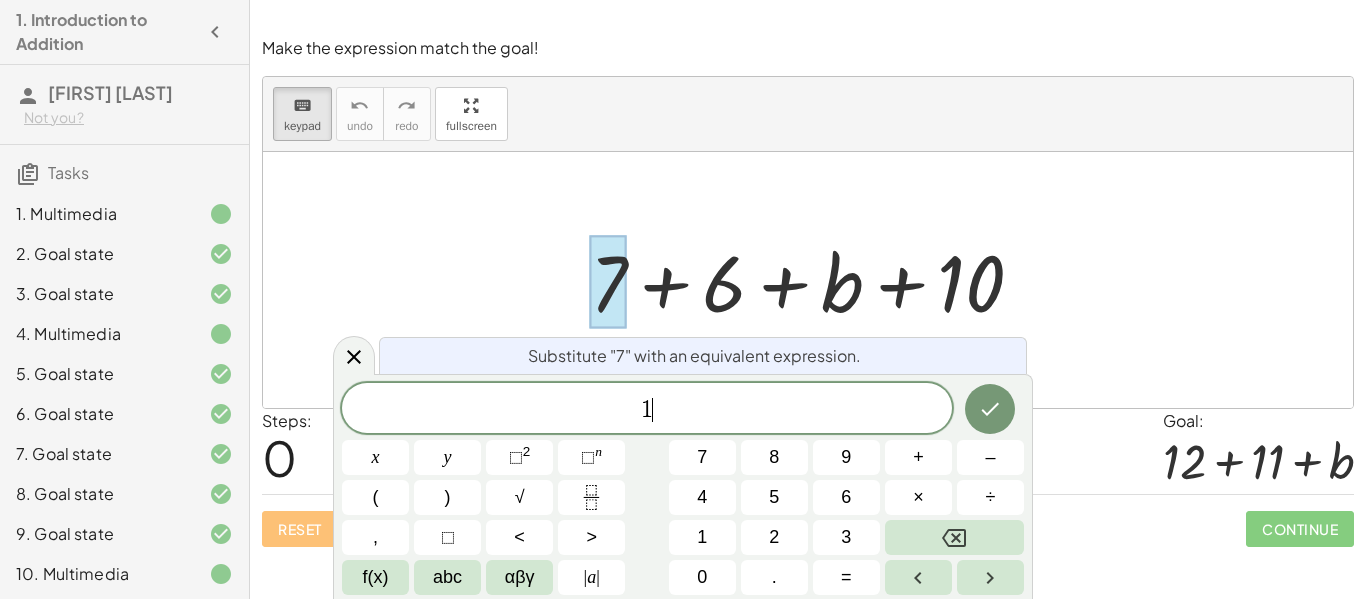scroll, scrollTop: 9, scrollLeft: 0, axis: vertical 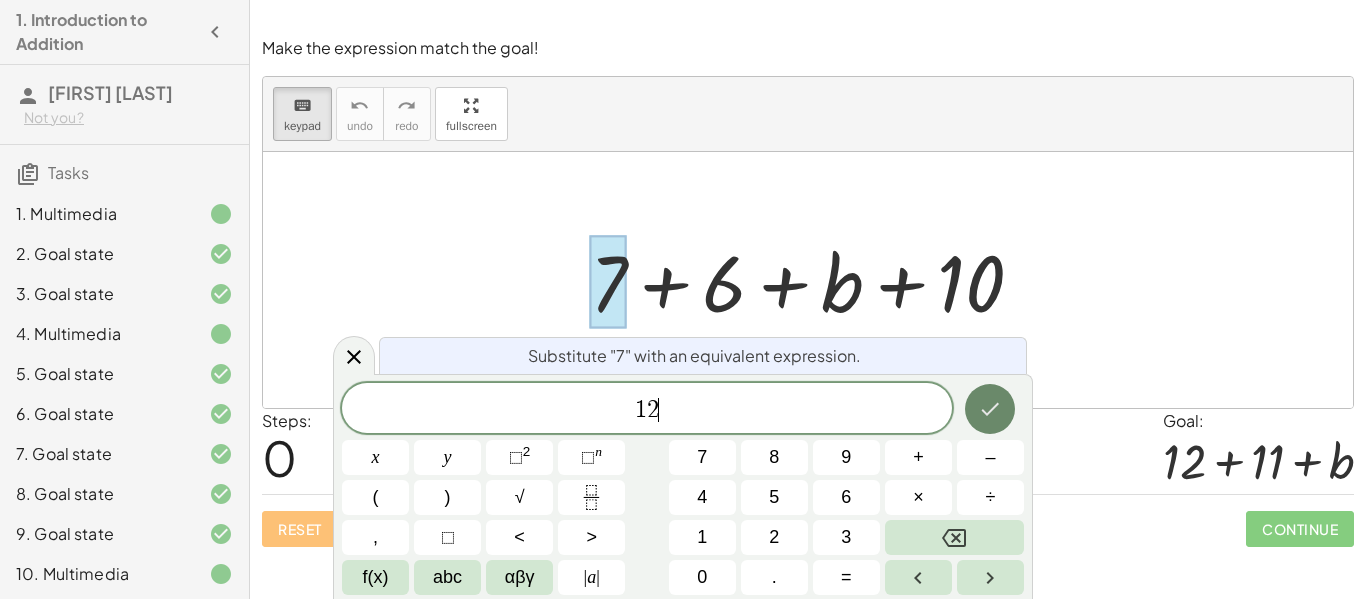 click 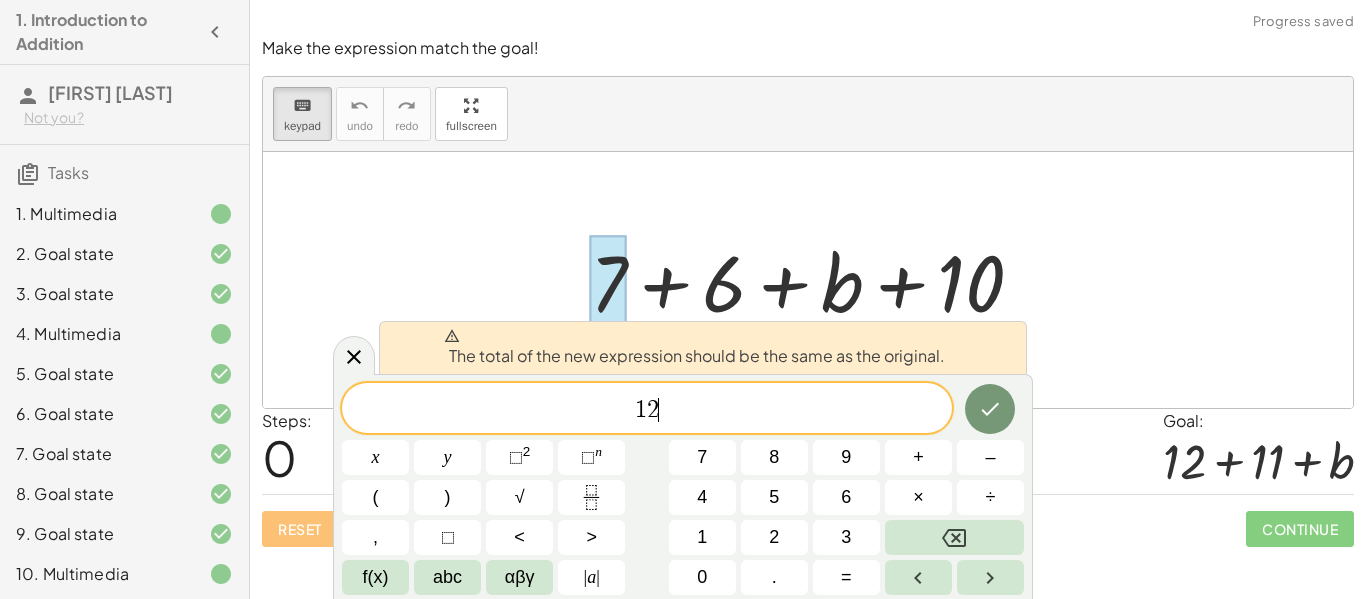 click at bounding box center [808, 280] 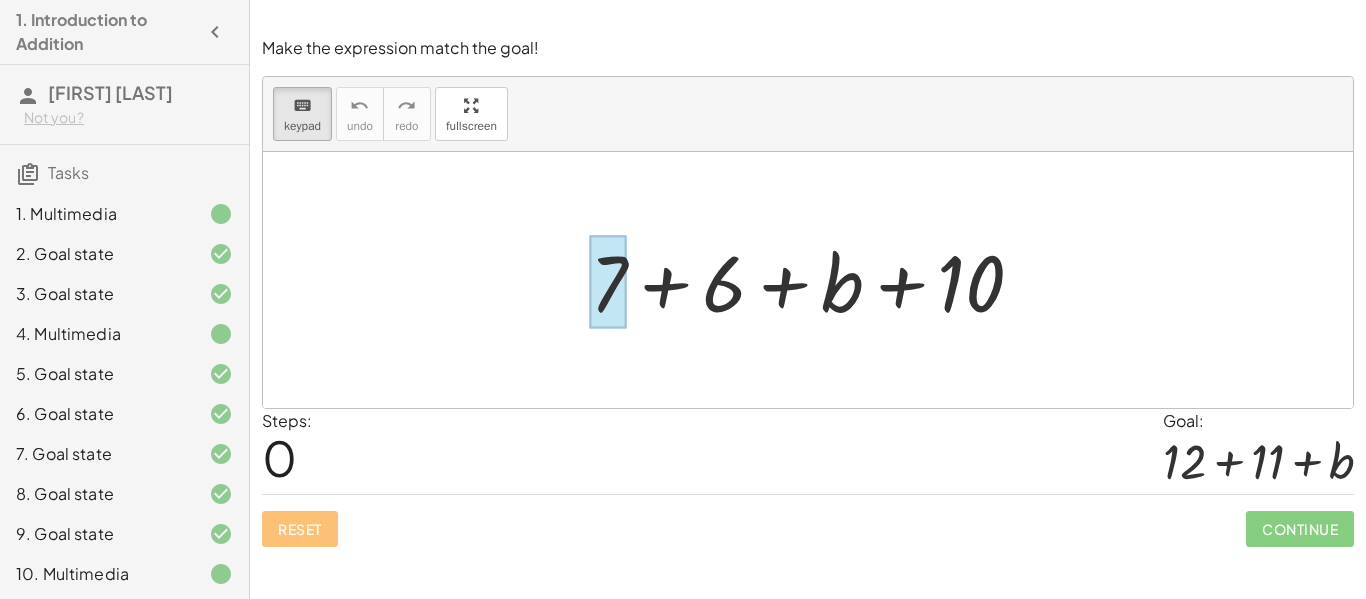 drag, startPoint x: 721, startPoint y: 257, endPoint x: 592, endPoint y: 249, distance: 129.24782 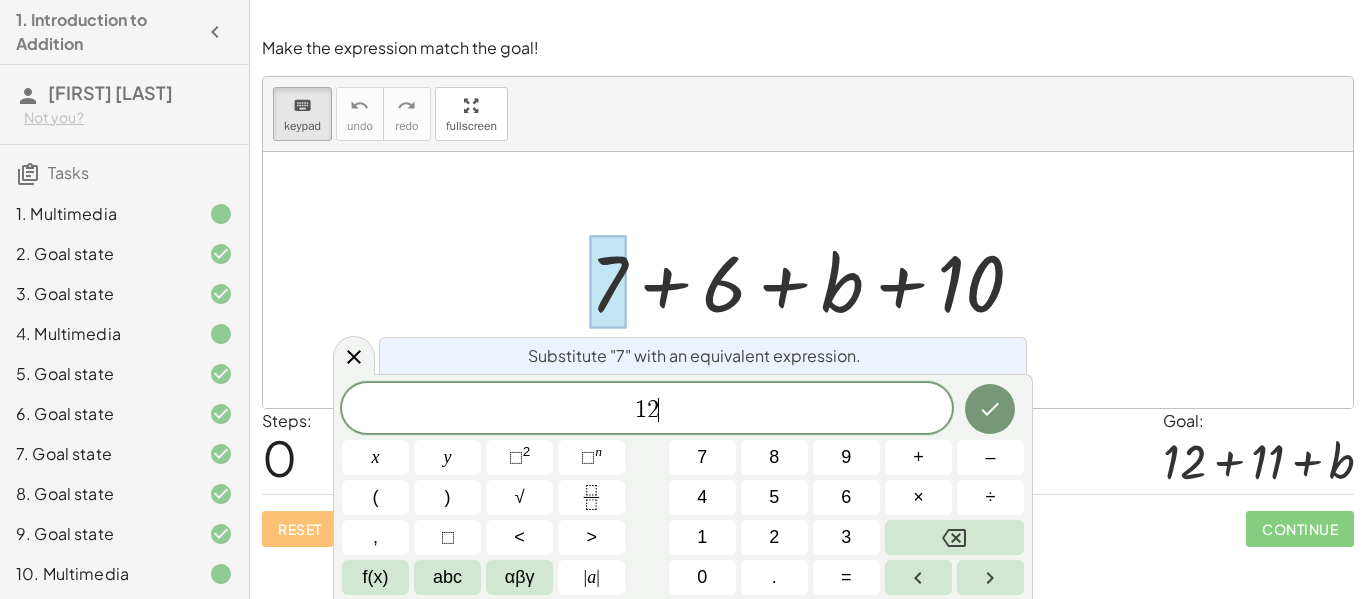 scroll, scrollTop: 13, scrollLeft: 0, axis: vertical 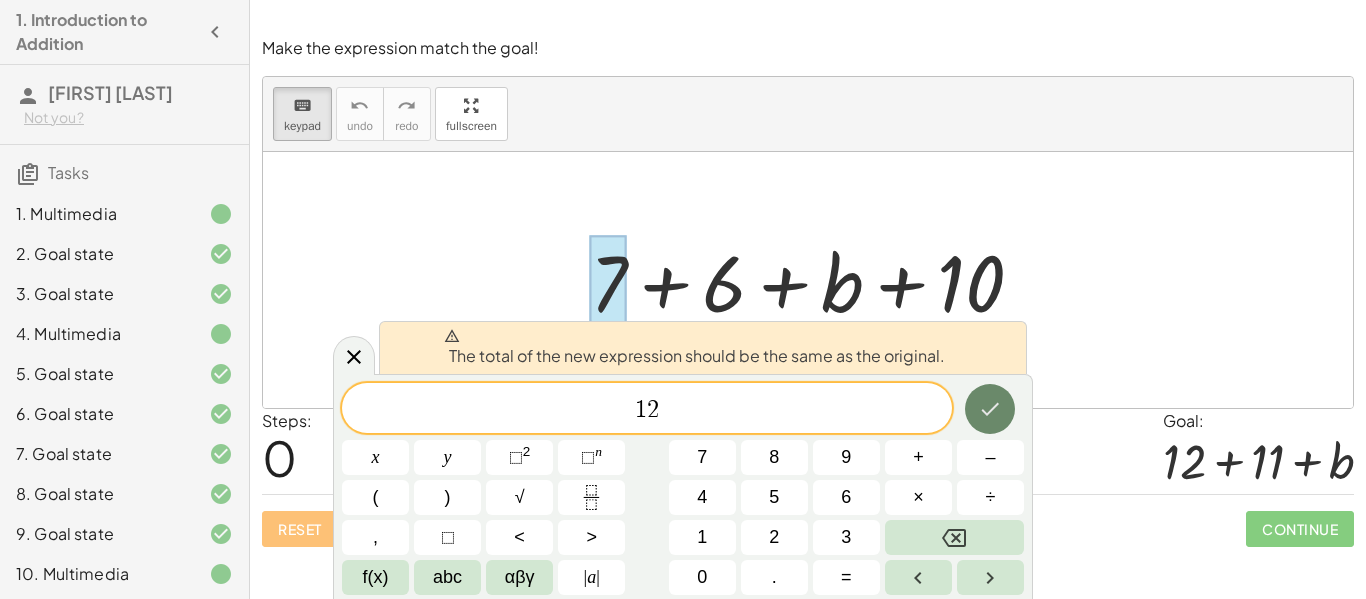 click 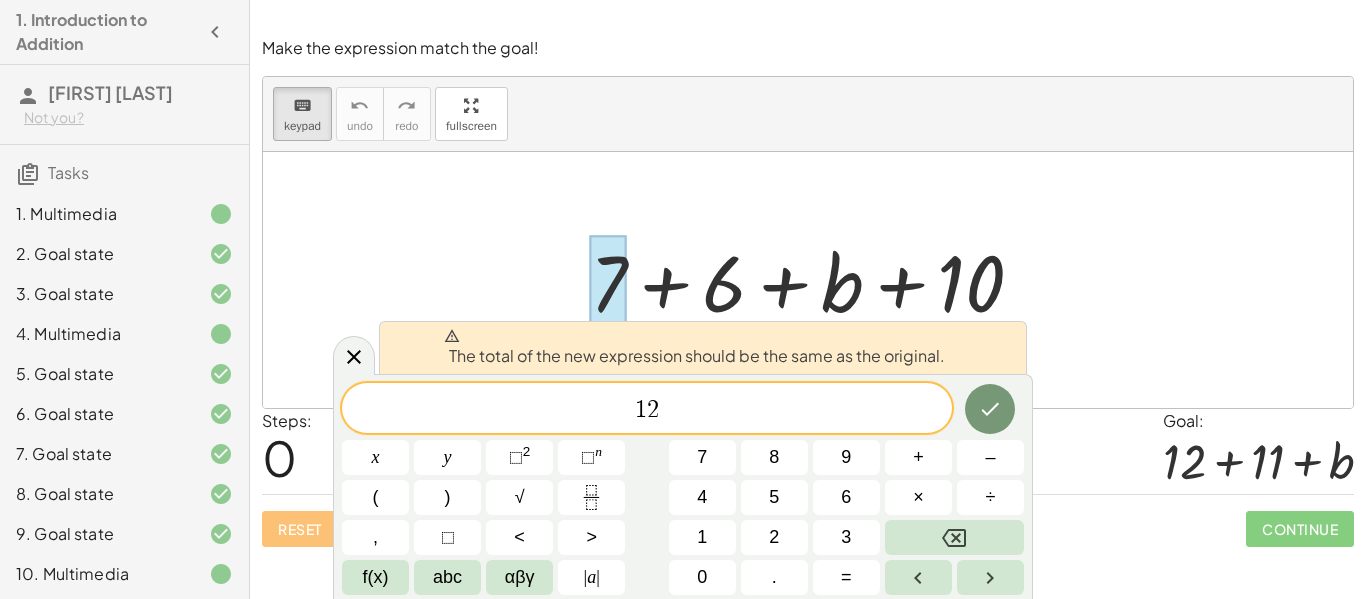 click at bounding box center [808, 280] 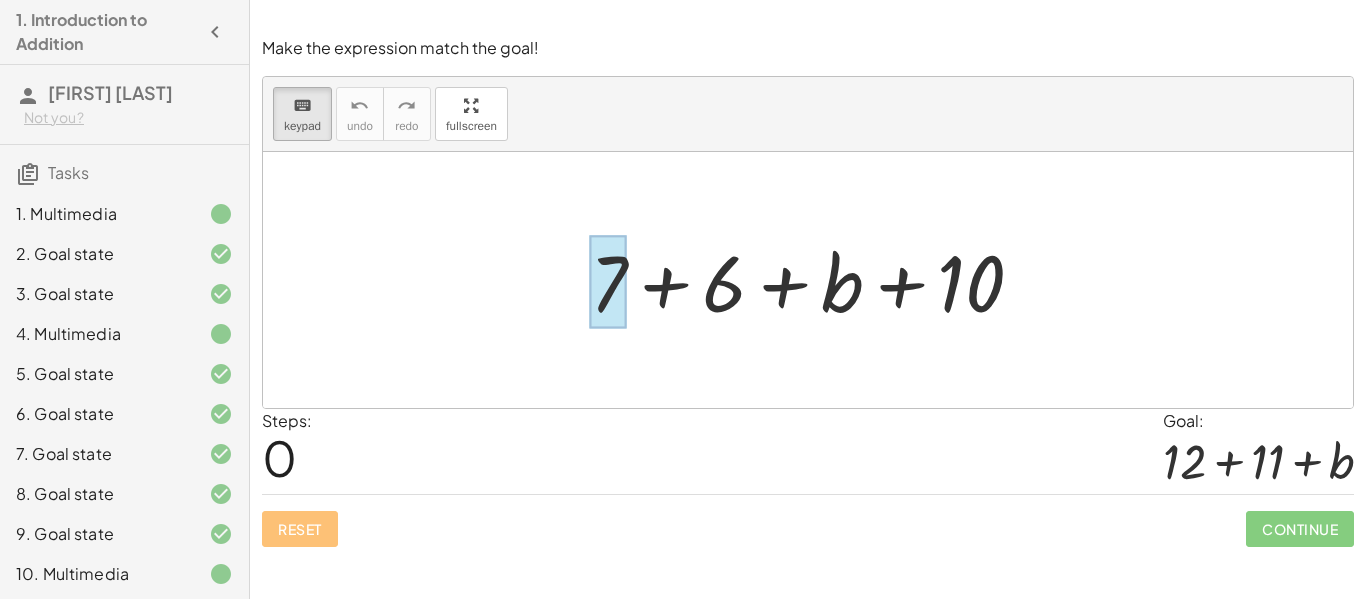 drag, startPoint x: 839, startPoint y: 281, endPoint x: 610, endPoint y: 285, distance: 229.03493 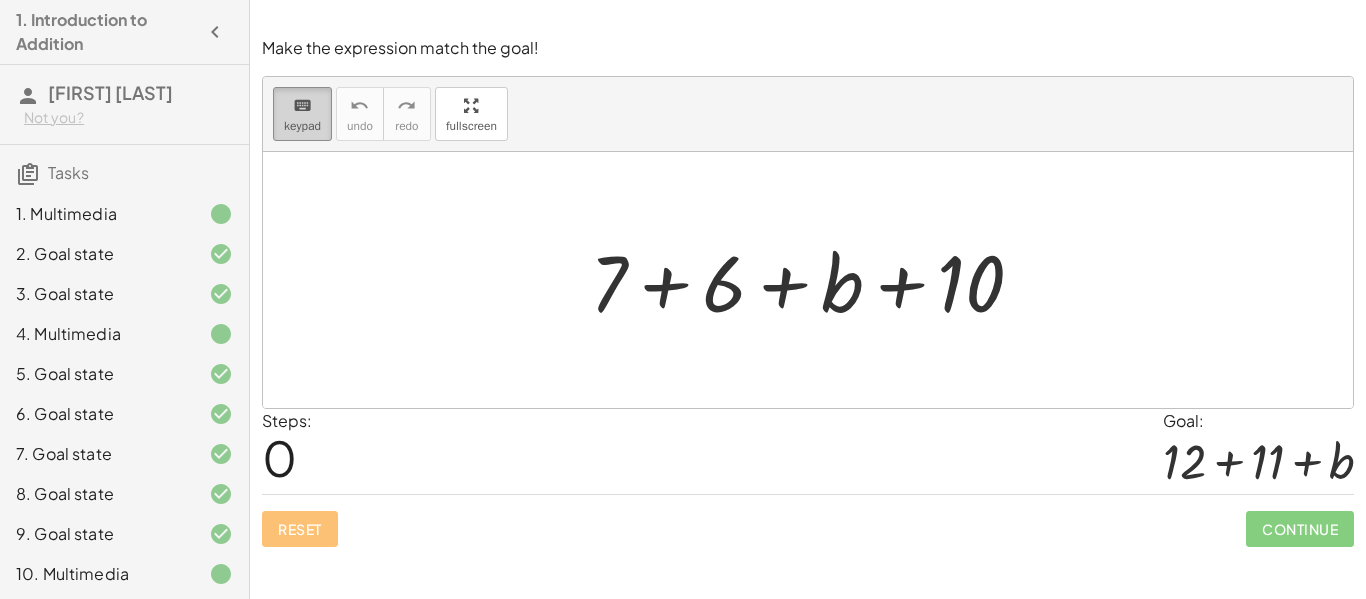 click on "keyboard keypad" at bounding box center (302, 114) 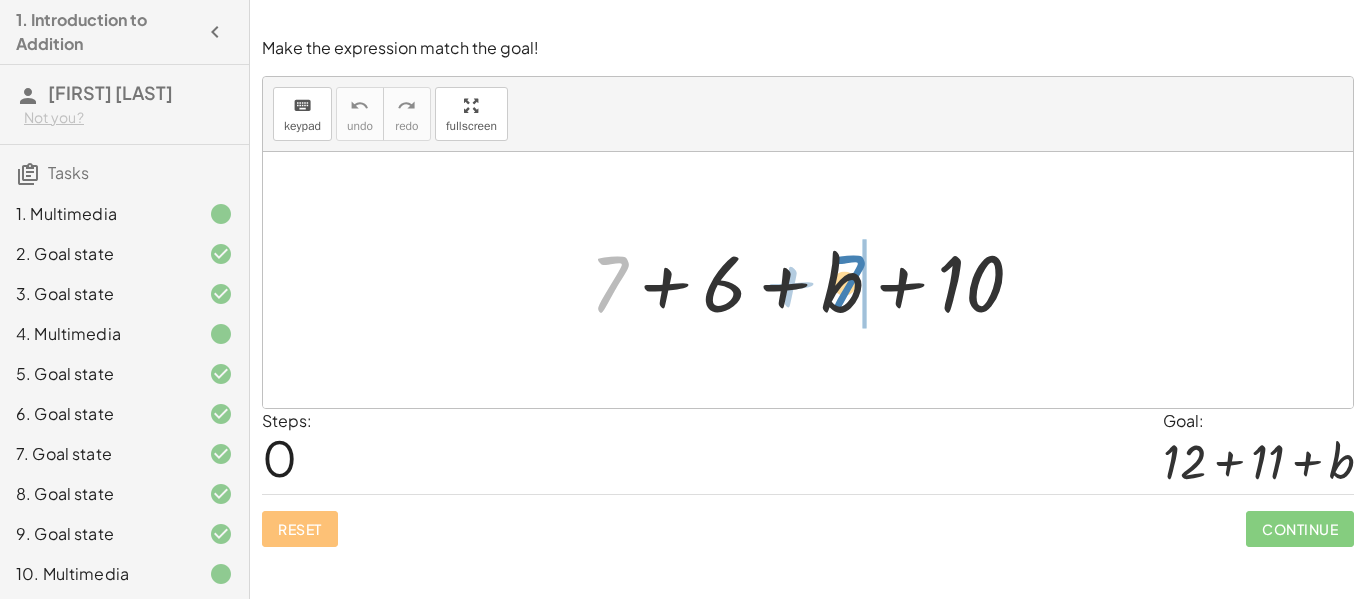 drag, startPoint x: 614, startPoint y: 265, endPoint x: 850, endPoint y: 264, distance: 236.00212 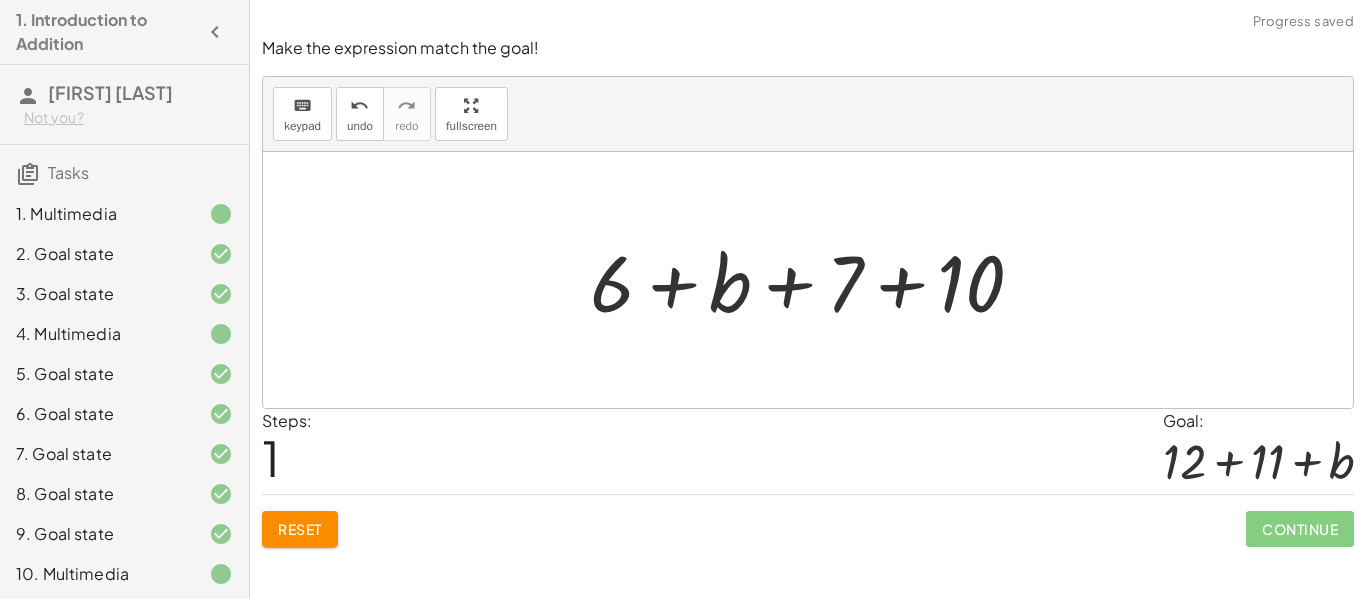 click on "Reset" at bounding box center [300, 529] 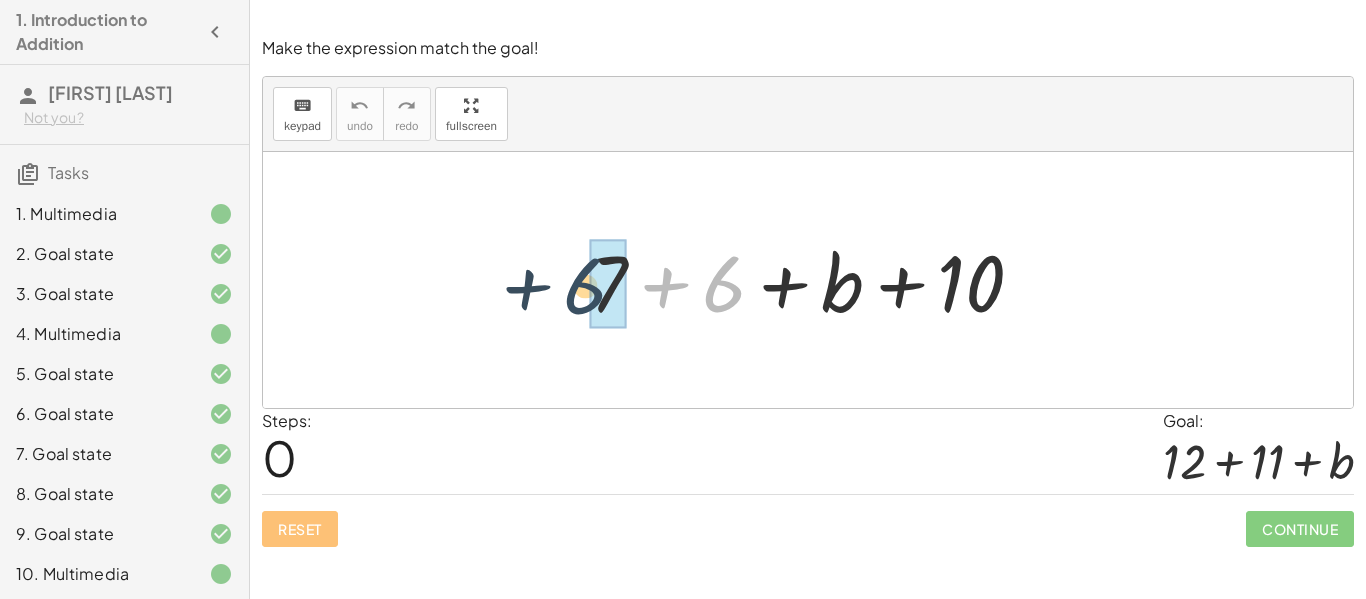 drag, startPoint x: 728, startPoint y: 274, endPoint x: 595, endPoint y: 274, distance: 133 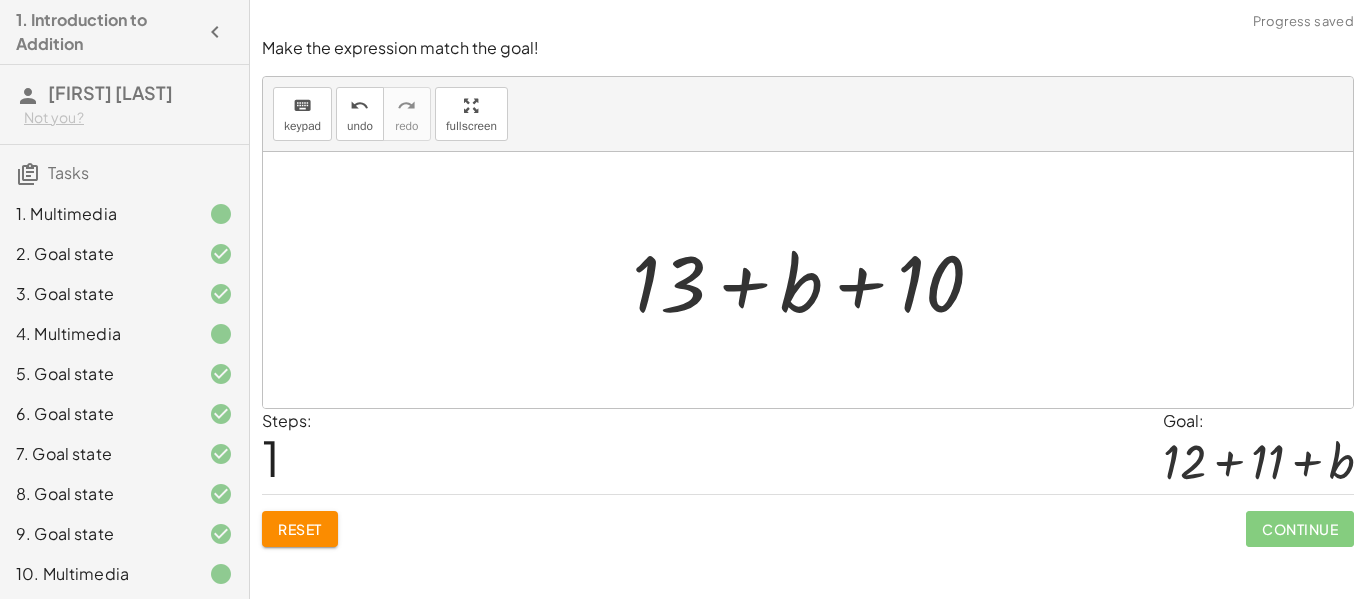 click at bounding box center [815, 280] 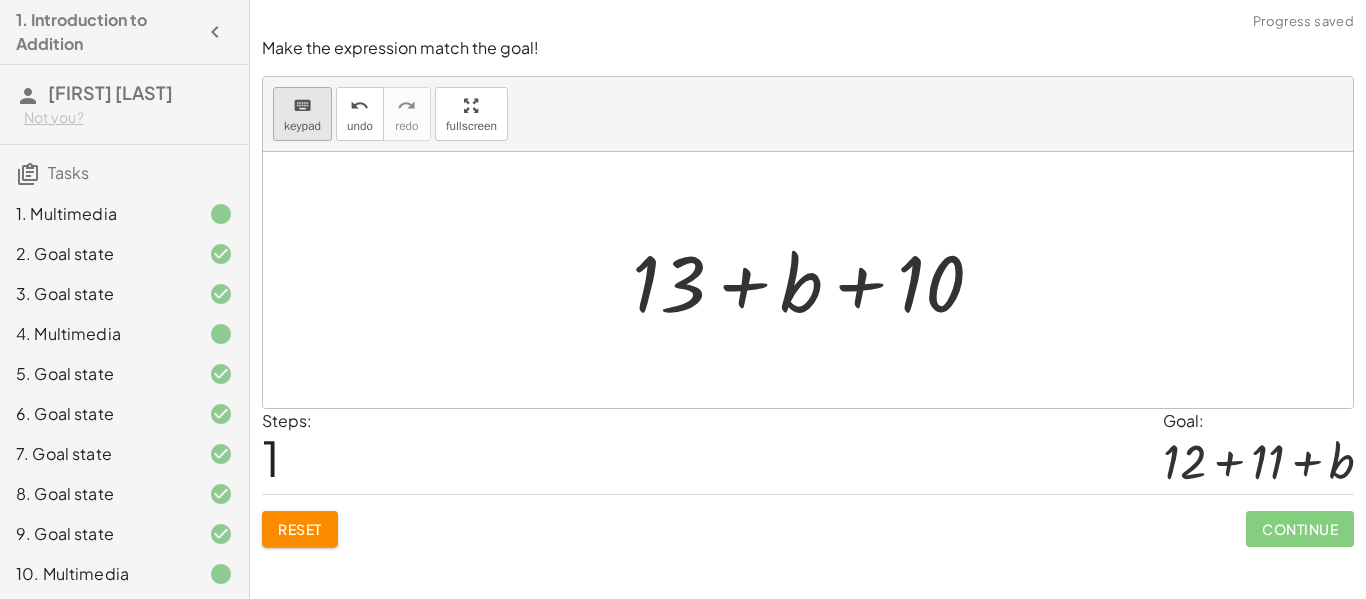 click on "keyboard" at bounding box center [302, 106] 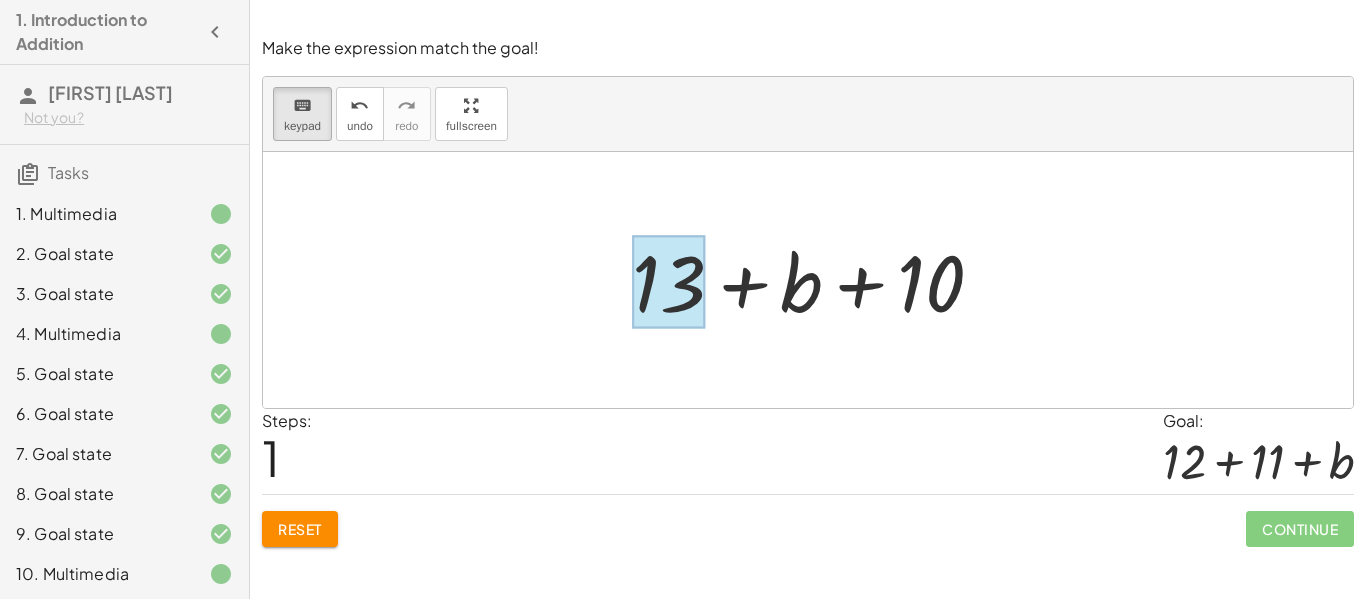 click at bounding box center [668, 282] 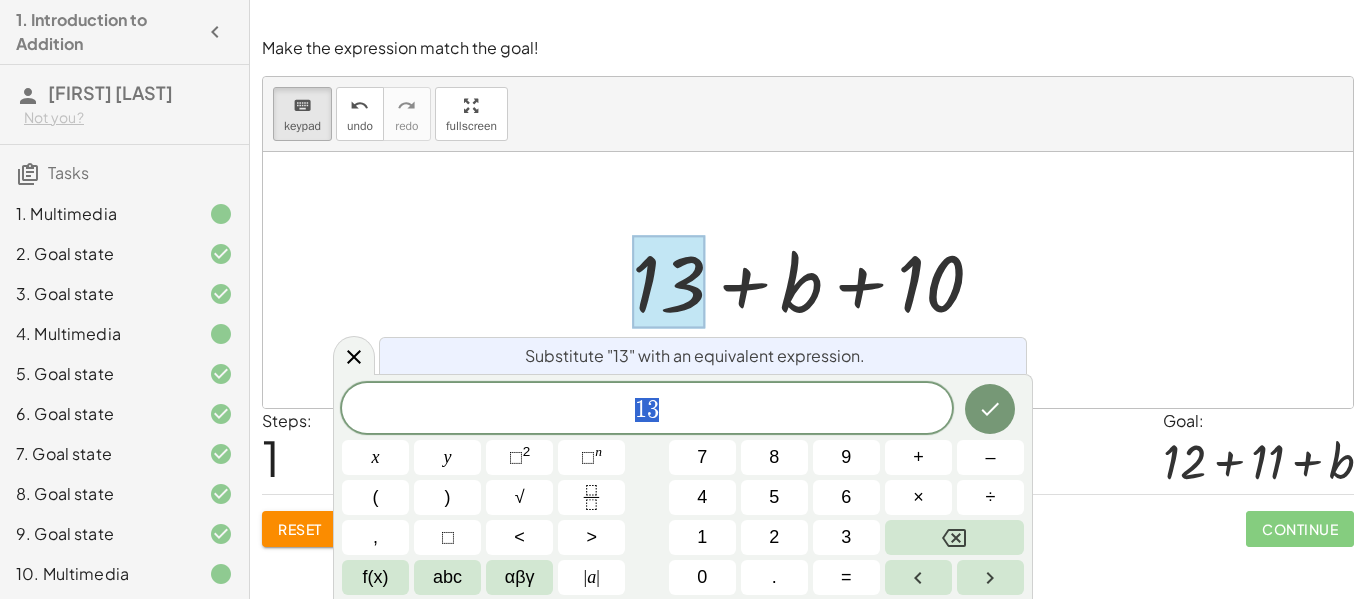 click on "1 3" 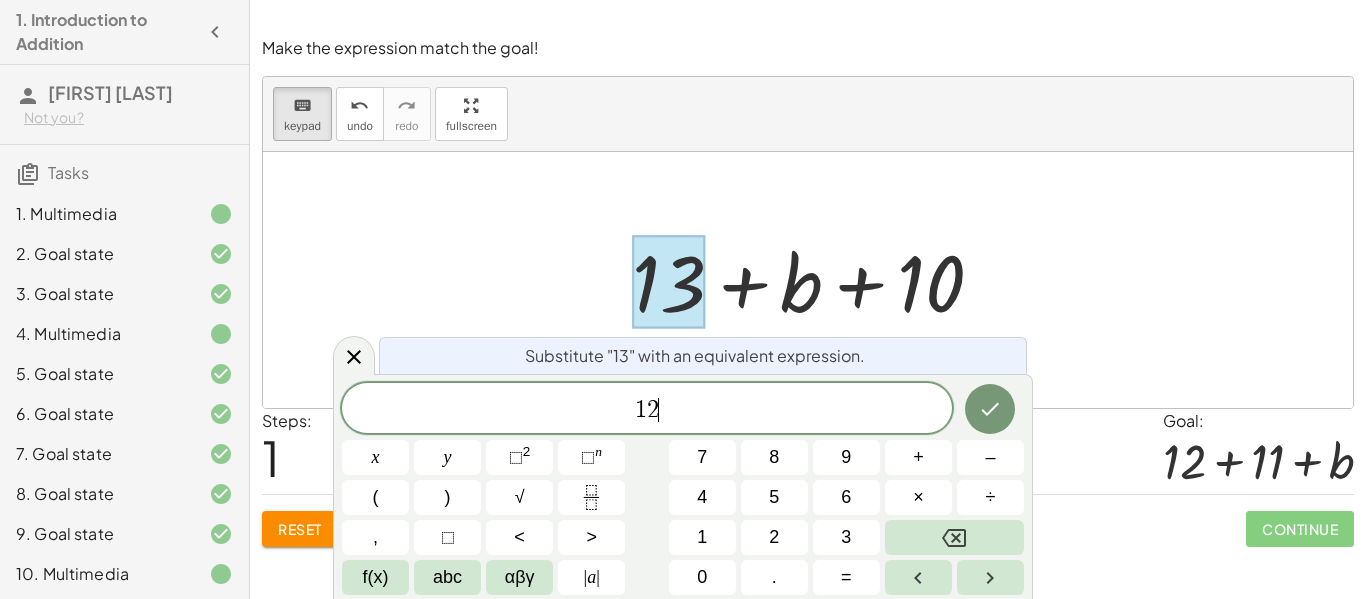 scroll, scrollTop: 15, scrollLeft: 0, axis: vertical 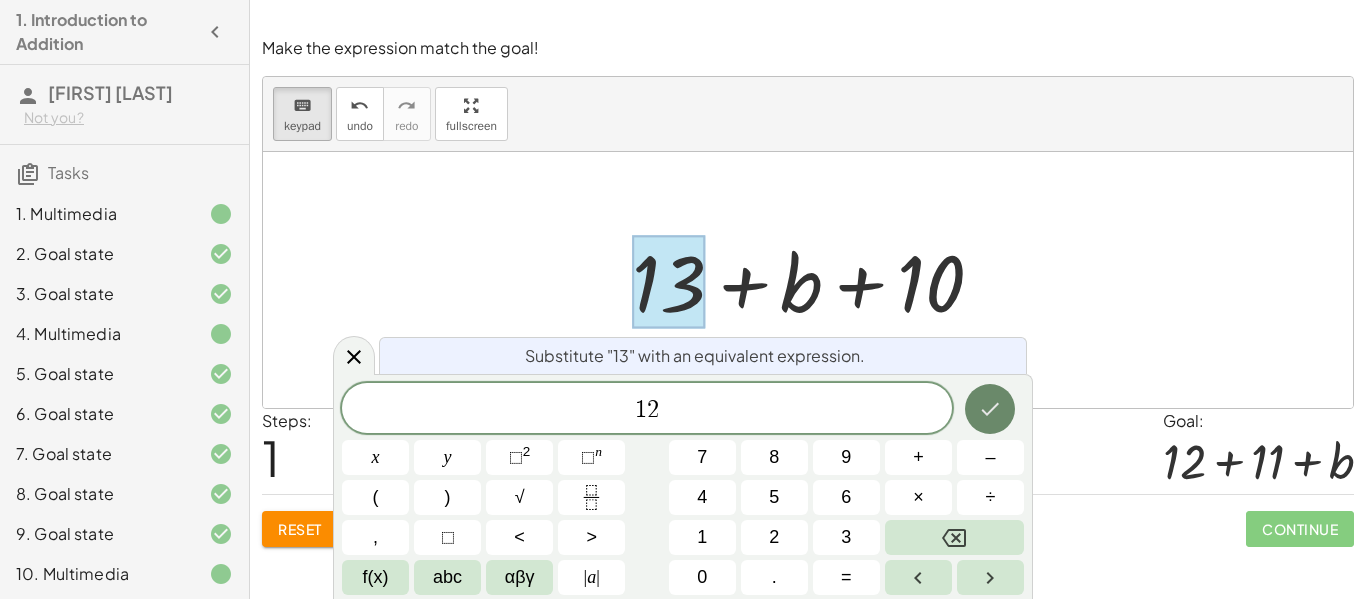 click 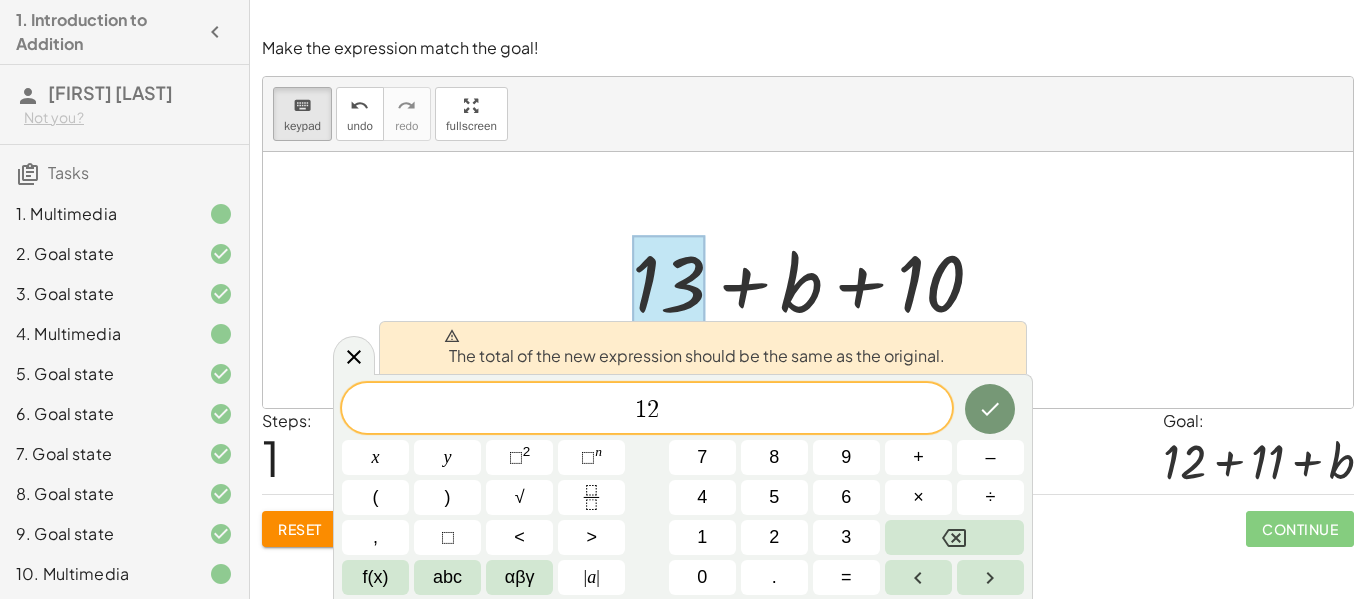 click at bounding box center (808, 280) 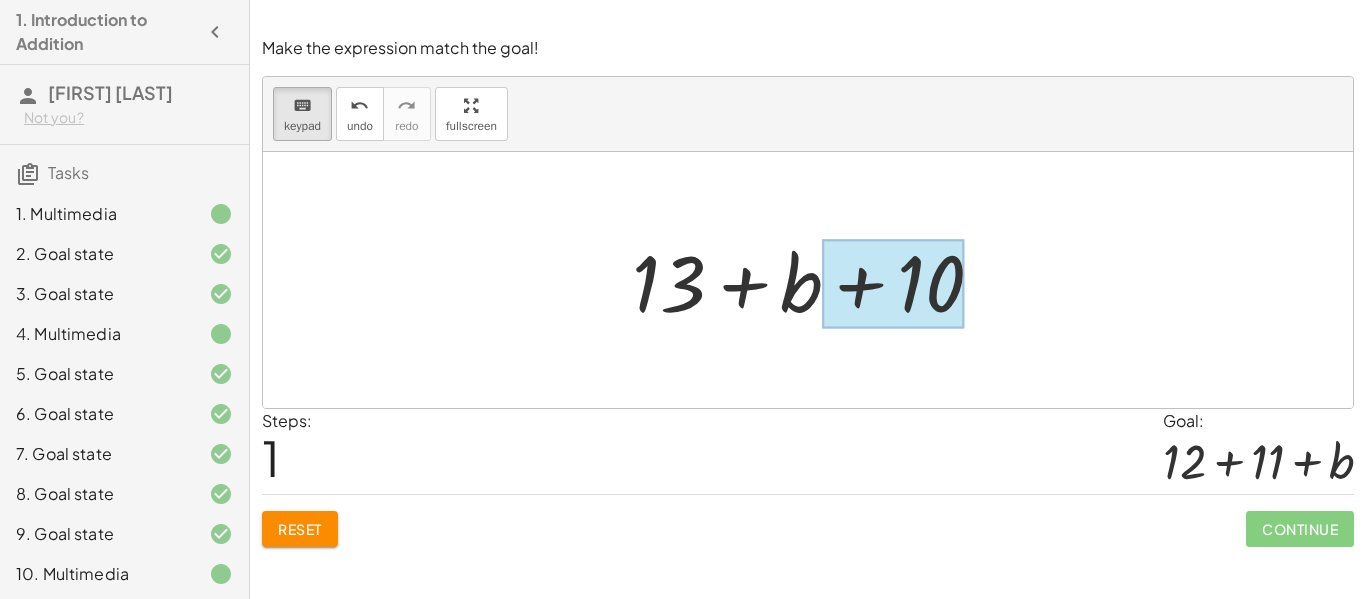 drag, startPoint x: 811, startPoint y: 265, endPoint x: 938, endPoint y: 284, distance: 128.41339 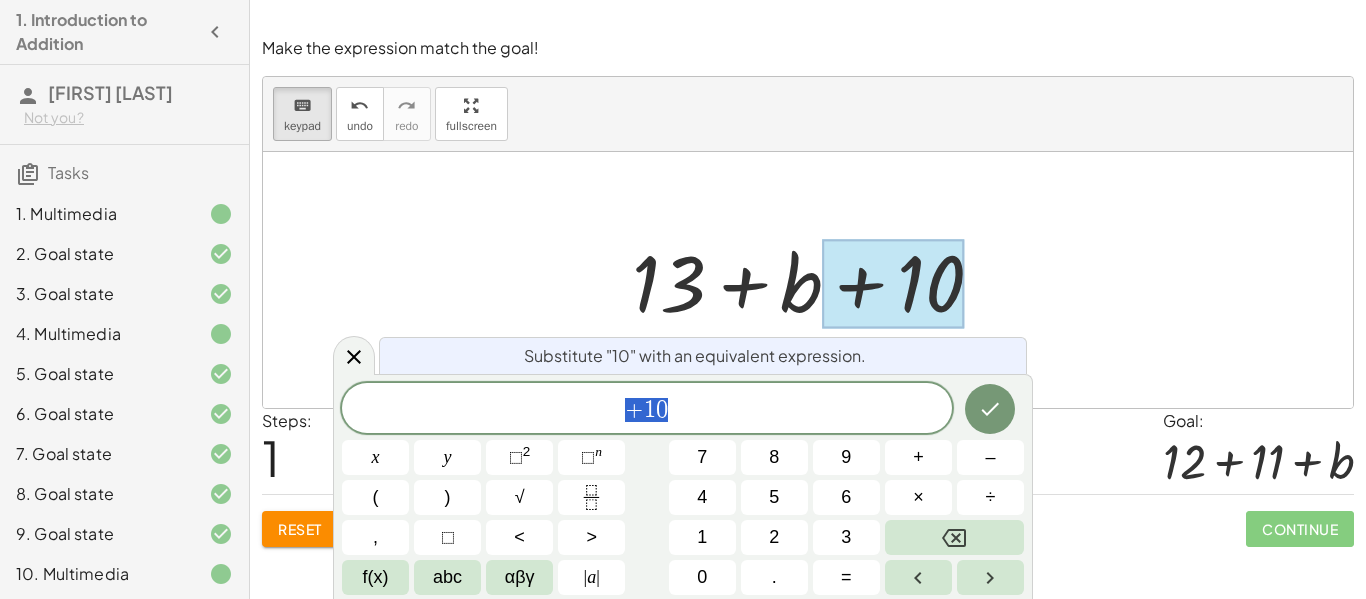 scroll, scrollTop: 16, scrollLeft: 0, axis: vertical 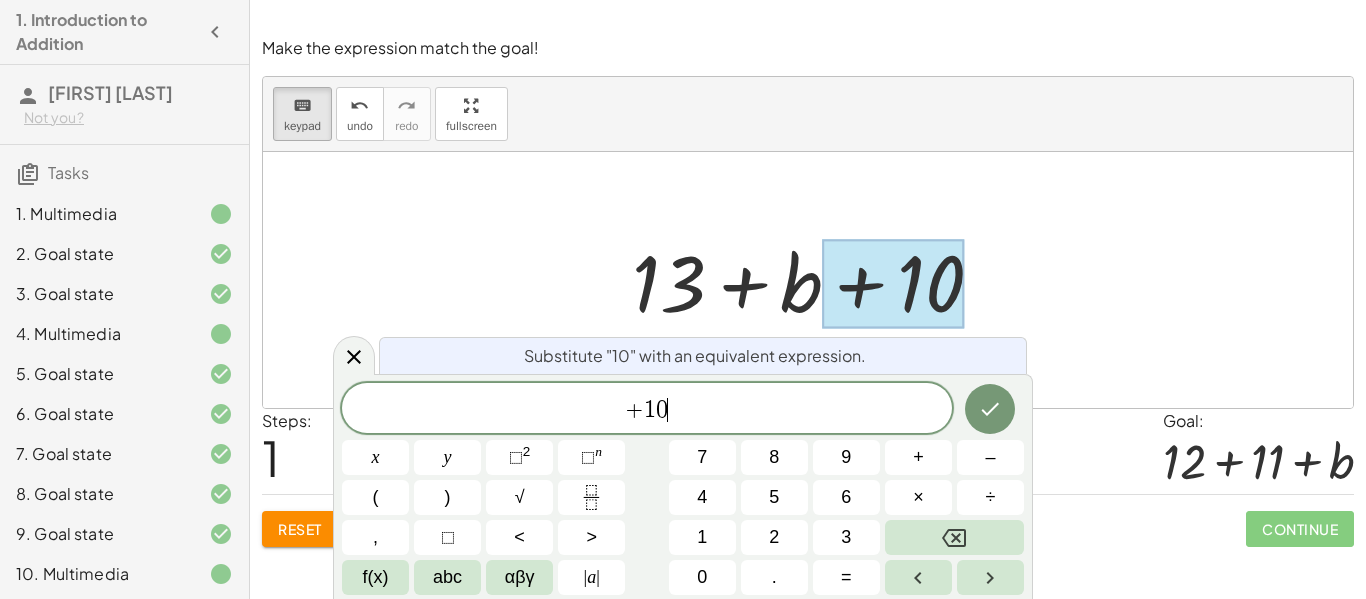 click on "+ 1 0 ​" at bounding box center [647, 410] 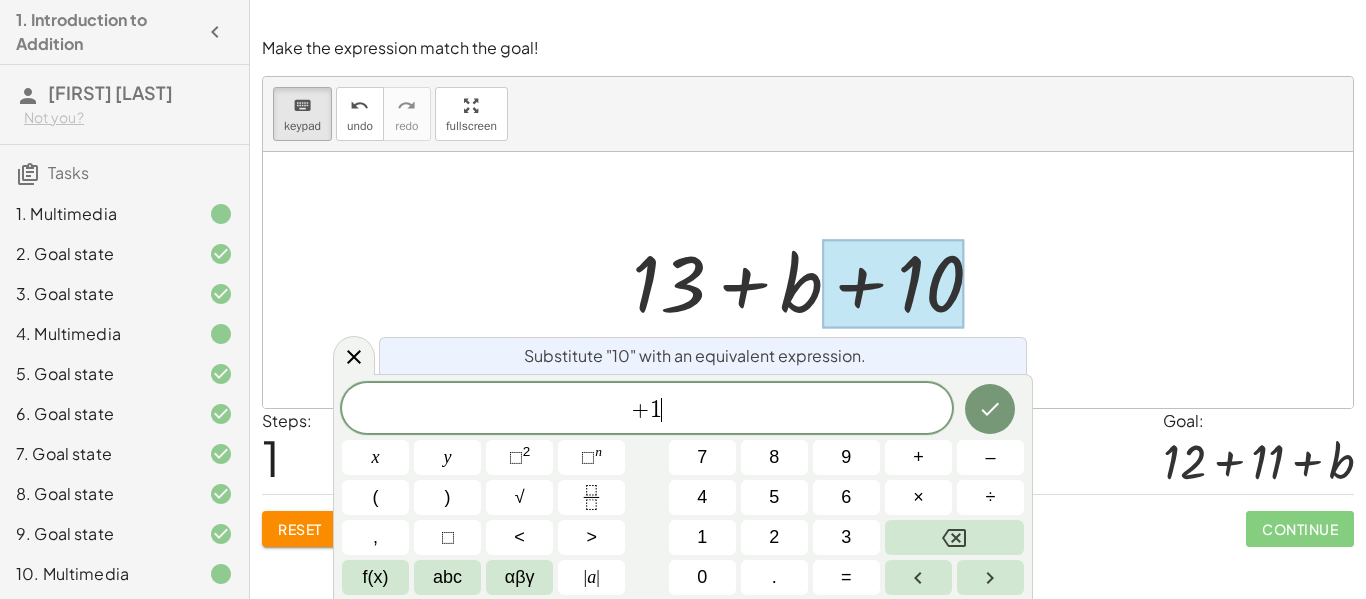 scroll, scrollTop: 17, scrollLeft: 0, axis: vertical 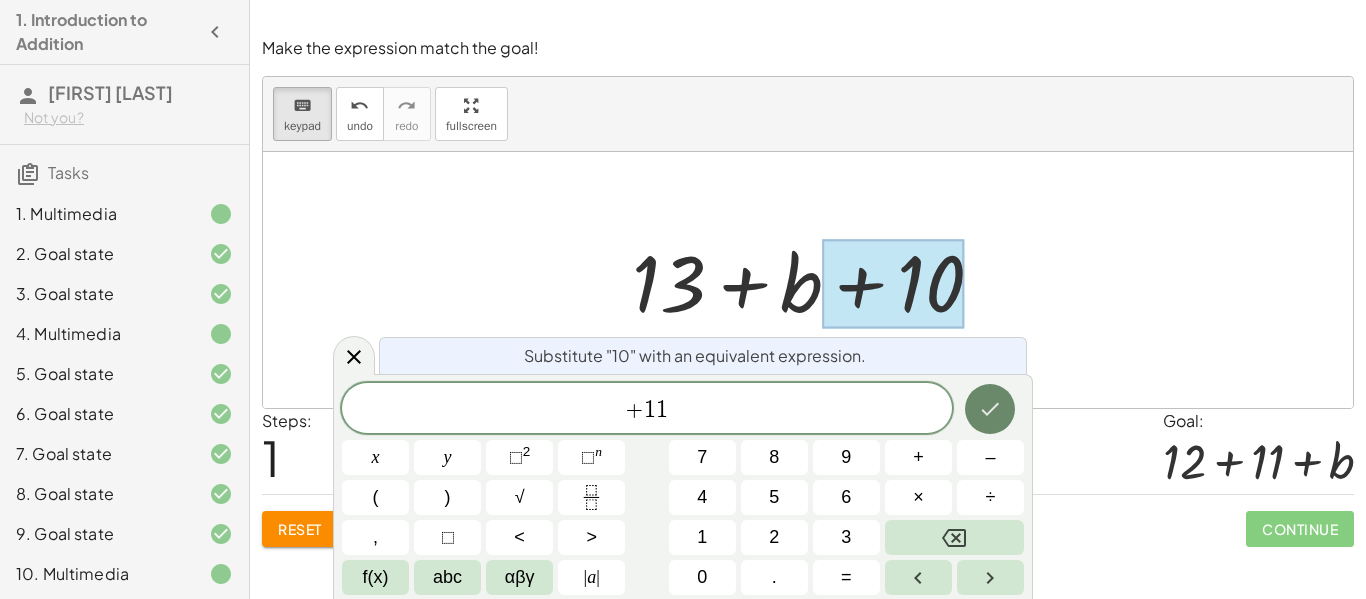 click 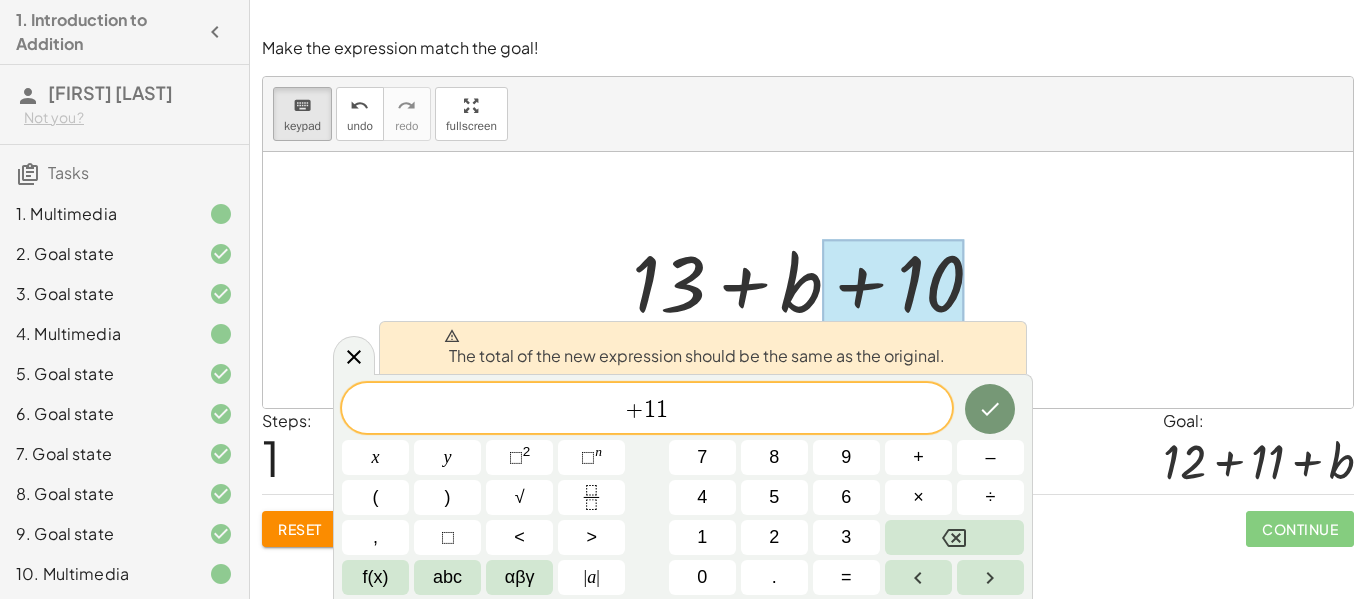 click at bounding box center [808, 280] 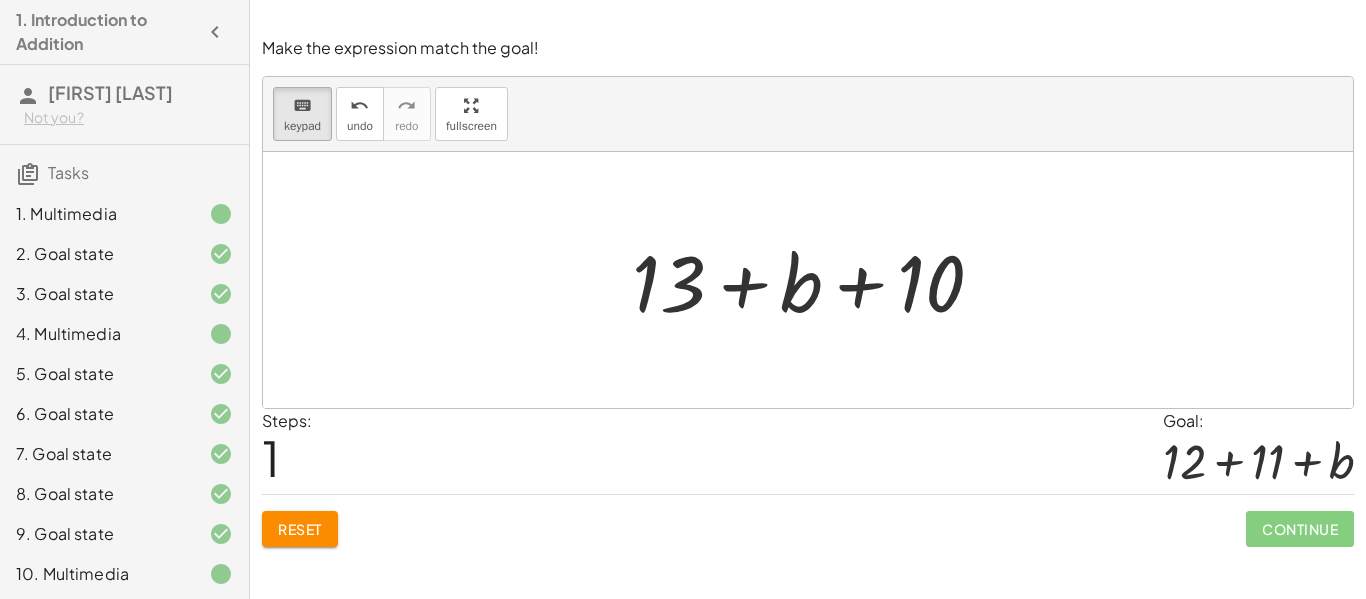 click on "Reset" 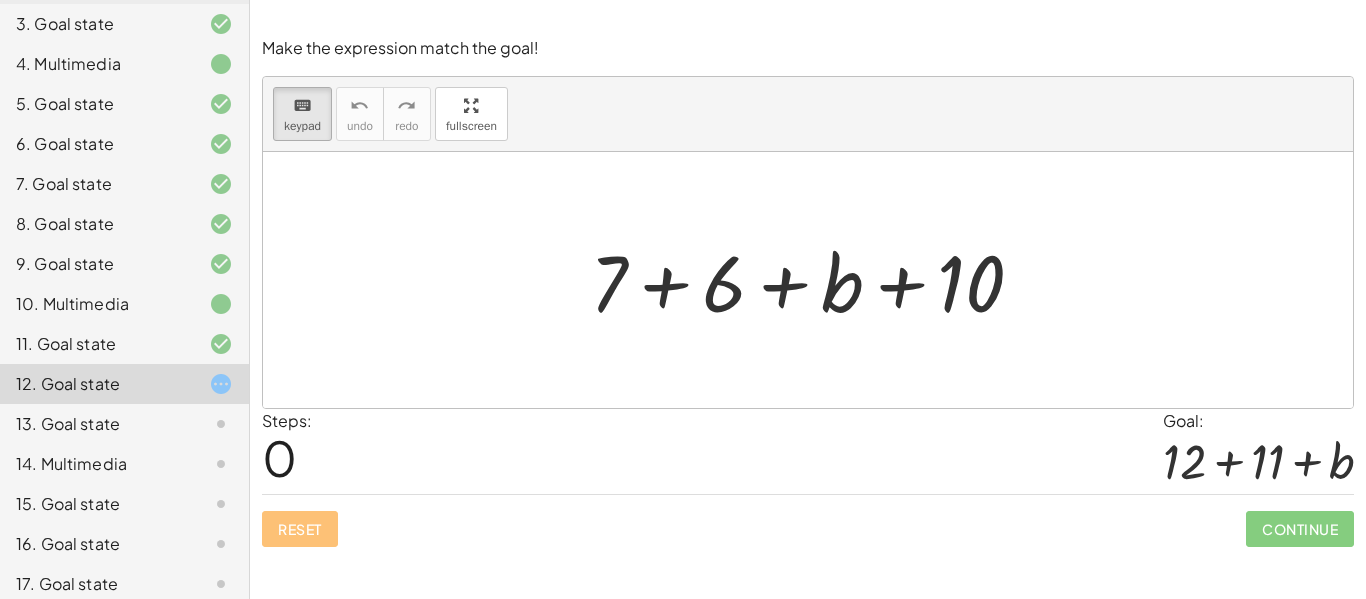 scroll, scrollTop: 267, scrollLeft: 0, axis: vertical 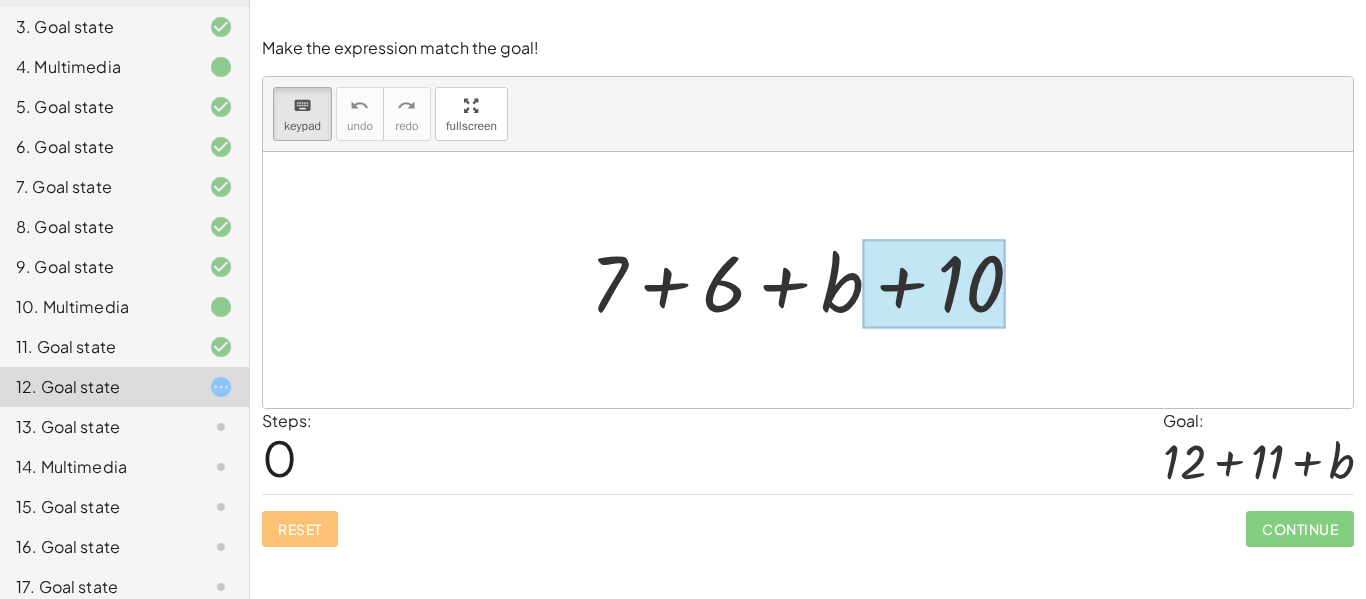 click at bounding box center [934, 284] 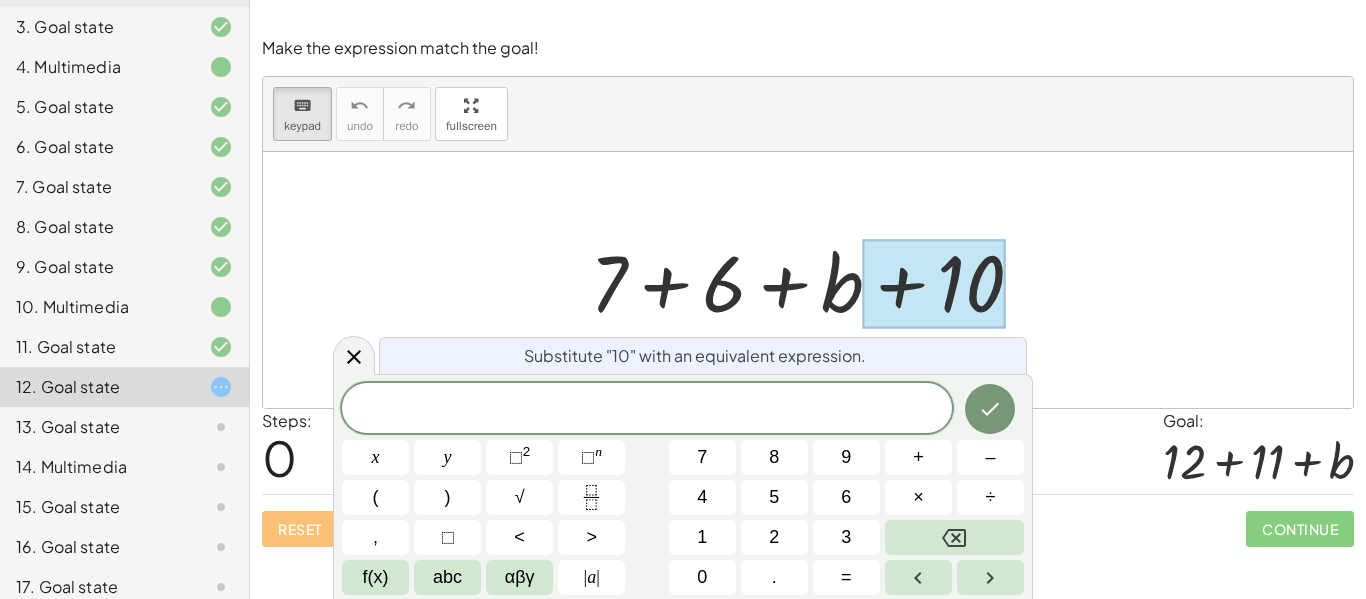 scroll, scrollTop: 19, scrollLeft: 0, axis: vertical 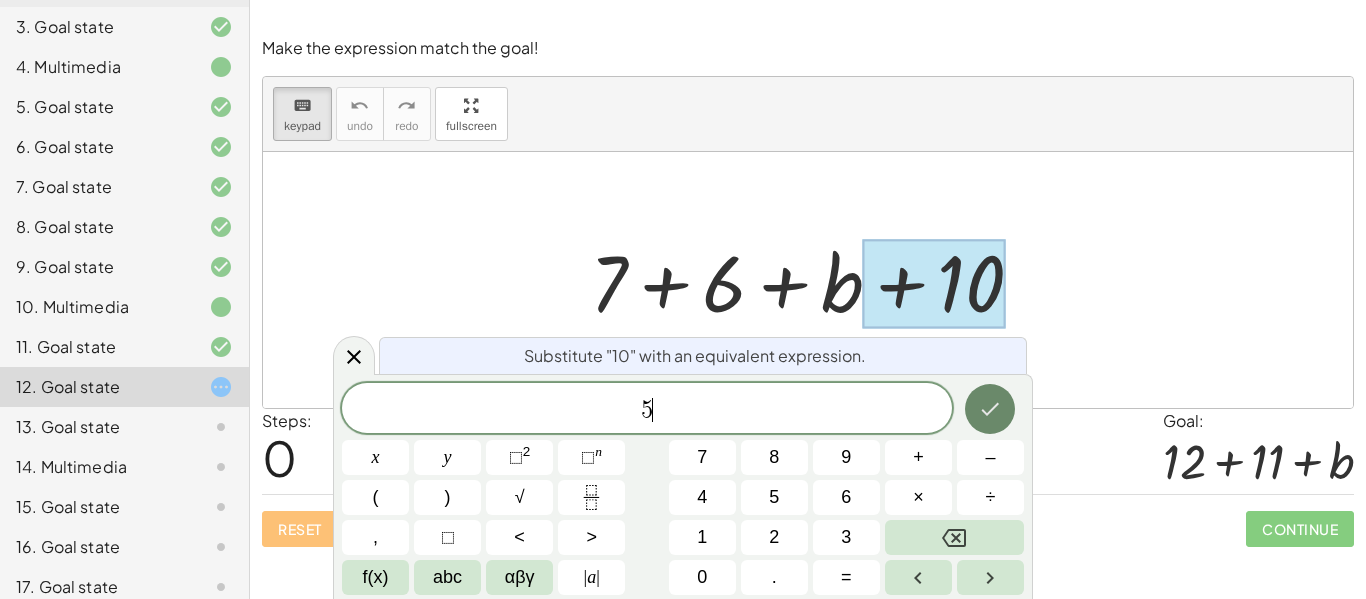 click 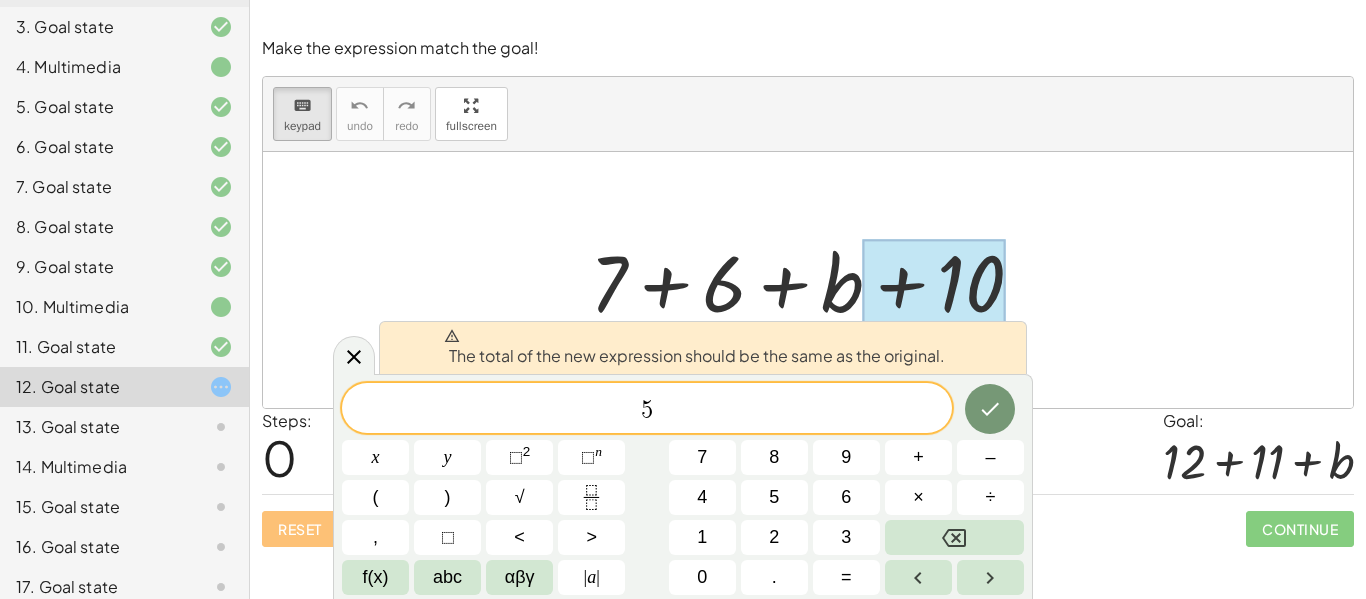 click at bounding box center [808, 280] 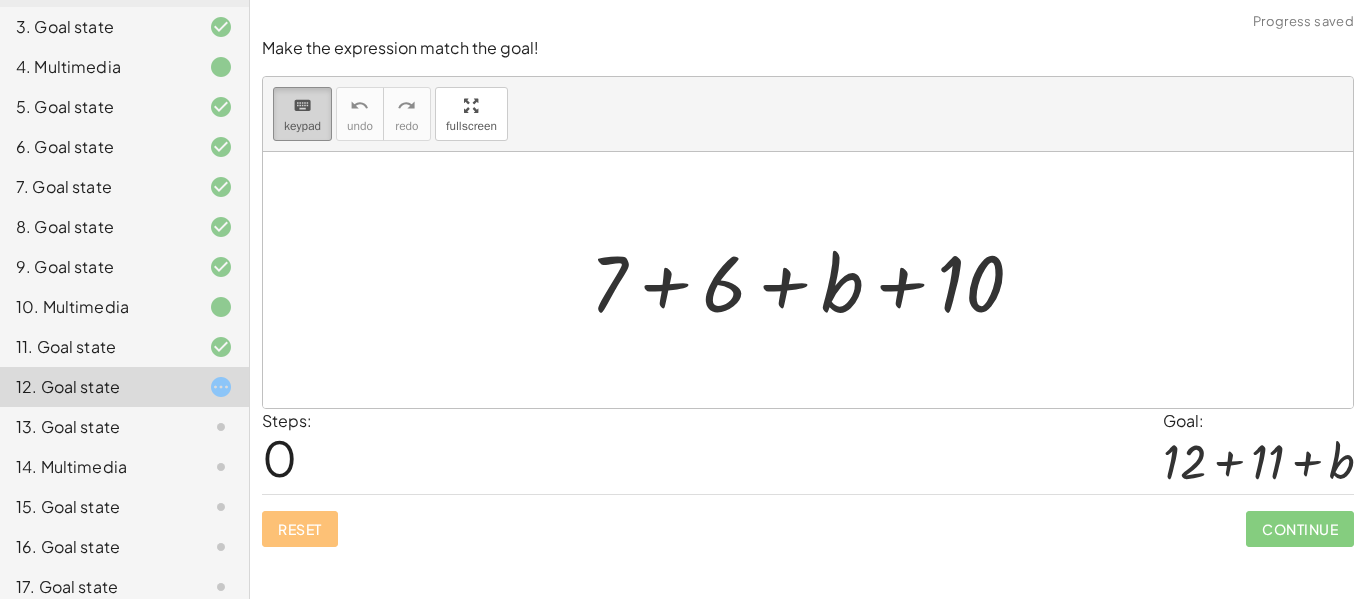 click on "keyboard" at bounding box center (302, 105) 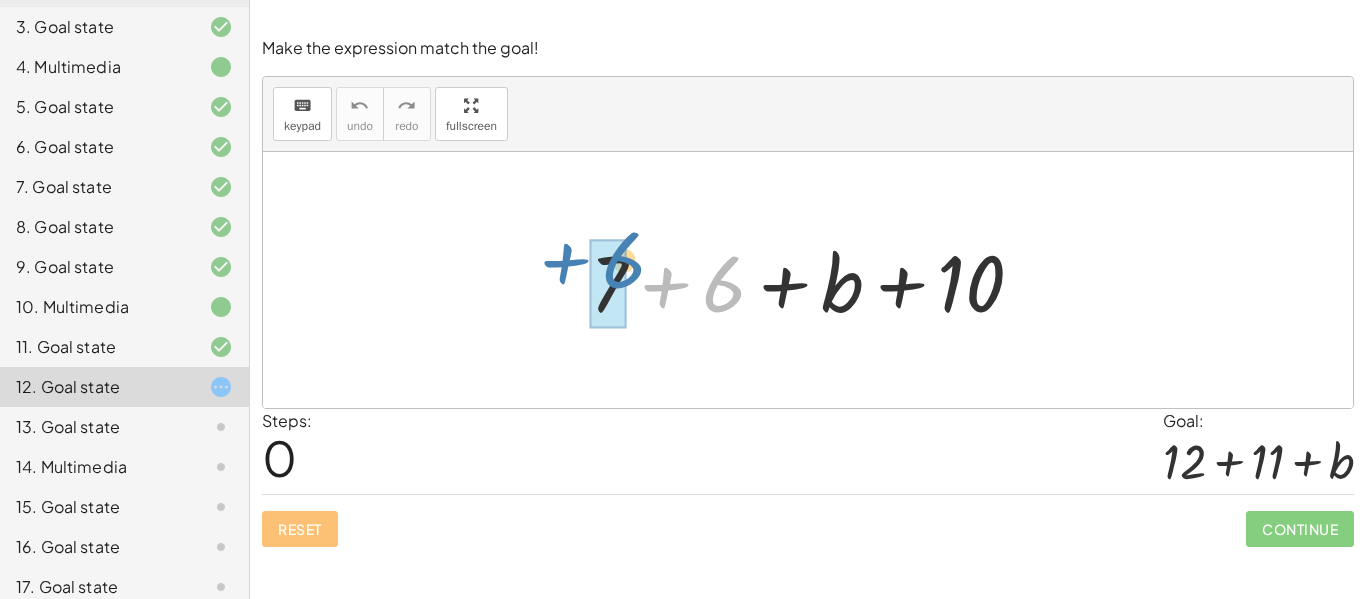drag, startPoint x: 717, startPoint y: 279, endPoint x: 618, endPoint y: 256, distance: 101.636604 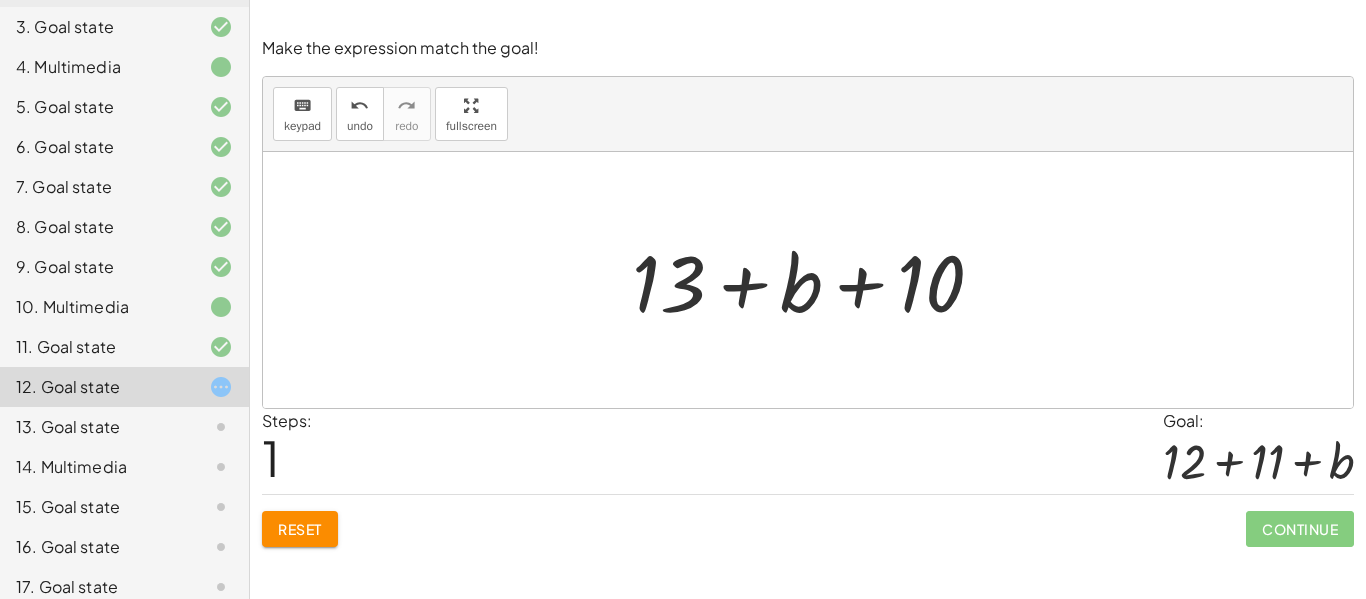 click on "Reset" 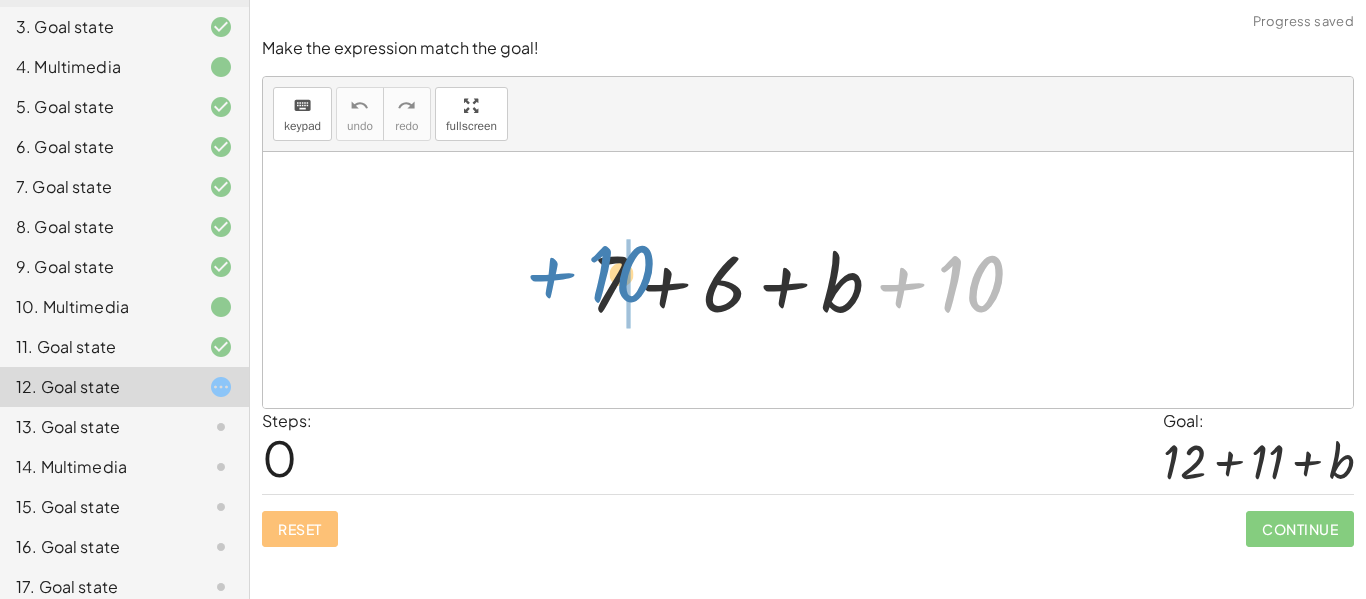 drag, startPoint x: 972, startPoint y: 279, endPoint x: 622, endPoint y: 269, distance: 350.14282 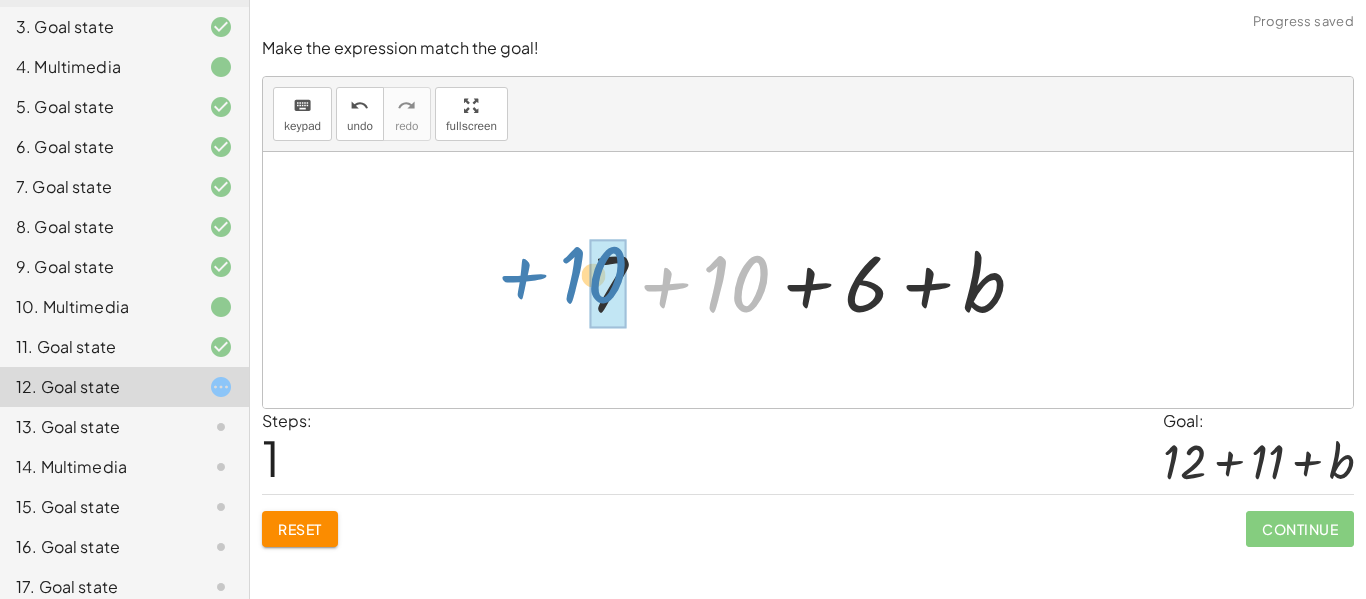 drag, startPoint x: 751, startPoint y: 278, endPoint x: 617, endPoint y: 271, distance: 134.18271 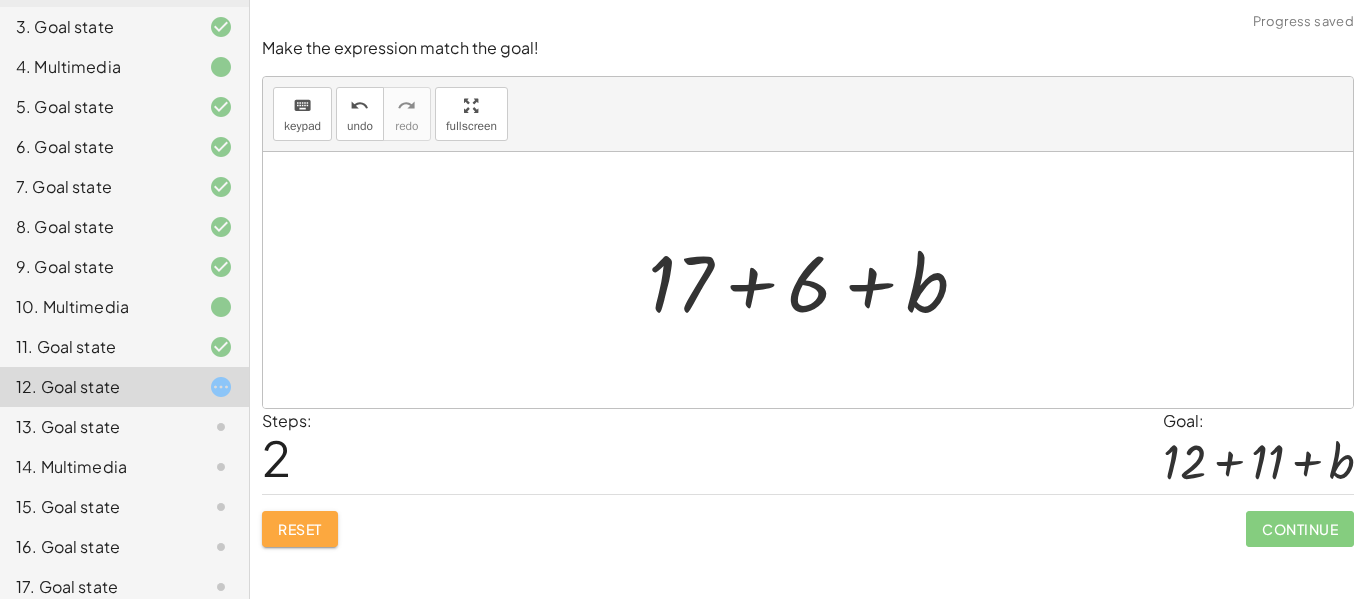 click on "Reset" 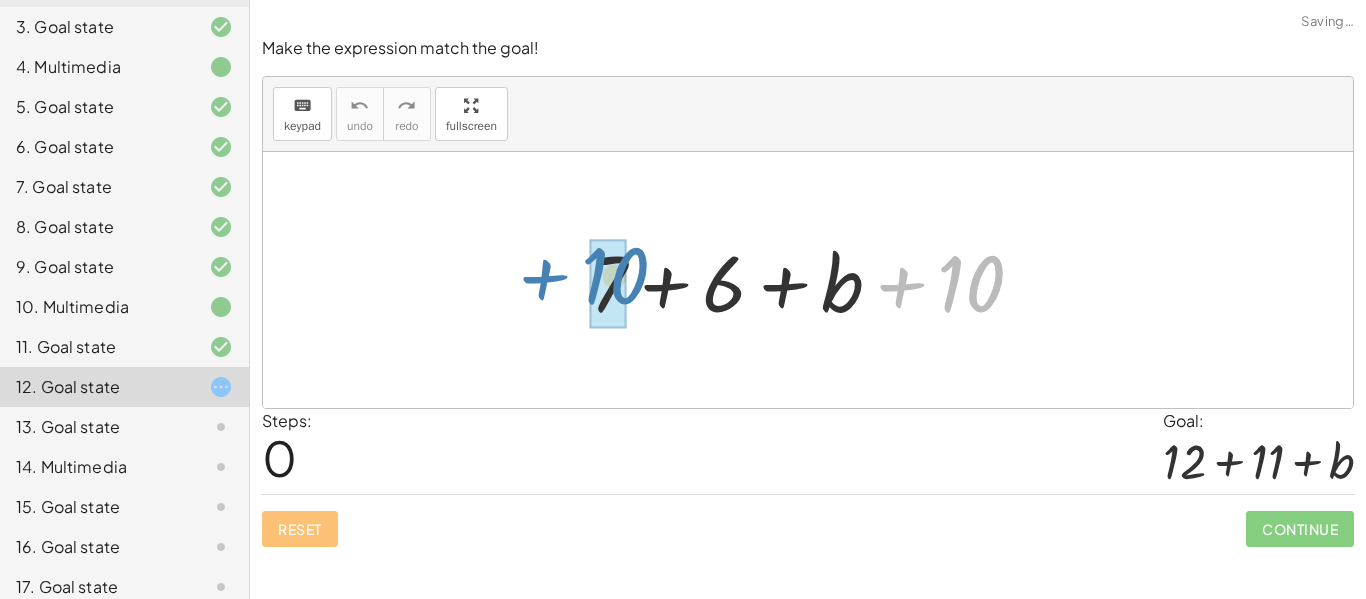 drag, startPoint x: 982, startPoint y: 285, endPoint x: 625, endPoint y: 277, distance: 357.08963 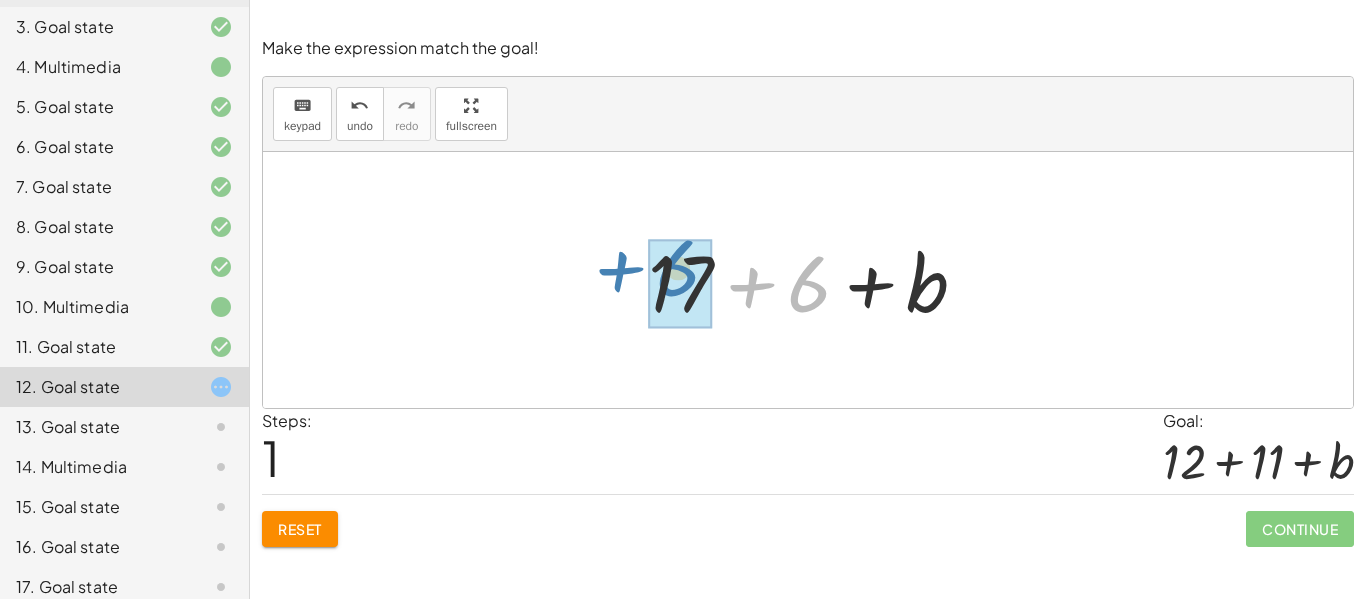 drag, startPoint x: 810, startPoint y: 278, endPoint x: 679, endPoint y: 262, distance: 131.97348 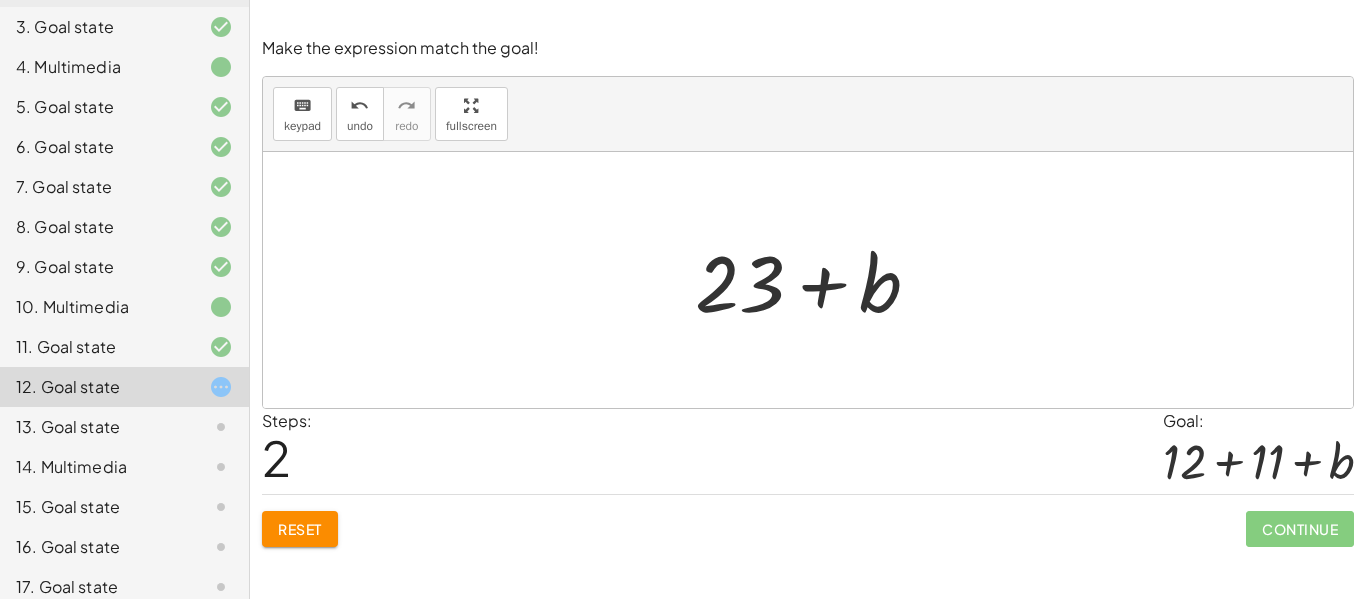 click on "Reset" 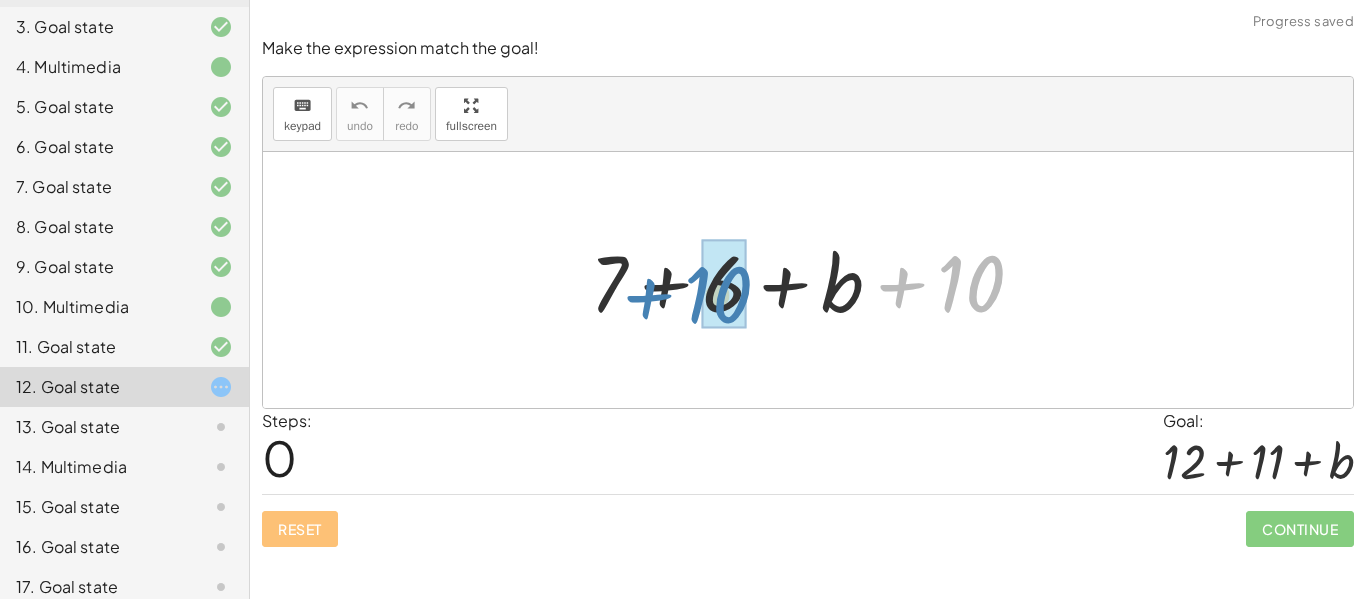 drag, startPoint x: 962, startPoint y: 278, endPoint x: 709, endPoint y: 288, distance: 253.19756 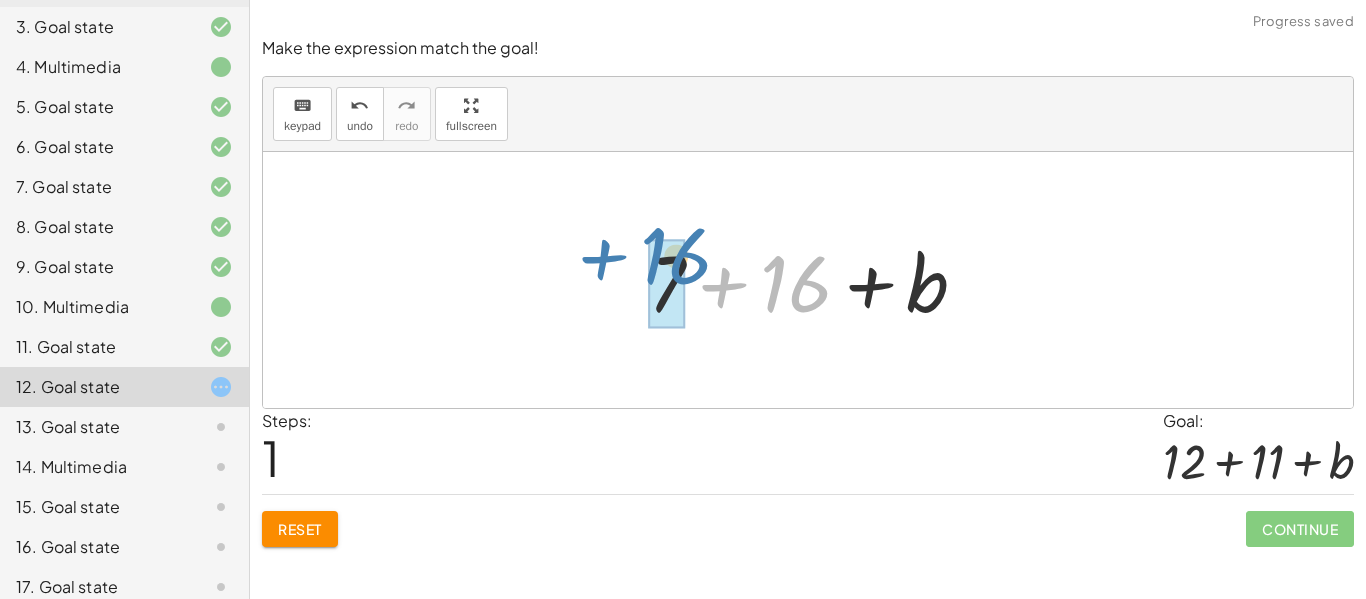 drag, startPoint x: 796, startPoint y: 276, endPoint x: 676, endPoint y: 250, distance: 122.78436 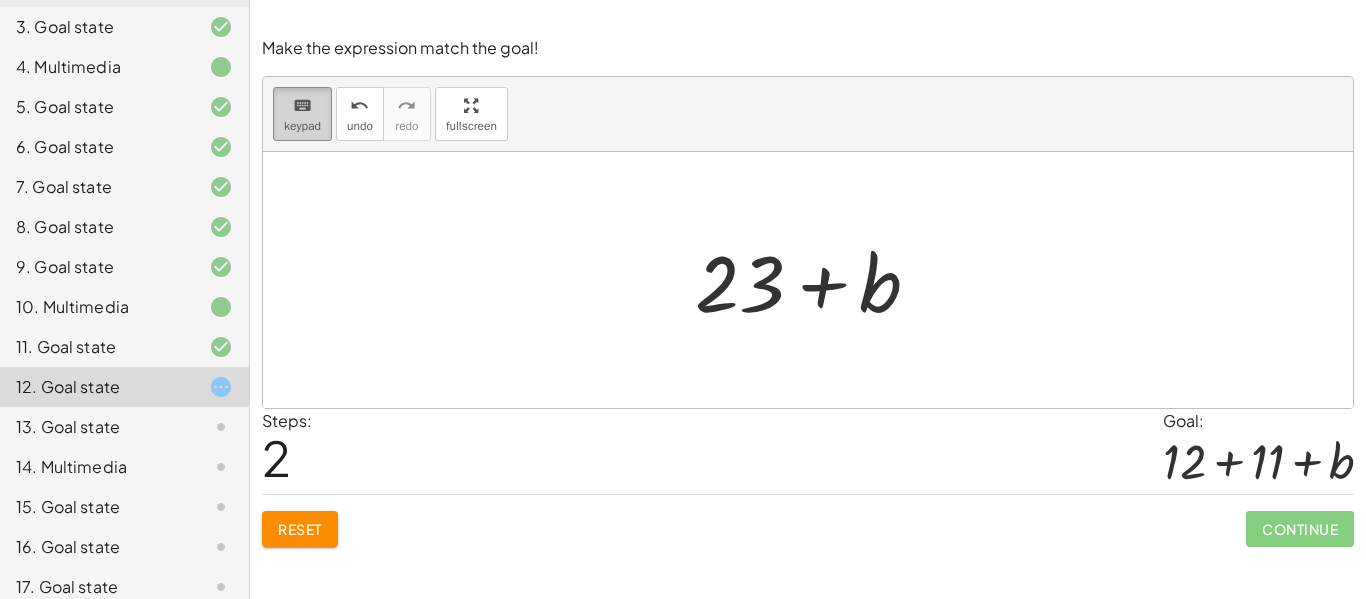 click on "keypad" at bounding box center [302, 126] 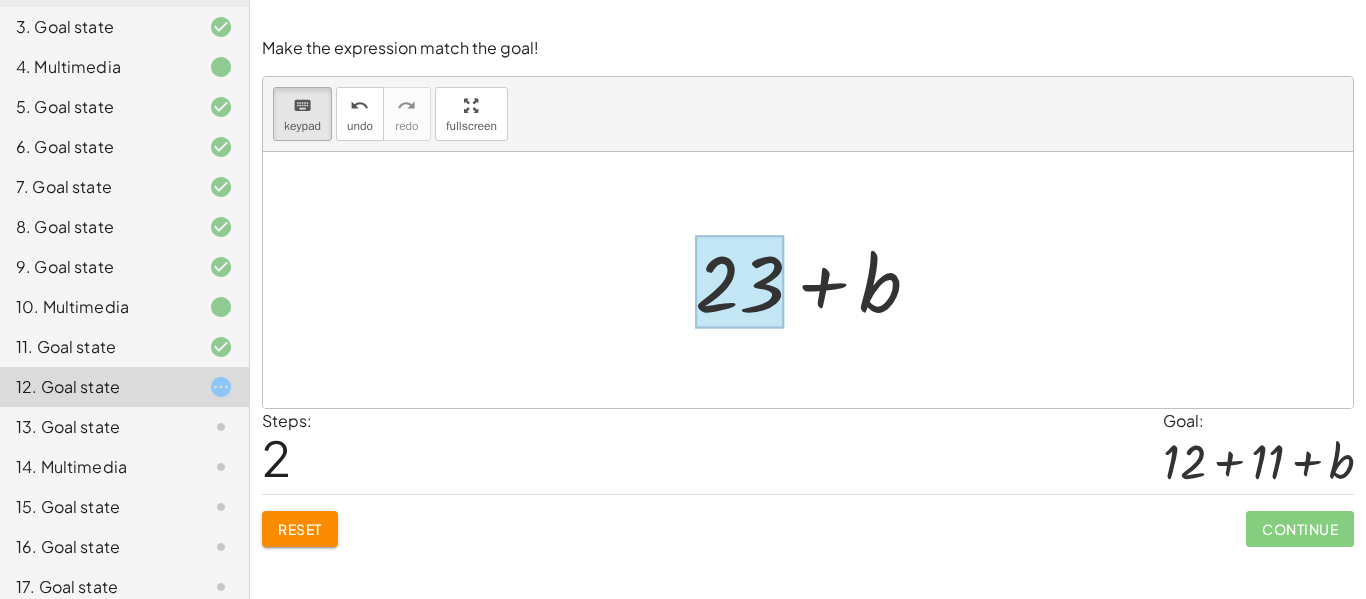 click at bounding box center [740, 282] 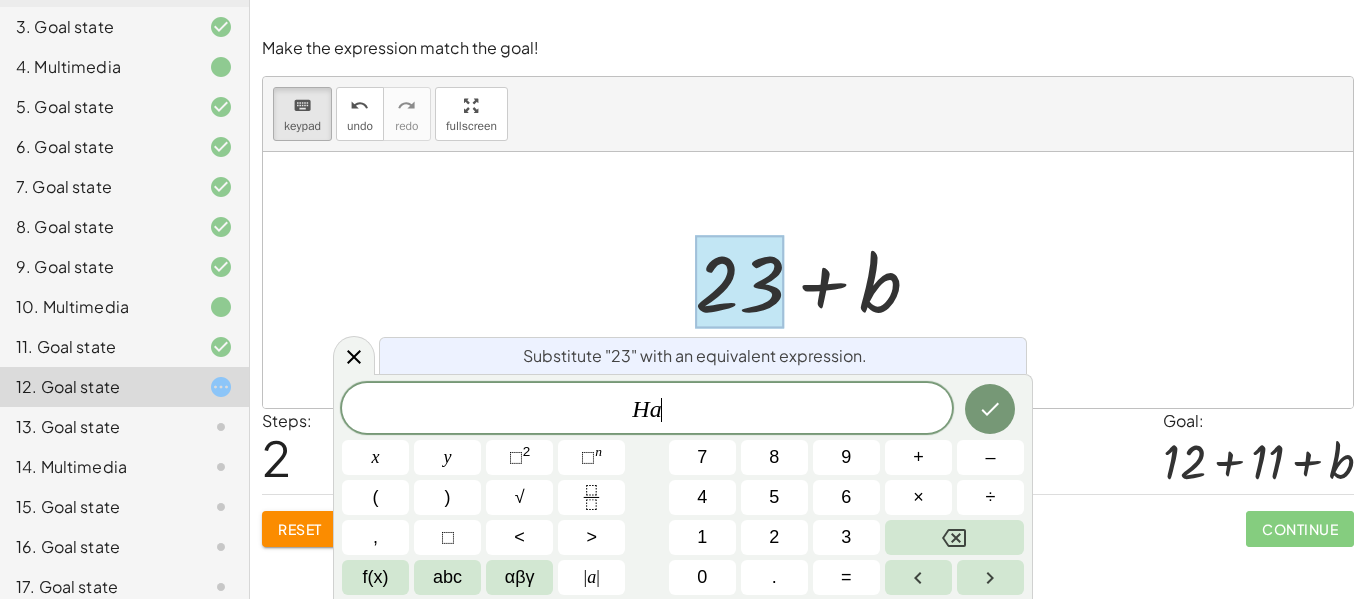 scroll, scrollTop: 23, scrollLeft: 0, axis: vertical 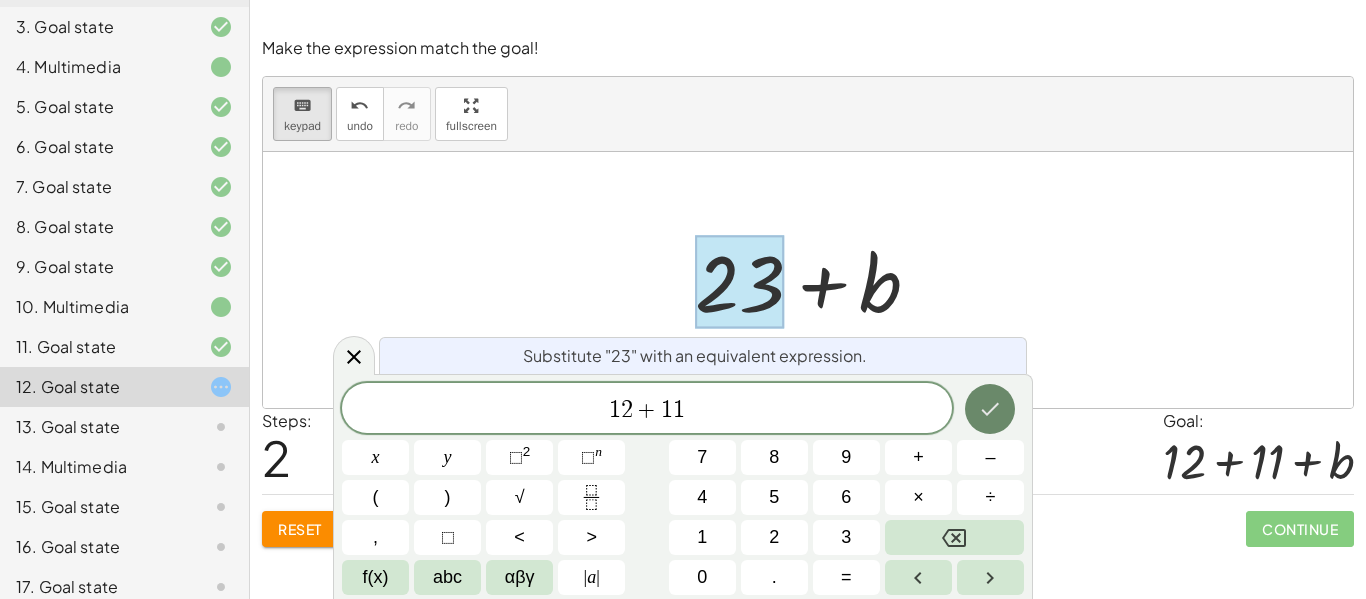 click 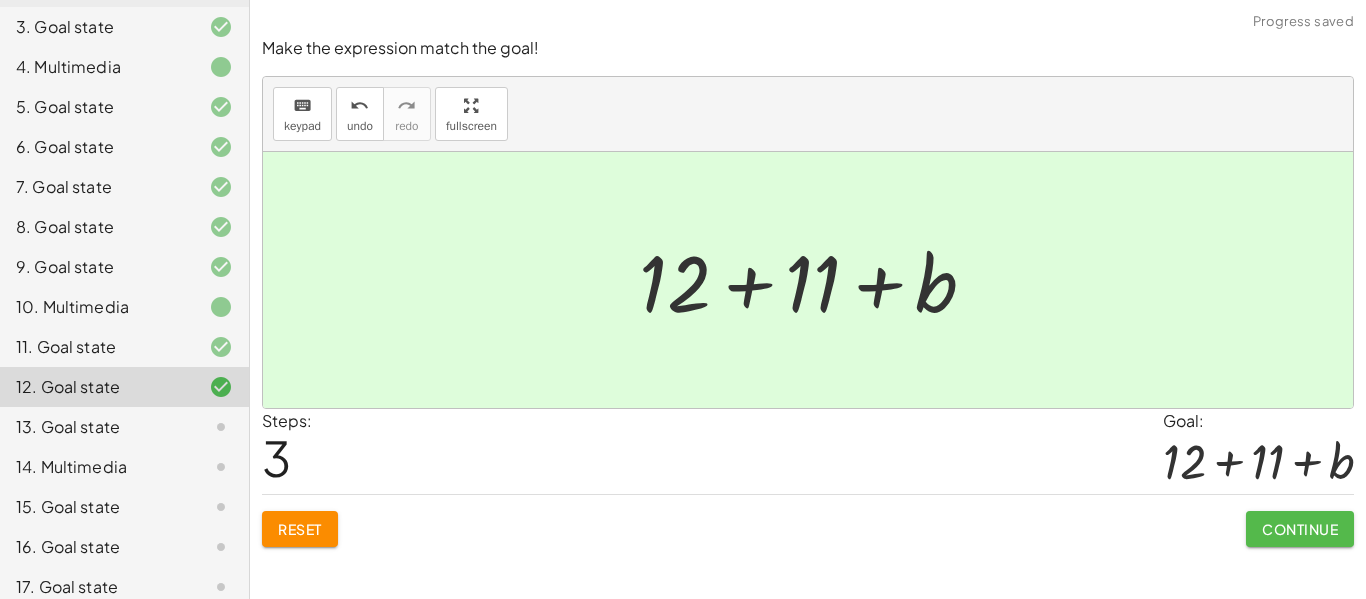 click on "Continue" 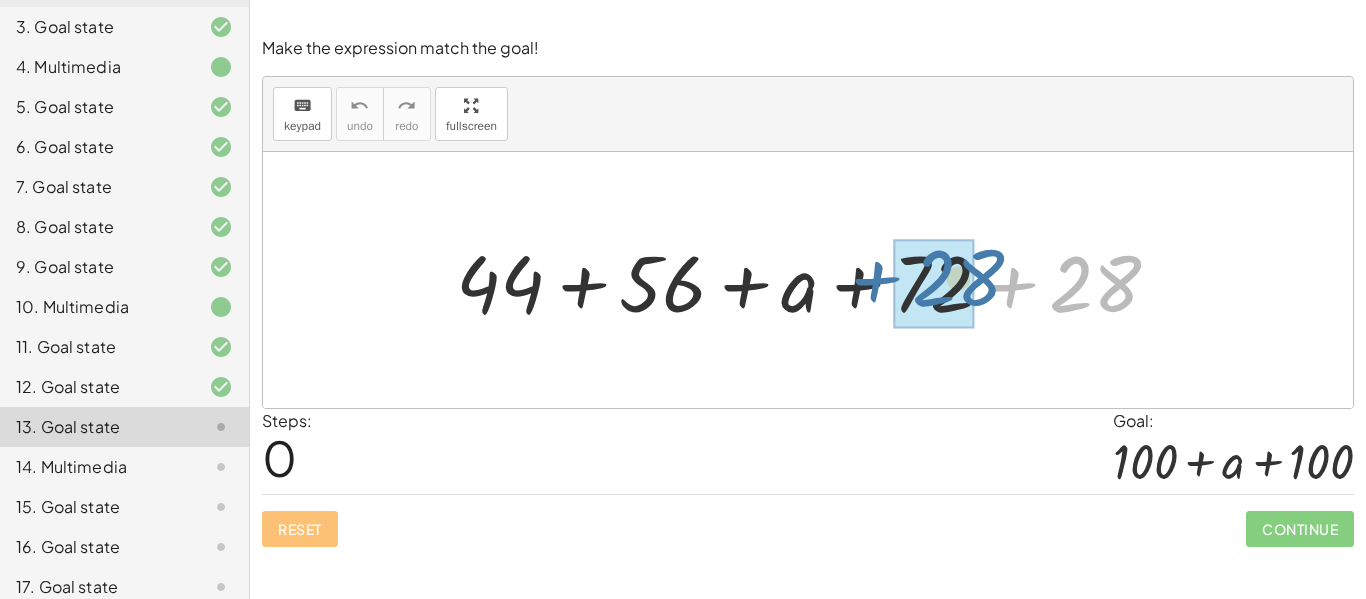 drag, startPoint x: 1107, startPoint y: 283, endPoint x: 969, endPoint y: 278, distance: 138.09055 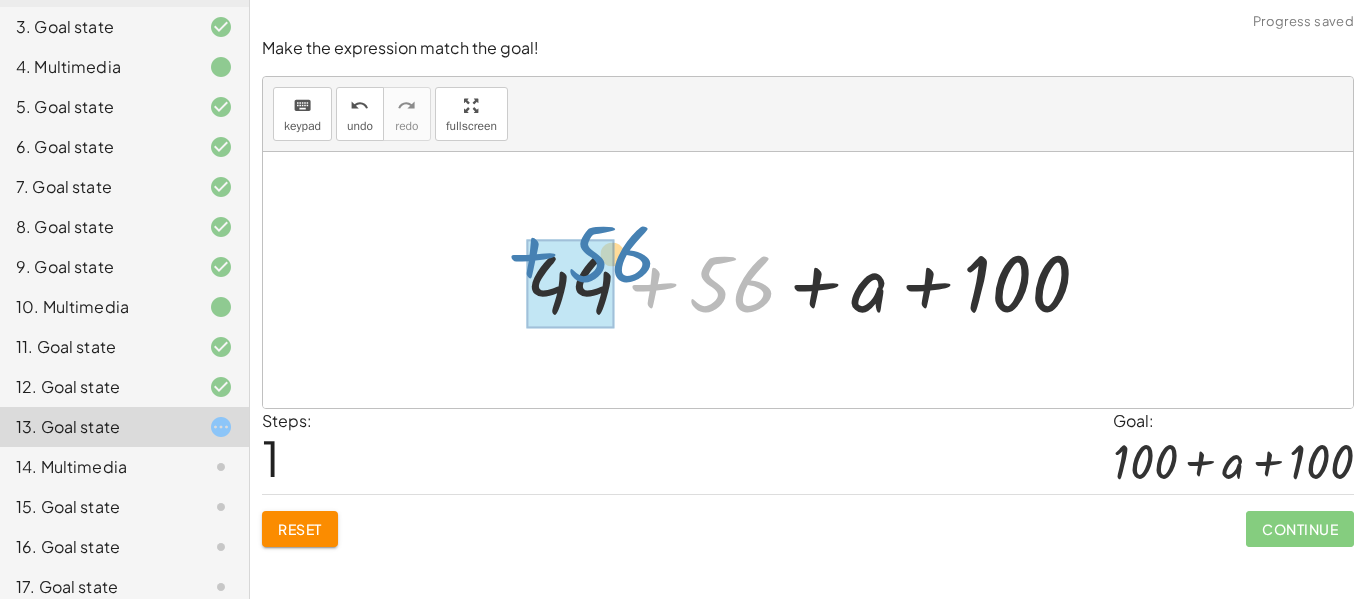 drag, startPoint x: 752, startPoint y: 276, endPoint x: 623, endPoint y: 246, distance: 132.44244 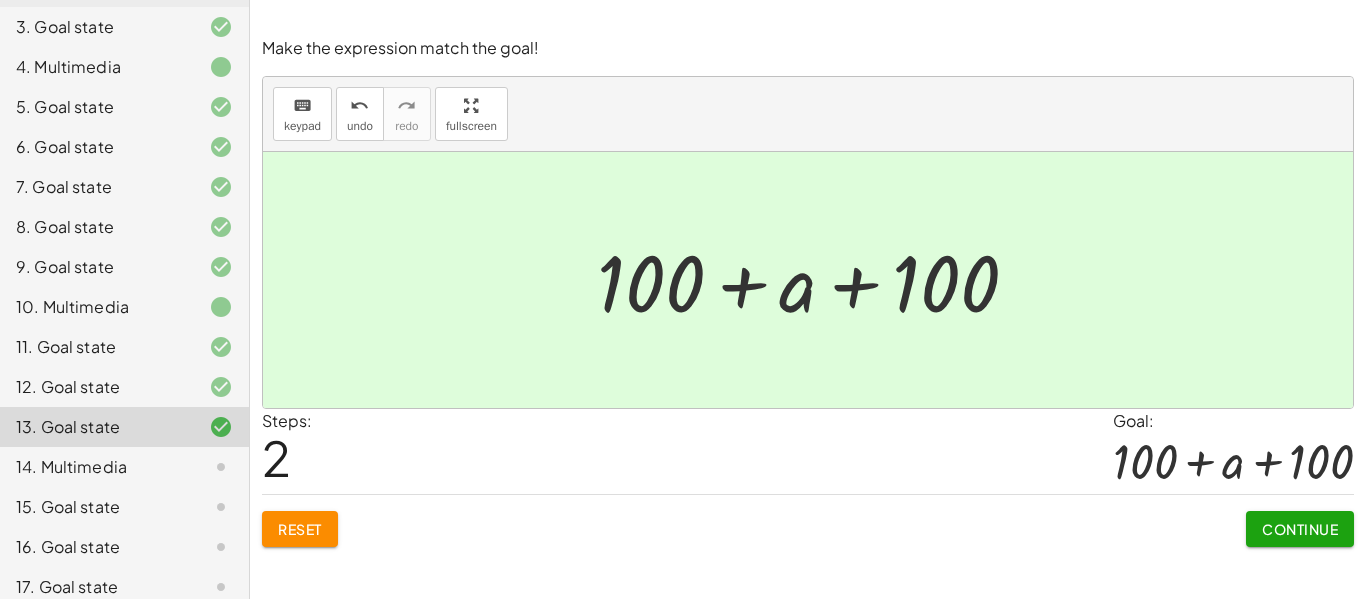 click on "Continue" at bounding box center [1300, 529] 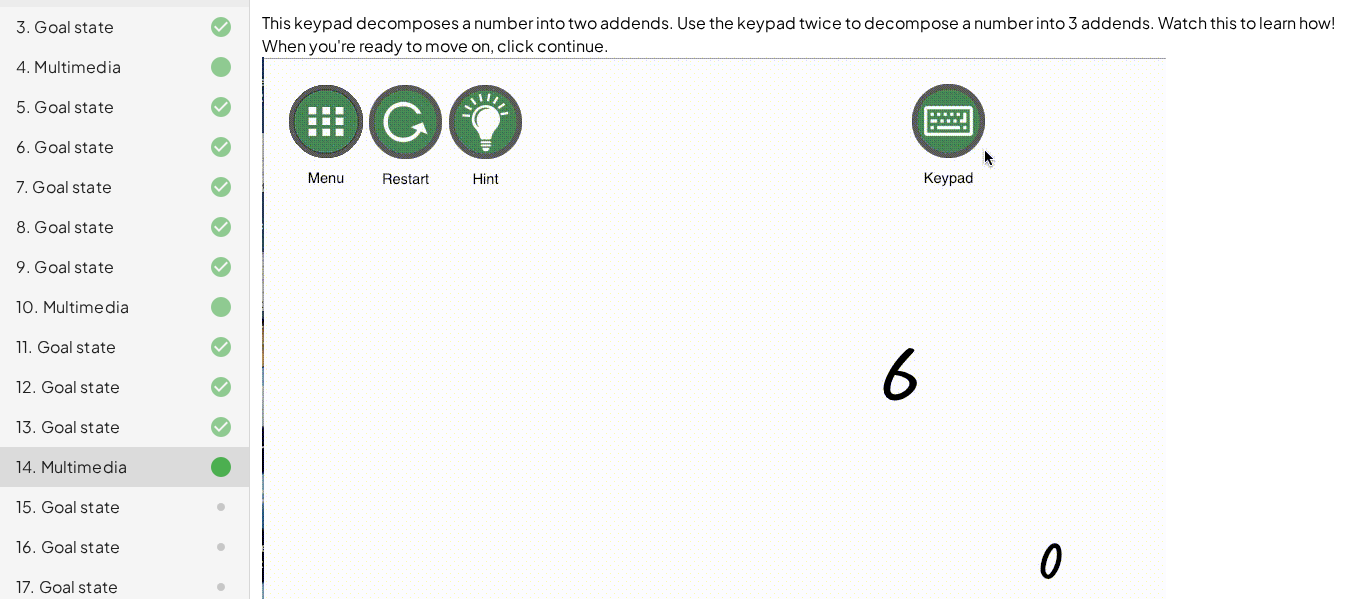 scroll, scrollTop: 217, scrollLeft: 0, axis: vertical 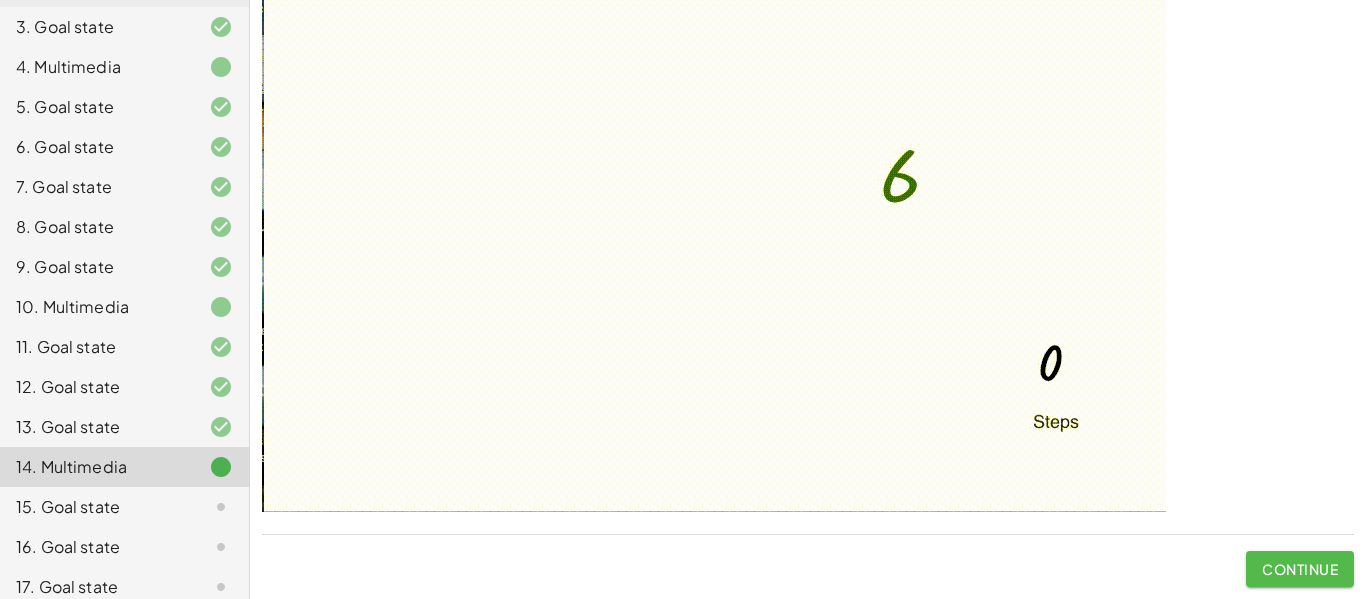 click on "Continue" 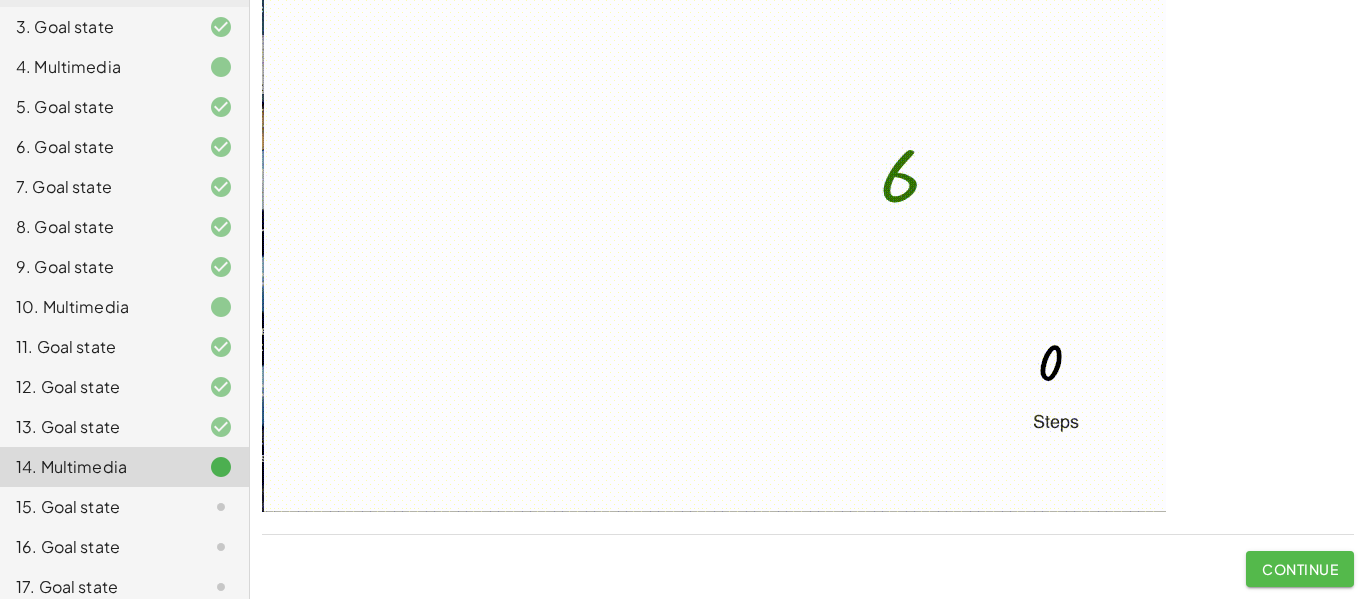 scroll, scrollTop: 0, scrollLeft: 0, axis: both 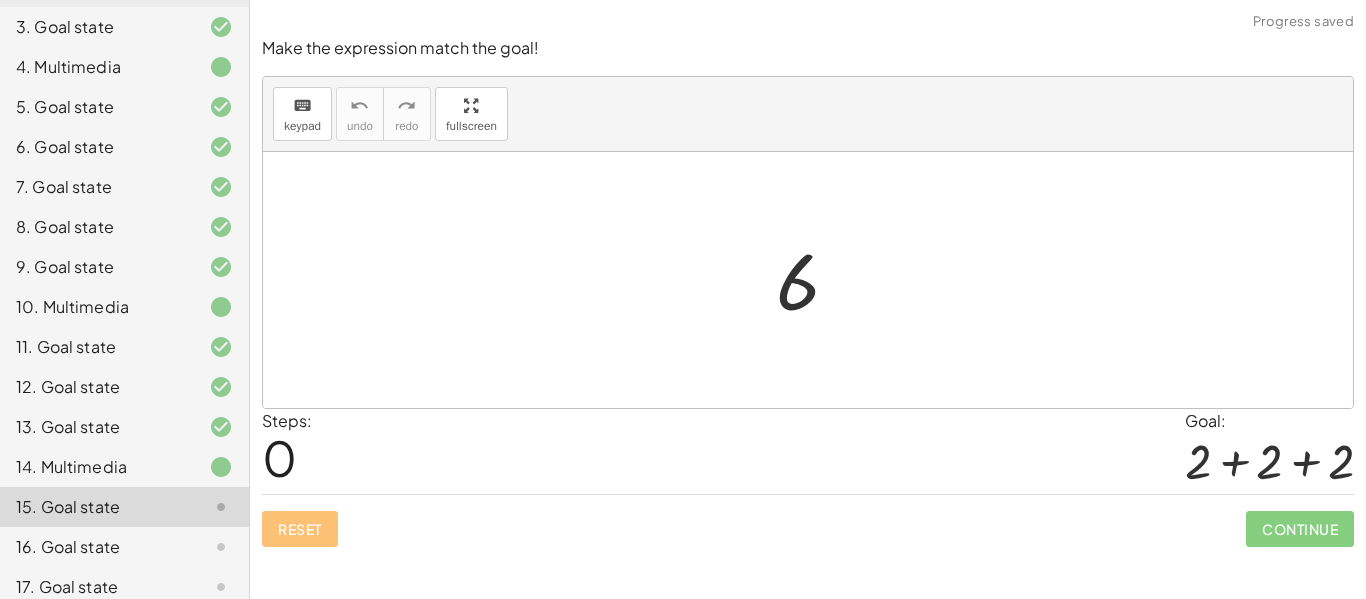click at bounding box center [815, 280] 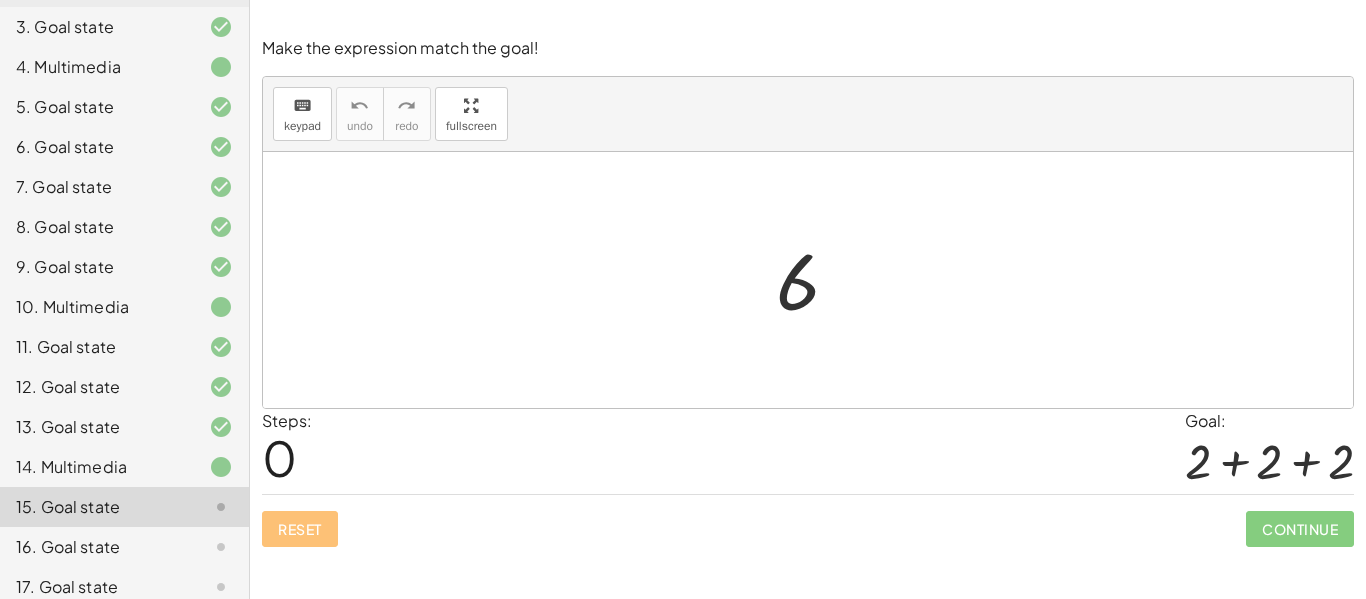 click on "keyboard keypad undo undo redo redo fullscreen" at bounding box center (808, 114) 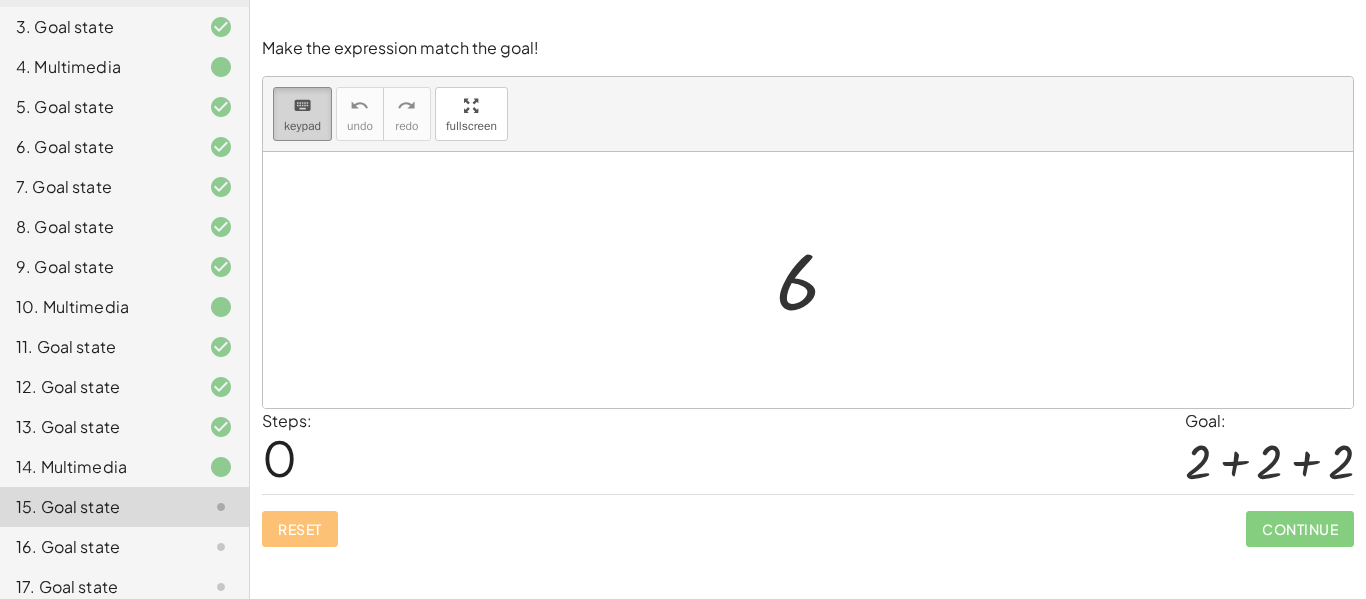 click on "keyboard" at bounding box center (302, 105) 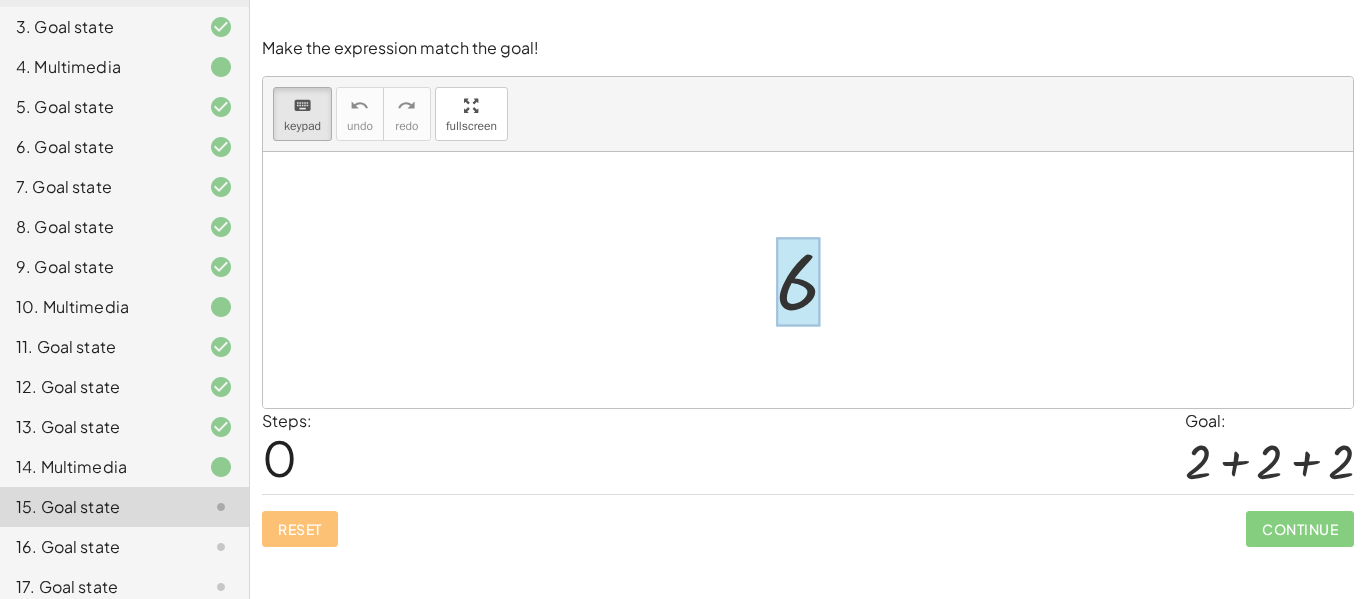 click at bounding box center (798, 282) 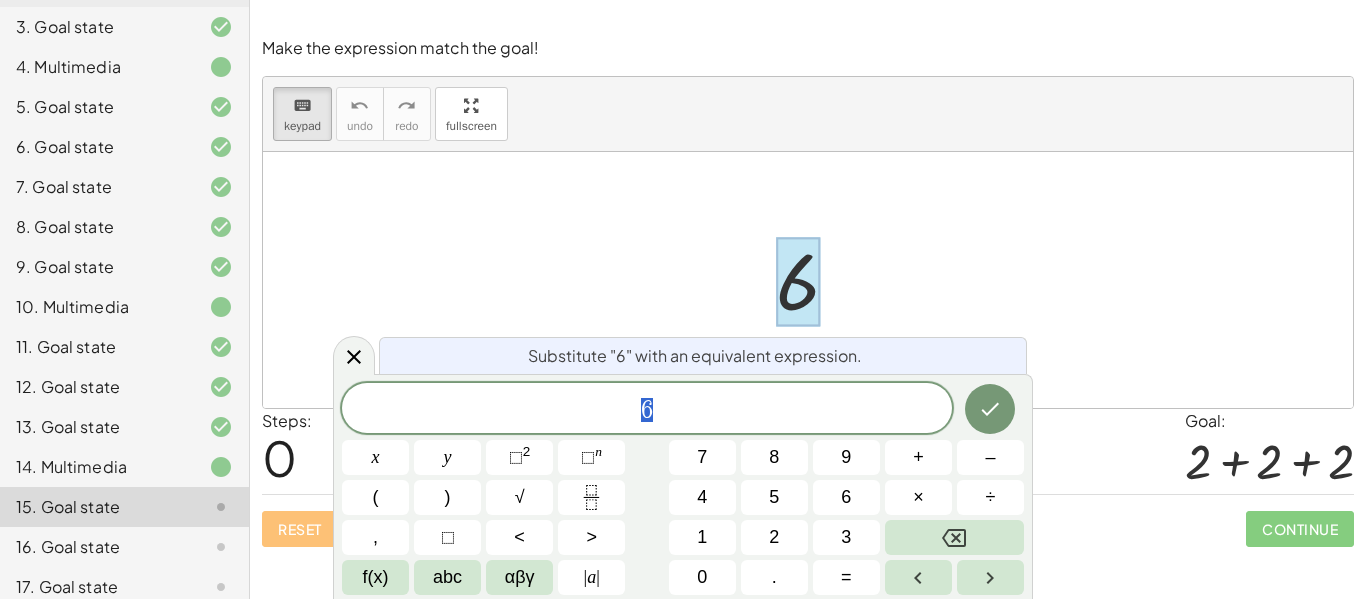 click on "6" at bounding box center (647, 410) 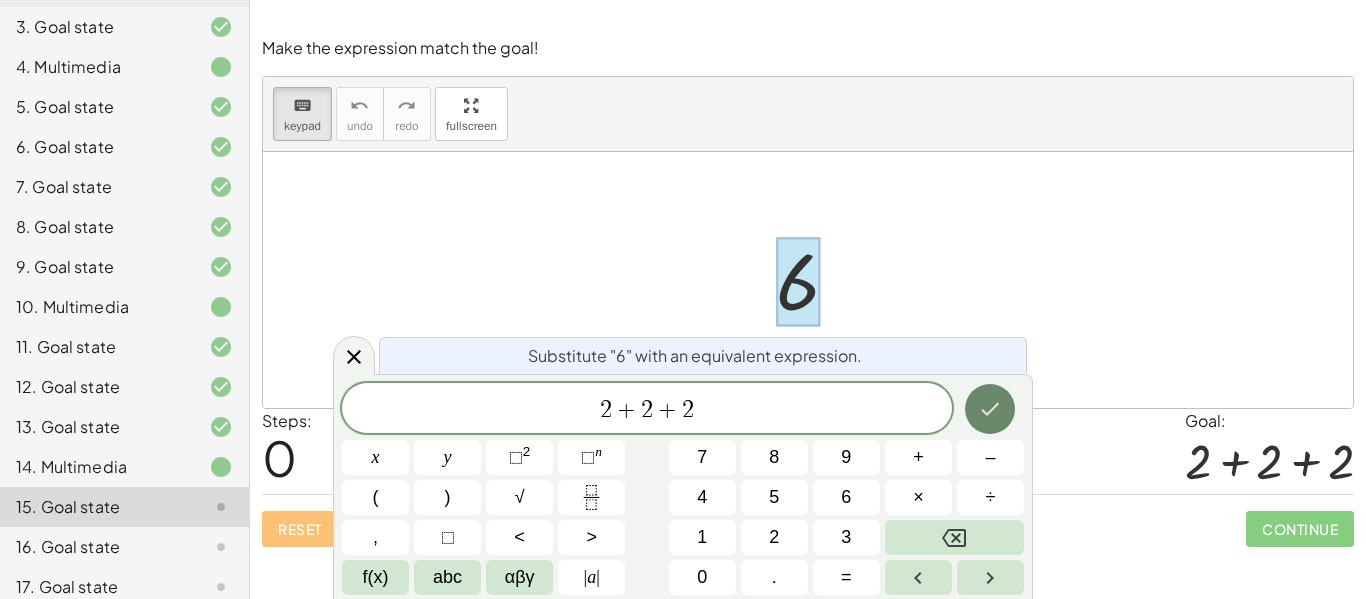 click 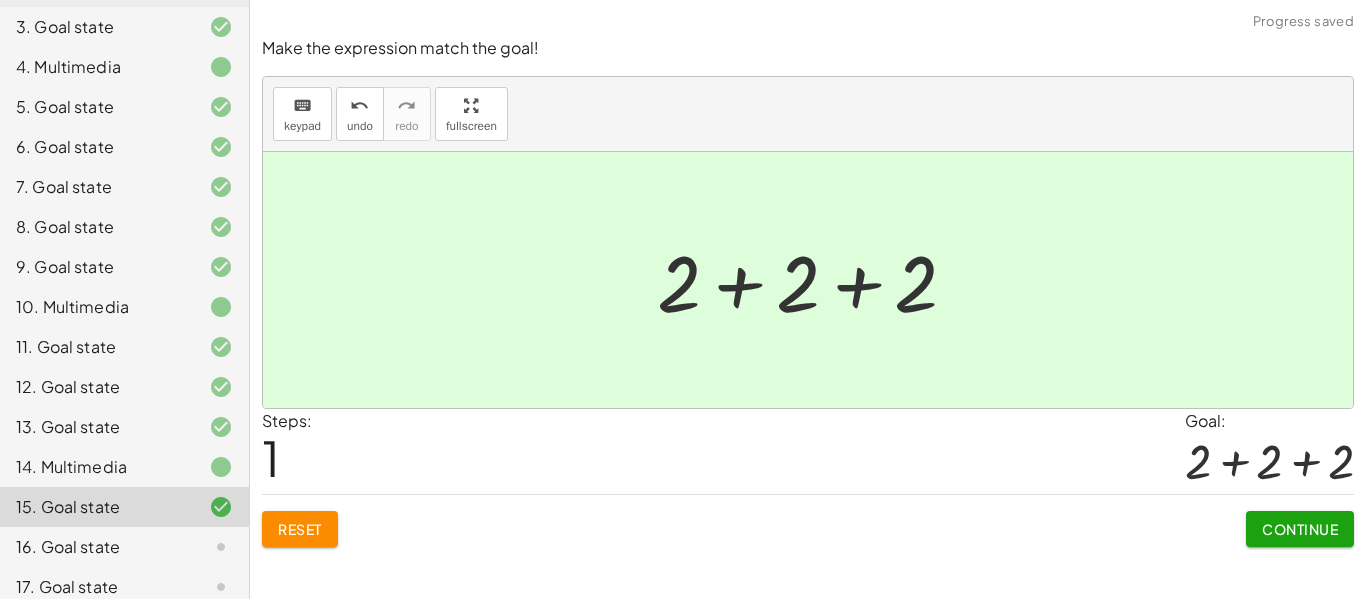click on "Continue" 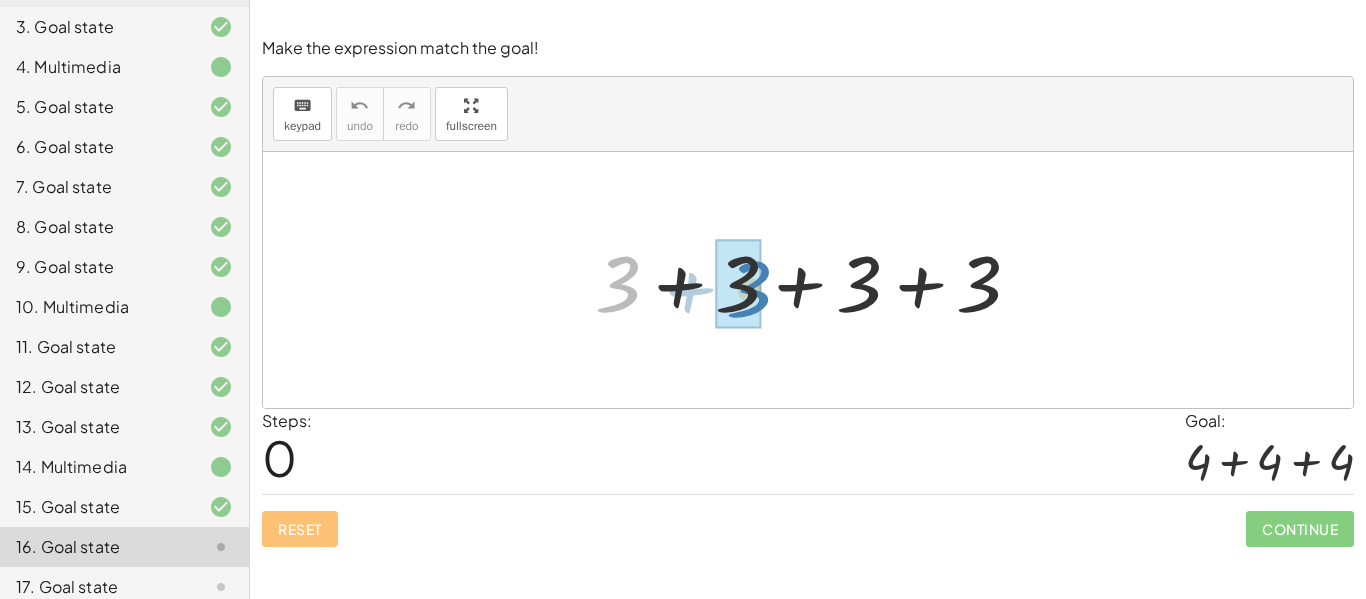 drag, startPoint x: 617, startPoint y: 275, endPoint x: 747, endPoint y: 278, distance: 130.0346 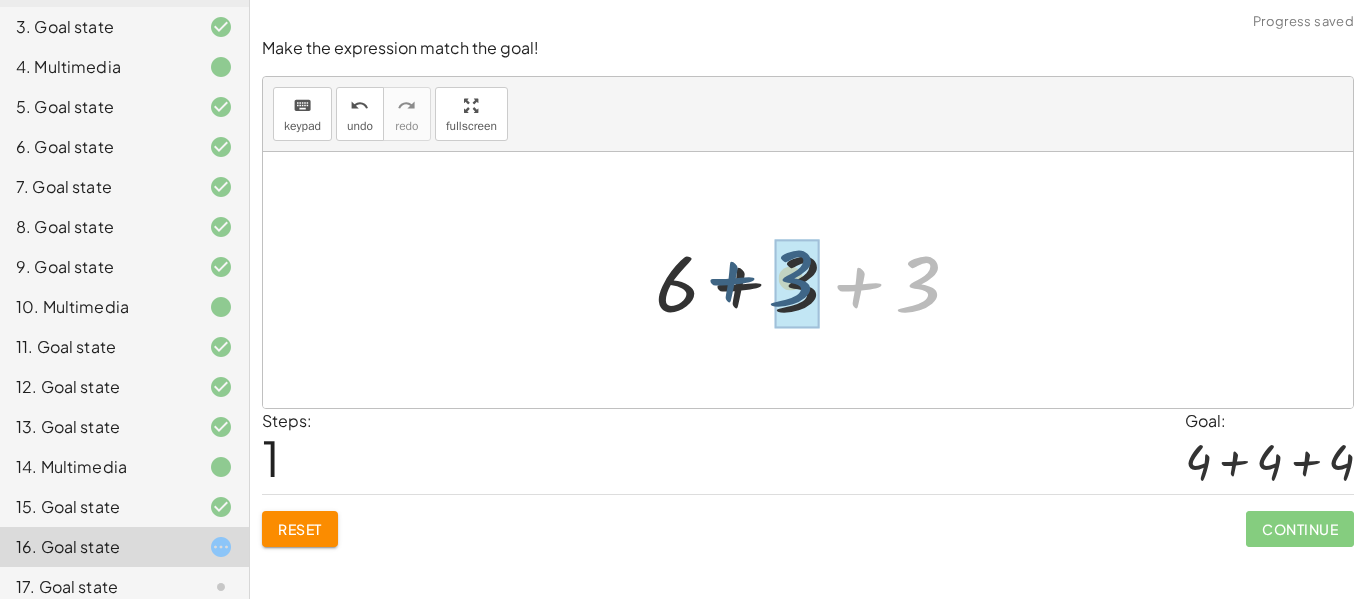 drag, startPoint x: 916, startPoint y: 284, endPoint x: 790, endPoint y: 279, distance: 126.09917 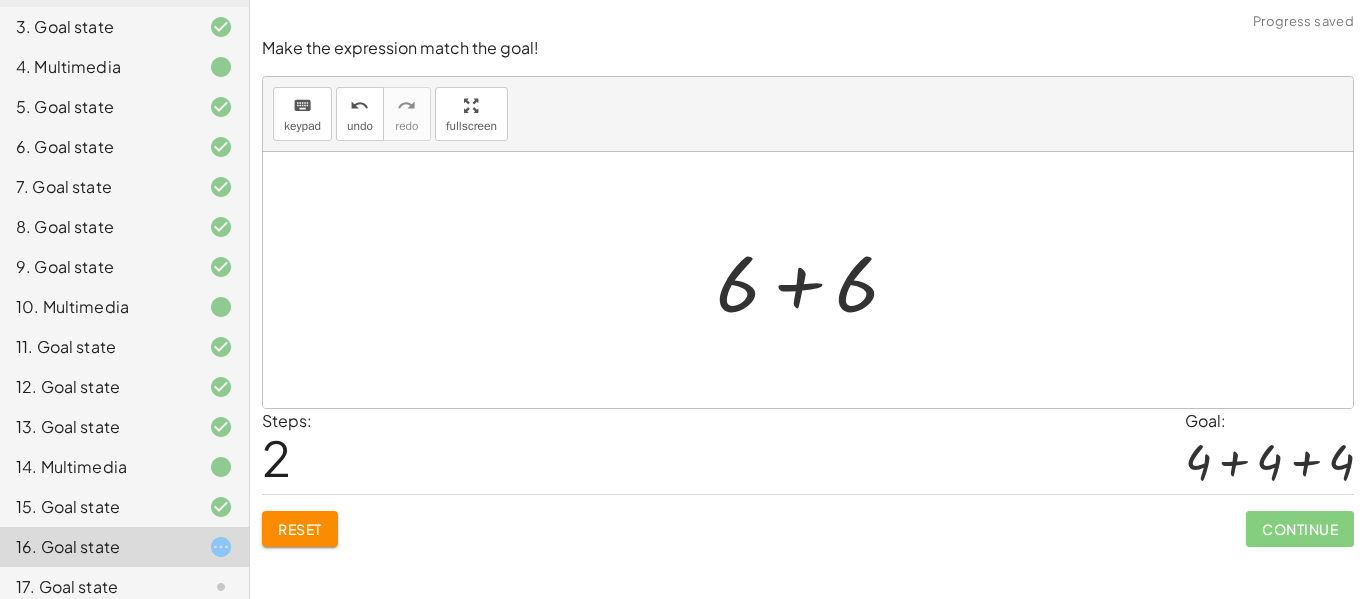 click at bounding box center [815, 280] 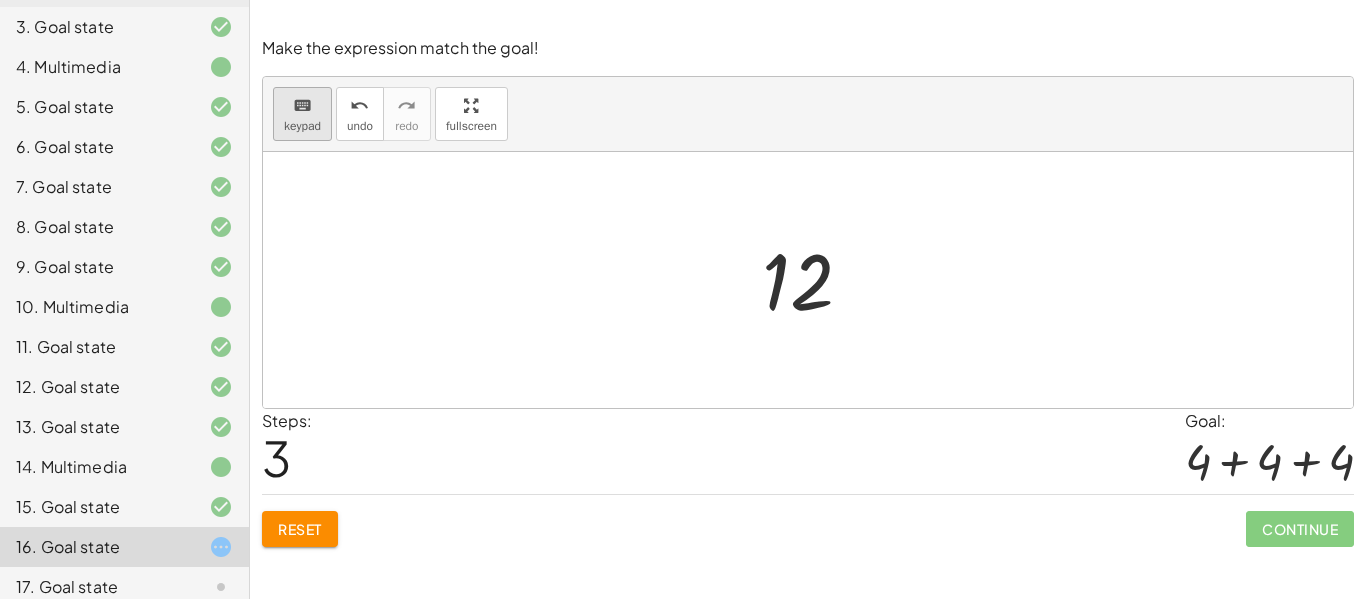 click on "keyboard" at bounding box center [302, 105] 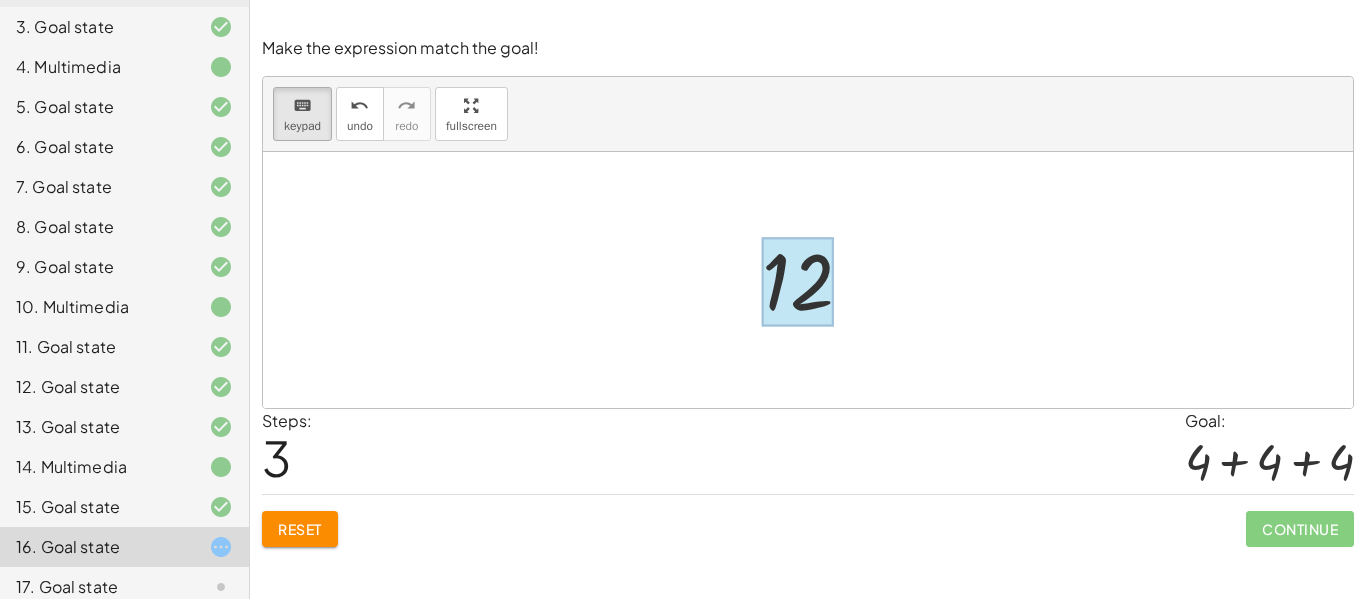 click at bounding box center (798, 282) 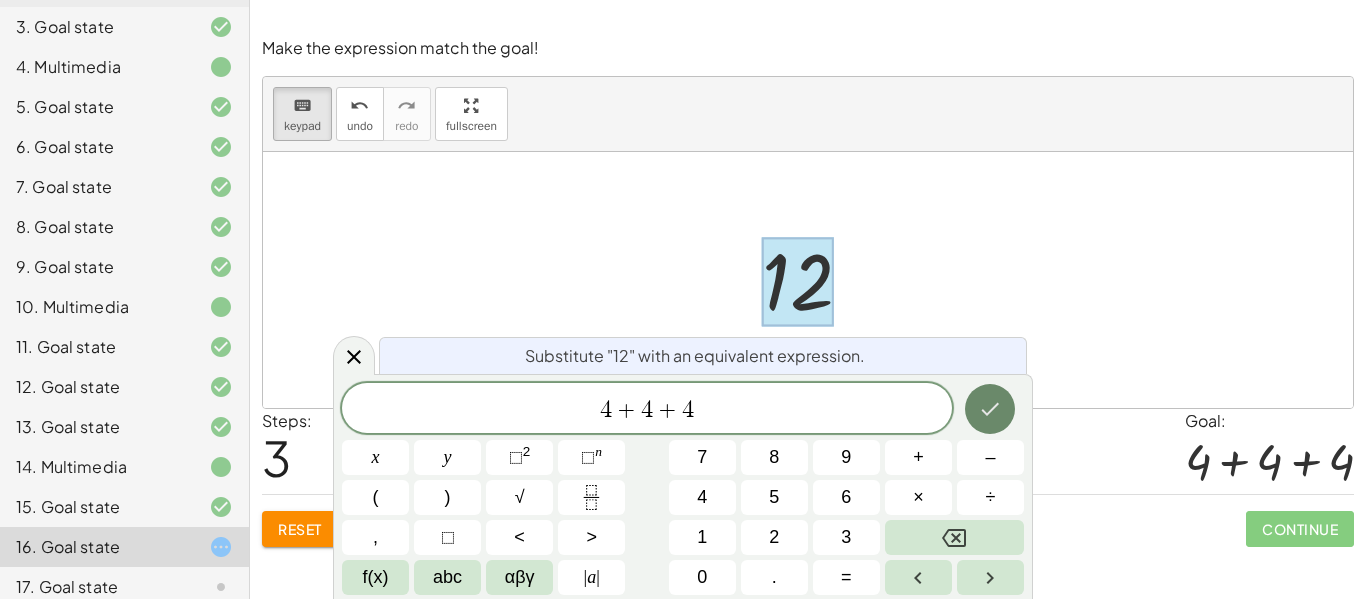 click 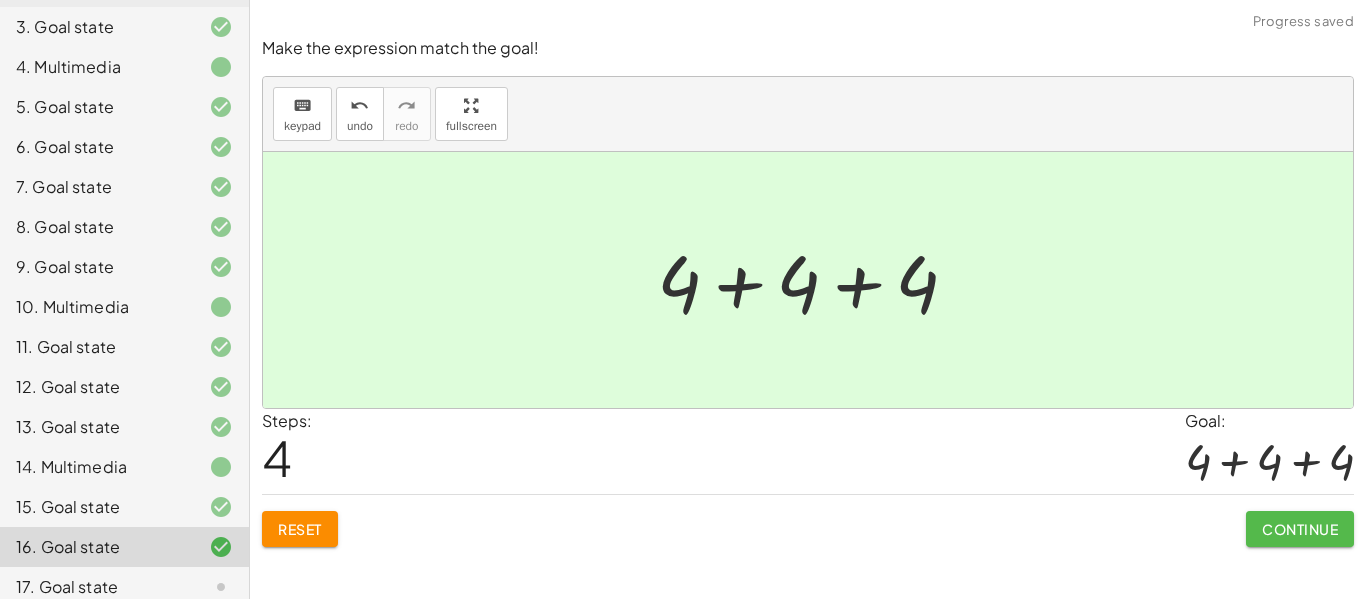click on "Continue" 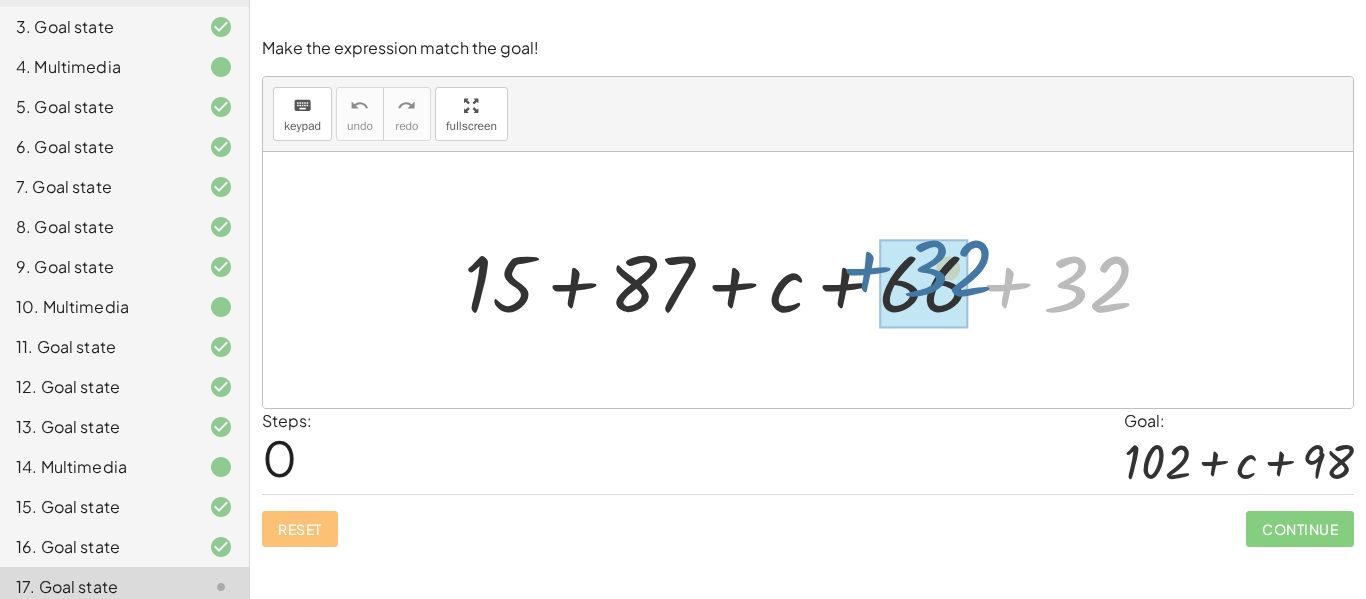 drag, startPoint x: 1114, startPoint y: 274, endPoint x: 972, endPoint y: 259, distance: 142.79005 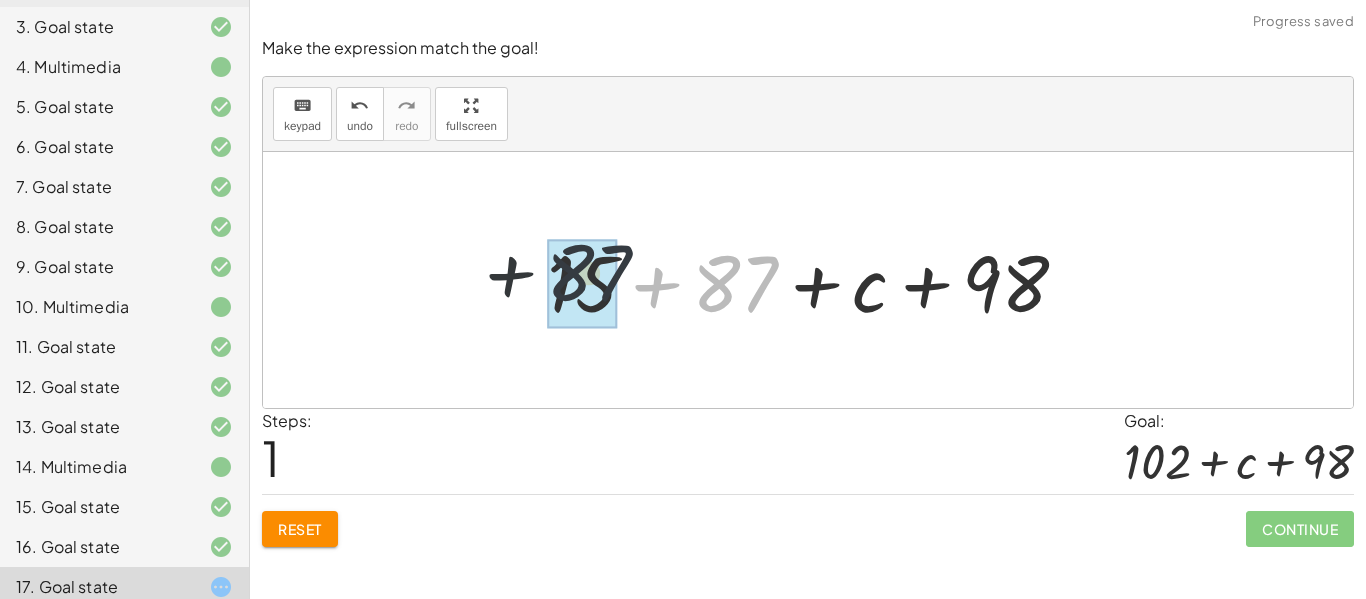 drag, startPoint x: 728, startPoint y: 286, endPoint x: 567, endPoint y: 273, distance: 161.52399 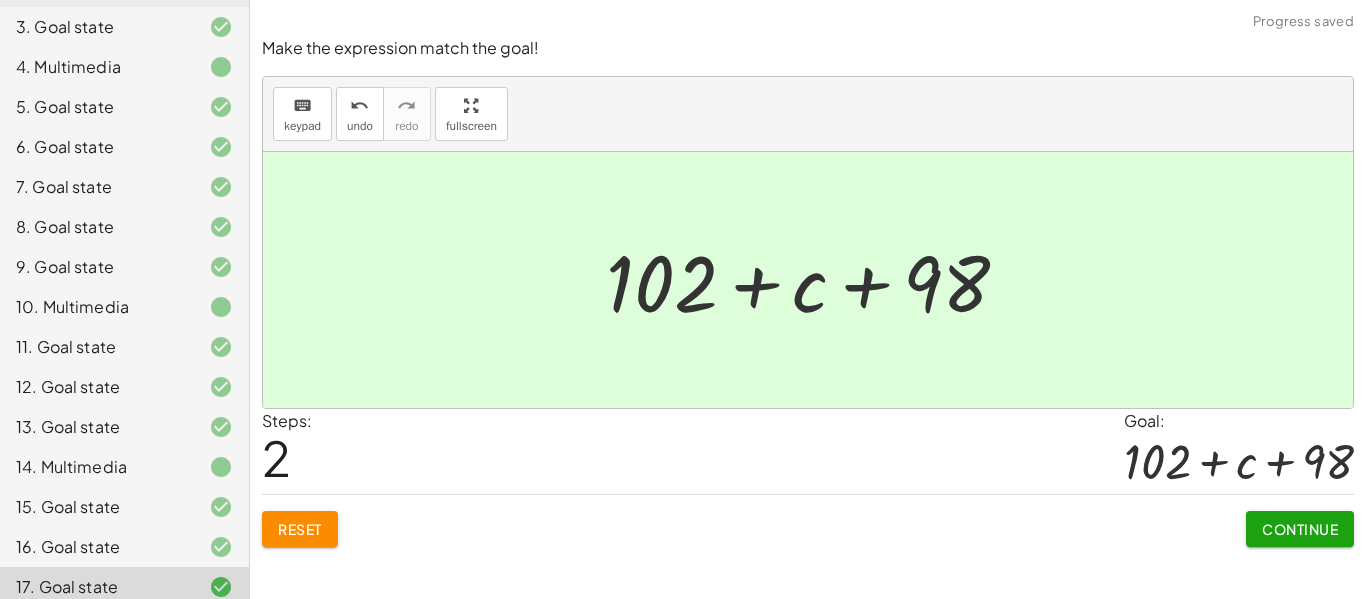 click on "Continue" 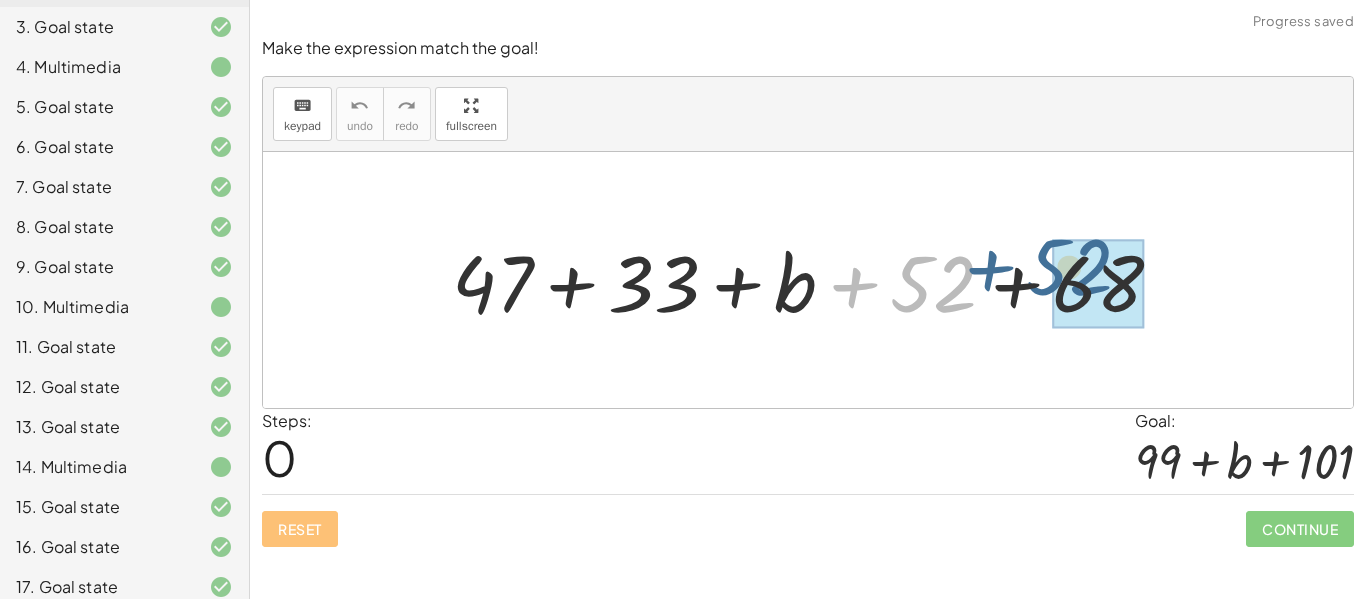 drag, startPoint x: 912, startPoint y: 287, endPoint x: 1059, endPoint y: 276, distance: 147.411 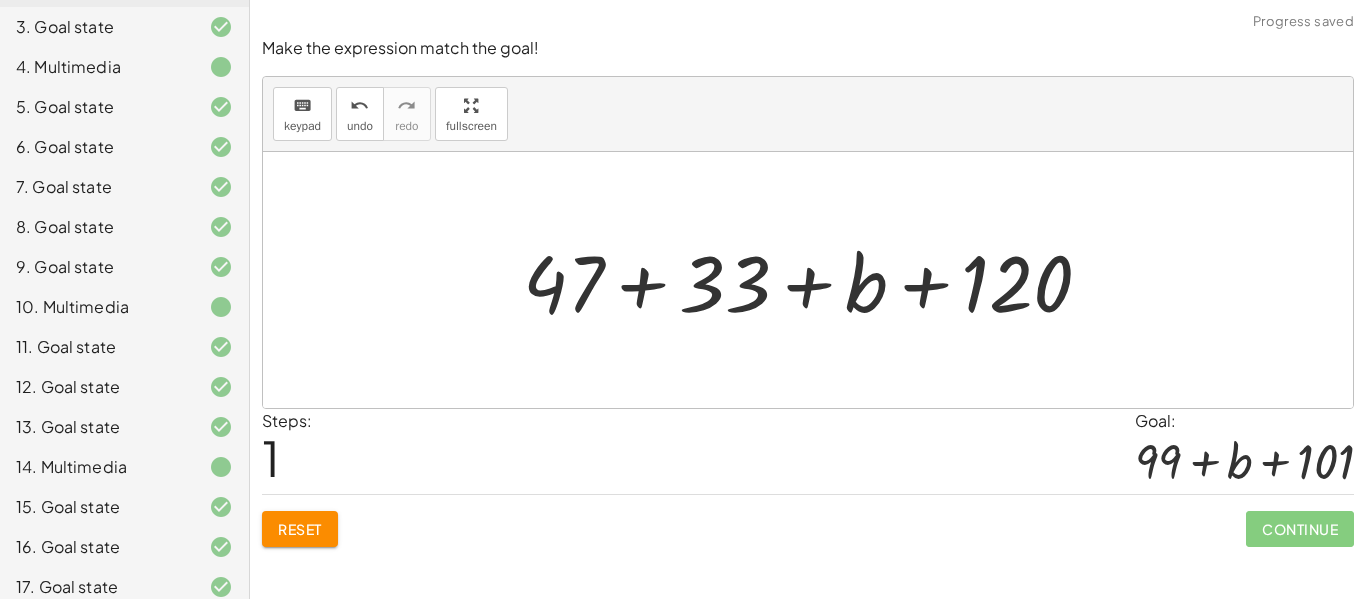click on "Reset" 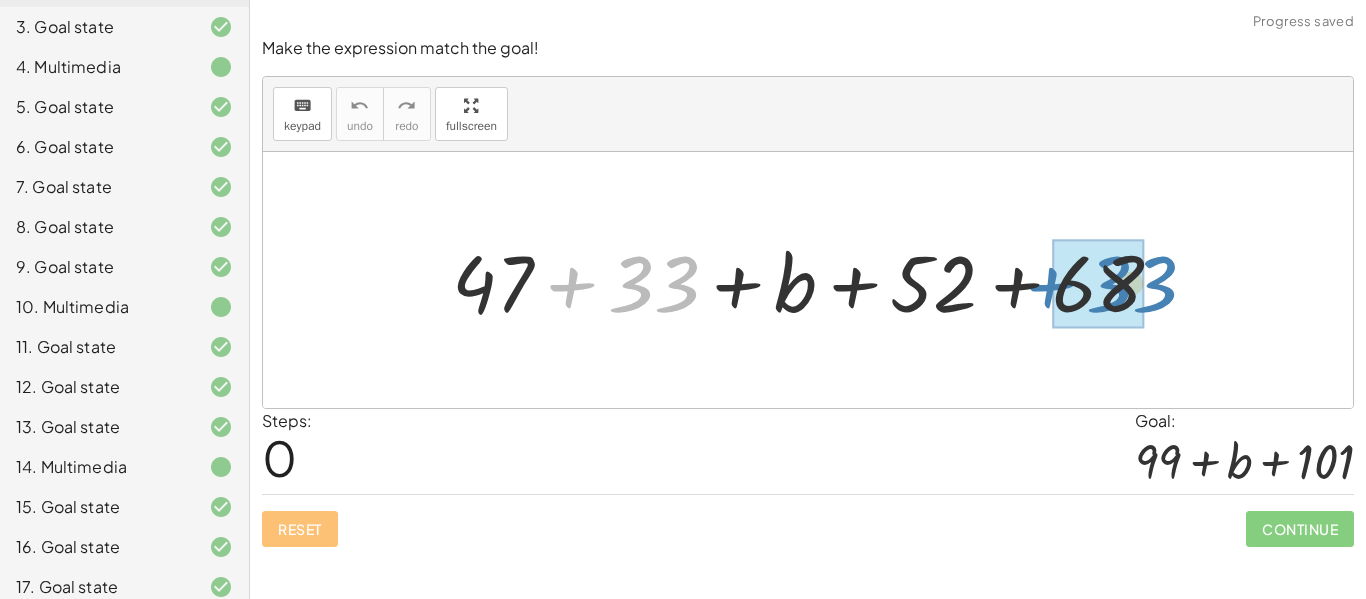 drag, startPoint x: 655, startPoint y: 285, endPoint x: 1132, endPoint y: 283, distance: 477.00418 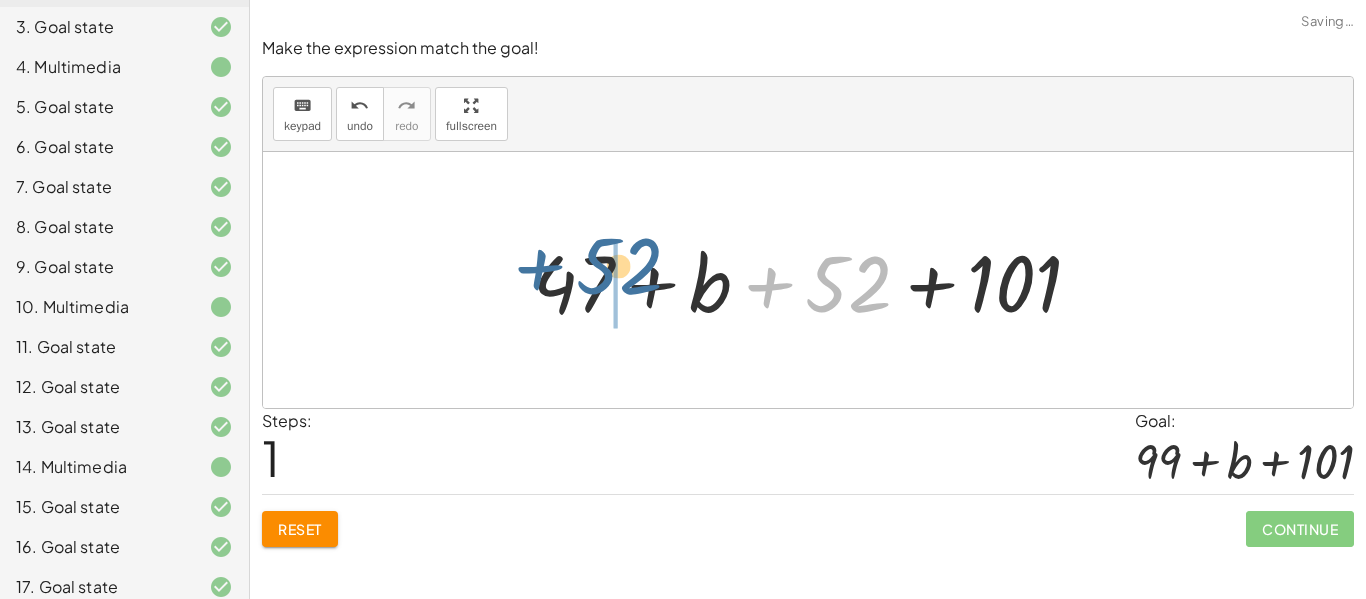 drag, startPoint x: 857, startPoint y: 288, endPoint x: 622, endPoint y: 271, distance: 235.61409 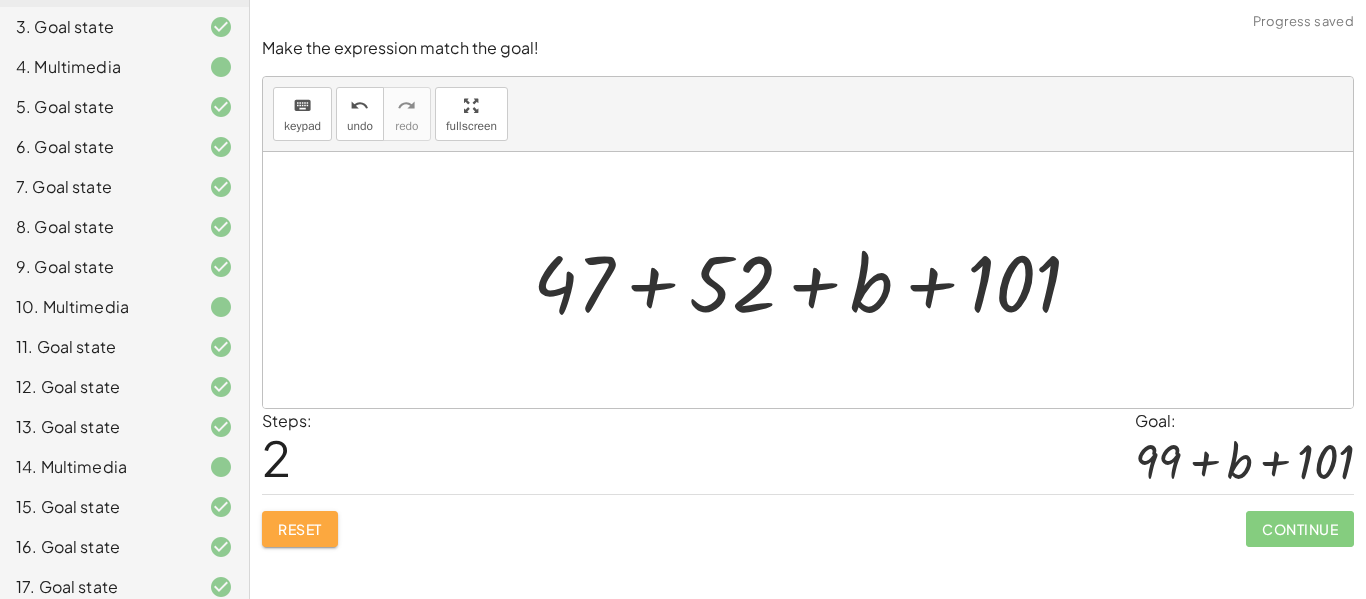 click on "Reset" 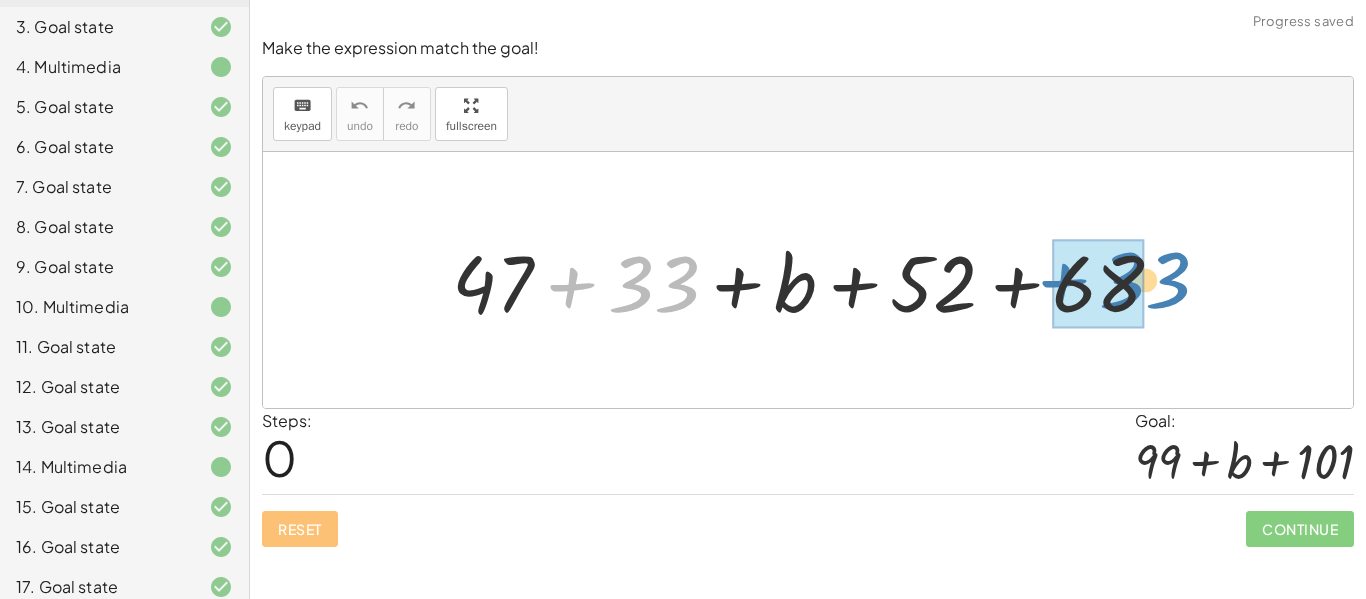drag, startPoint x: 661, startPoint y: 284, endPoint x: 1137, endPoint y: 279, distance: 476.02625 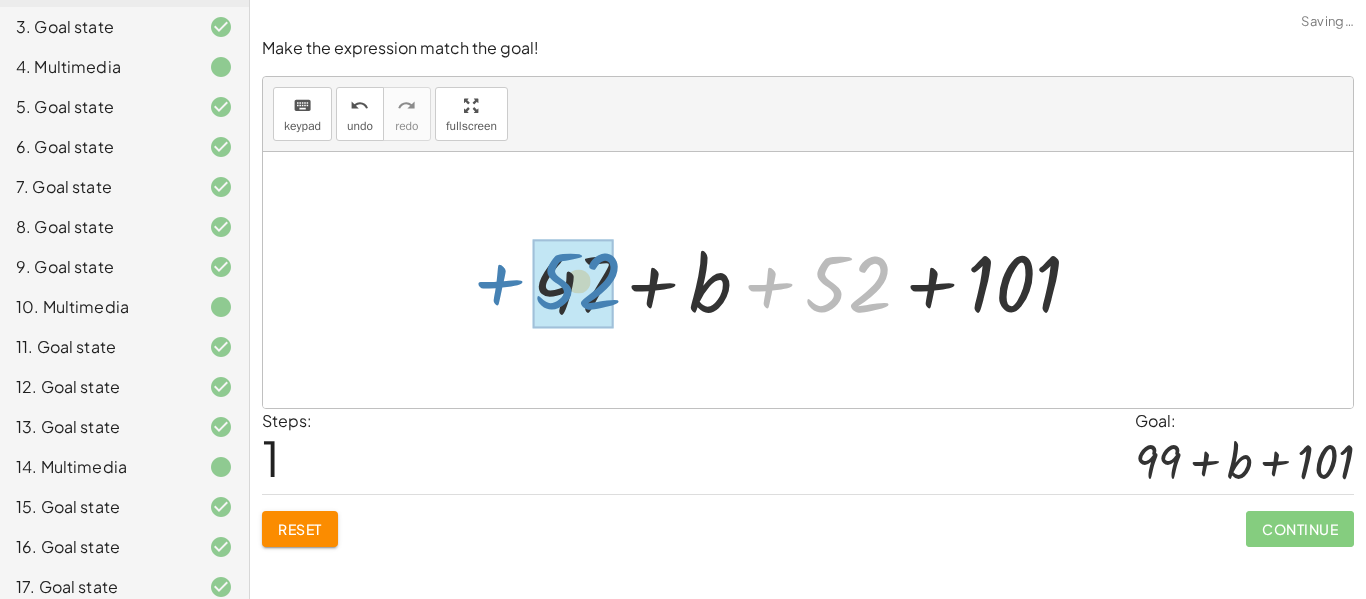 drag, startPoint x: 873, startPoint y: 279, endPoint x: 605, endPoint y: 277, distance: 268.00748 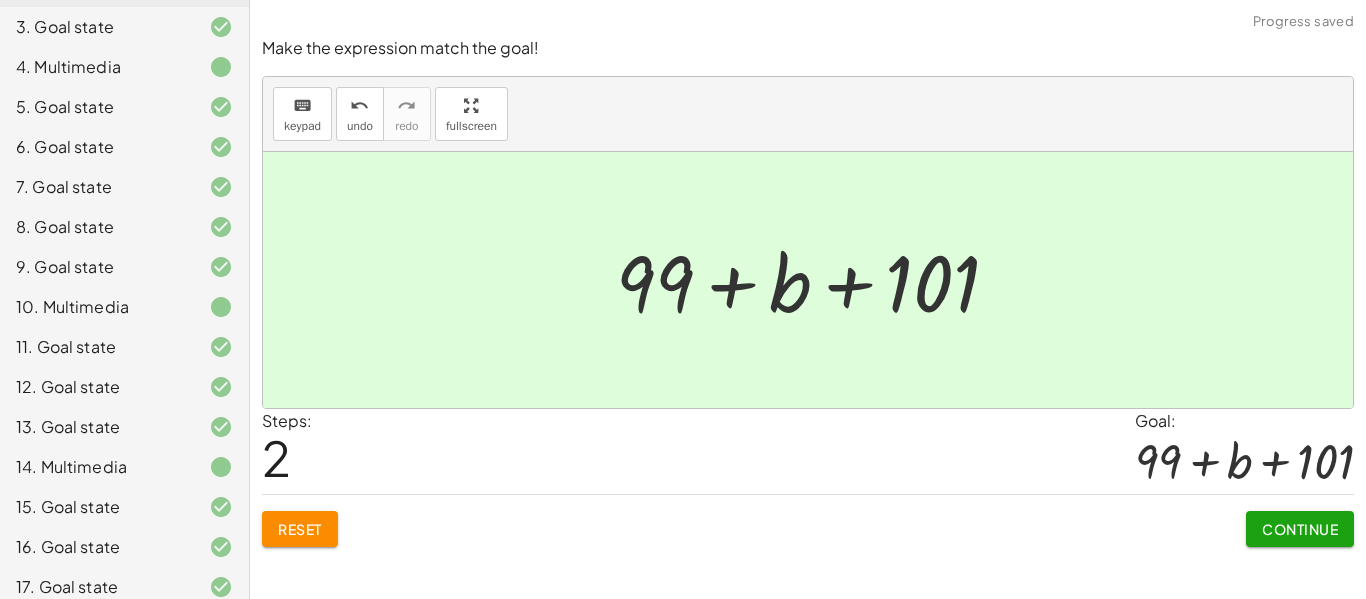 click on "Continue" at bounding box center [1300, 529] 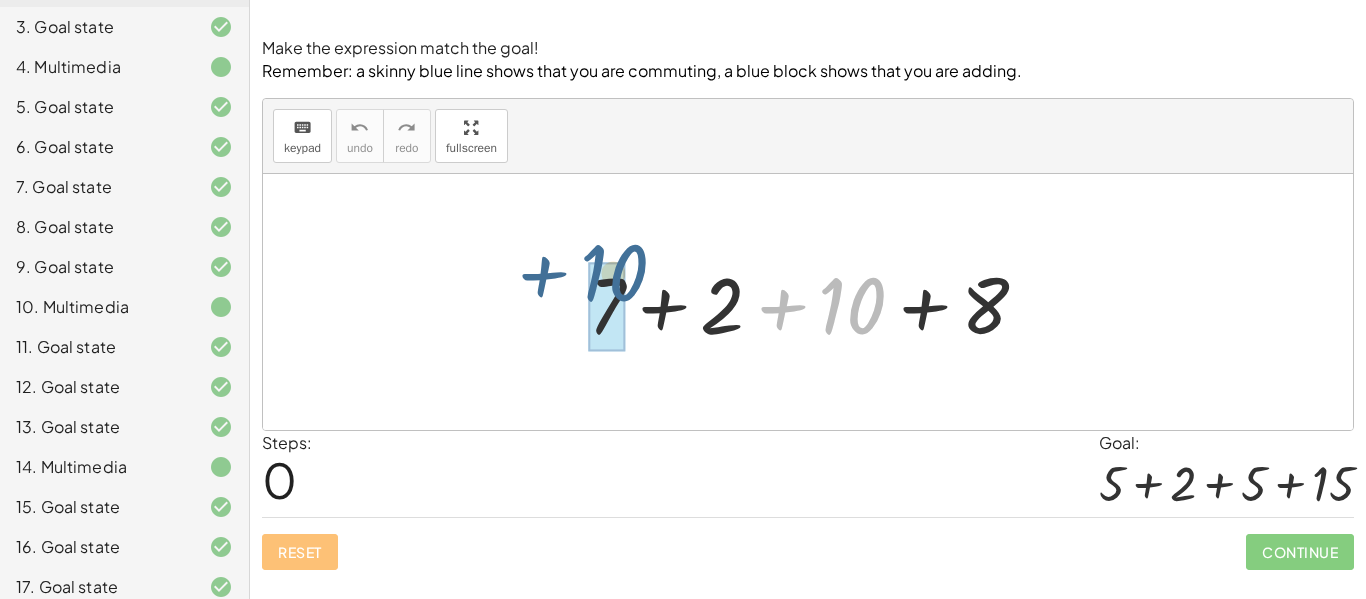 drag, startPoint x: 877, startPoint y: 299, endPoint x: 639, endPoint y: 270, distance: 239.7603 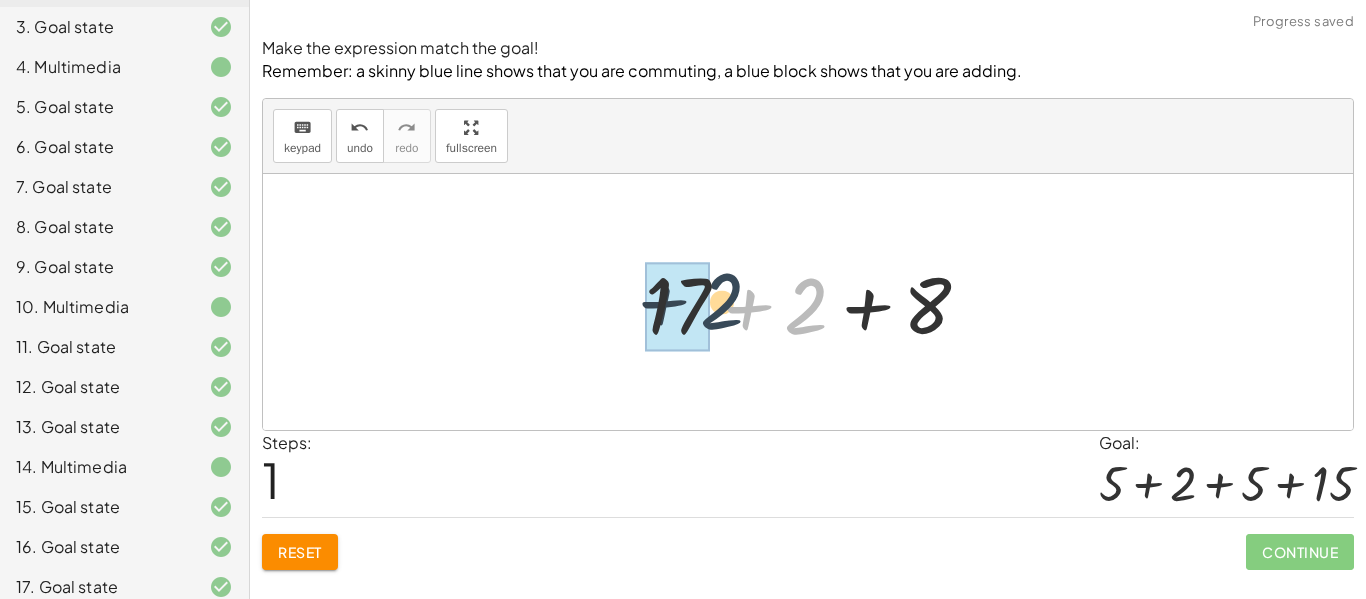 drag, startPoint x: 811, startPoint y: 296, endPoint x: 703, endPoint y: 291, distance: 108.11568 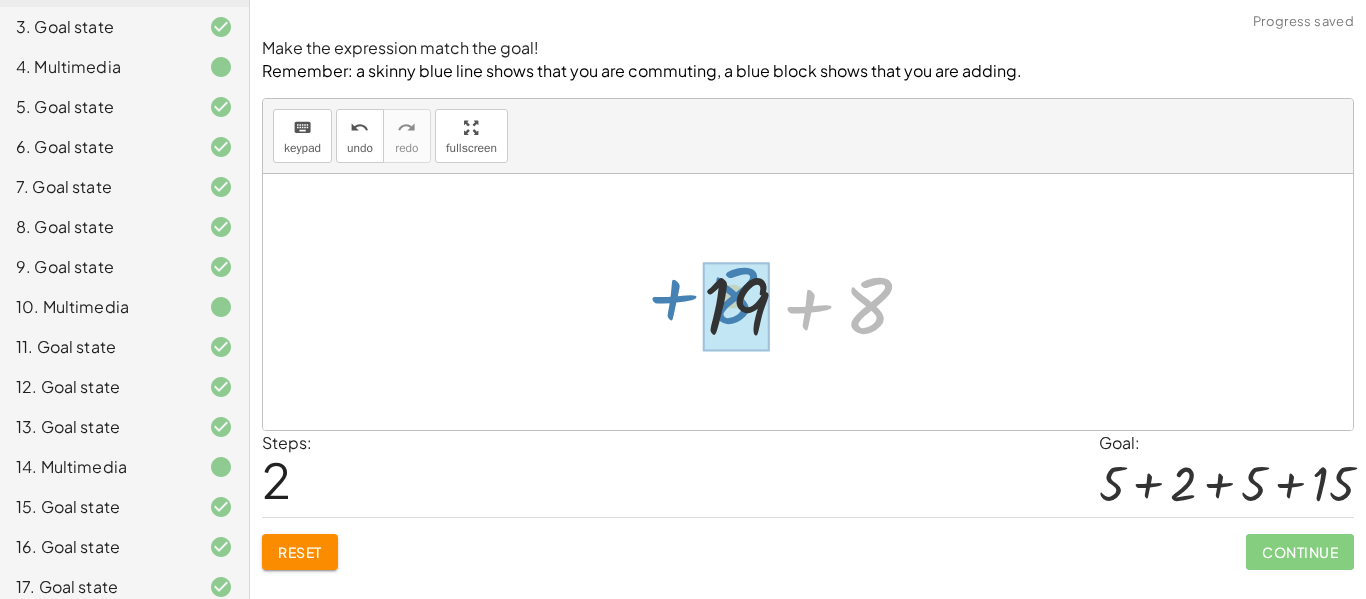 drag, startPoint x: 868, startPoint y: 293, endPoint x: 733, endPoint y: 284, distance: 135.29967 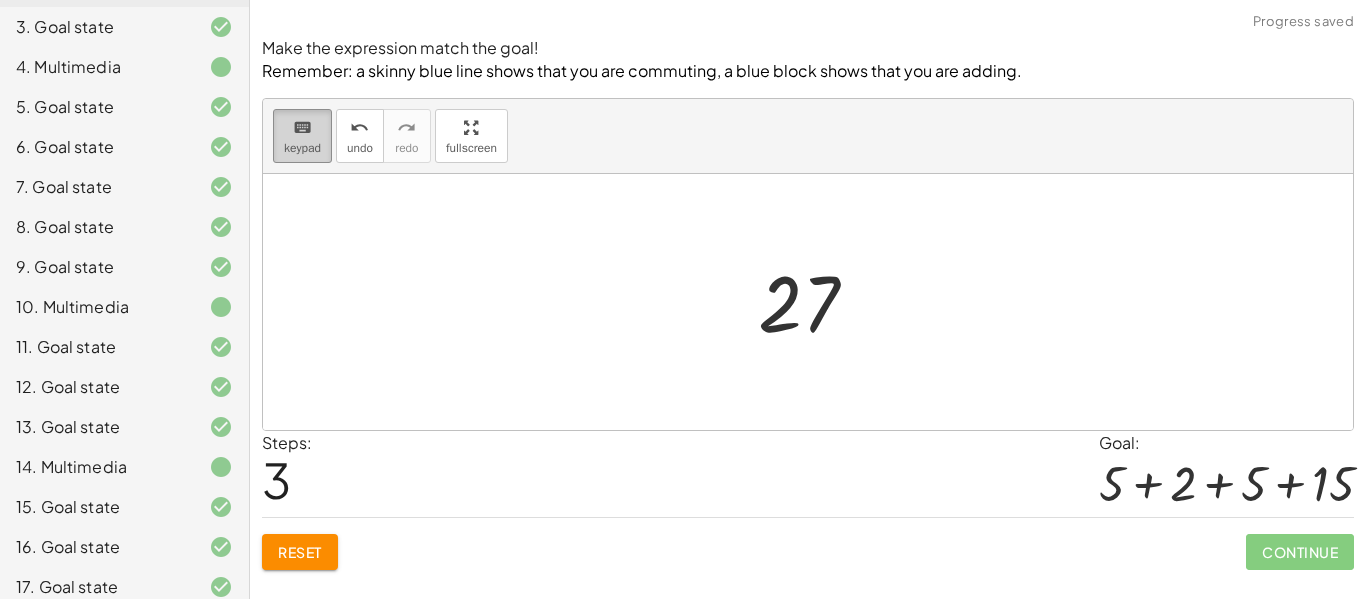 click on "keypad" at bounding box center (302, 148) 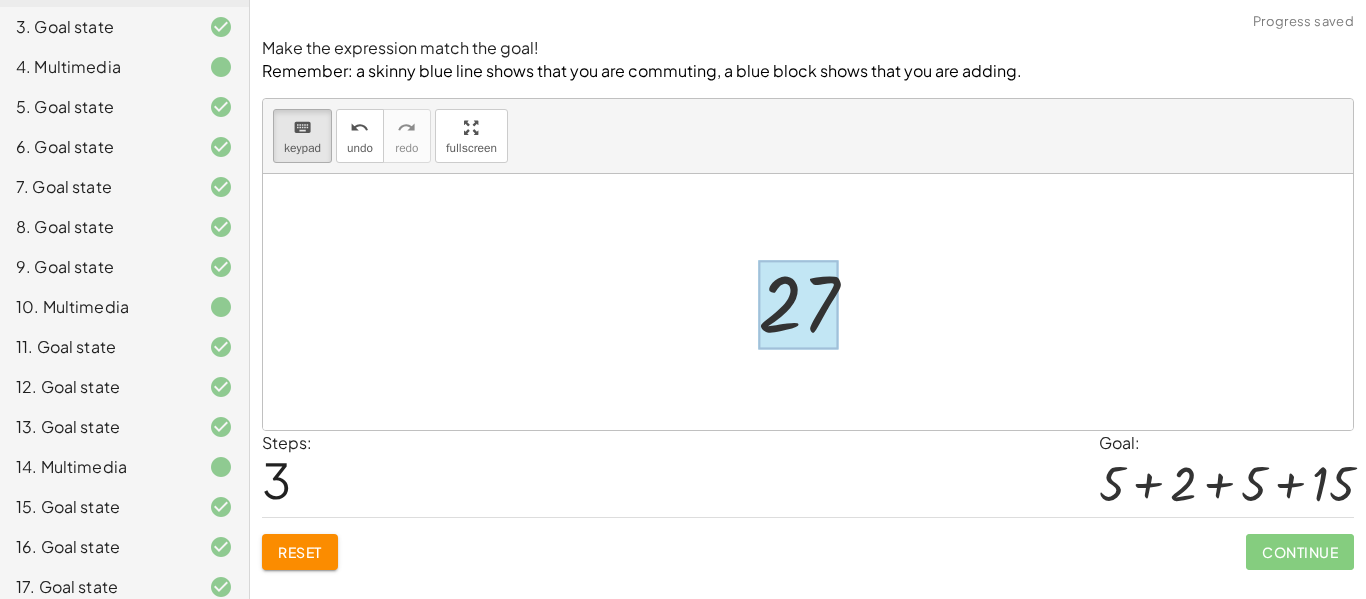 click at bounding box center [798, 304] 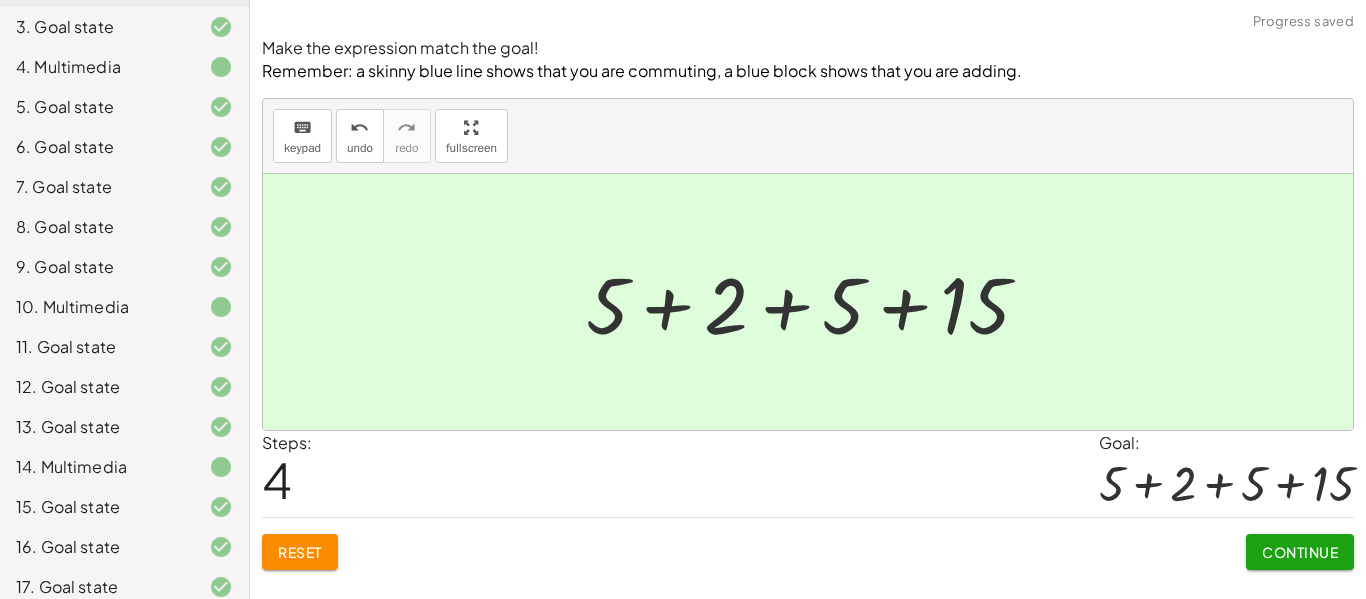 click on "Continue" at bounding box center (1300, 552) 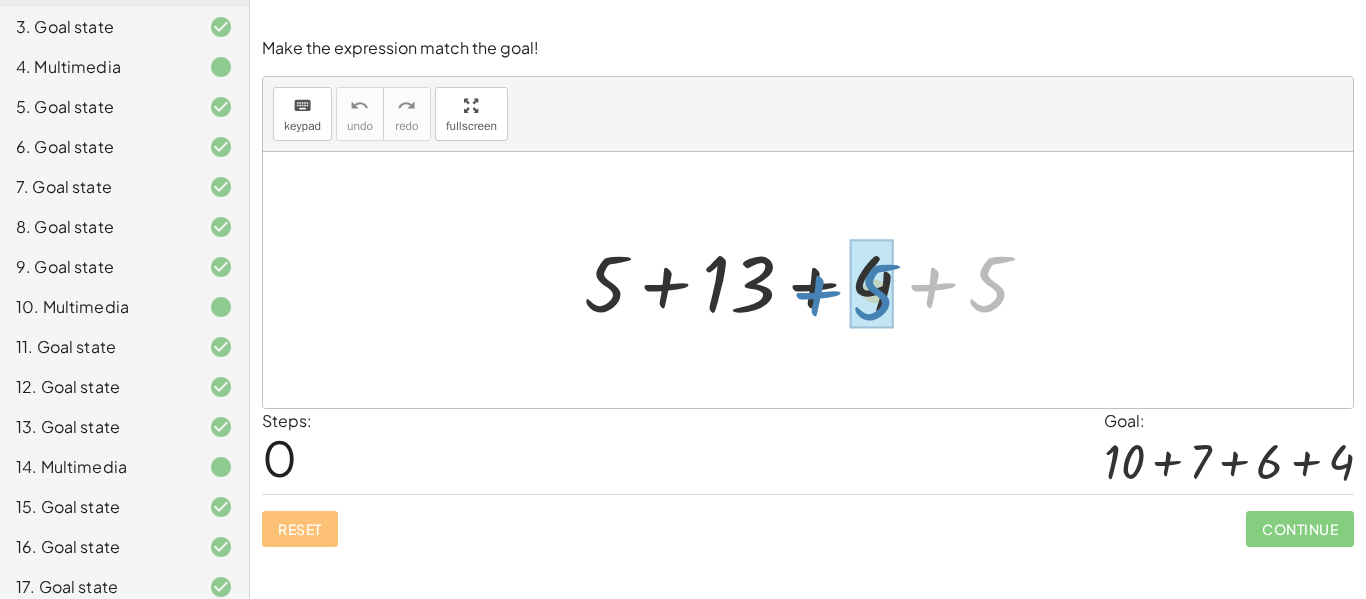 drag, startPoint x: 985, startPoint y: 300, endPoint x: 876, endPoint y: 310, distance: 109.457756 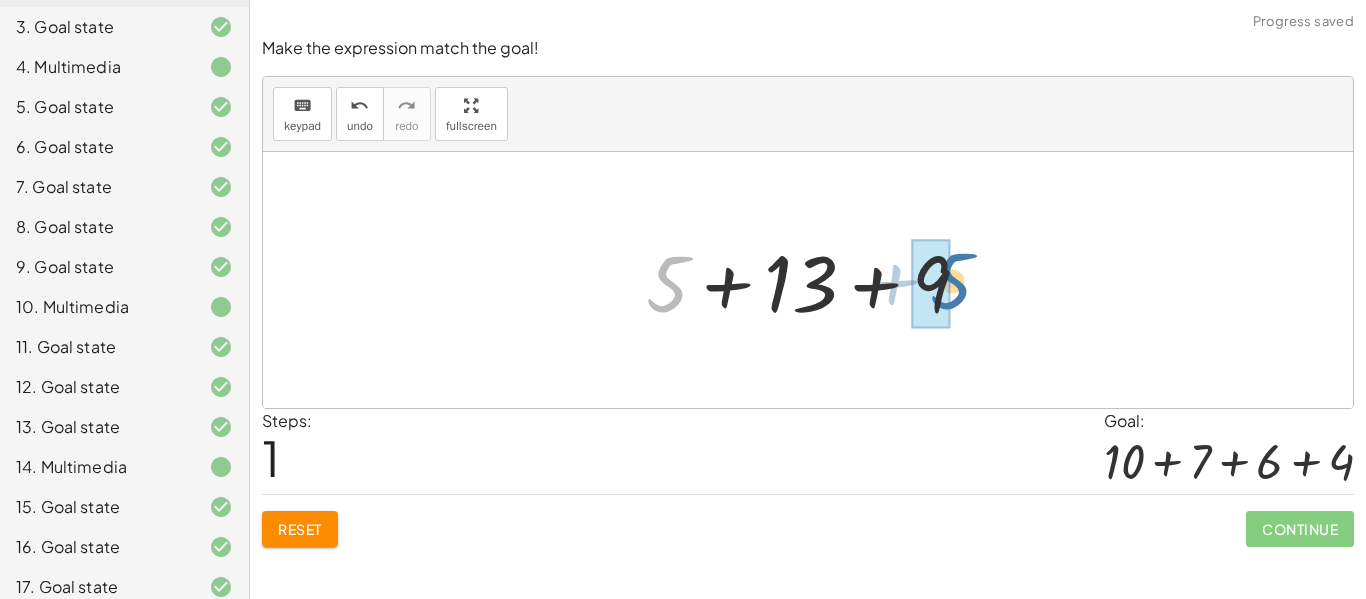 drag, startPoint x: 673, startPoint y: 279, endPoint x: 958, endPoint y: 276, distance: 285.01578 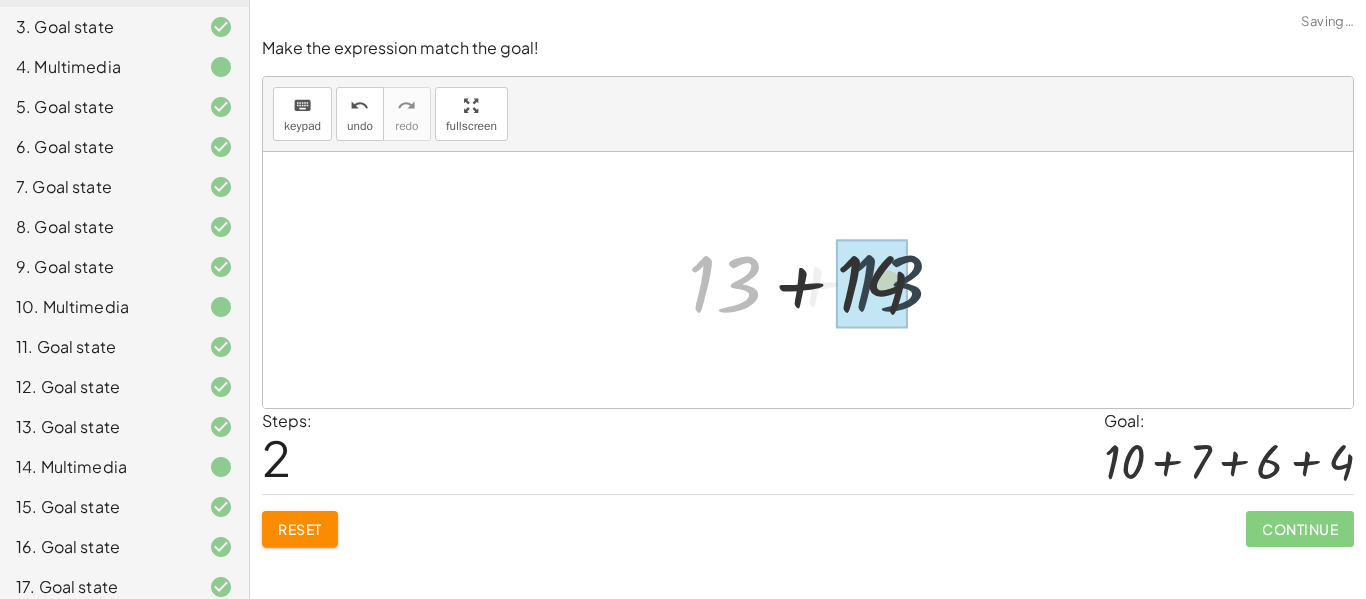 drag, startPoint x: 735, startPoint y: 273, endPoint x: 917, endPoint y: 272, distance: 182.00275 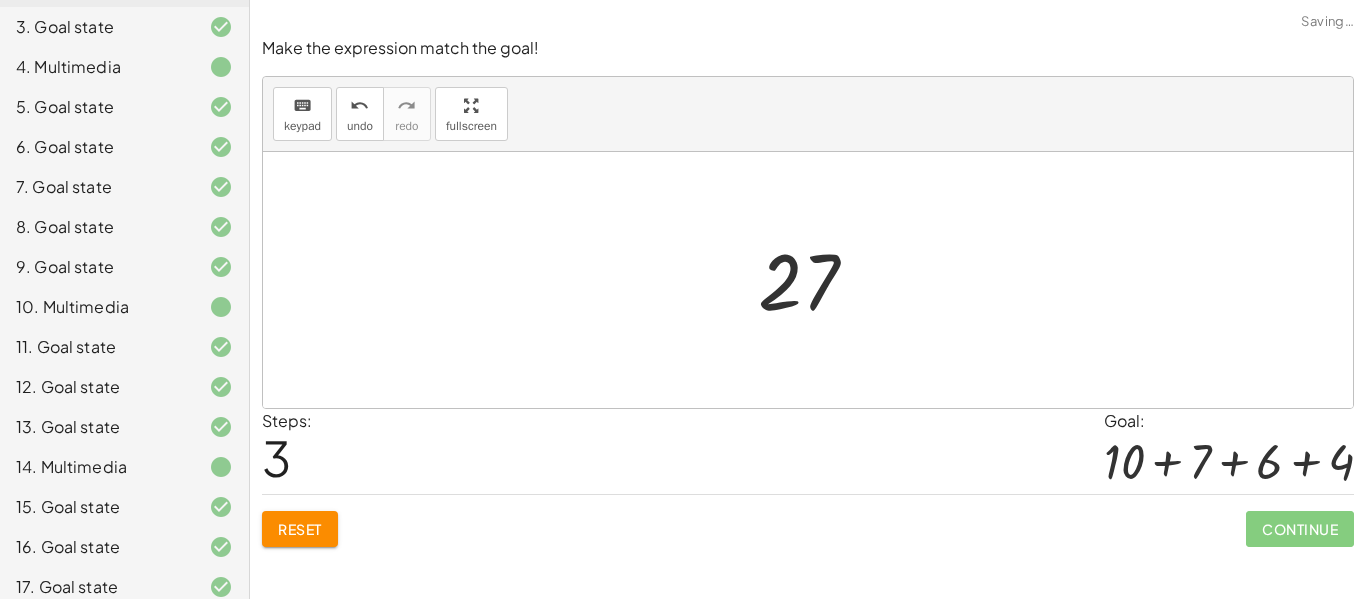 click at bounding box center [816, 280] 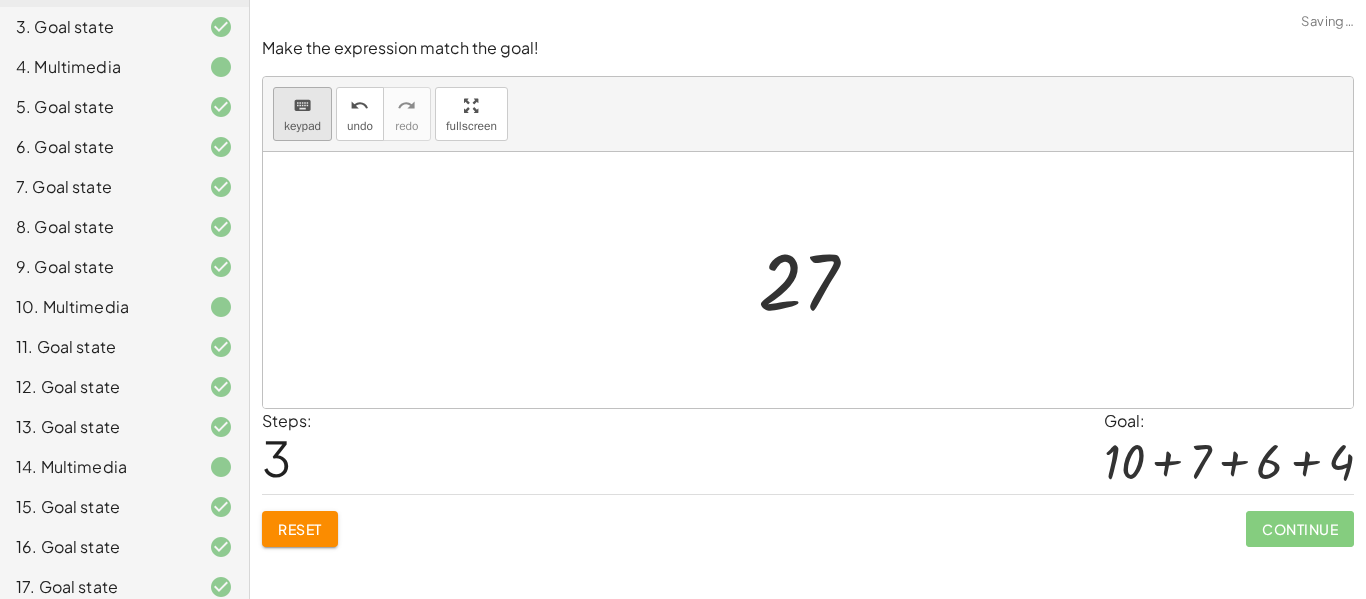 click on "keypad" at bounding box center (302, 126) 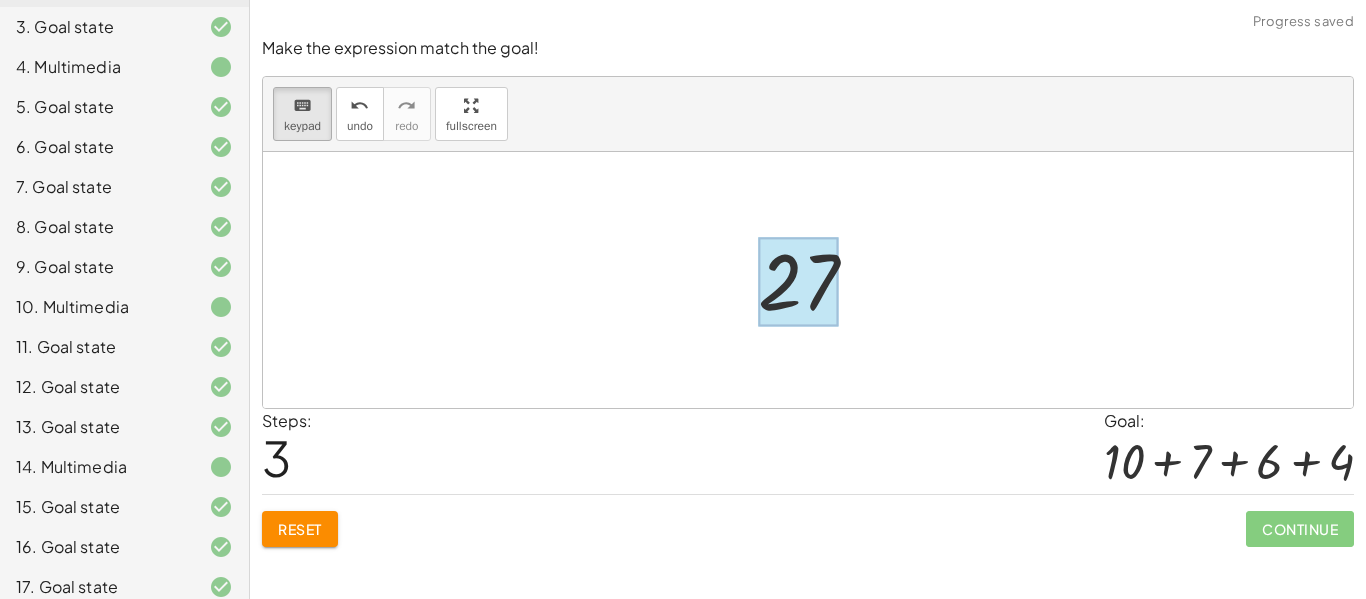 click at bounding box center [798, 282] 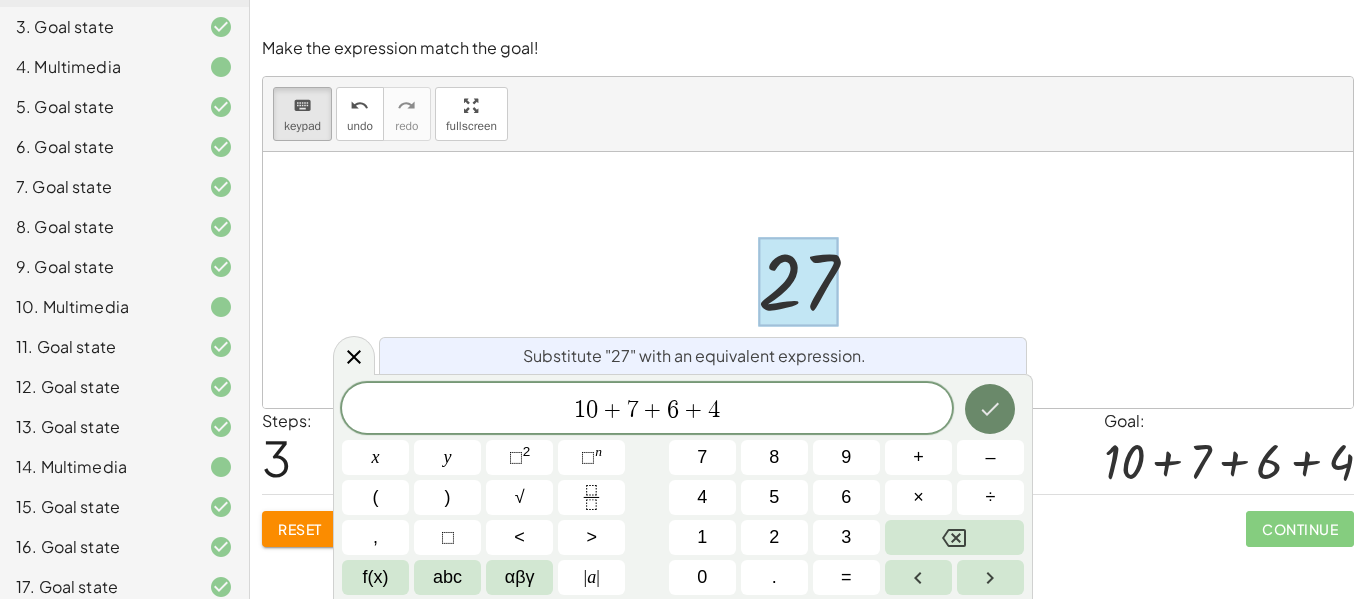 click 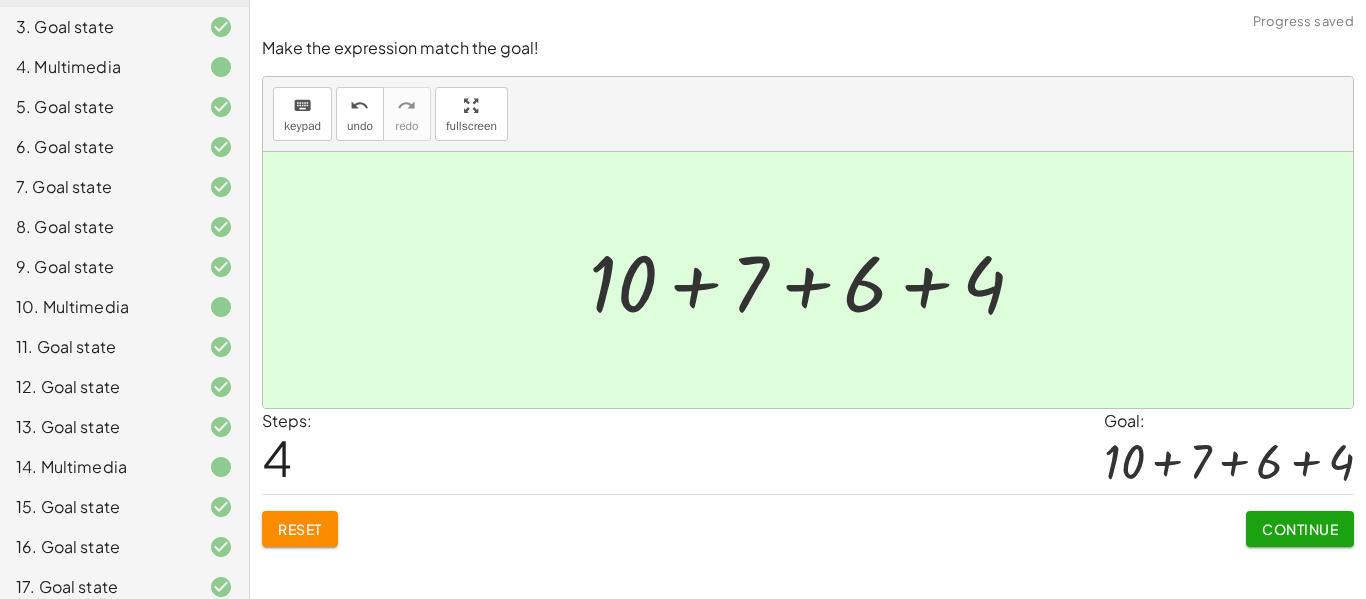 click on "Continue" at bounding box center (1300, 521) 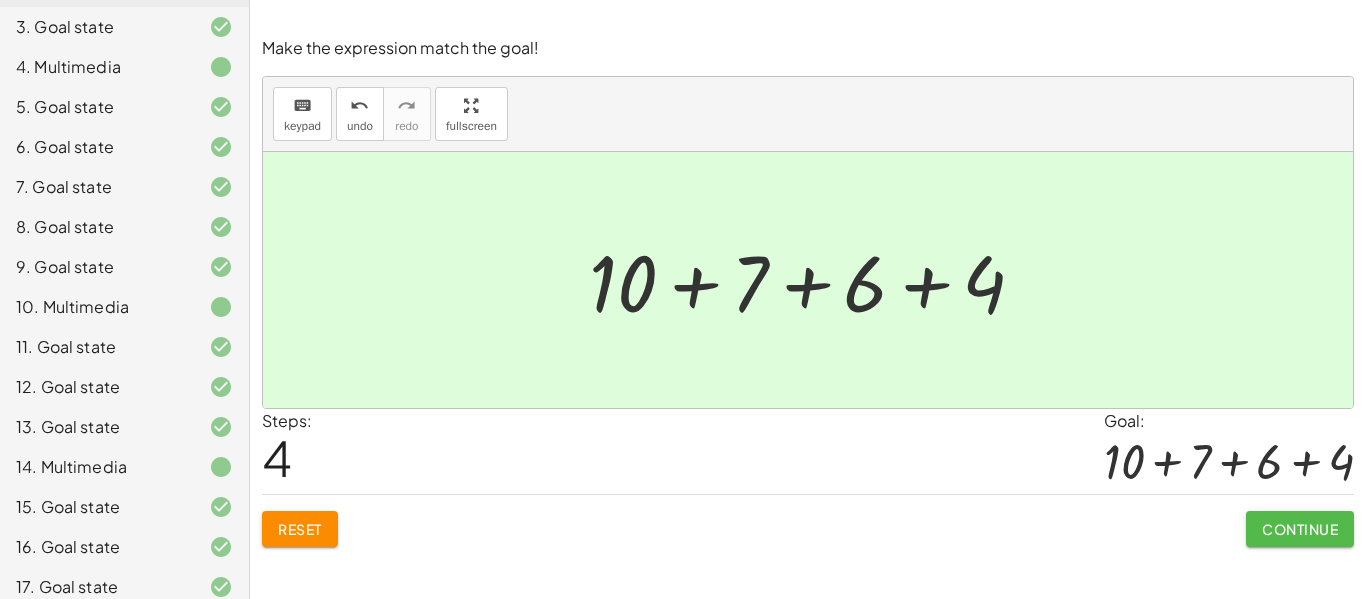 click on "Make the expression match the goal! keyboard keypad undo undo redo redo fullscreen + 5 + 13 + 4 + 5 + 5 + 13 + 9 + 13 + 14 27 + 10 + 7 + 6 + 4 × Steps:  4 Goal: + 10 + 7 + 6 + 4 Reset   Continue" 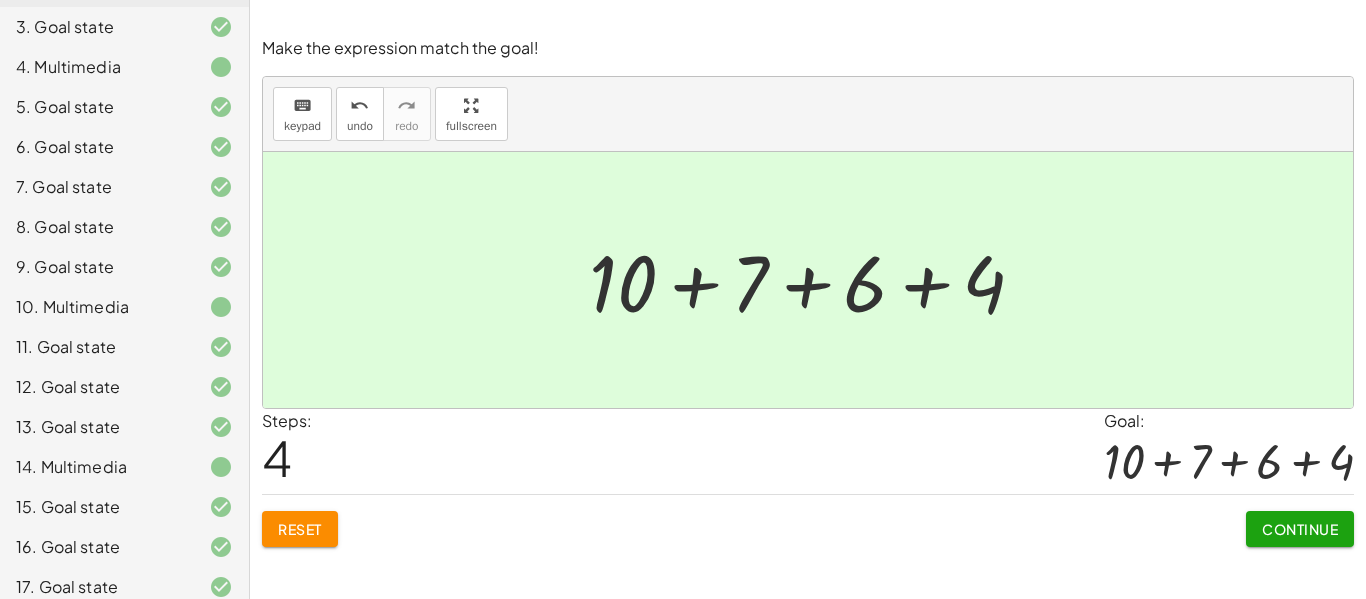 click on "Continue" 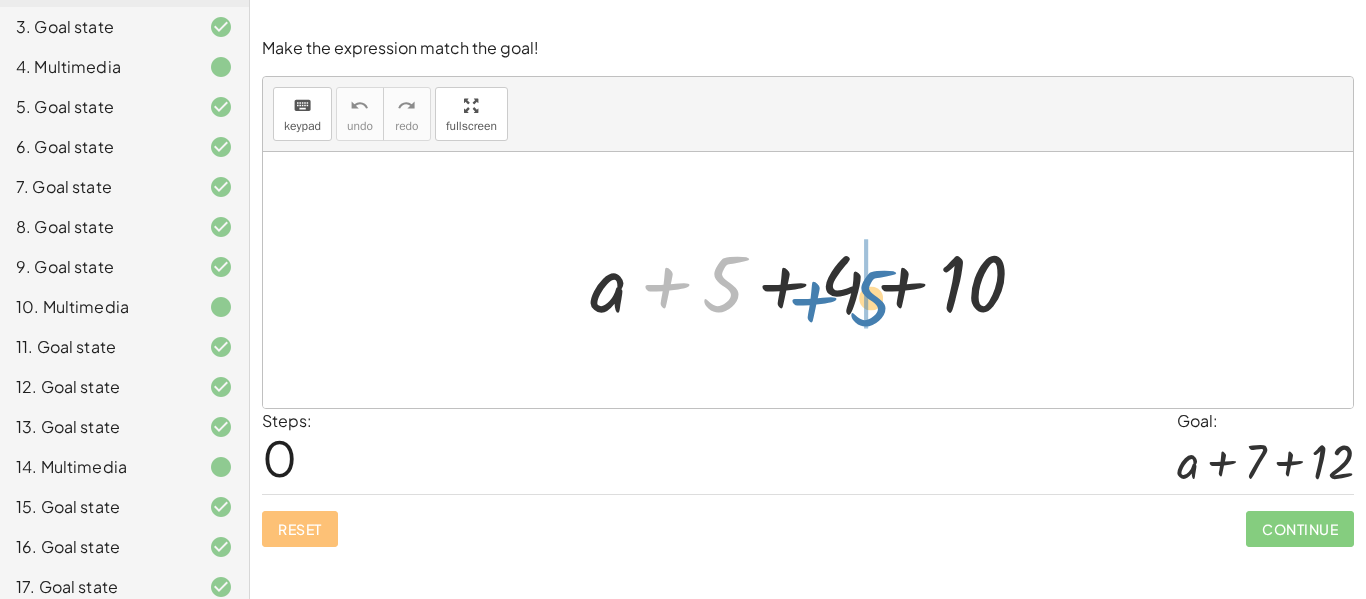 drag, startPoint x: 717, startPoint y: 276, endPoint x: 864, endPoint y: 294, distance: 148.09795 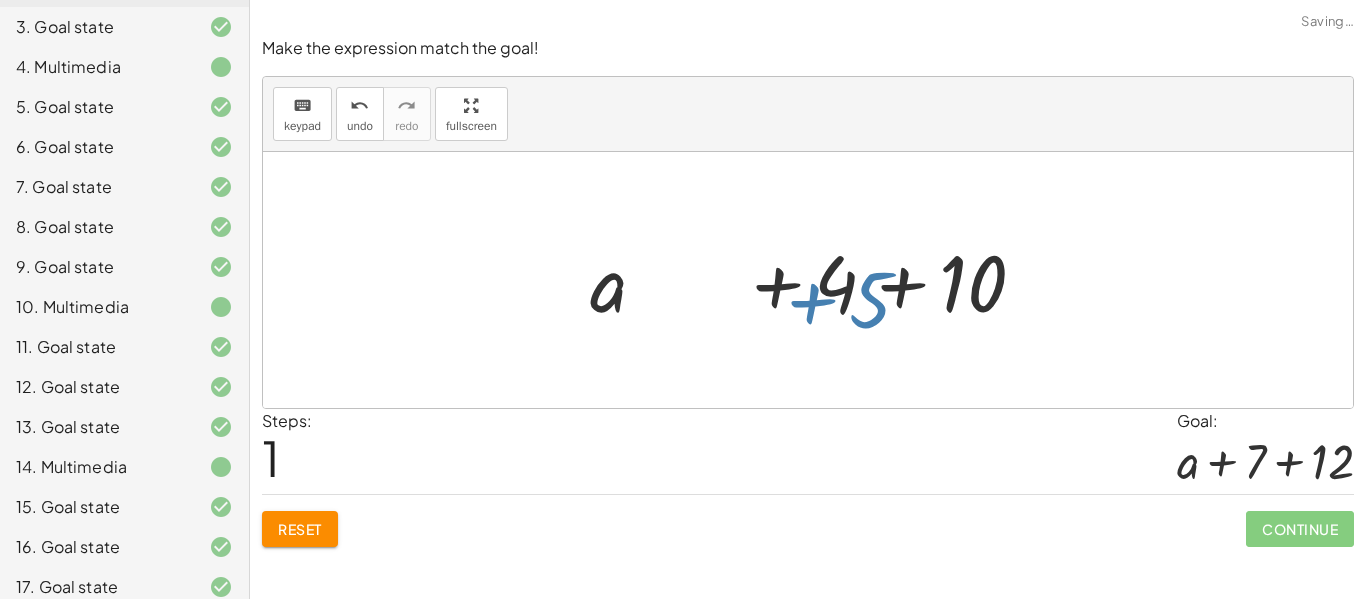 click at bounding box center (815, 280) 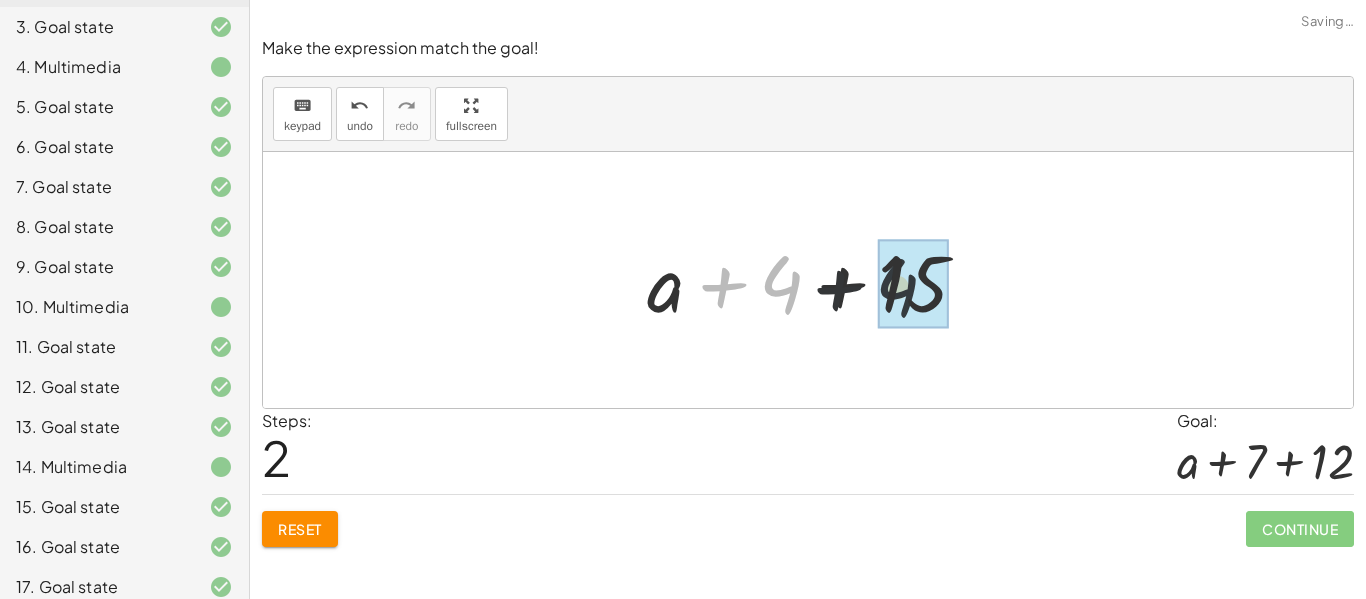 drag, startPoint x: 773, startPoint y: 276, endPoint x: 905, endPoint y: 281, distance: 132.09467 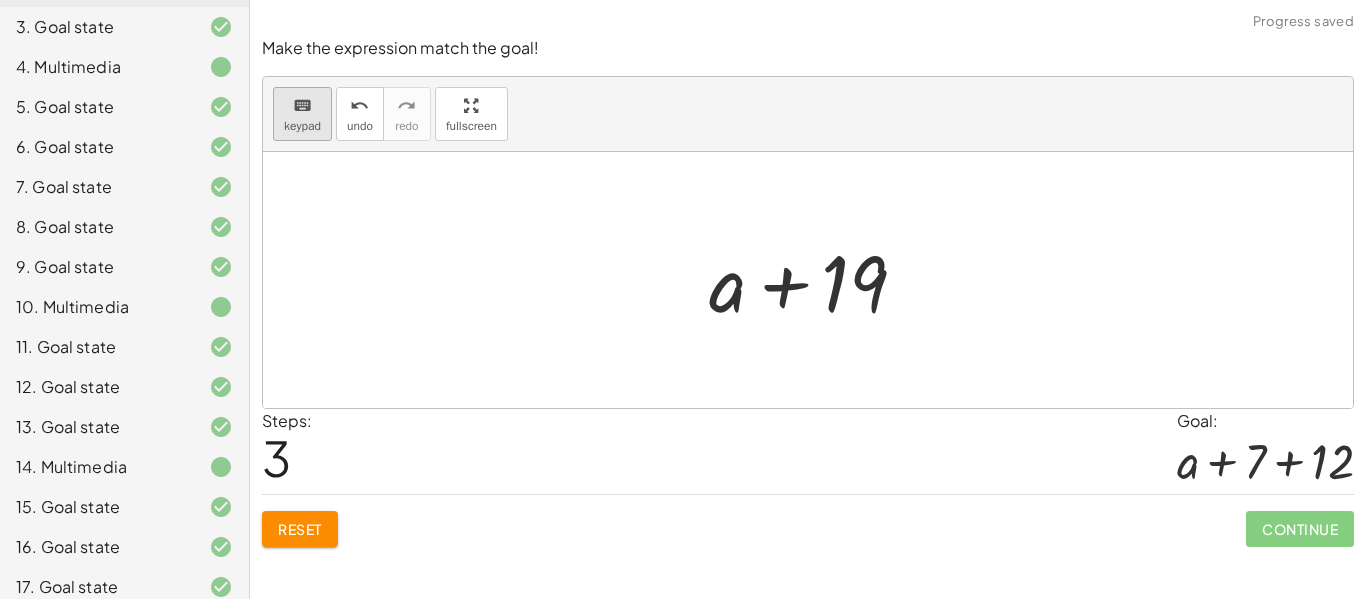 click on "keyboard" at bounding box center [302, 106] 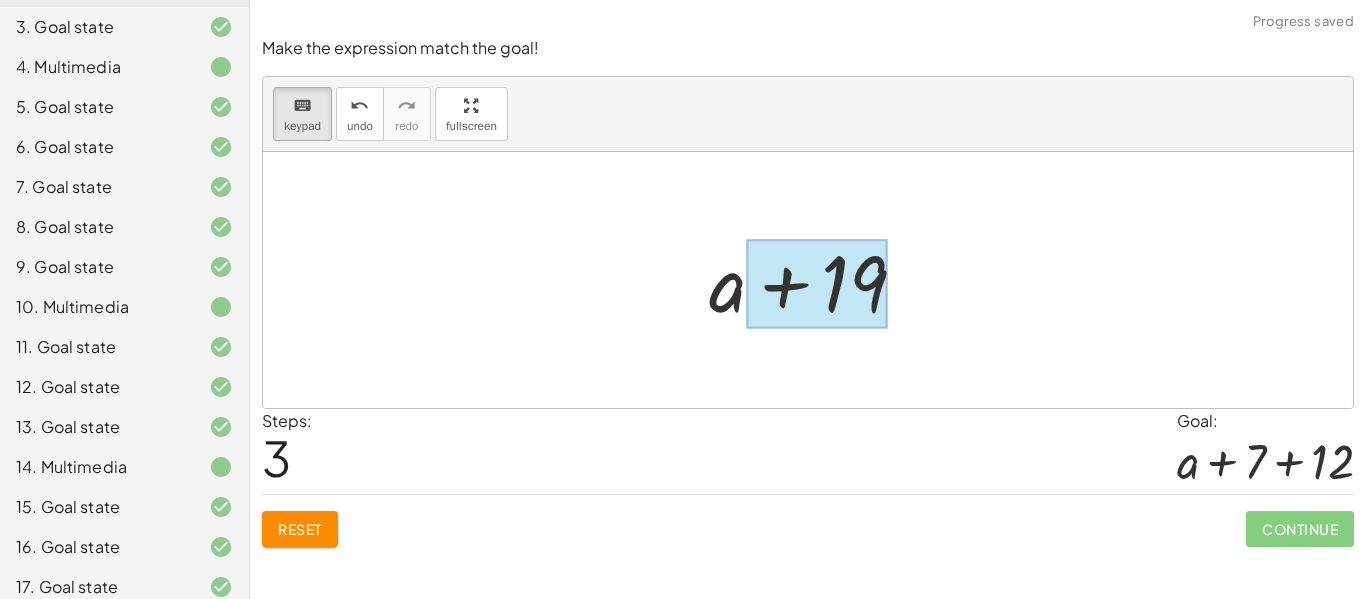 click at bounding box center (817, 284) 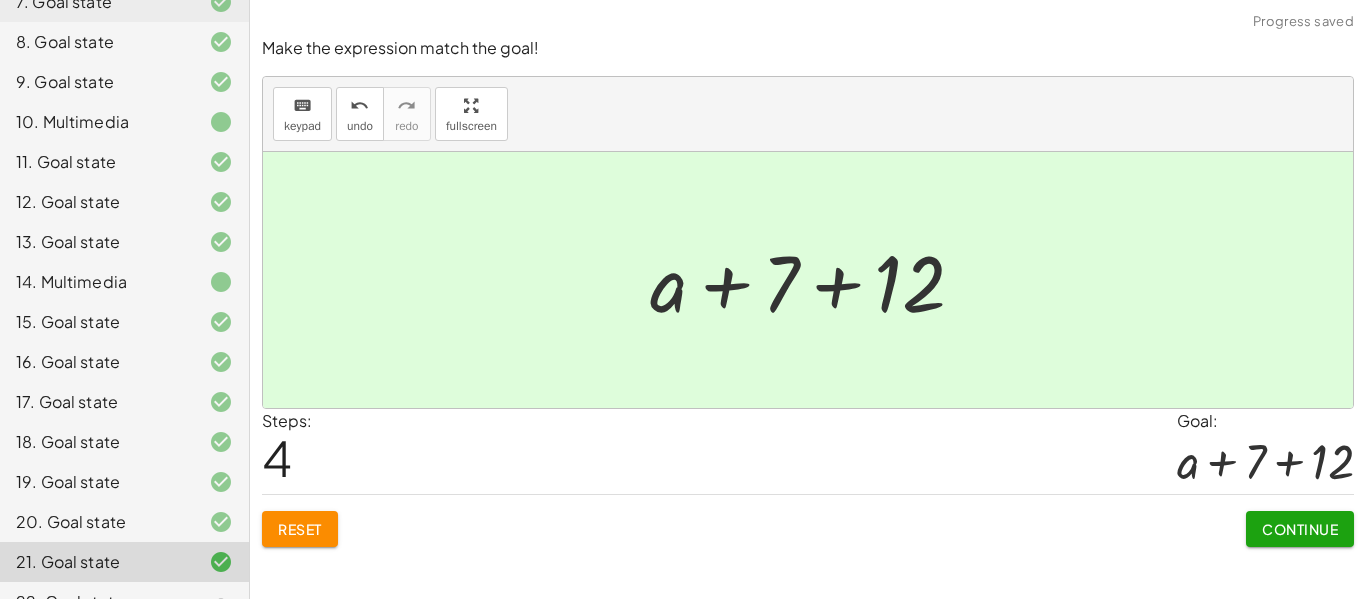 scroll, scrollTop: 483, scrollLeft: 0, axis: vertical 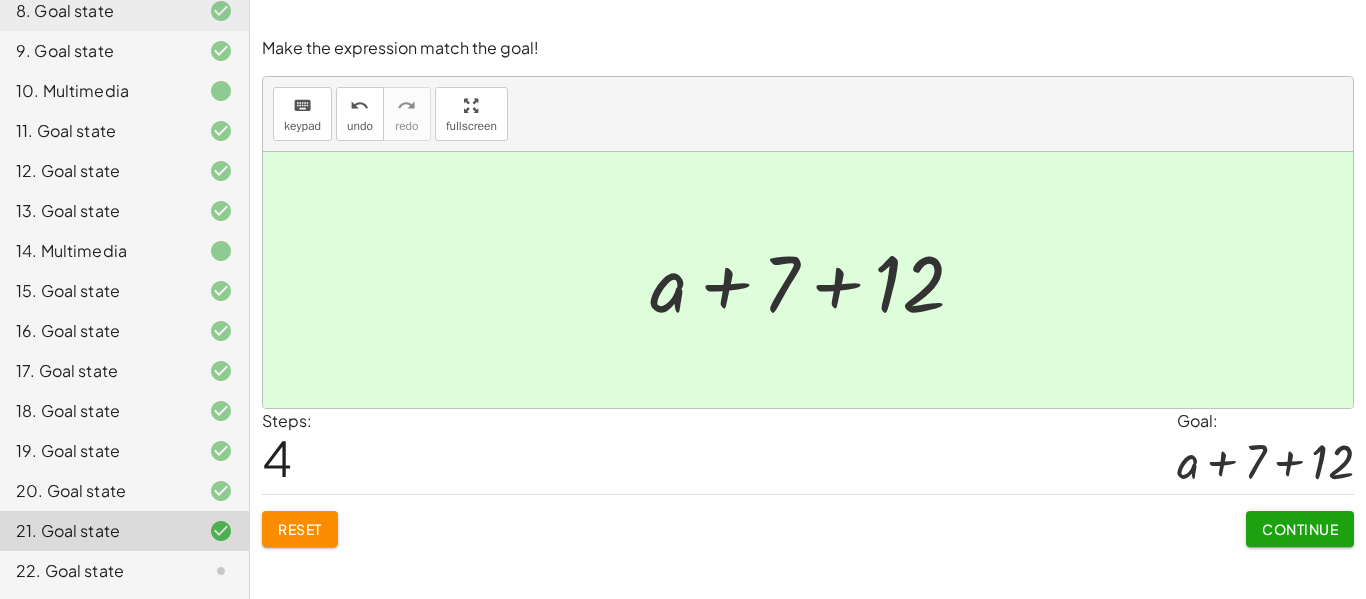 click on "Continue" 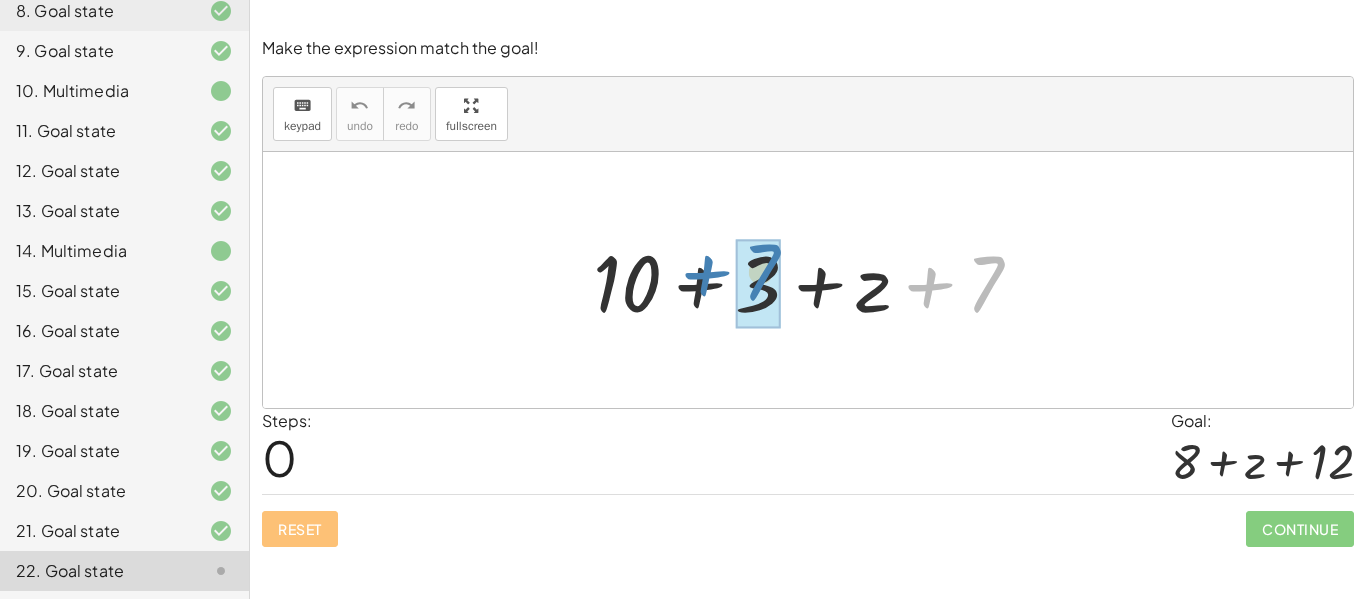 drag, startPoint x: 988, startPoint y: 268, endPoint x: 765, endPoint y: 257, distance: 223.27113 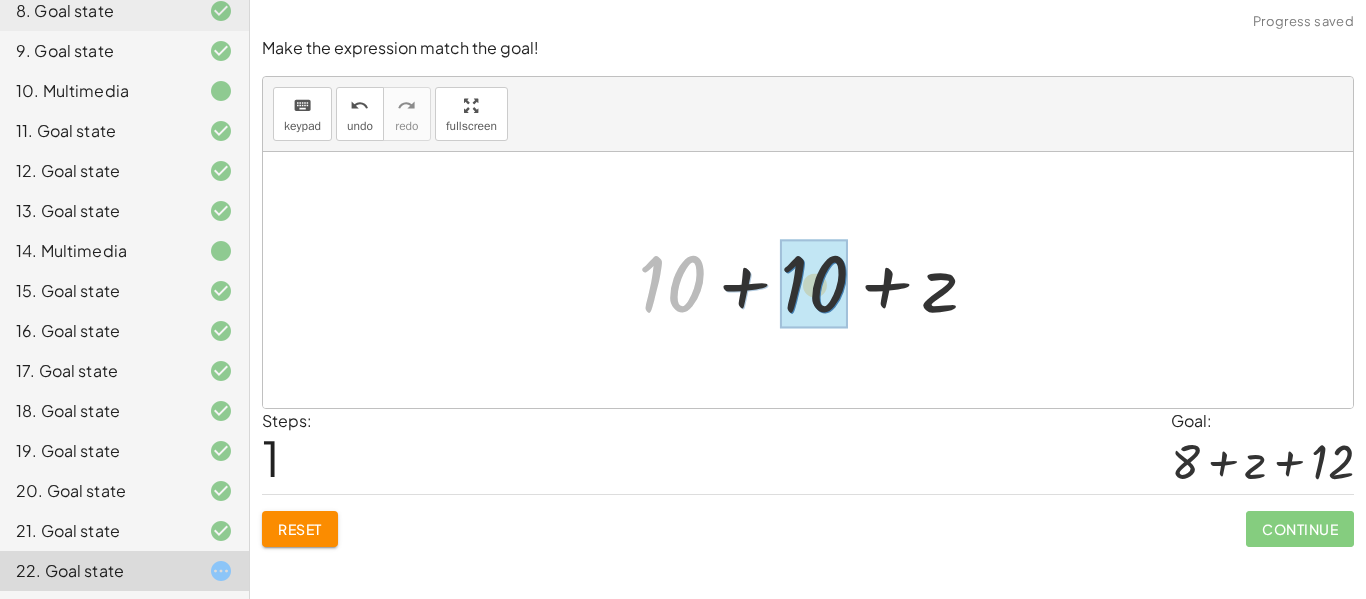 drag, startPoint x: 678, startPoint y: 271, endPoint x: 819, endPoint y: 271, distance: 141 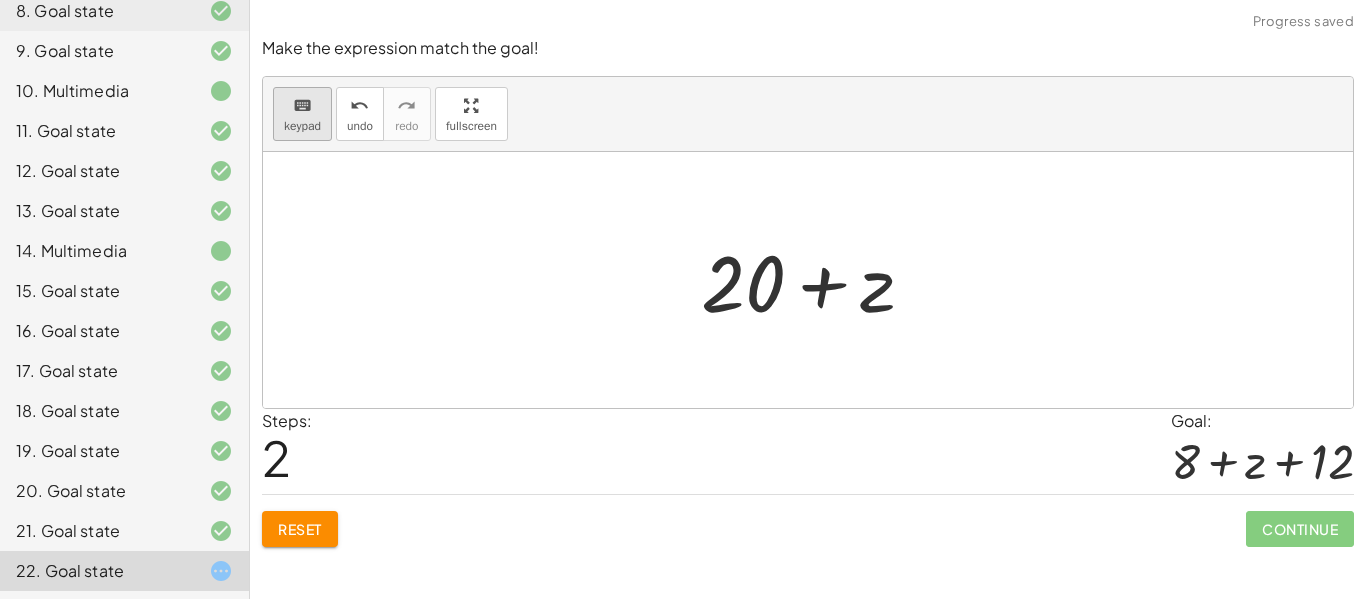 click on "keyboard" at bounding box center (302, 106) 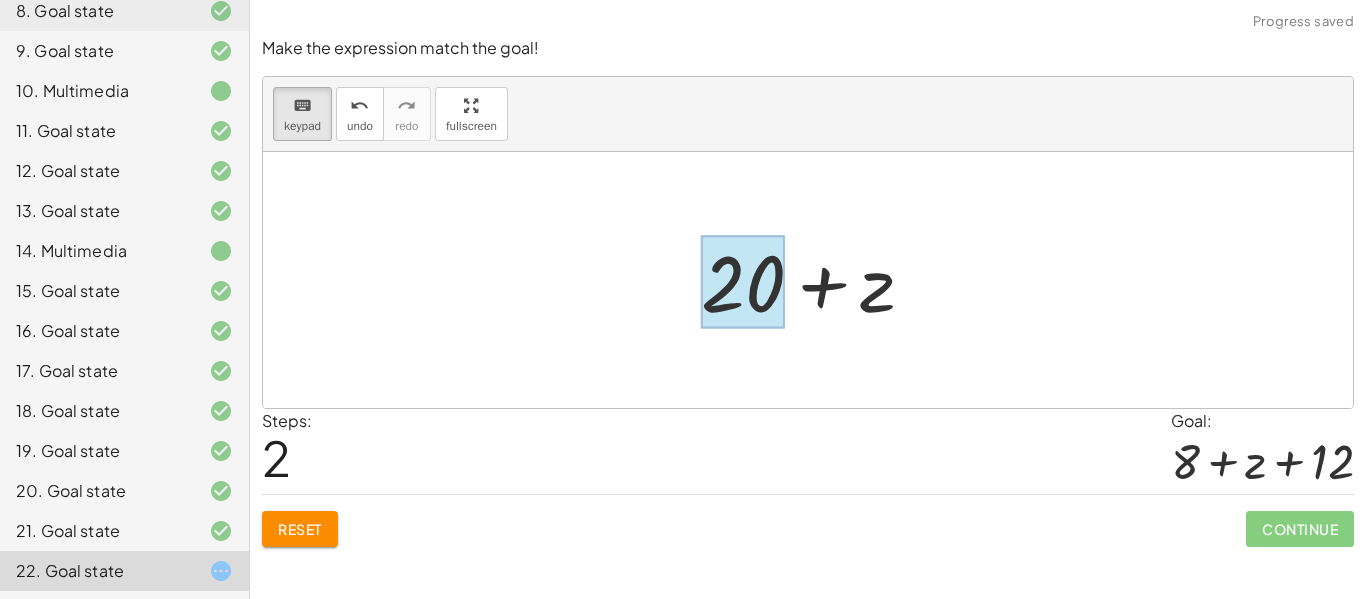 click at bounding box center [743, 282] 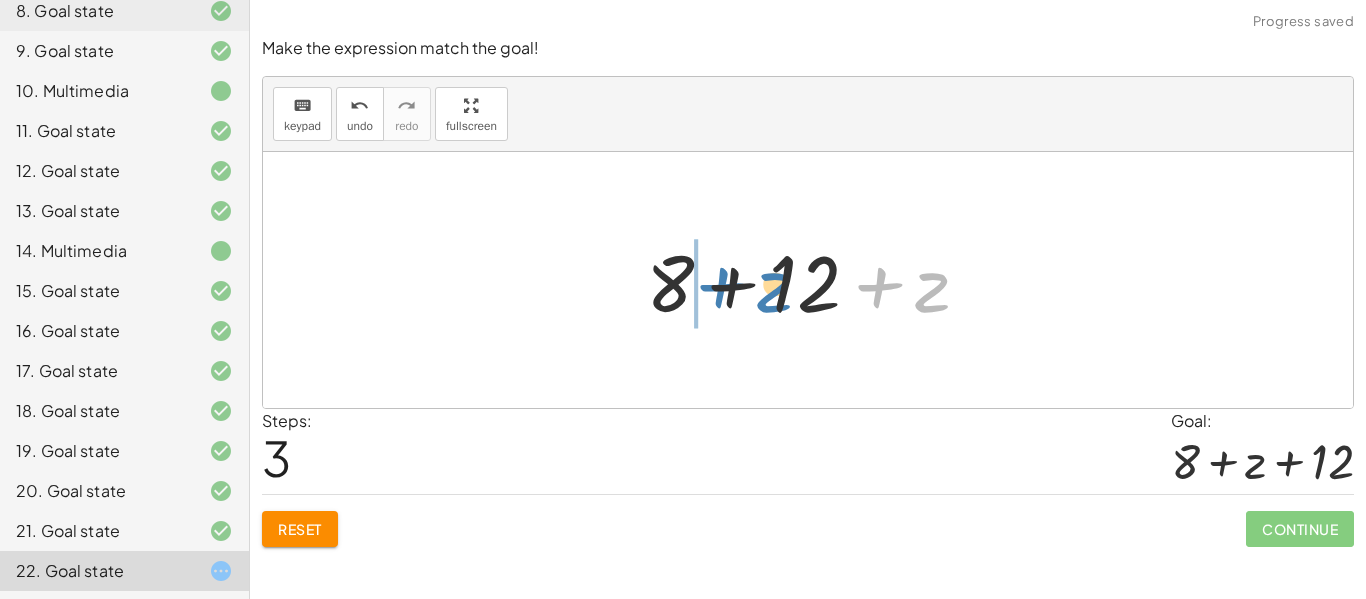 drag, startPoint x: 931, startPoint y: 286, endPoint x: 771, endPoint y: 285, distance: 160.00313 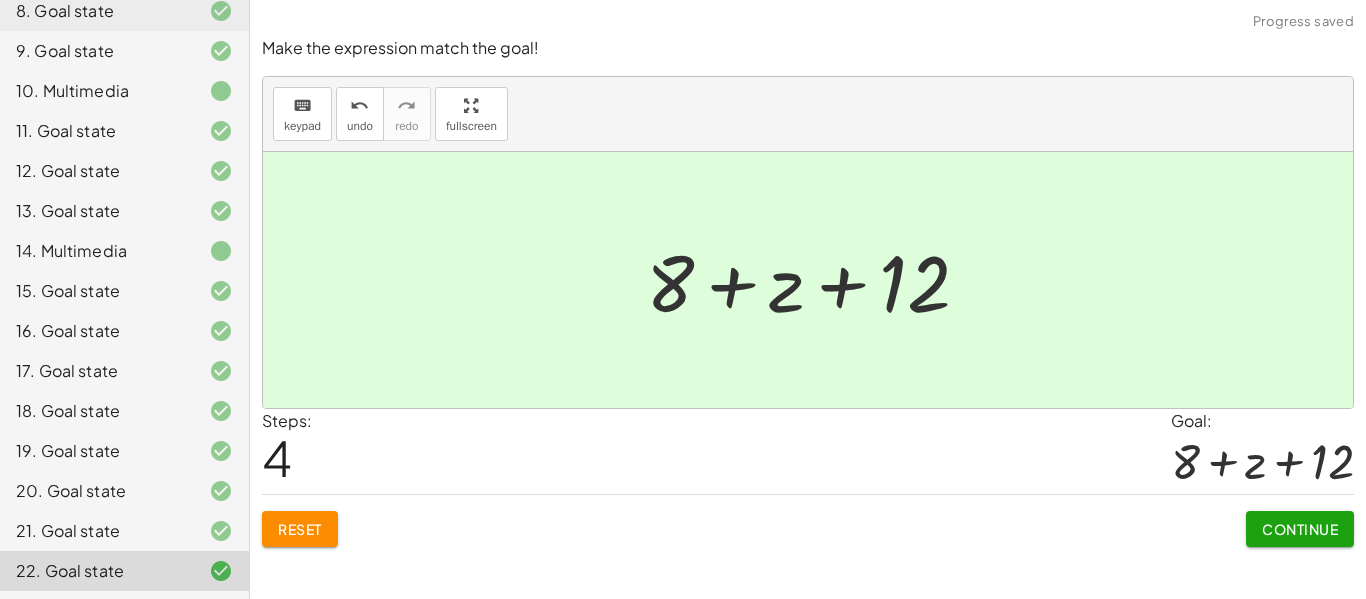 click on "Continue" 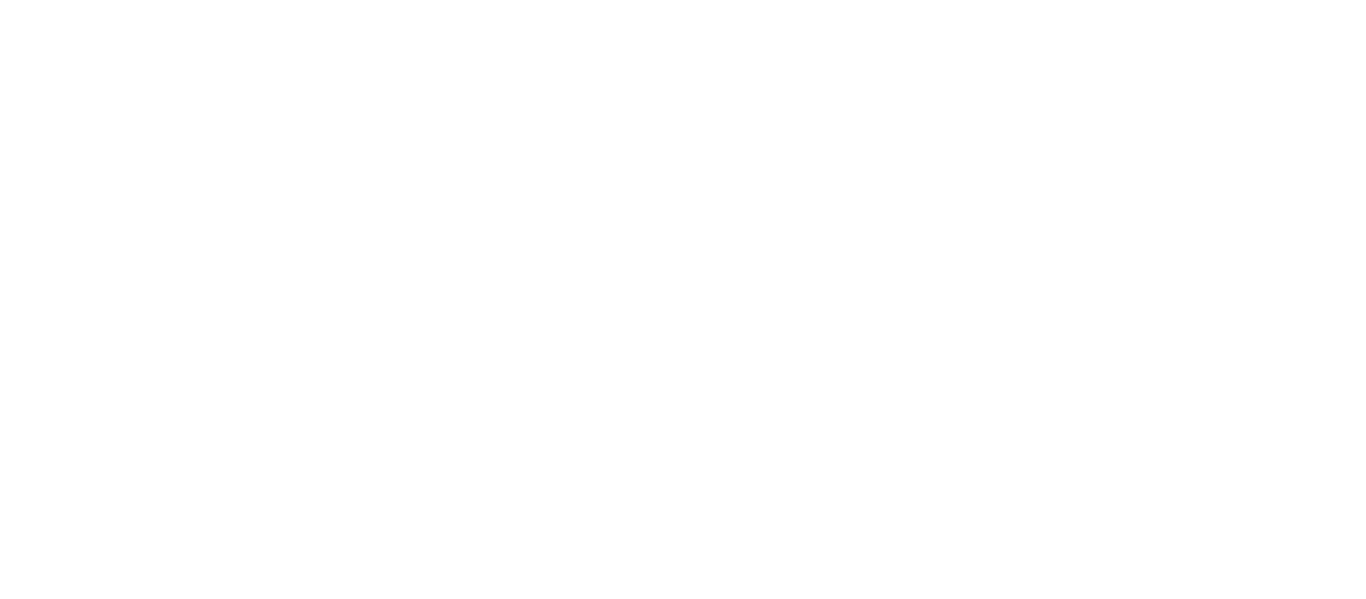 scroll, scrollTop: 0, scrollLeft: 0, axis: both 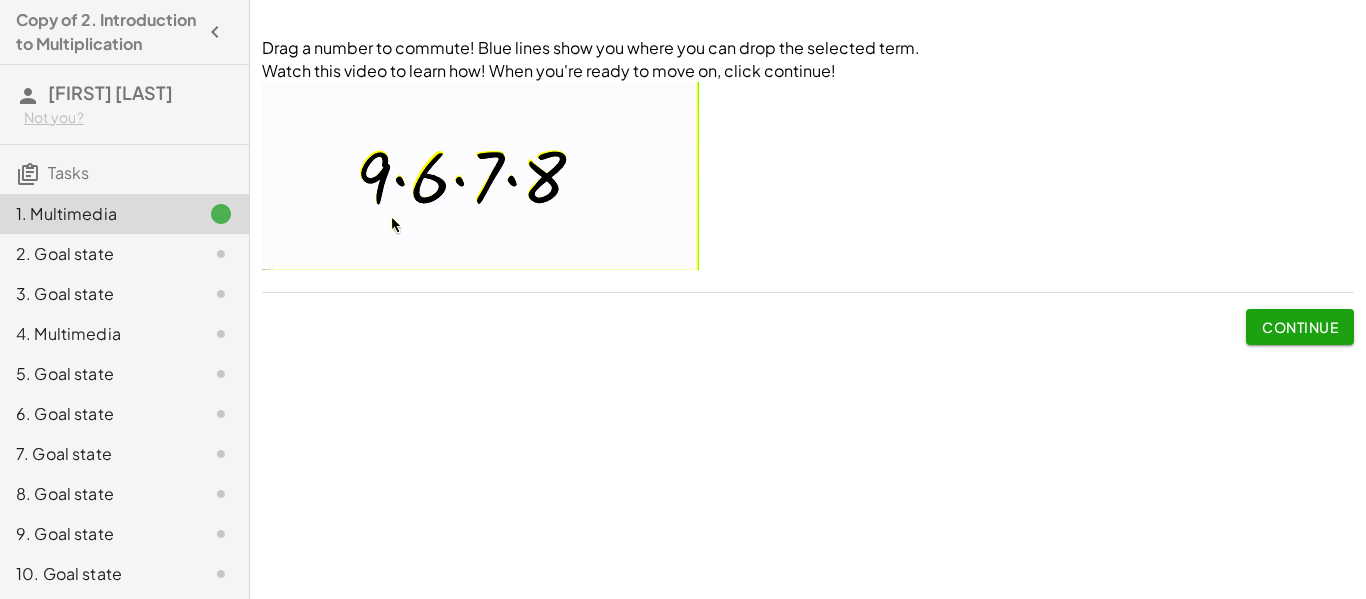 click on "Continue" 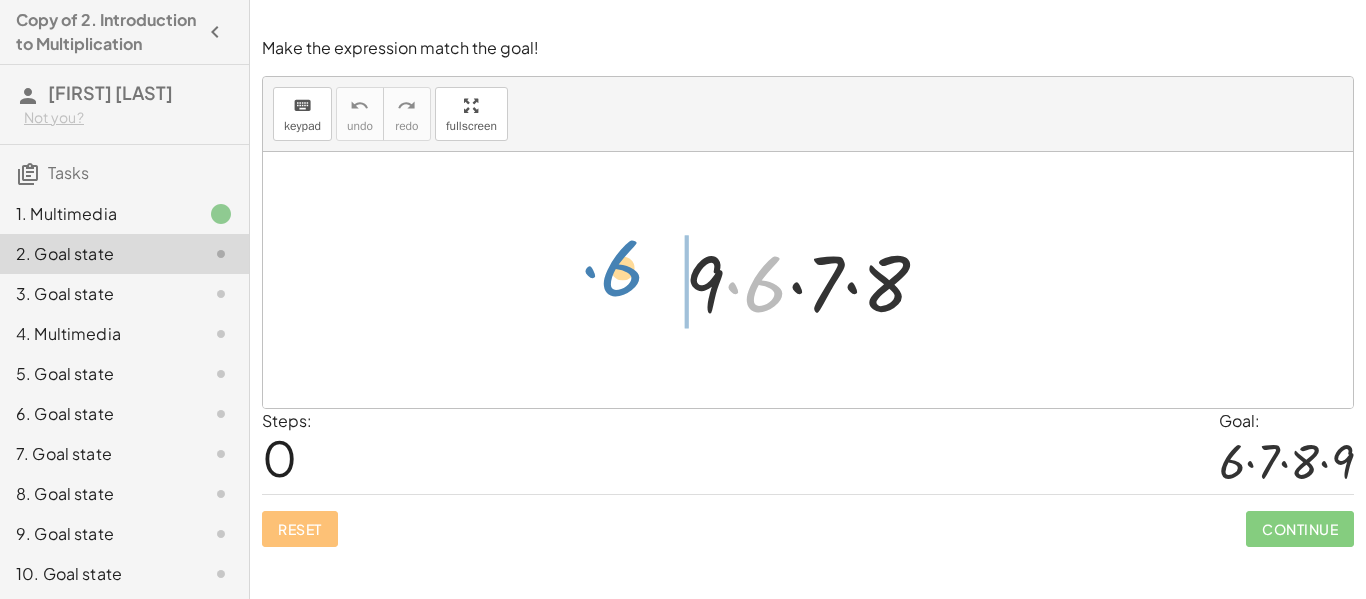 drag, startPoint x: 759, startPoint y: 290, endPoint x: 616, endPoint y: 276, distance: 143.68369 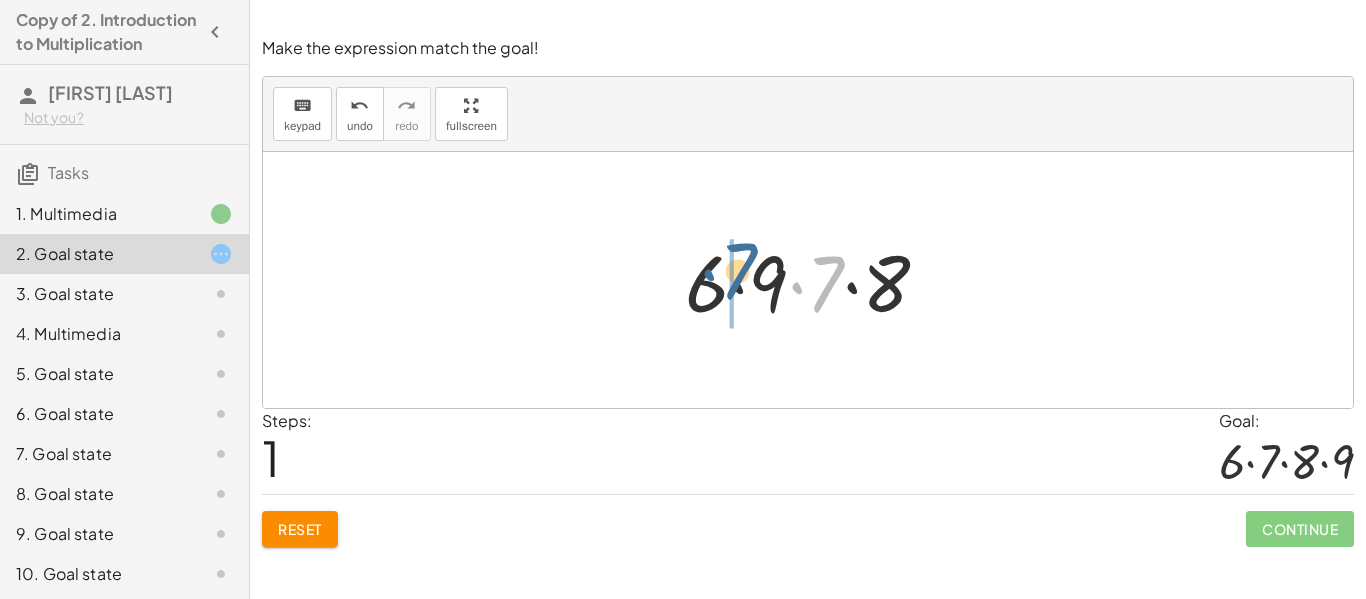 drag, startPoint x: 817, startPoint y: 273, endPoint x: 730, endPoint y: 260, distance: 87.965904 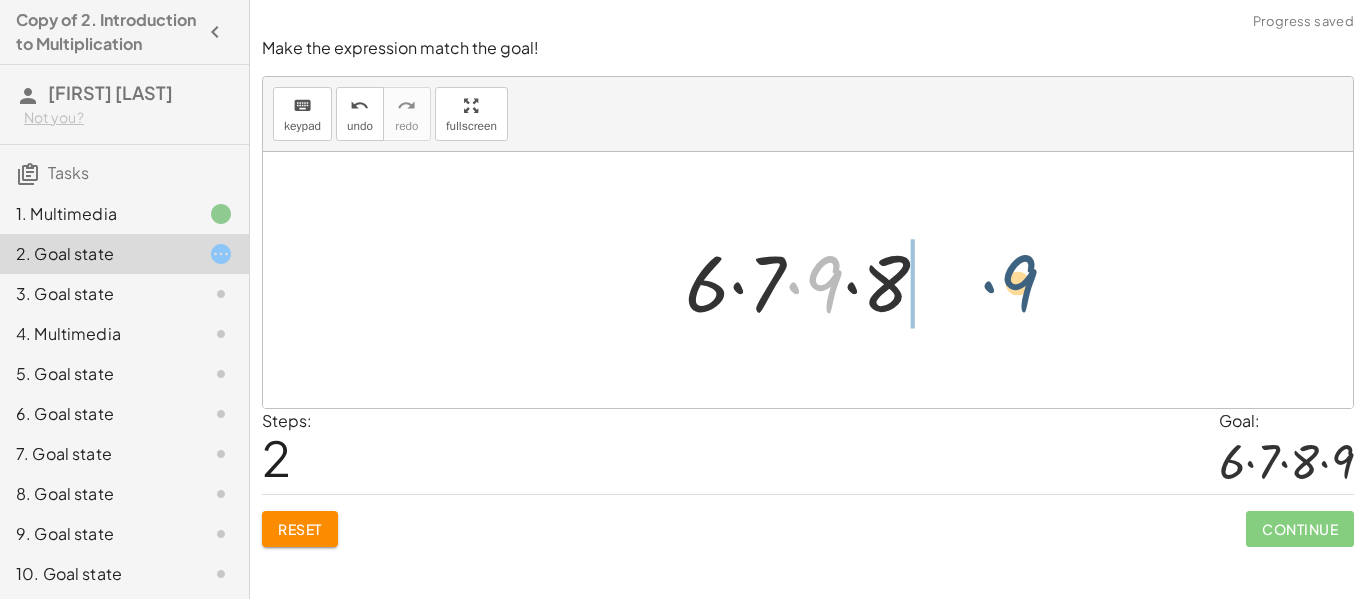 drag, startPoint x: 829, startPoint y: 281, endPoint x: 1024, endPoint y: 280, distance: 195.00256 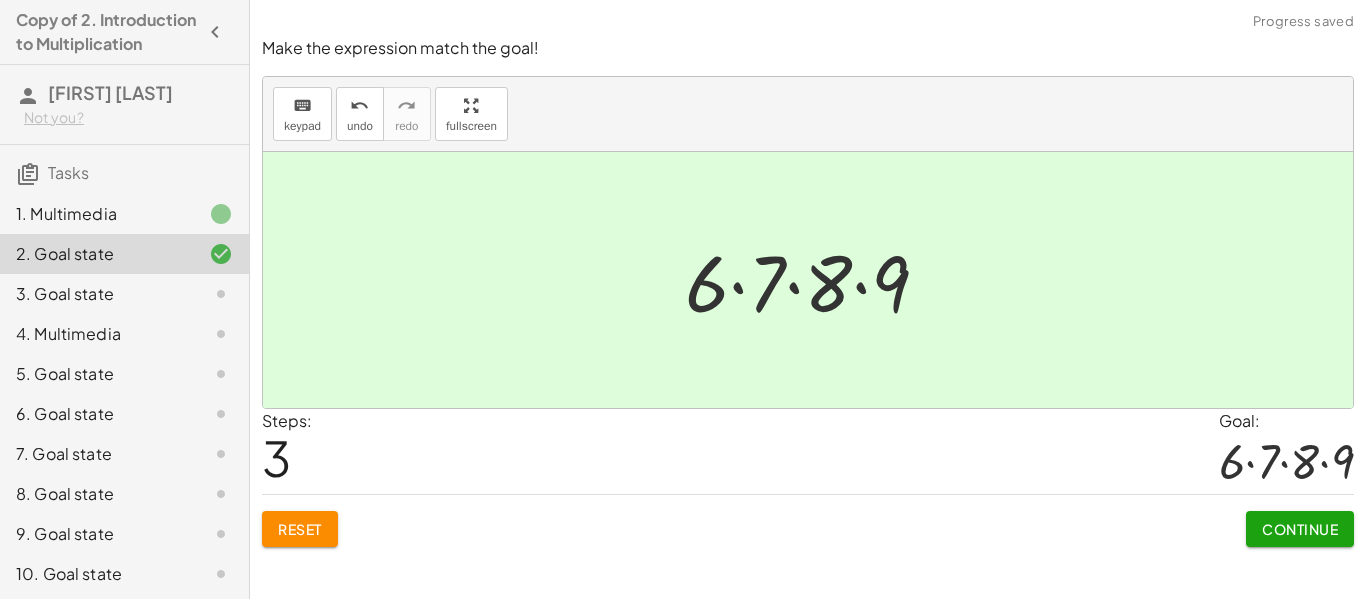 click on "Continue" 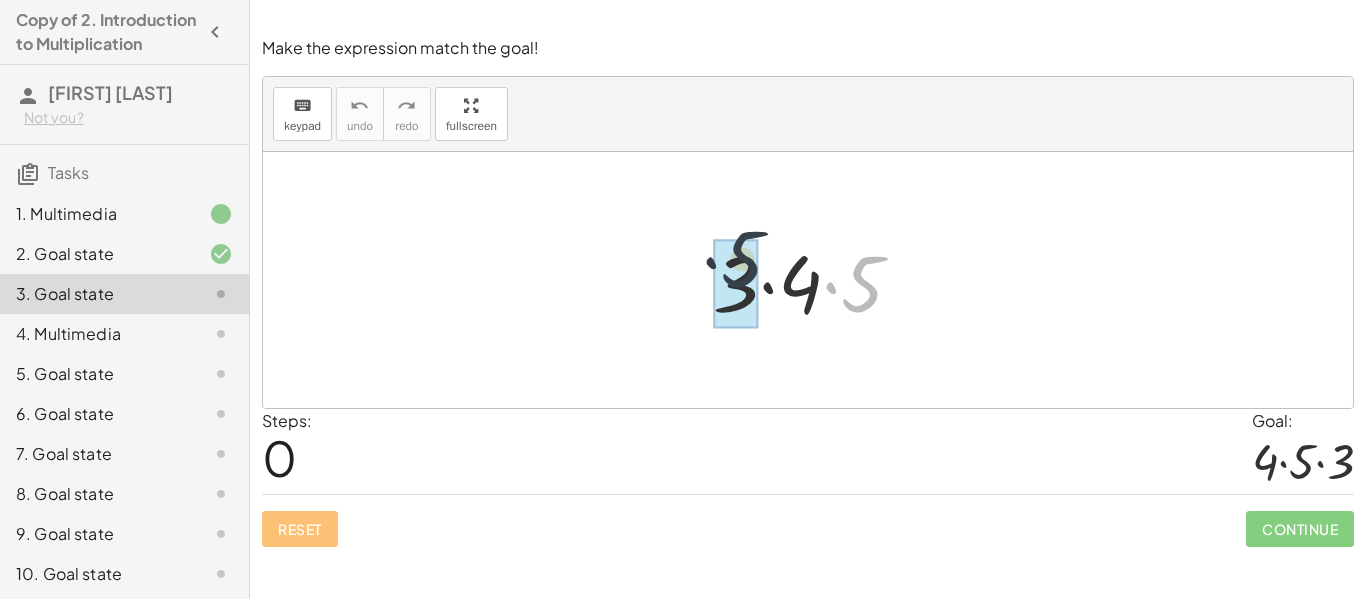drag, startPoint x: 863, startPoint y: 296, endPoint x: 727, endPoint y: 269, distance: 138.65425 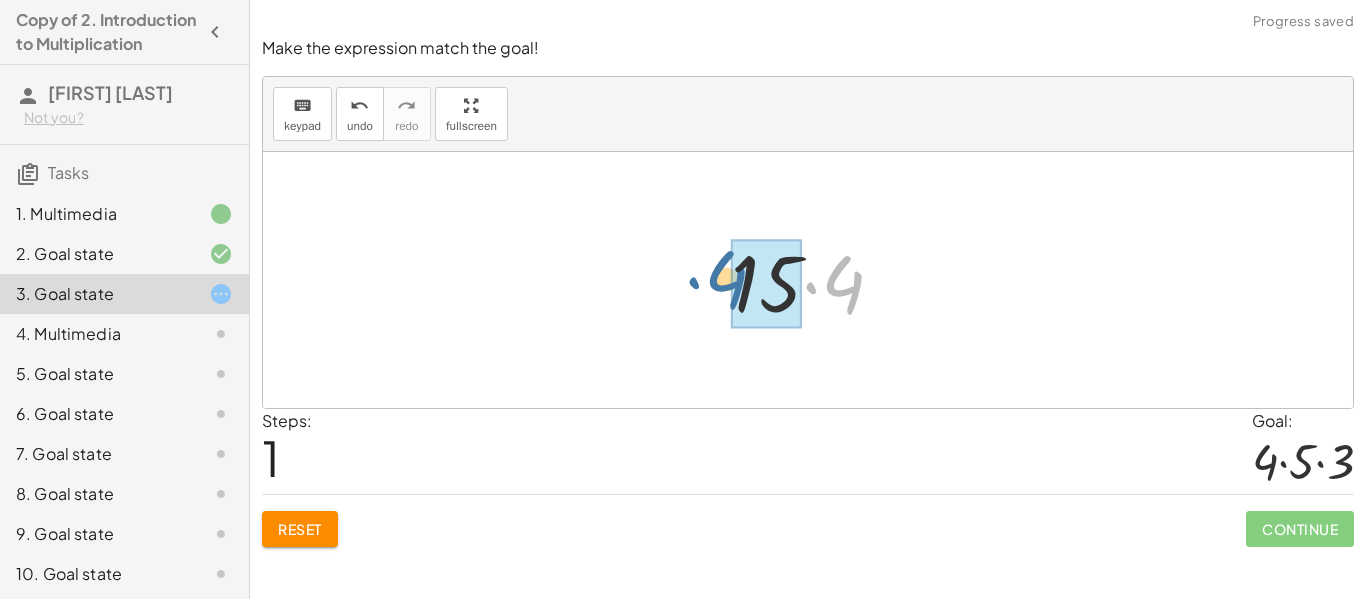 drag, startPoint x: 846, startPoint y: 283, endPoint x: 746, endPoint y: 280, distance: 100.04499 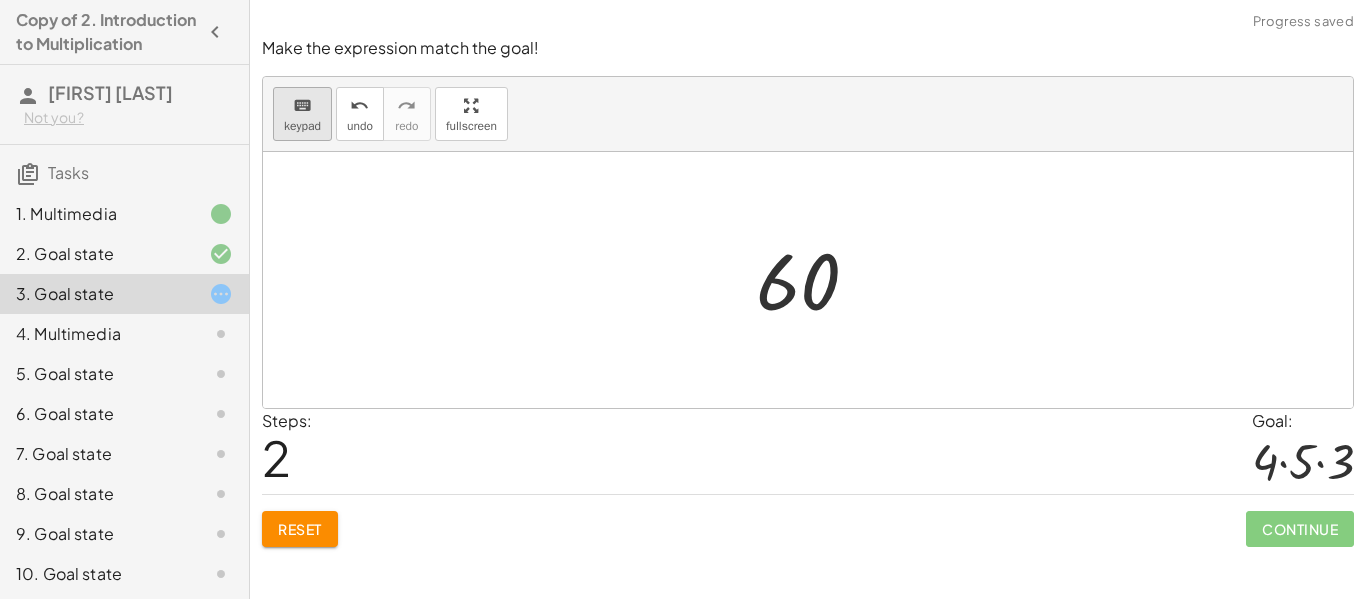 click on "keyboard" at bounding box center [302, 106] 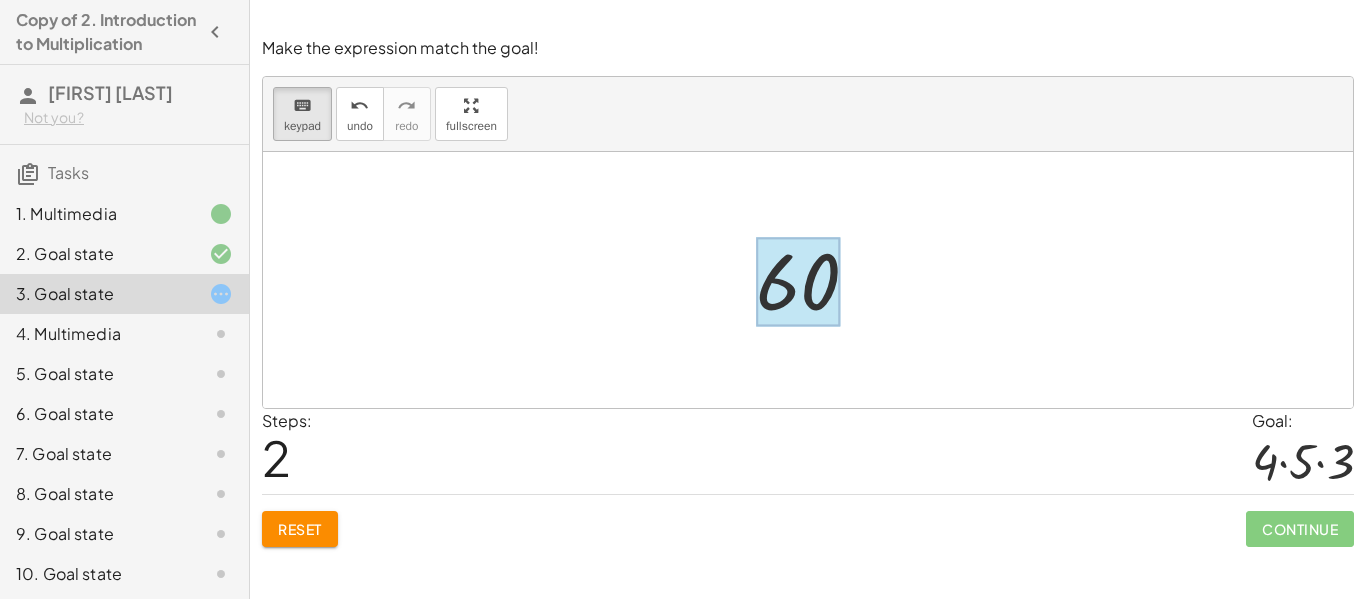 click at bounding box center (798, 282) 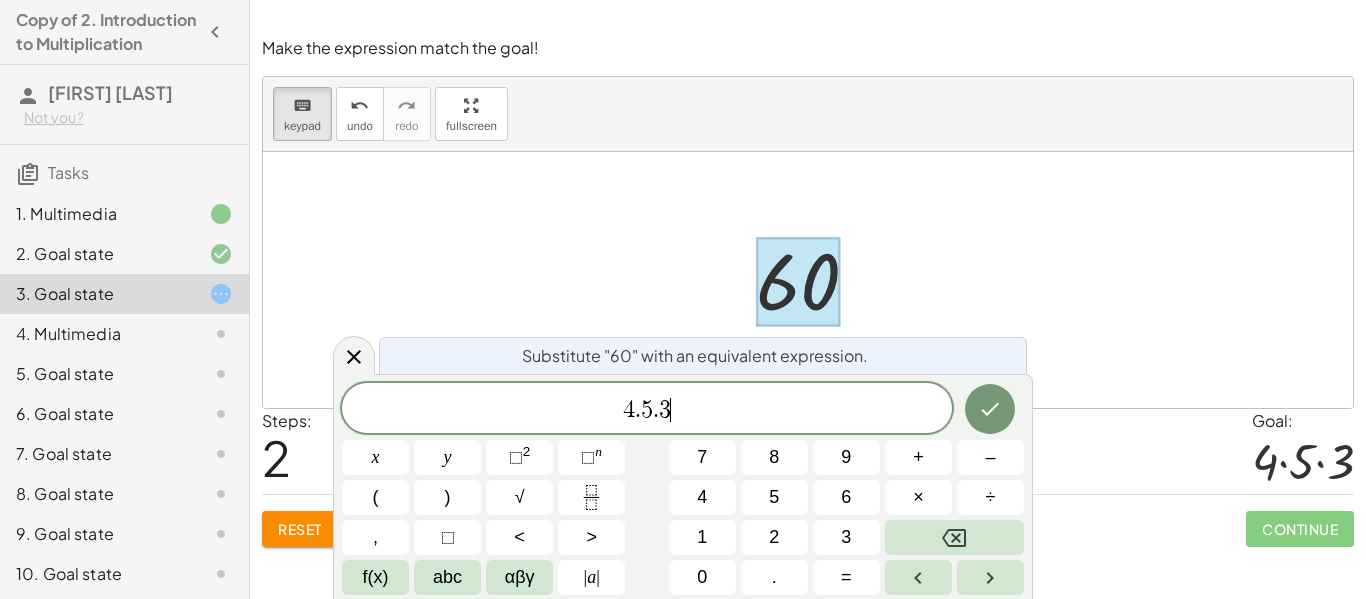 scroll, scrollTop: 6, scrollLeft: 0, axis: vertical 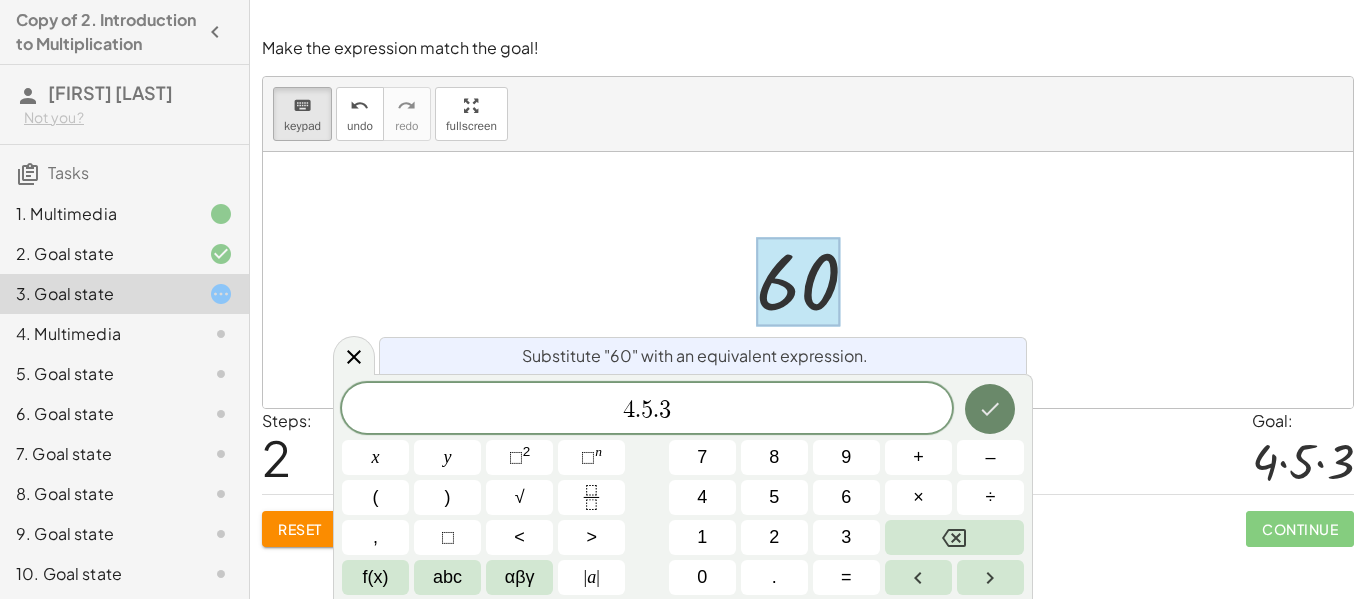 click at bounding box center (990, 409) 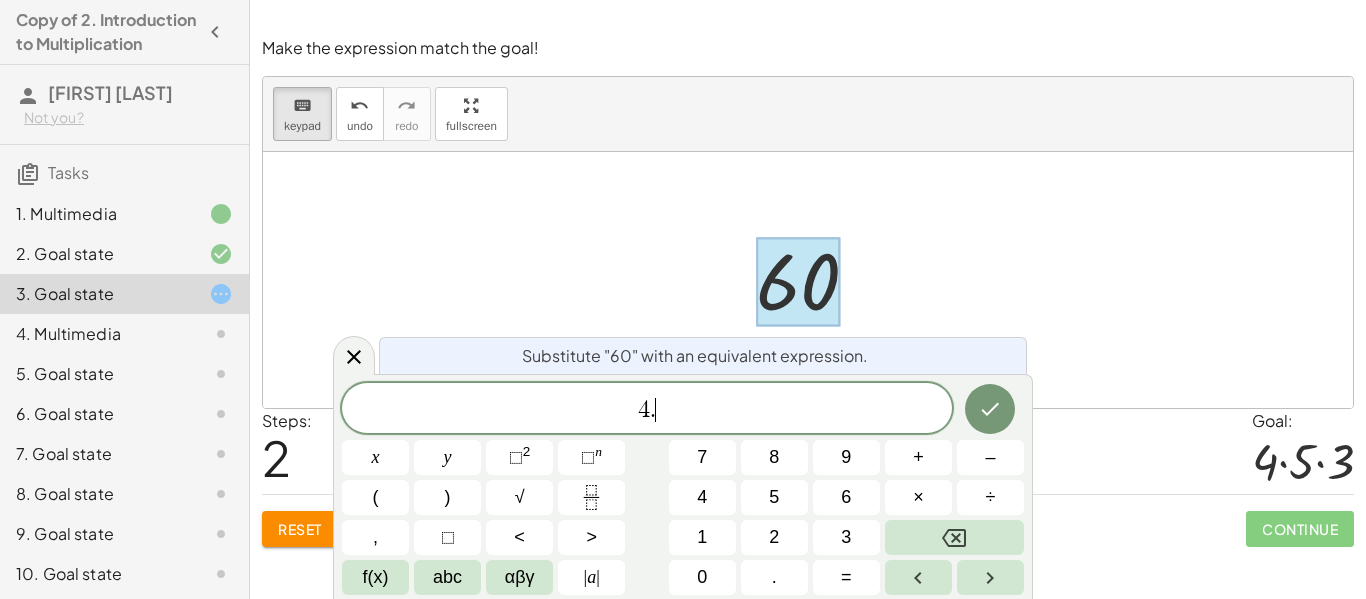 click on "Reset" 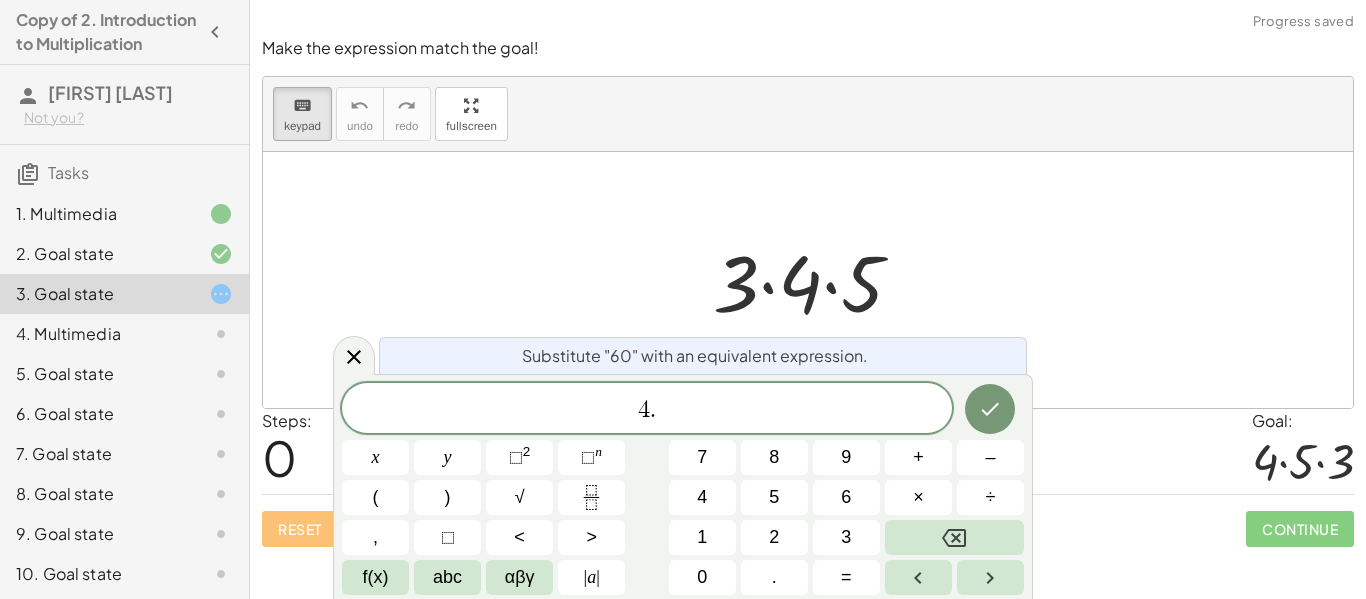 click at bounding box center (808, 280) 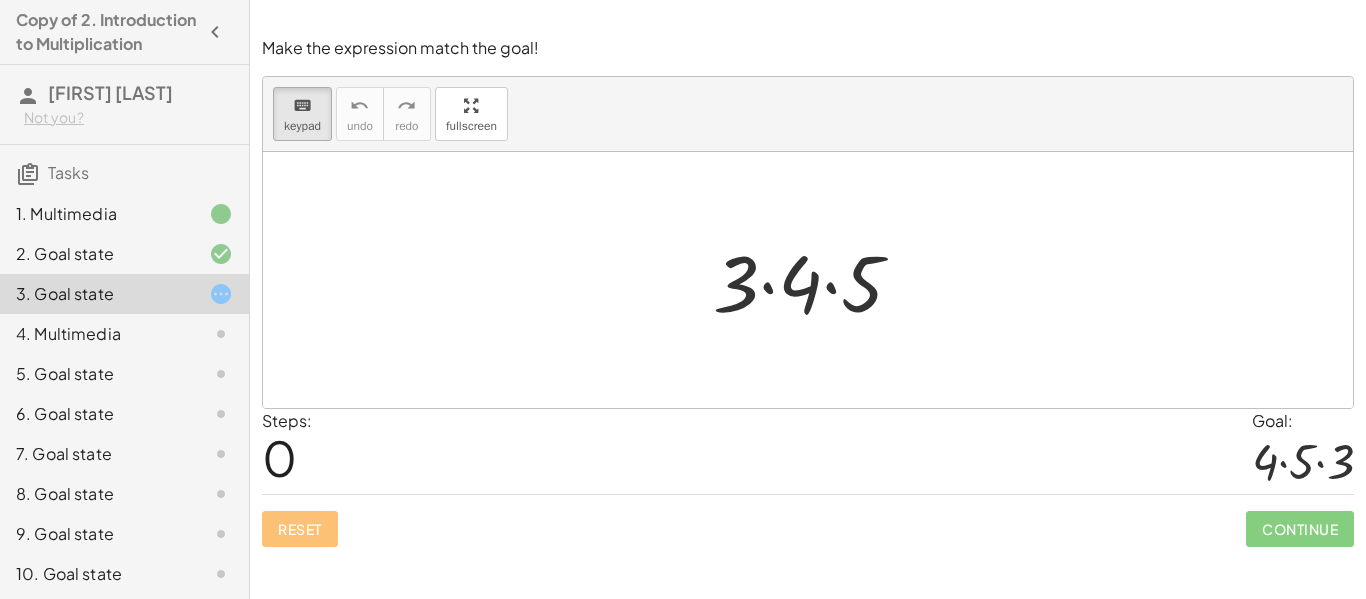 drag, startPoint x: 804, startPoint y: 276, endPoint x: 666, endPoint y: 255, distance: 139.58868 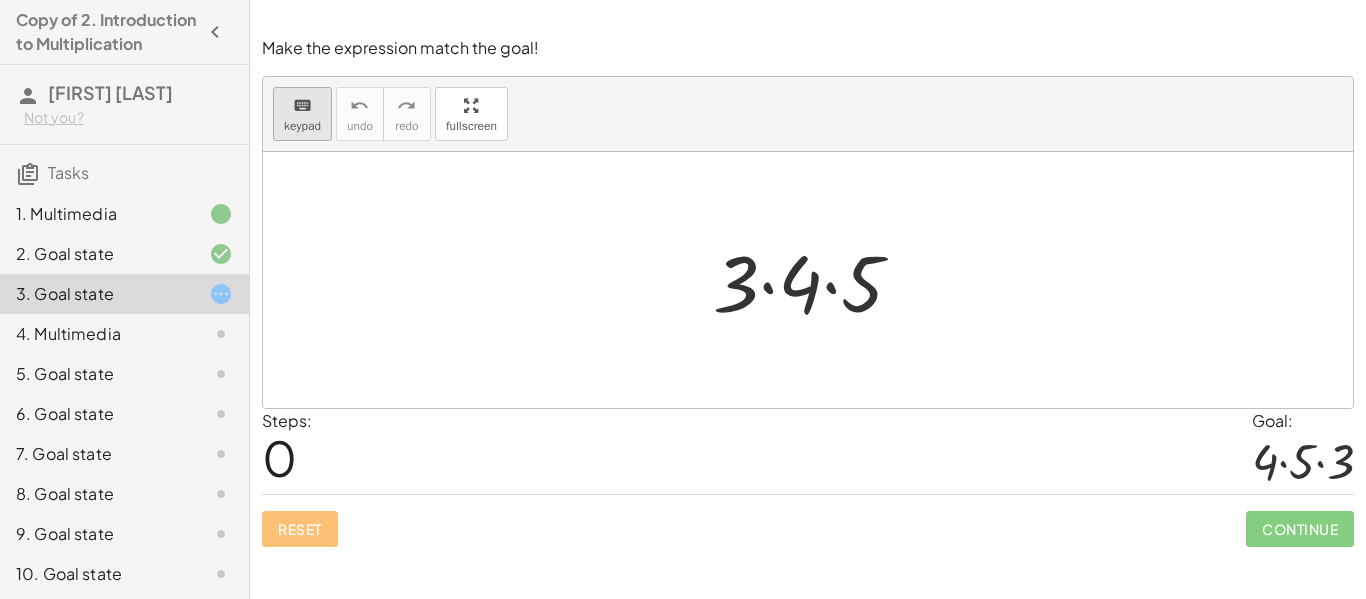 click on "keyboard" at bounding box center (302, 105) 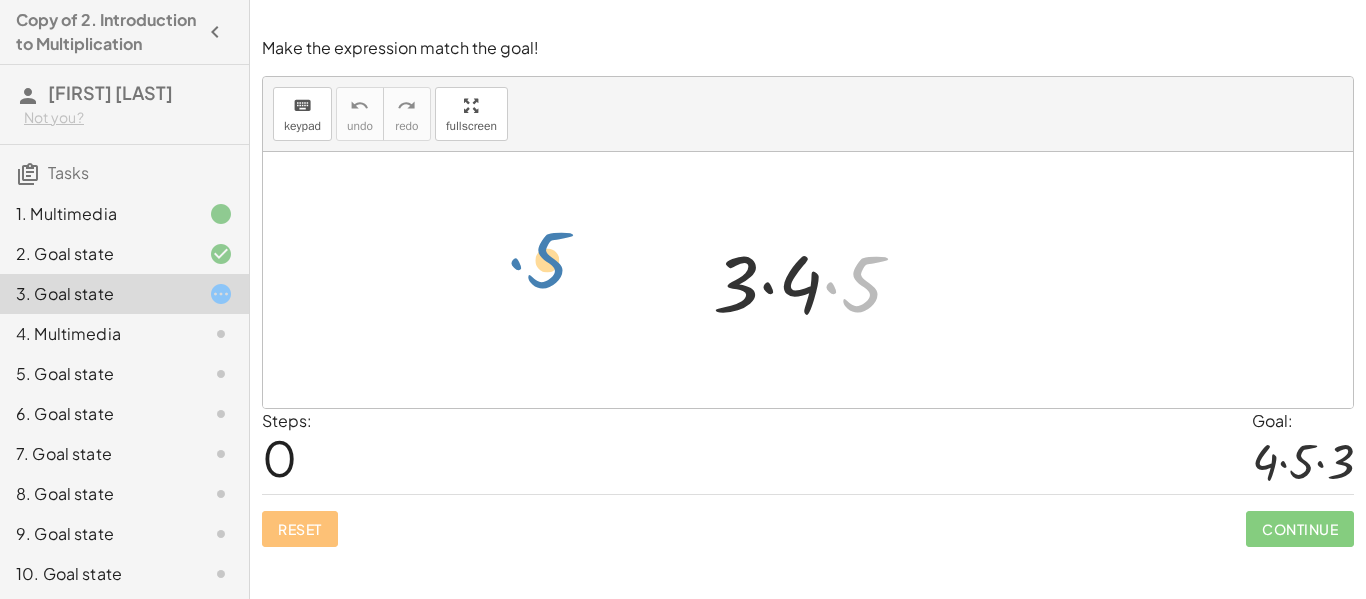 drag, startPoint x: 874, startPoint y: 273, endPoint x: 567, endPoint y: 251, distance: 307.78726 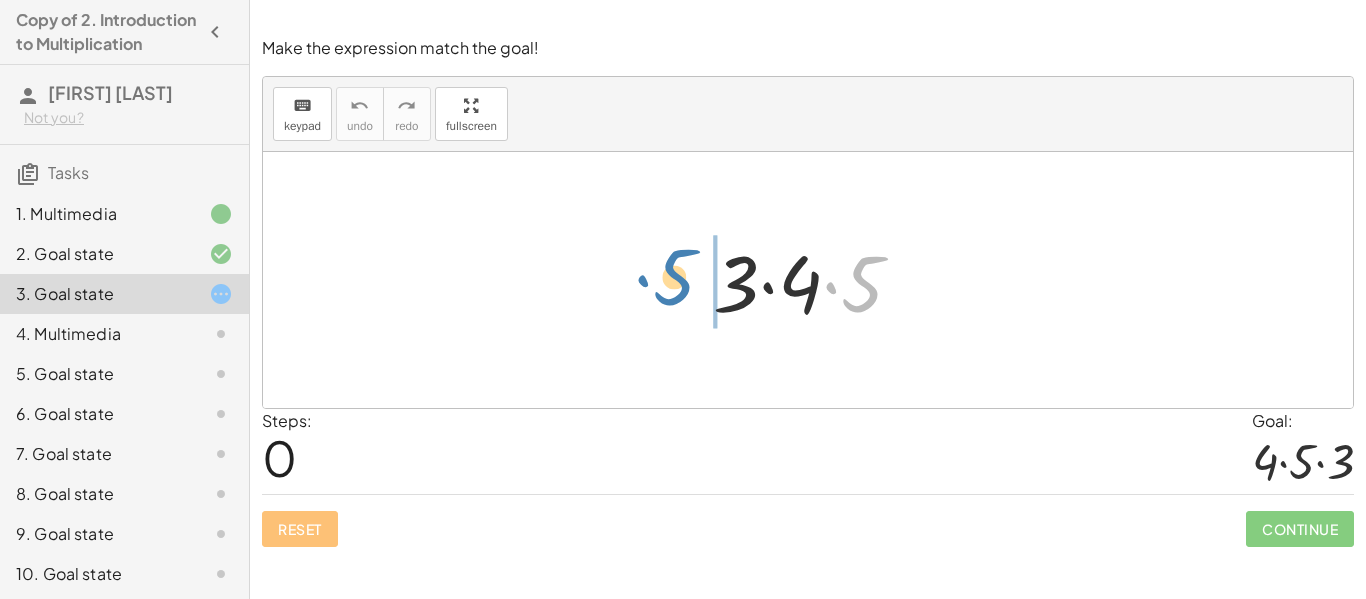 drag, startPoint x: 874, startPoint y: 272, endPoint x: 687, endPoint y: 265, distance: 187.13097 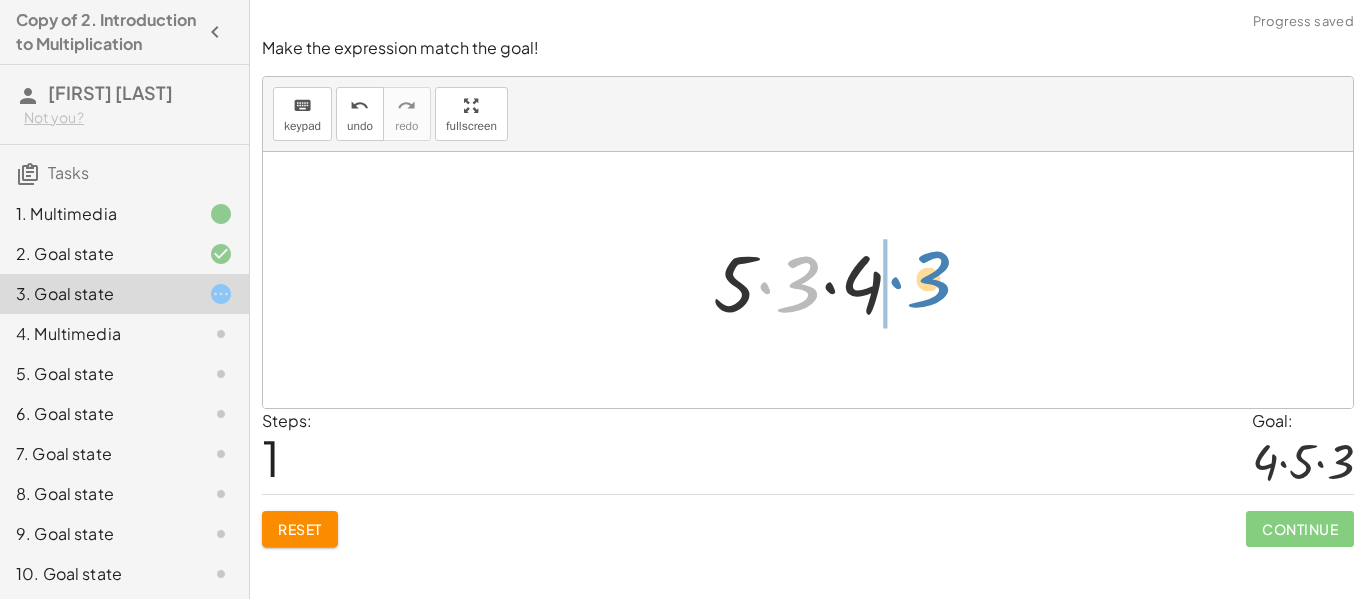 drag, startPoint x: 799, startPoint y: 277, endPoint x: 930, endPoint y: 272, distance: 131.09538 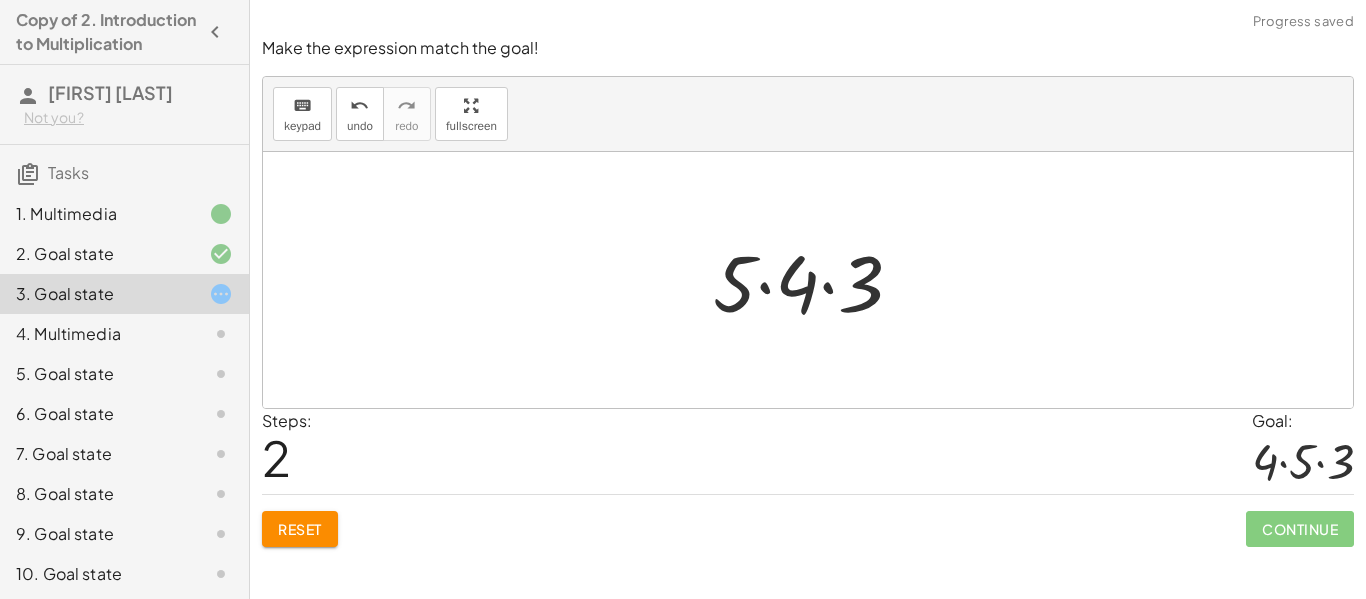 click on "Reset" at bounding box center (300, 529) 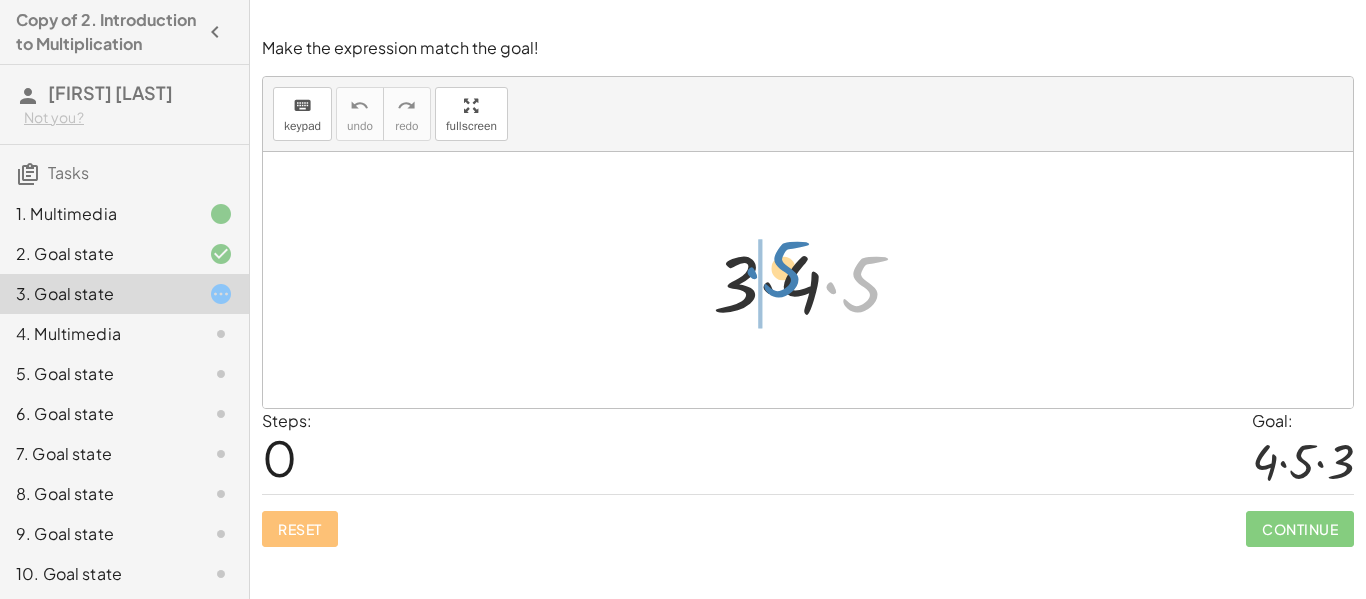 drag, startPoint x: 856, startPoint y: 291, endPoint x: 777, endPoint y: 275, distance: 80.60397 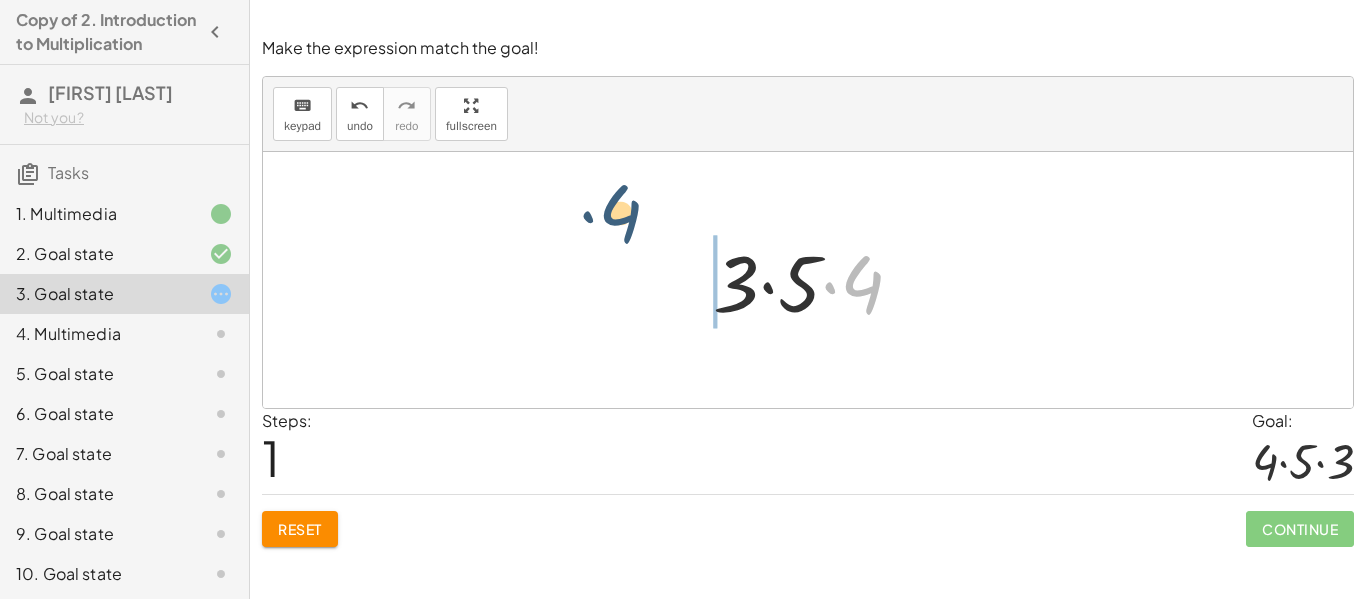 drag, startPoint x: 861, startPoint y: 275, endPoint x: 610, endPoint y: 200, distance: 261.96564 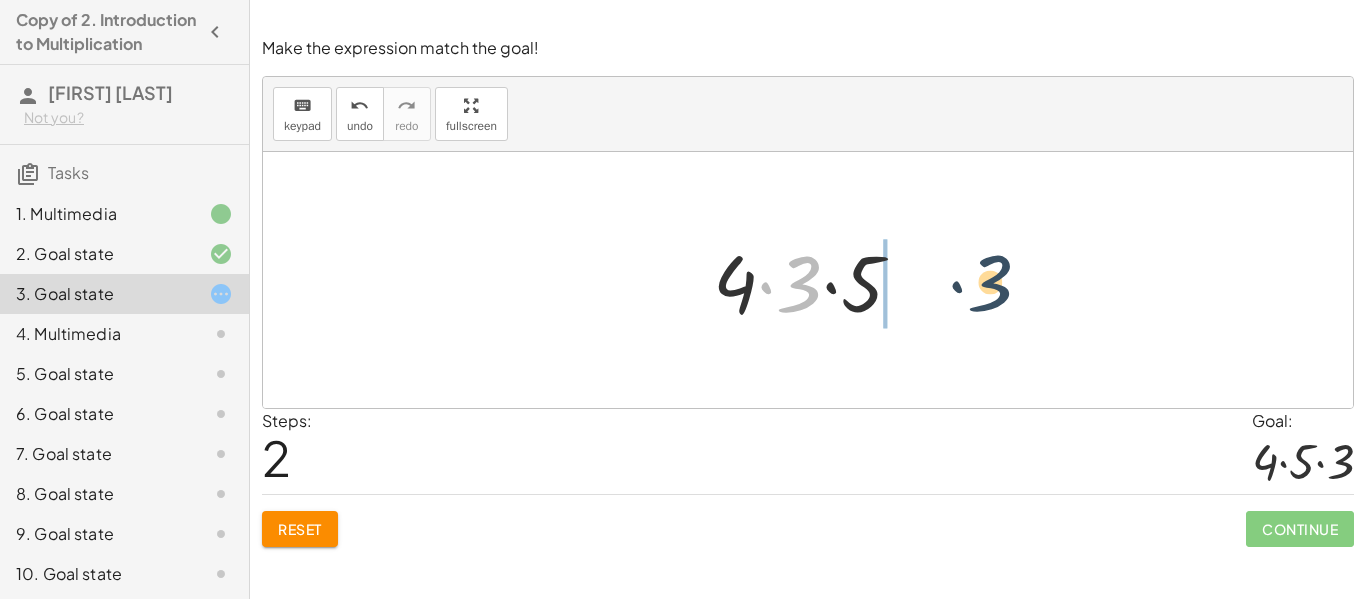 drag, startPoint x: 789, startPoint y: 277, endPoint x: 983, endPoint y: 274, distance: 194.0232 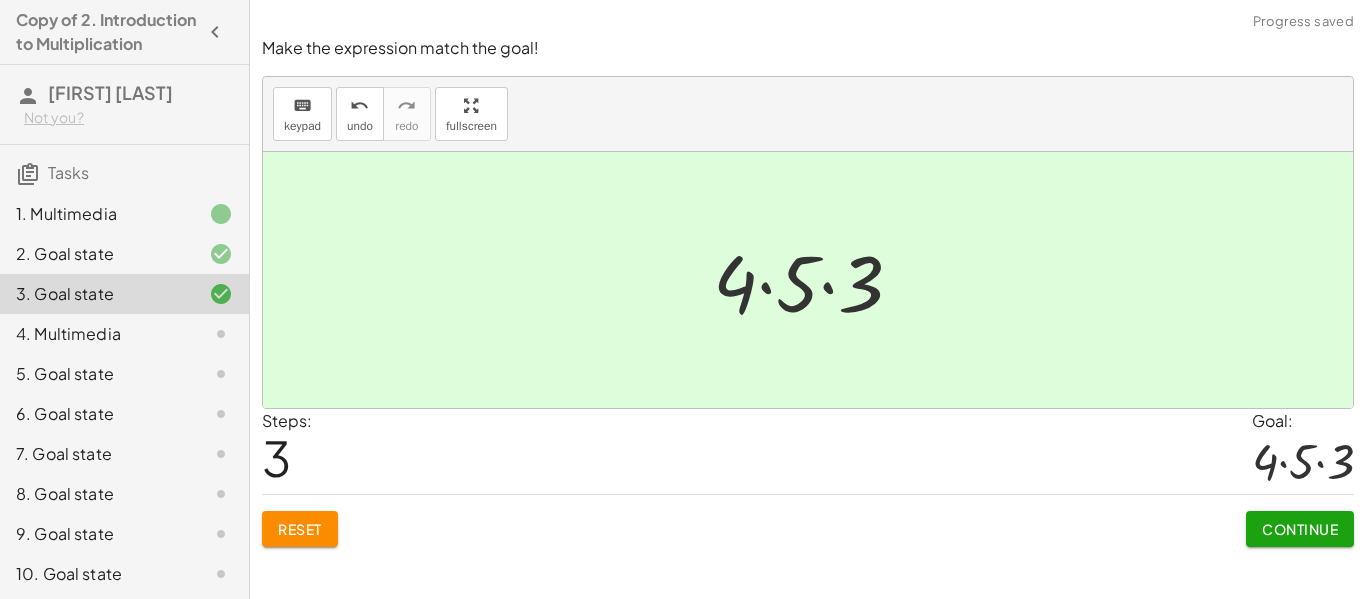 click on "Continue" 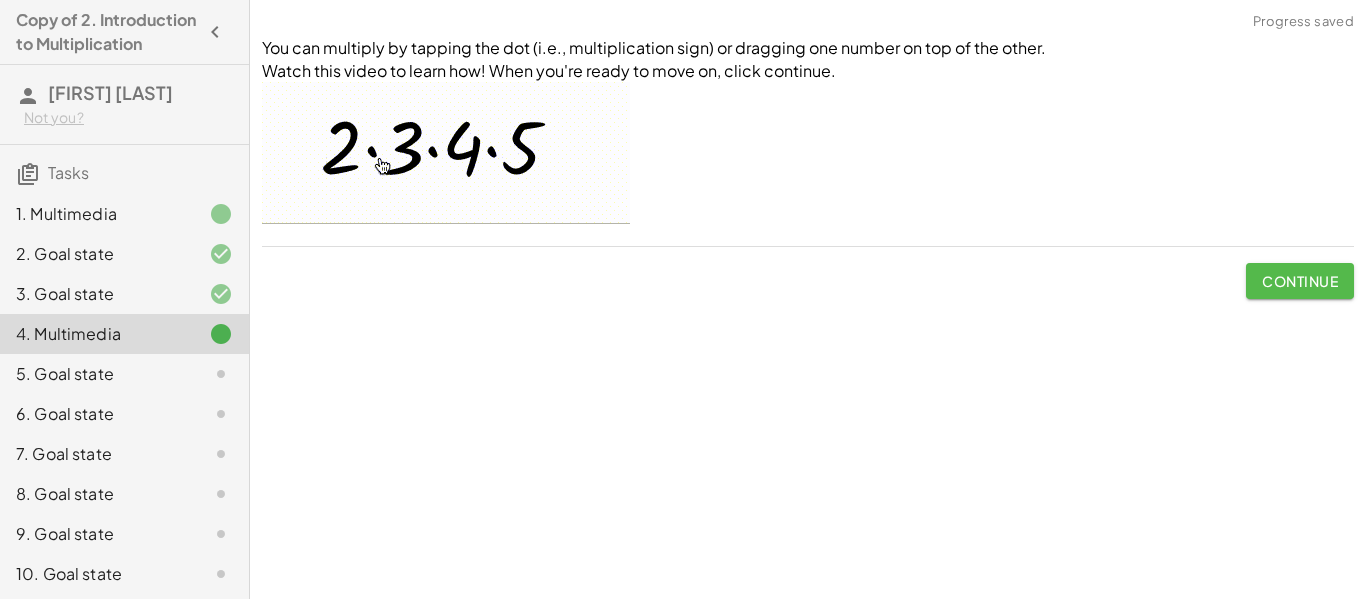click on "Continue" 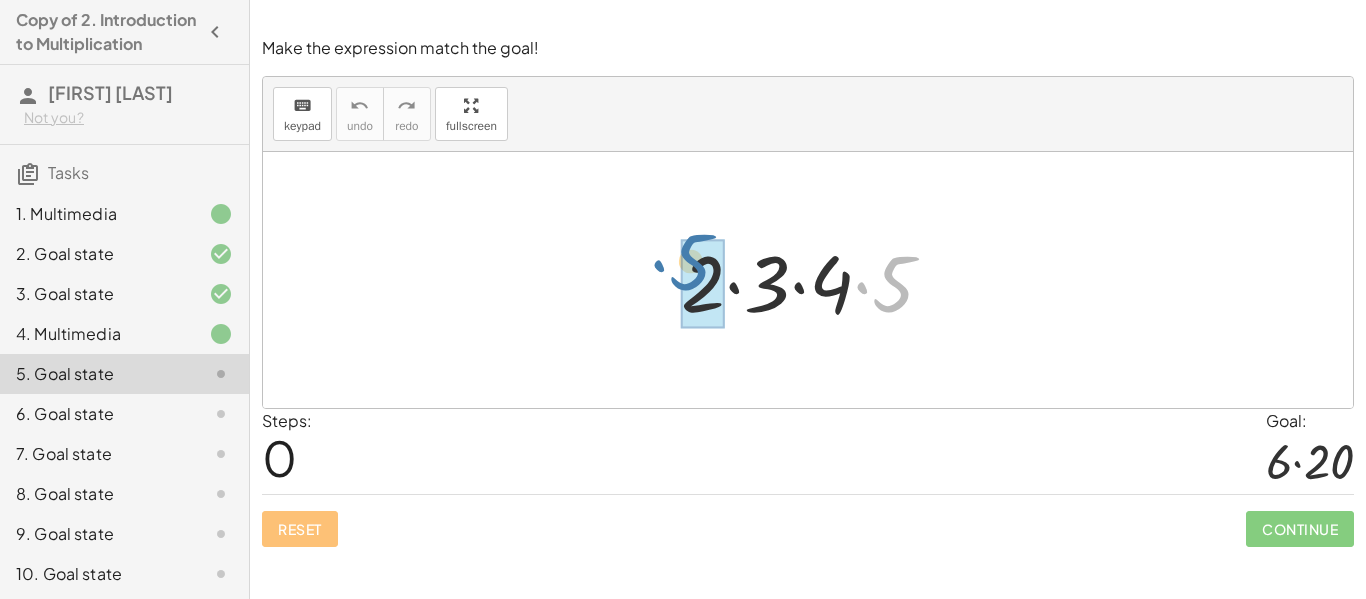 drag, startPoint x: 879, startPoint y: 300, endPoint x: 677, endPoint y: 280, distance: 202.98769 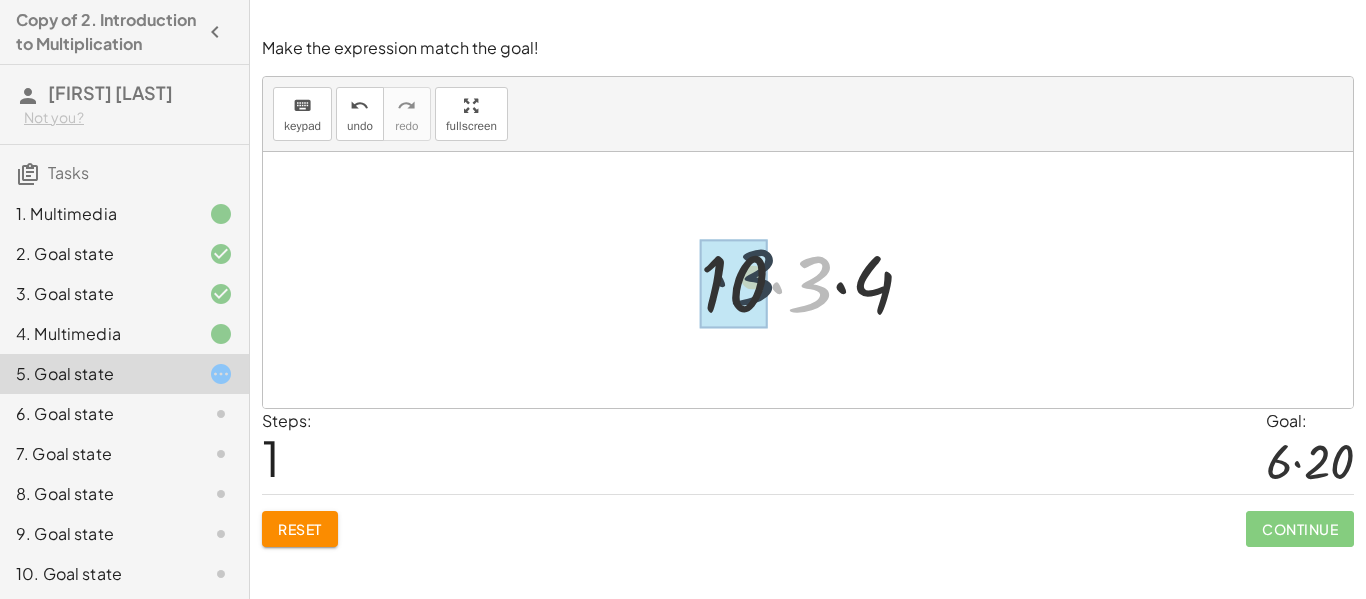 drag, startPoint x: 813, startPoint y: 295, endPoint x: 747, endPoint y: 286, distance: 66.61081 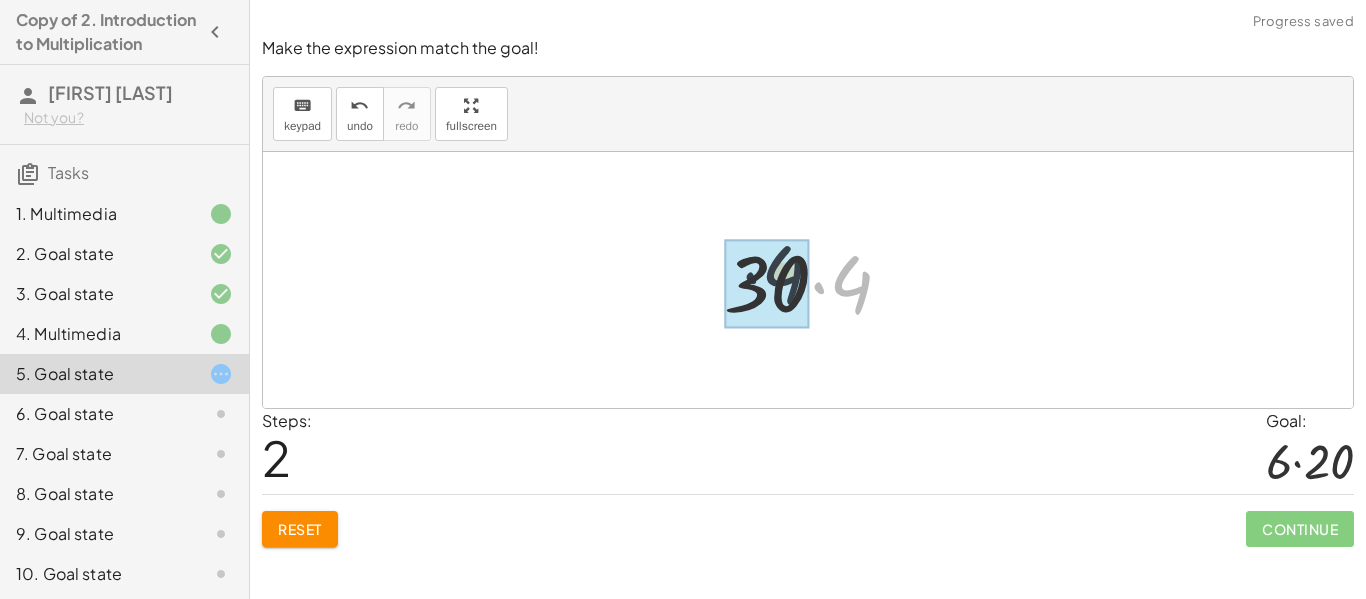 drag, startPoint x: 848, startPoint y: 284, endPoint x: 779, endPoint y: 274, distance: 69.72087 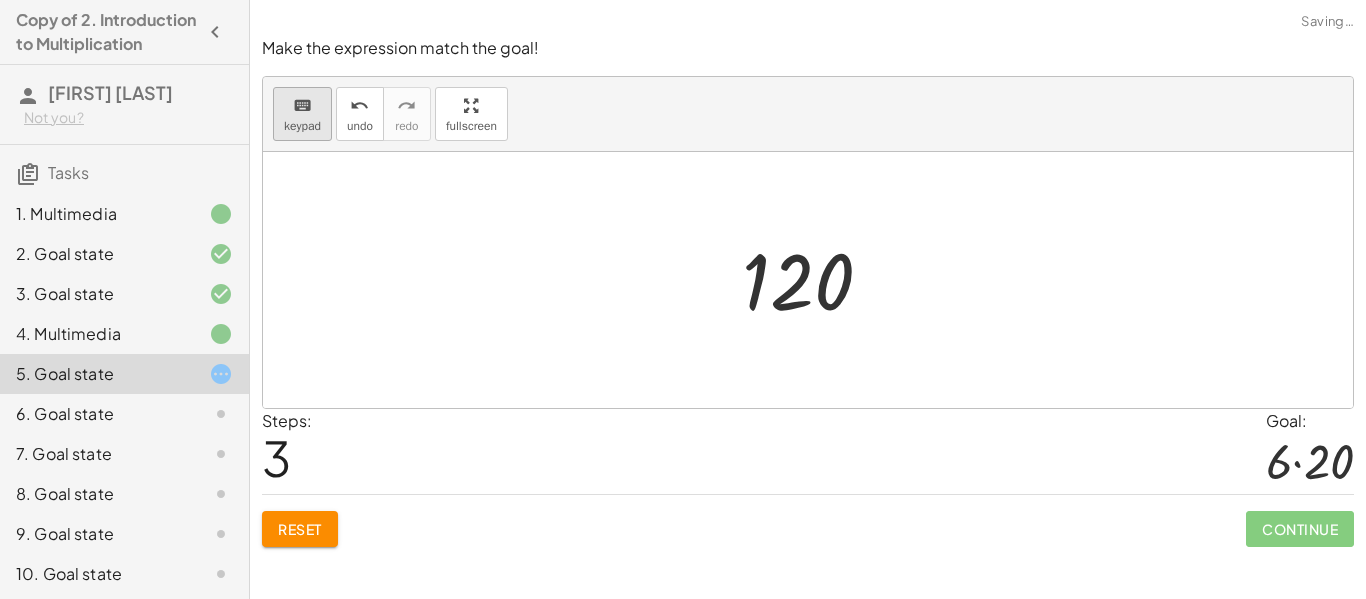 click on "keypad" at bounding box center (302, 126) 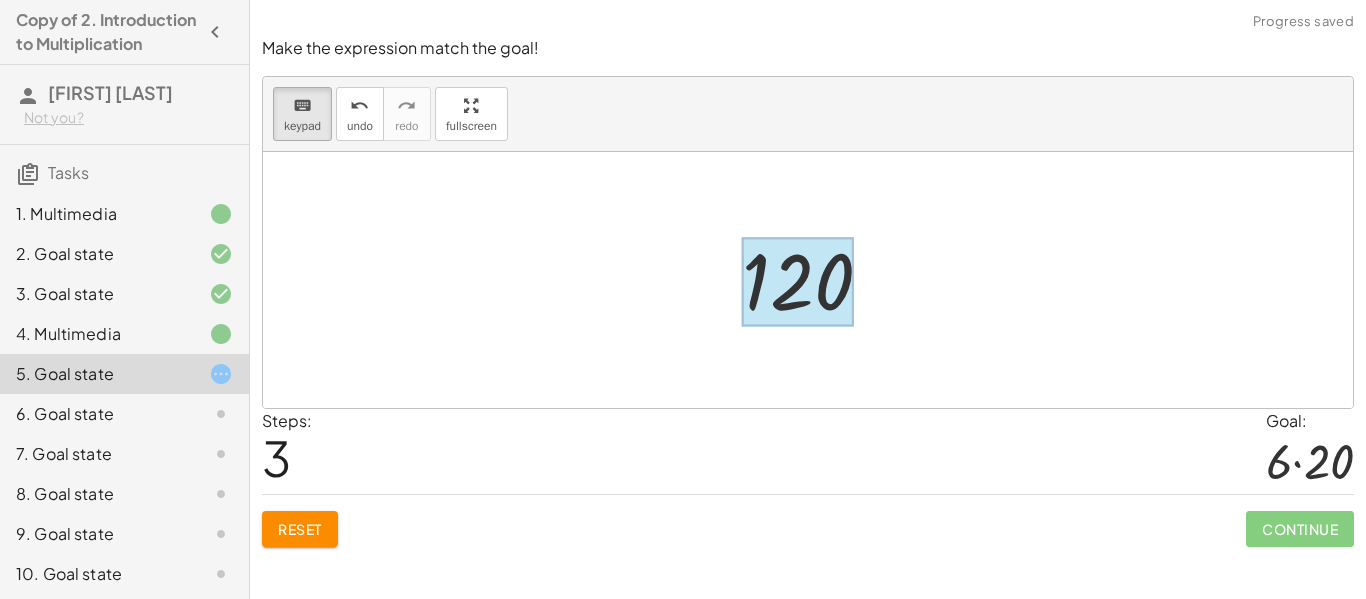click at bounding box center (798, 282) 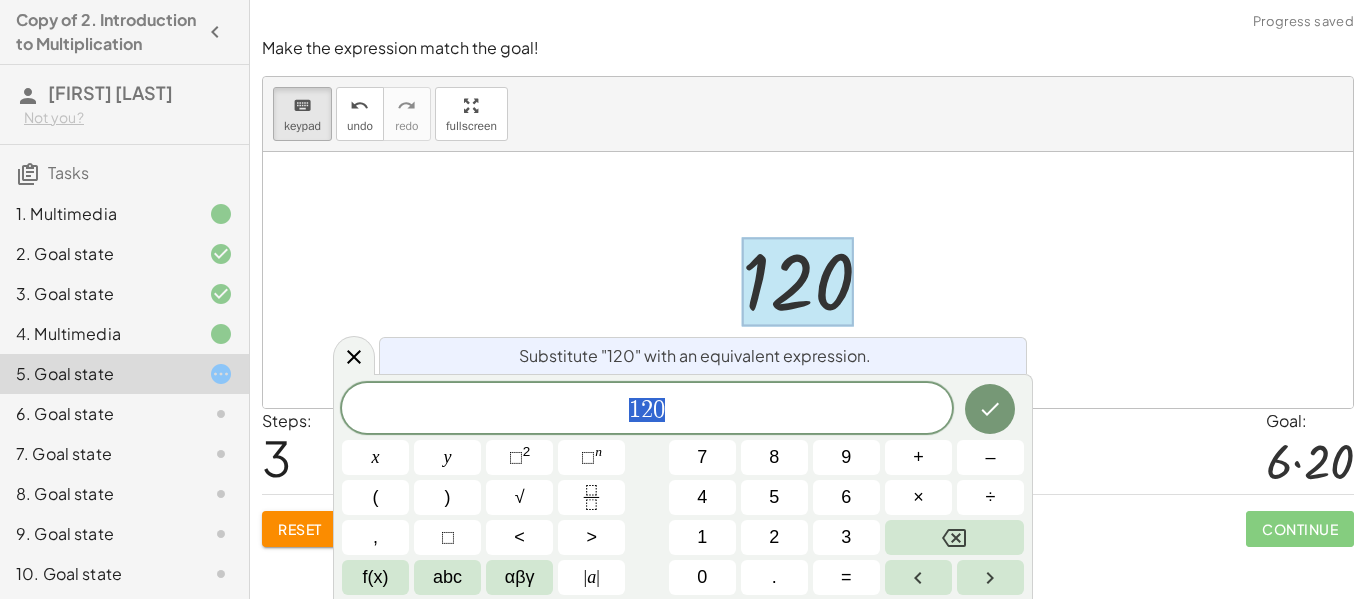 scroll, scrollTop: 7, scrollLeft: 0, axis: vertical 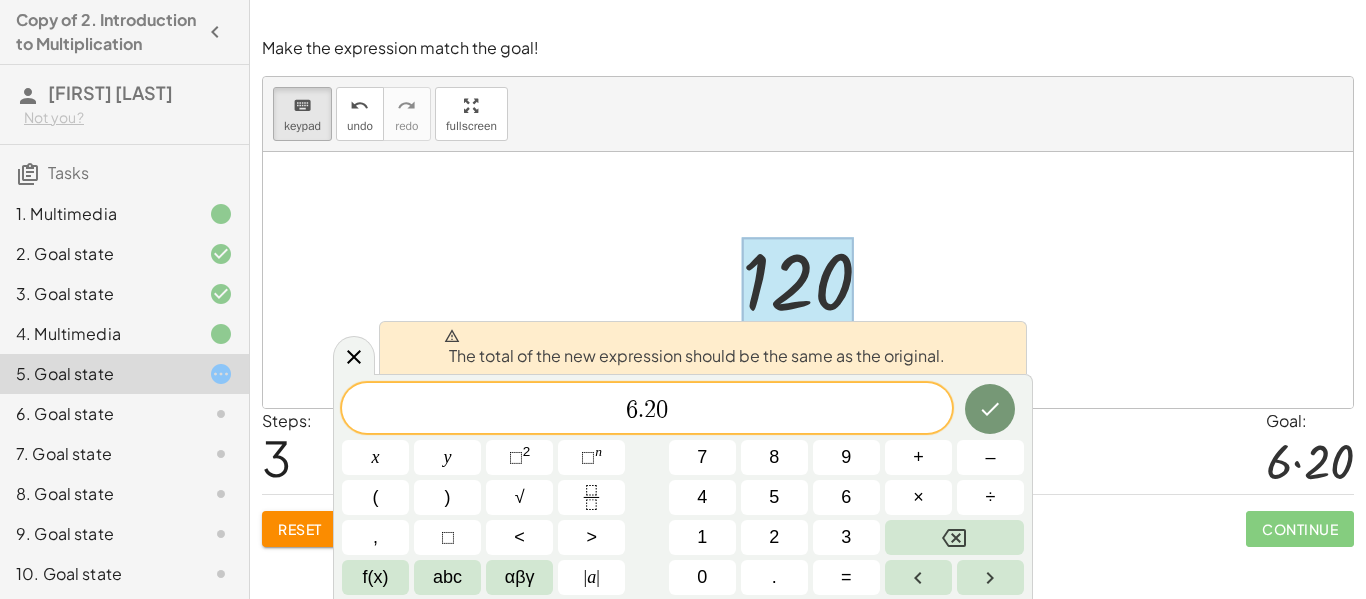 click at bounding box center [808, 280] 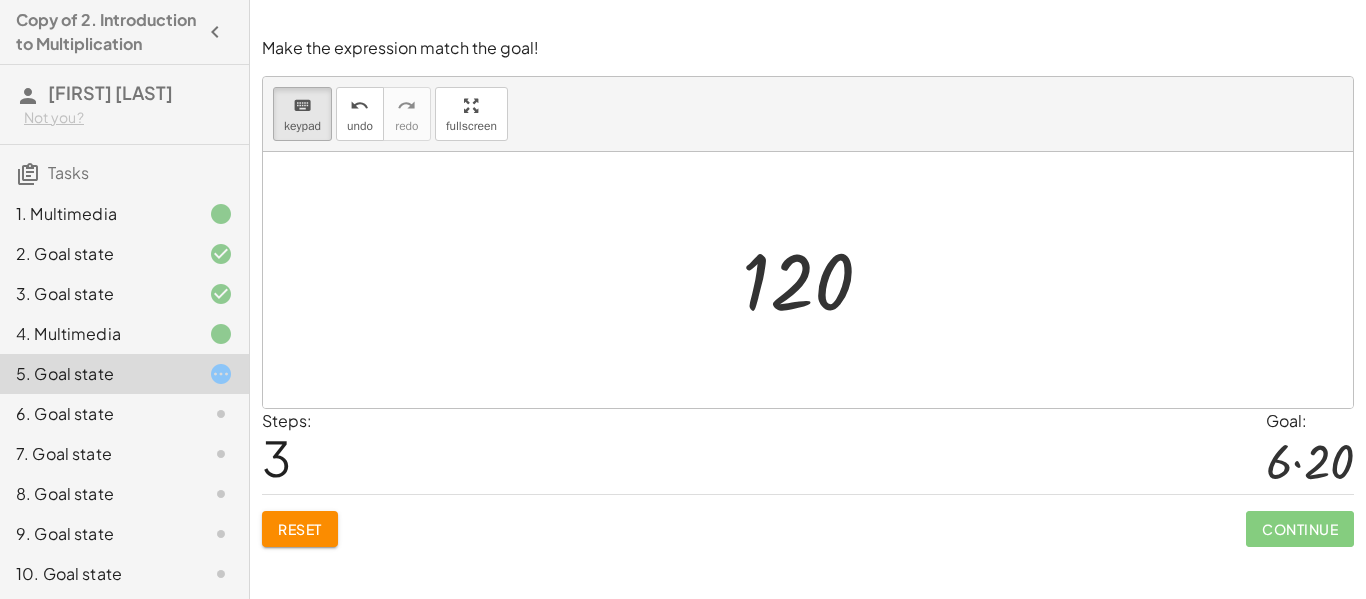 click on "Reset" 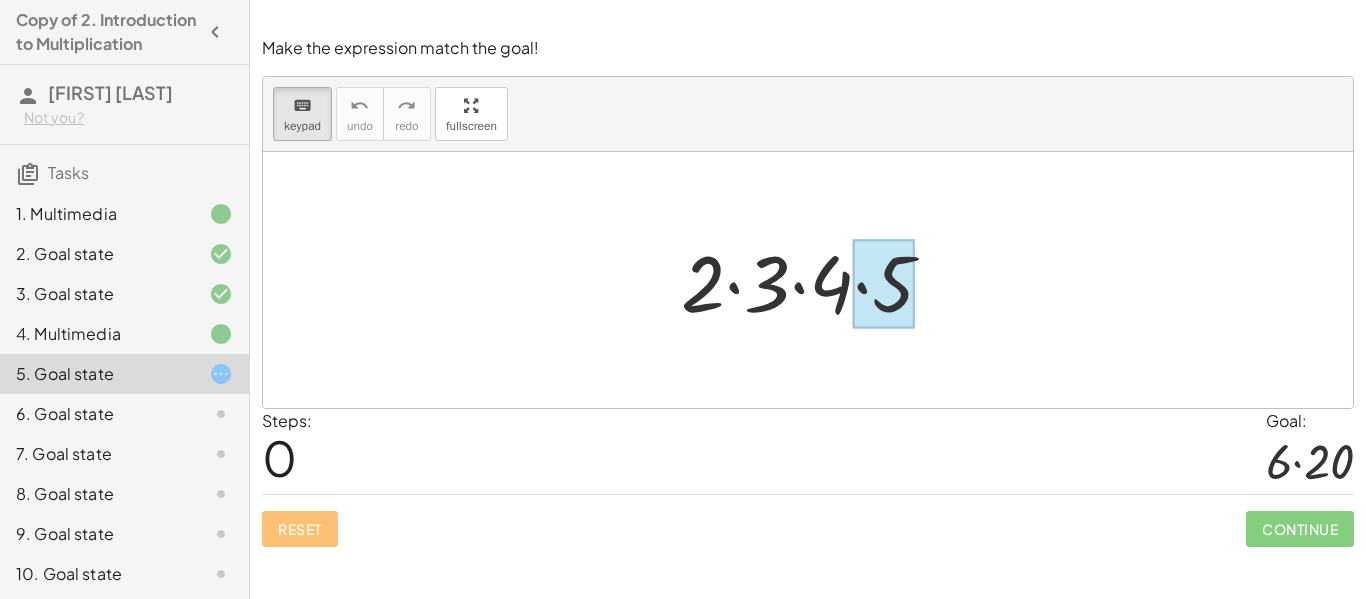 drag, startPoint x: 807, startPoint y: 283, endPoint x: 907, endPoint y: 282, distance: 100.005 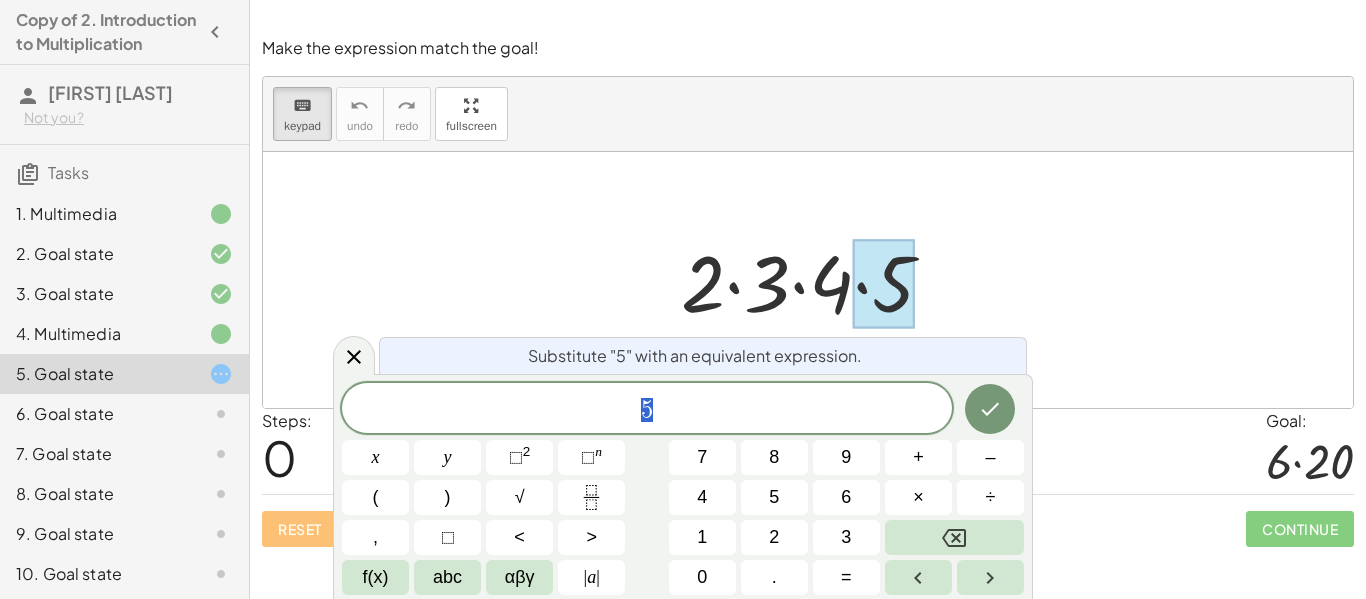click at bounding box center [808, 280] 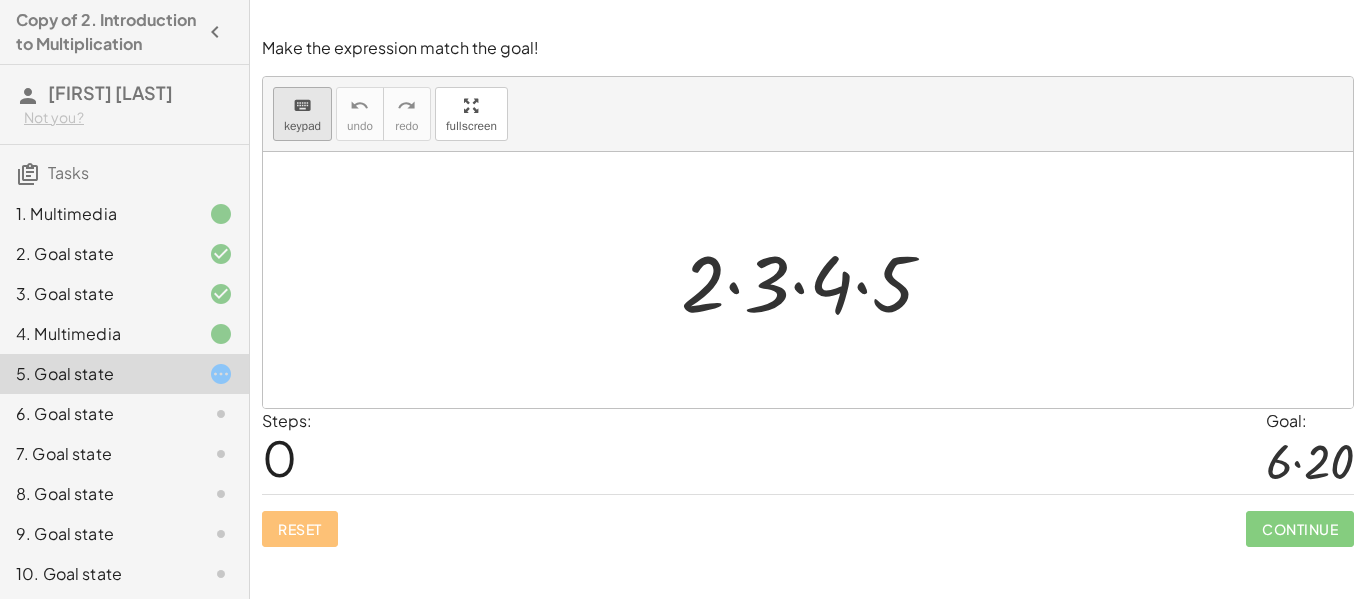 click on "keyboard" at bounding box center [302, 105] 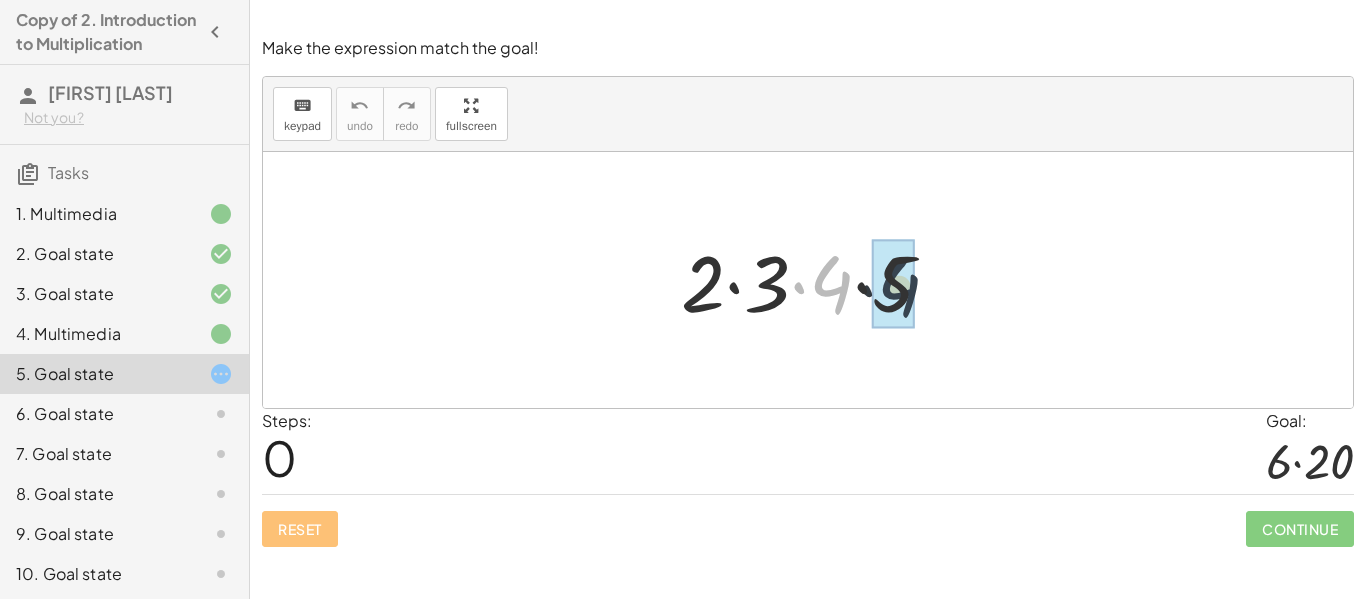 drag, startPoint x: 825, startPoint y: 279, endPoint x: 895, endPoint y: 283, distance: 70.11419 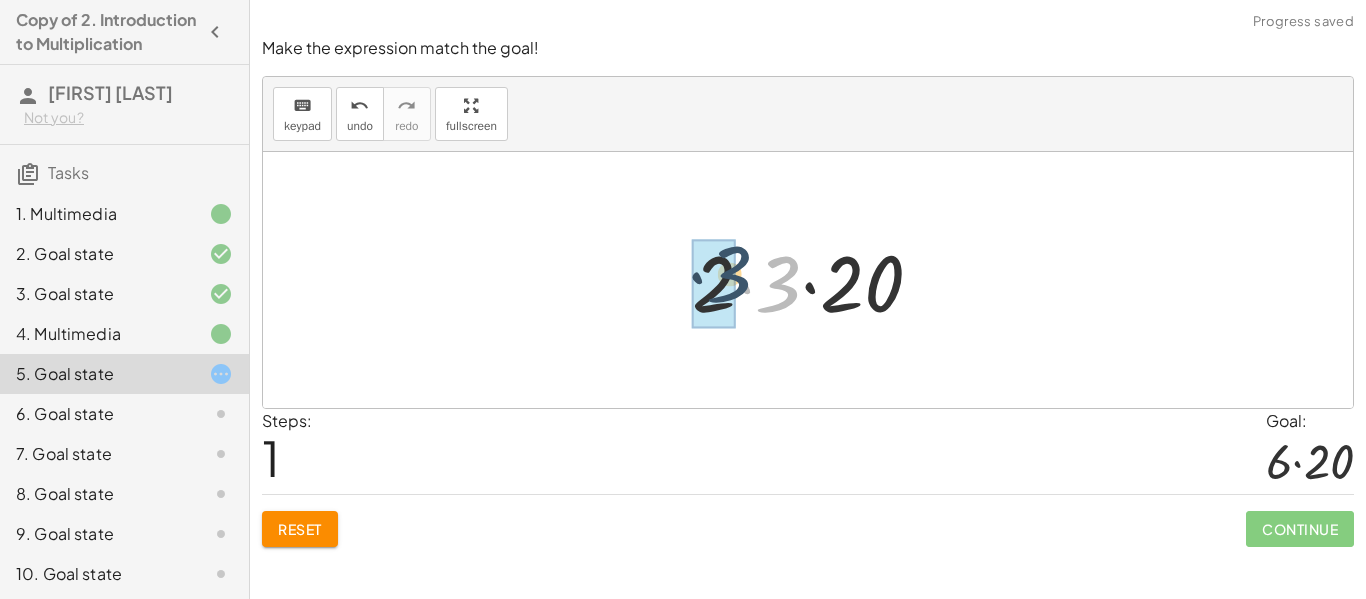 drag, startPoint x: 782, startPoint y: 274, endPoint x: 731, endPoint y: 264, distance: 51.971146 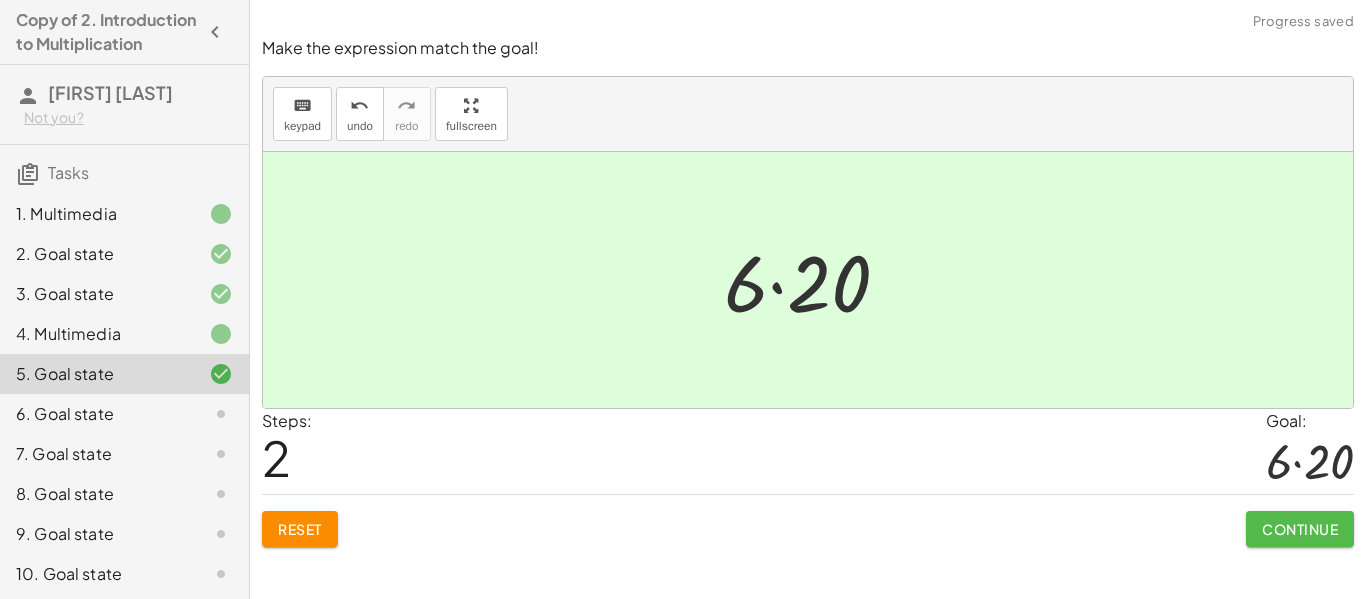 click on "Continue" 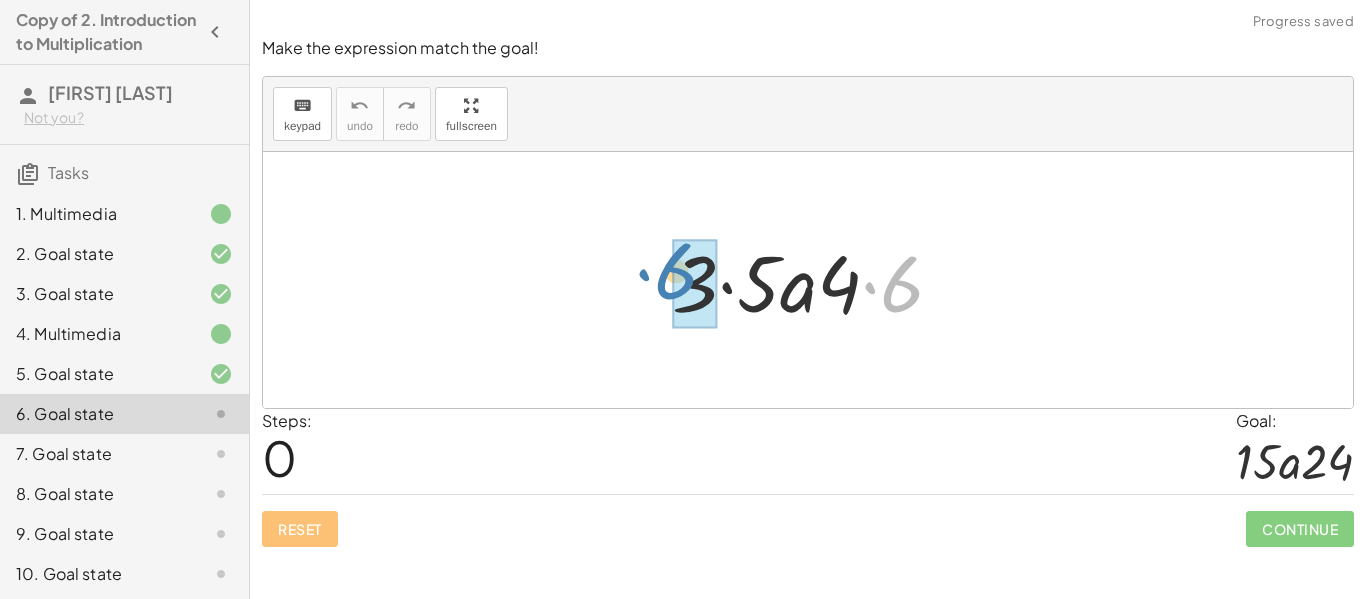 drag, startPoint x: 911, startPoint y: 287, endPoint x: 685, endPoint y: 275, distance: 226.31836 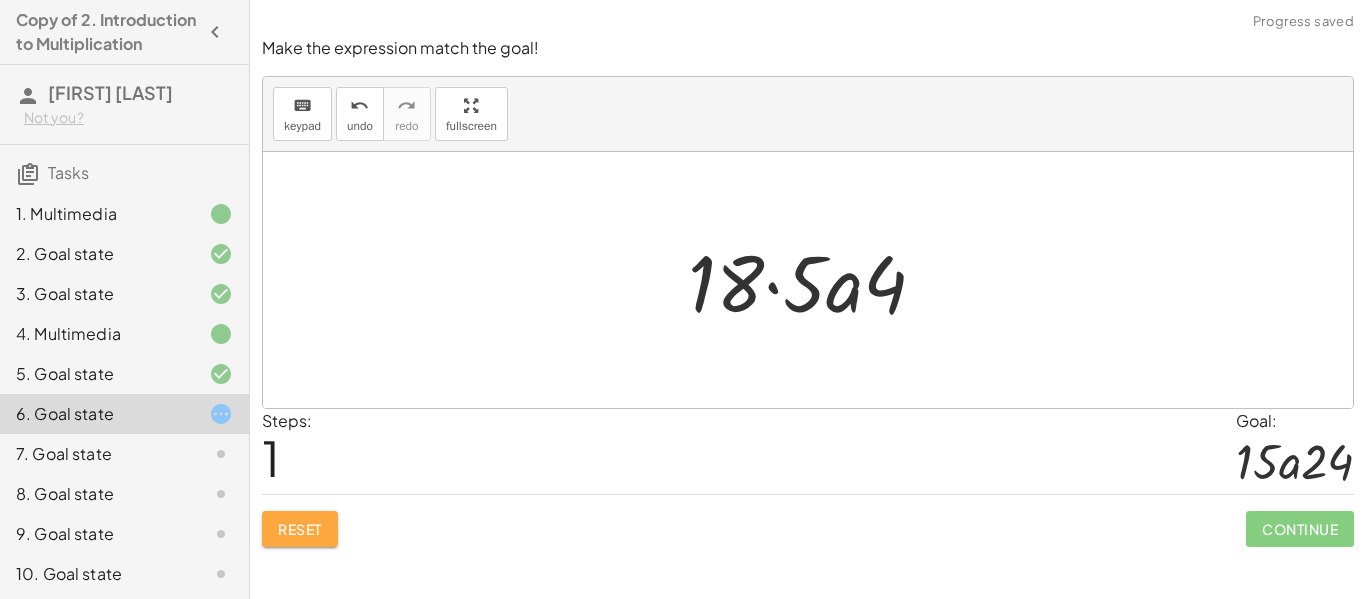 click on "Reset" 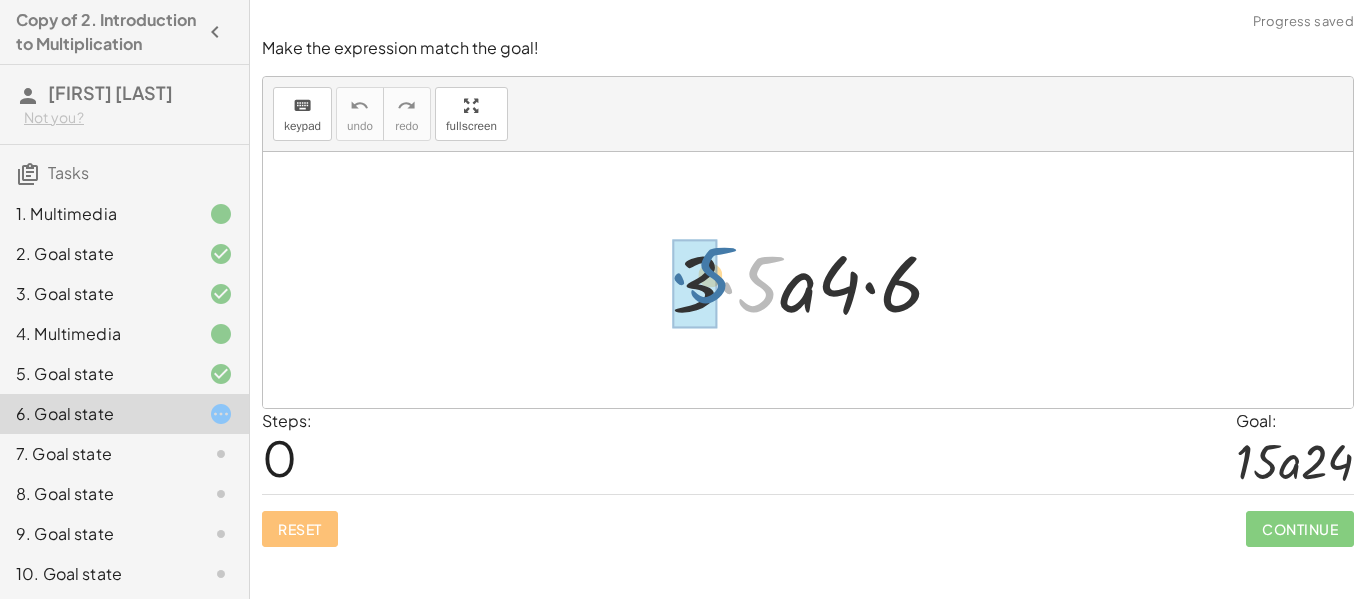 drag, startPoint x: 758, startPoint y: 267, endPoint x: 700, endPoint y: 255, distance: 59.22837 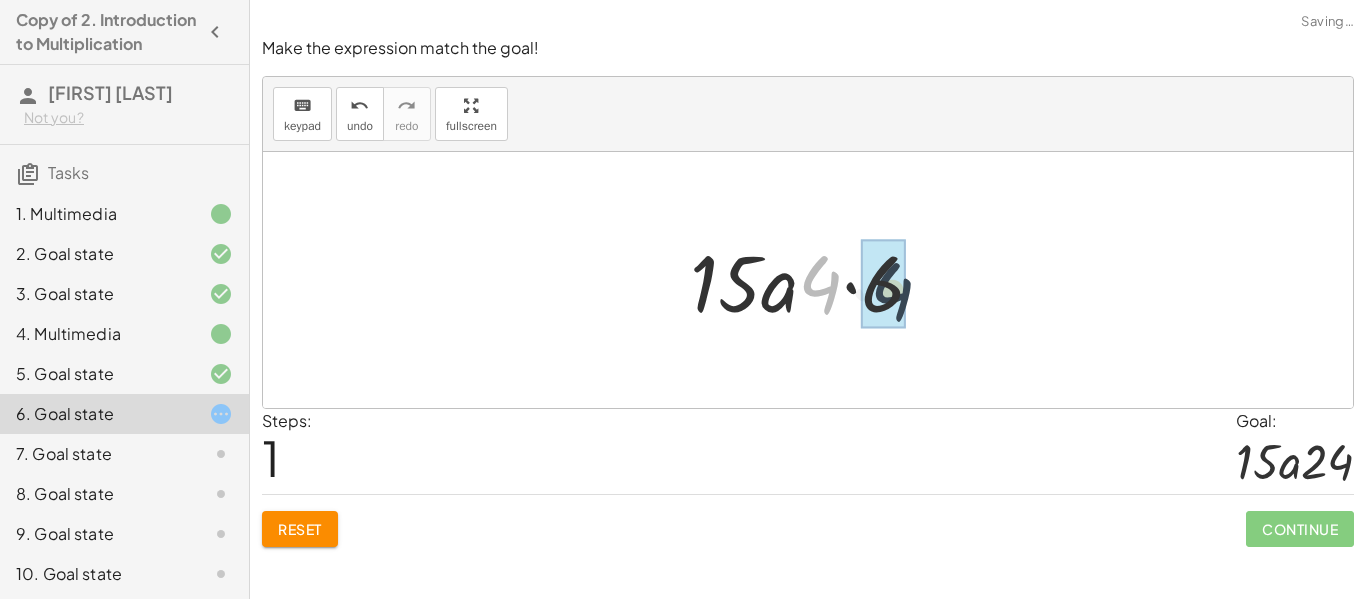 drag, startPoint x: 833, startPoint y: 288, endPoint x: 906, endPoint y: 295, distance: 73.33485 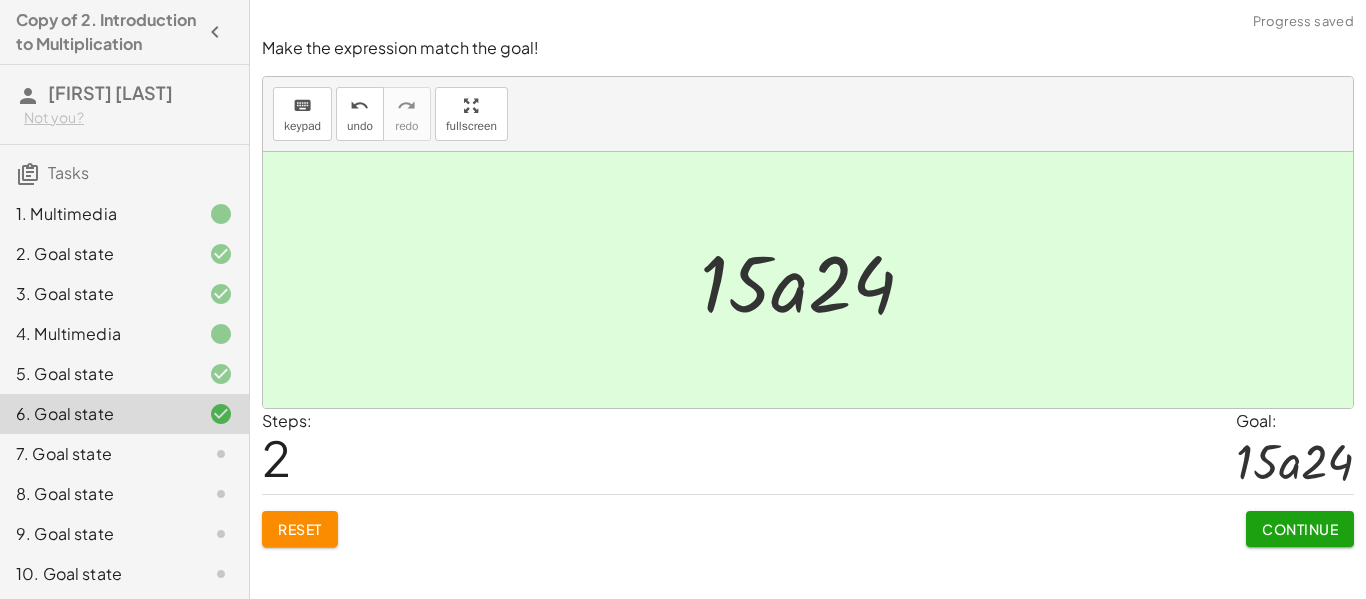 click on "Continue" 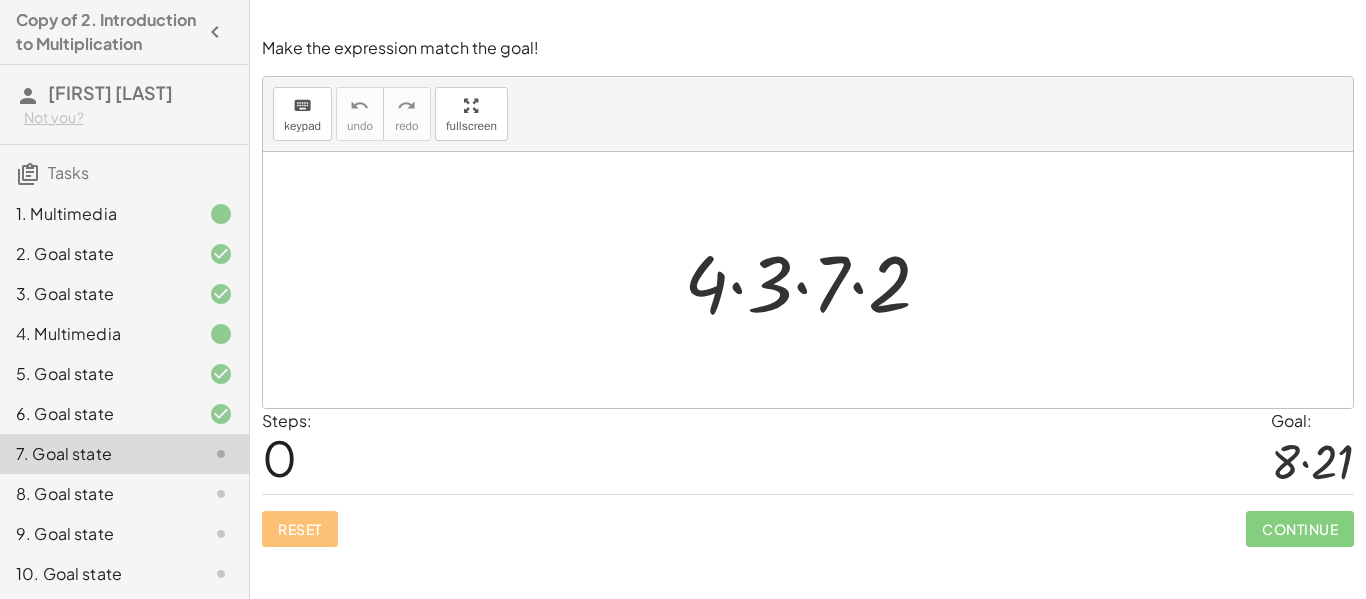 click at bounding box center (815, 280) 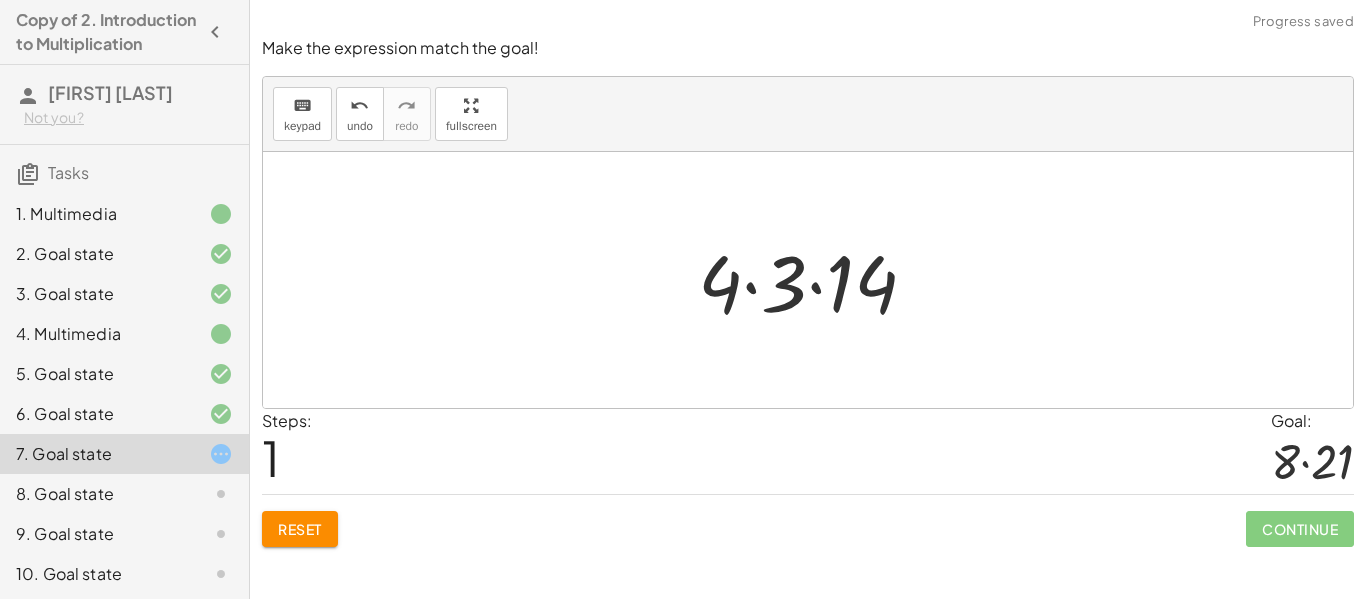 click at bounding box center [815, 280] 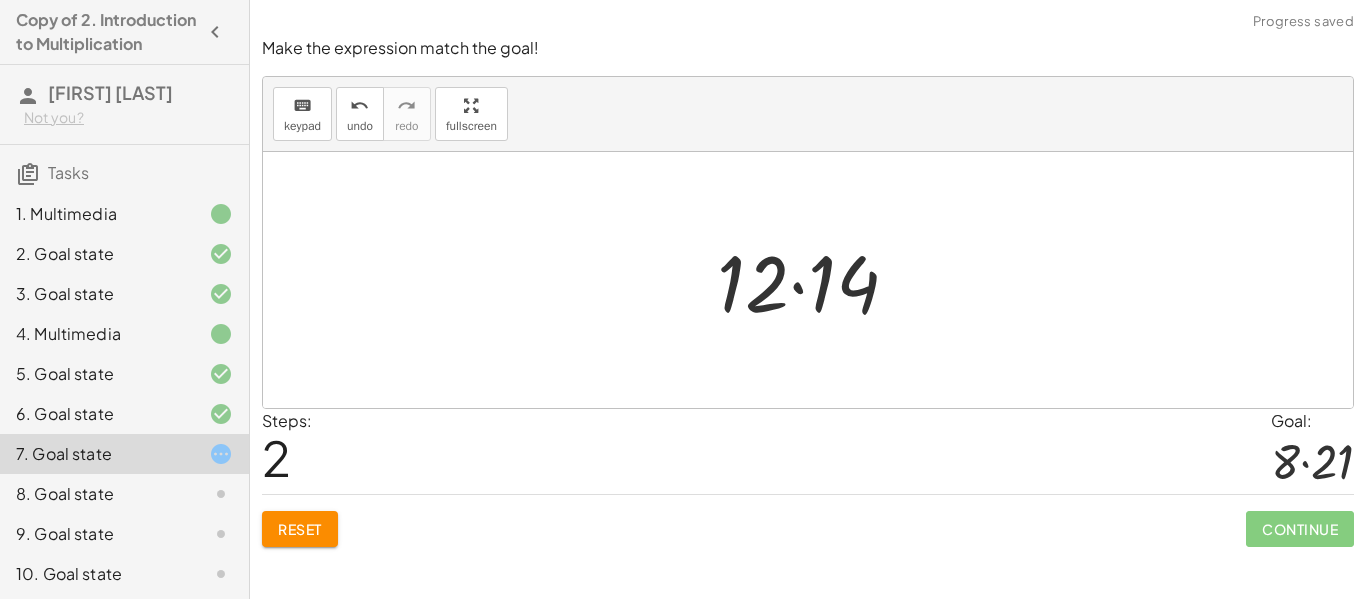 click on "Reset" 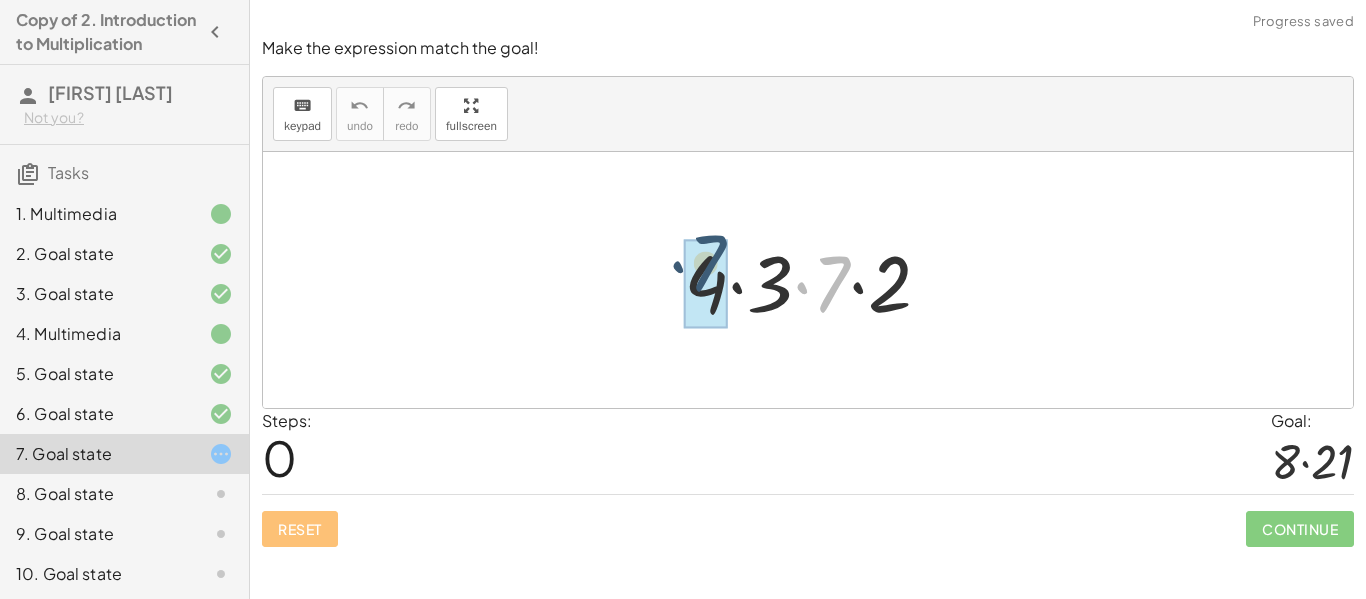 drag, startPoint x: 824, startPoint y: 290, endPoint x: 688, endPoint y: 268, distance: 137.76791 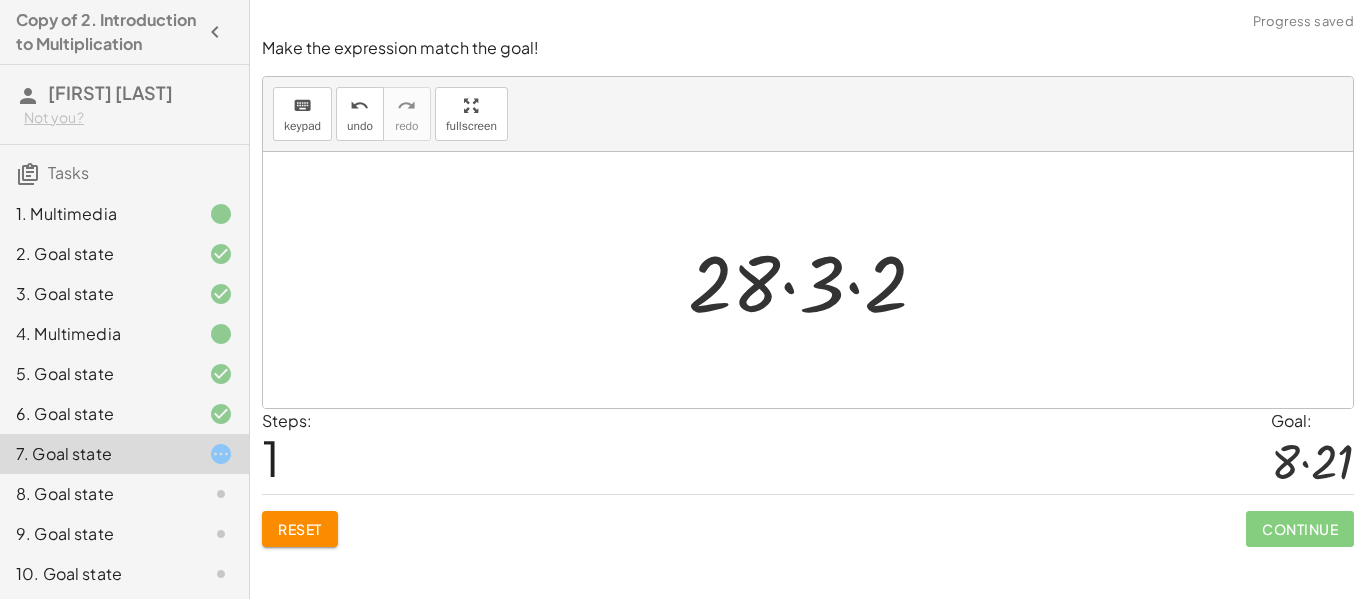 click on "Reset" 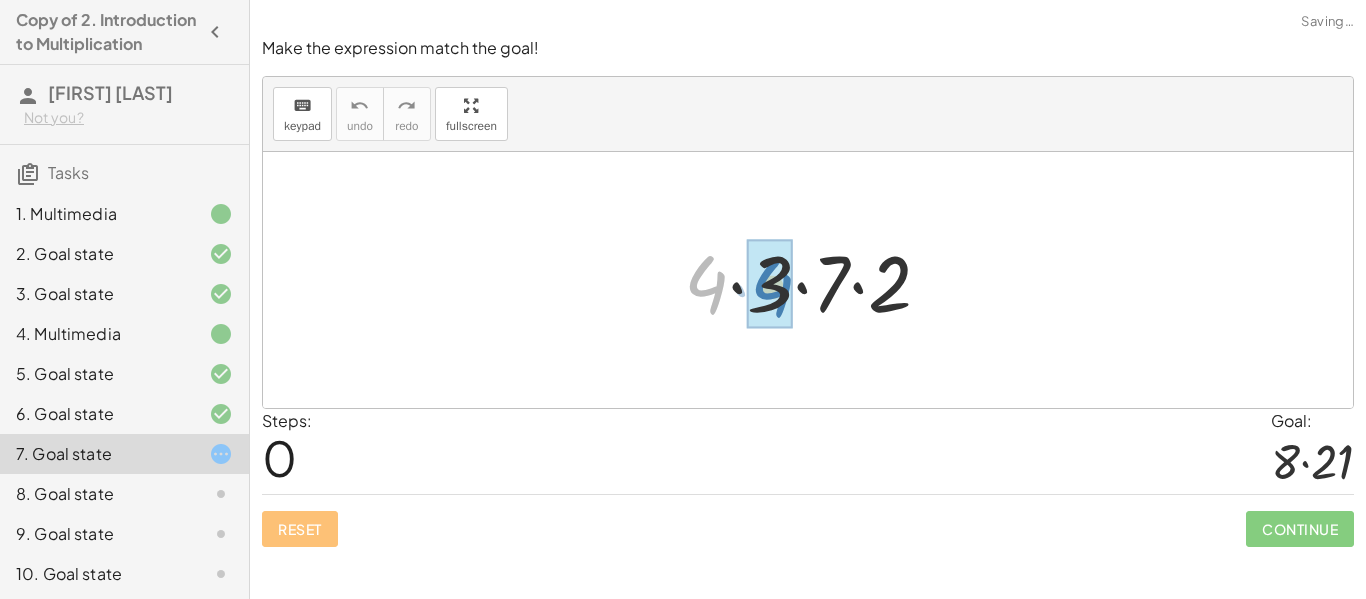 drag, startPoint x: 711, startPoint y: 275, endPoint x: 771, endPoint y: 277, distance: 60.033325 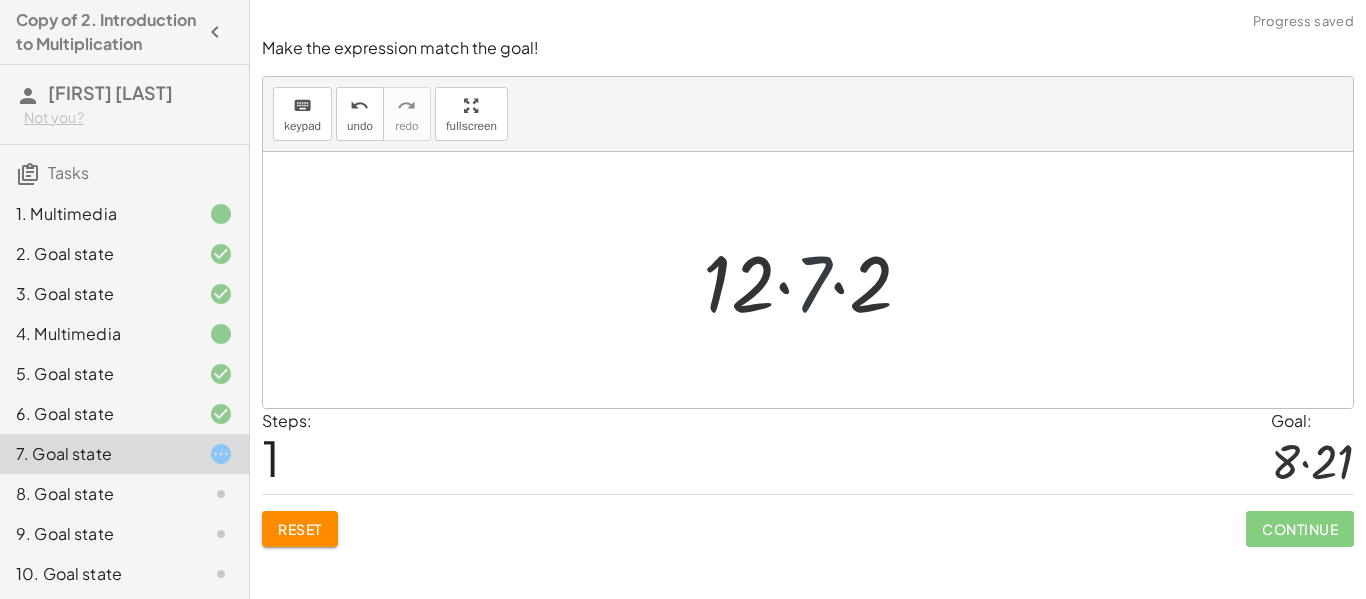 click at bounding box center (815, 280) 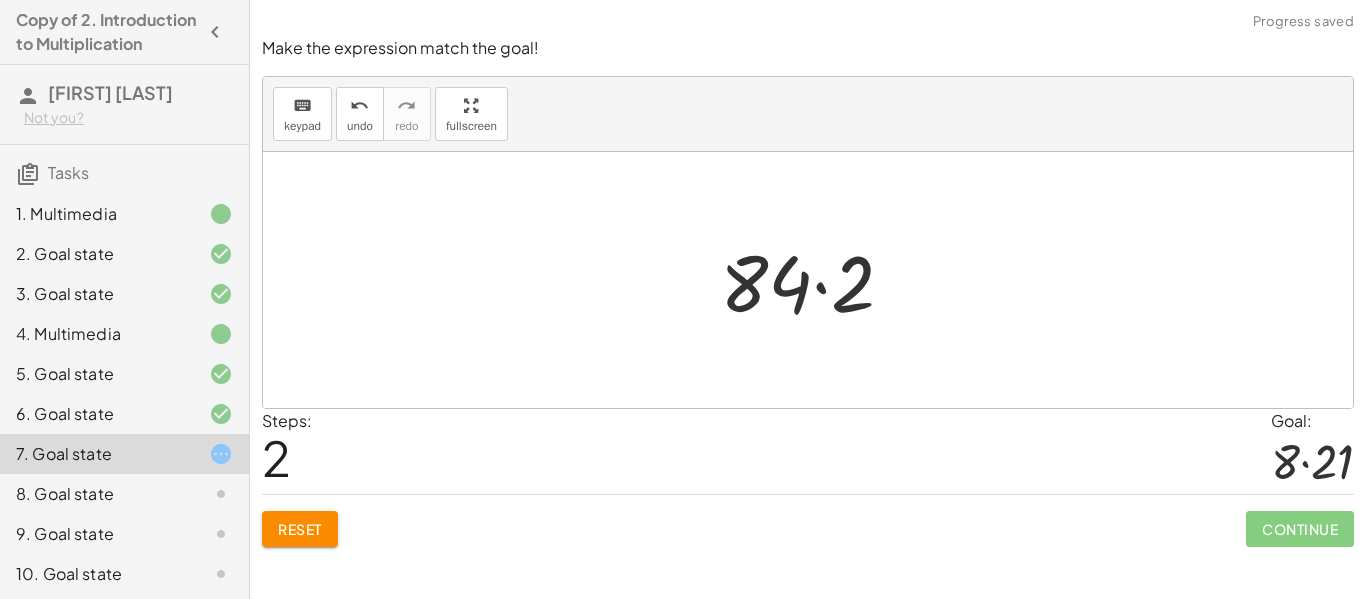 click on "Reset" 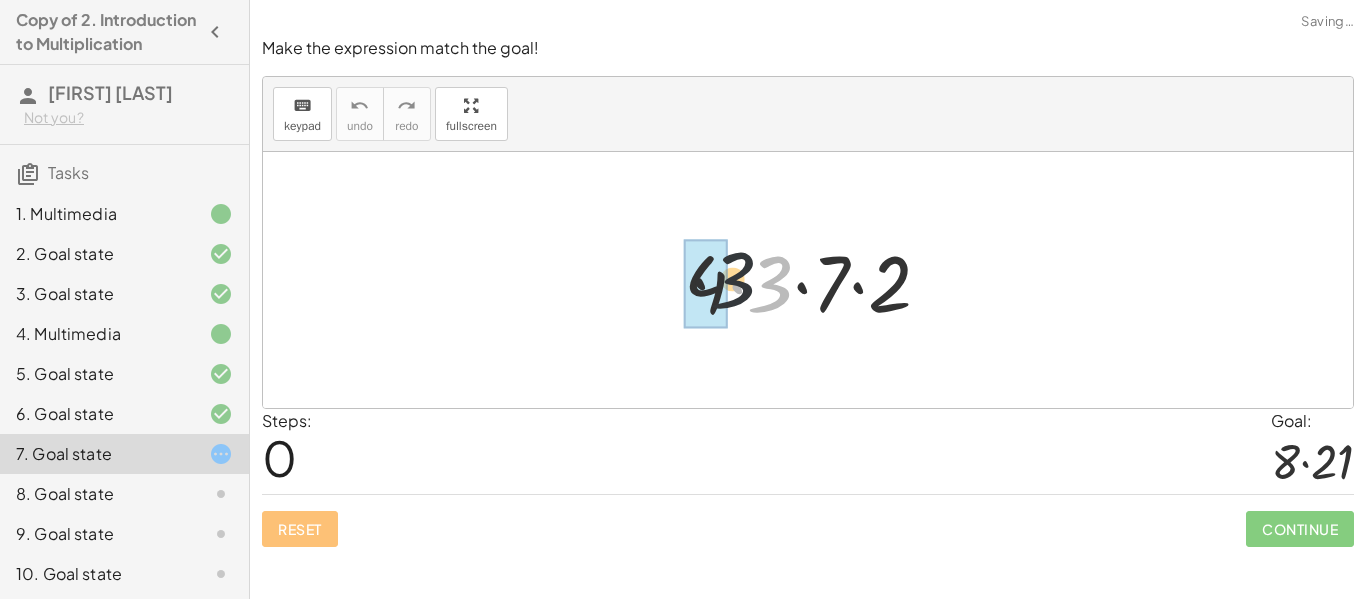 drag, startPoint x: 769, startPoint y: 290, endPoint x: 702, endPoint y: 284, distance: 67.26812 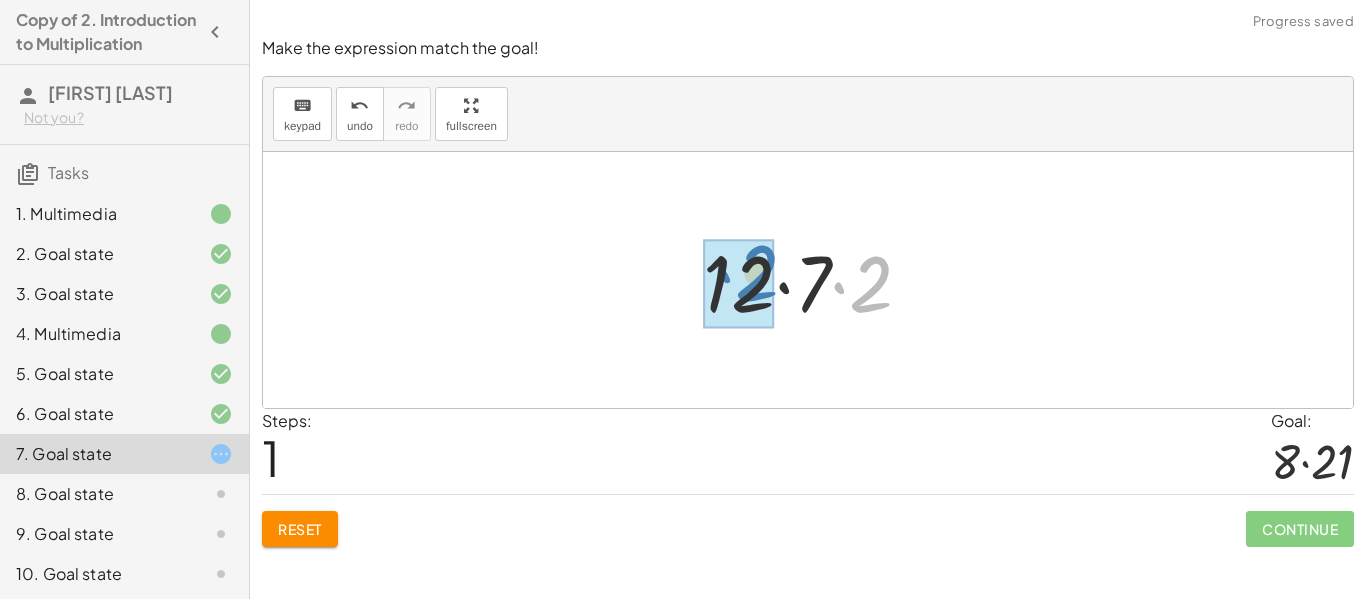 drag, startPoint x: 887, startPoint y: 275, endPoint x: 773, endPoint y: 264, distance: 114.52947 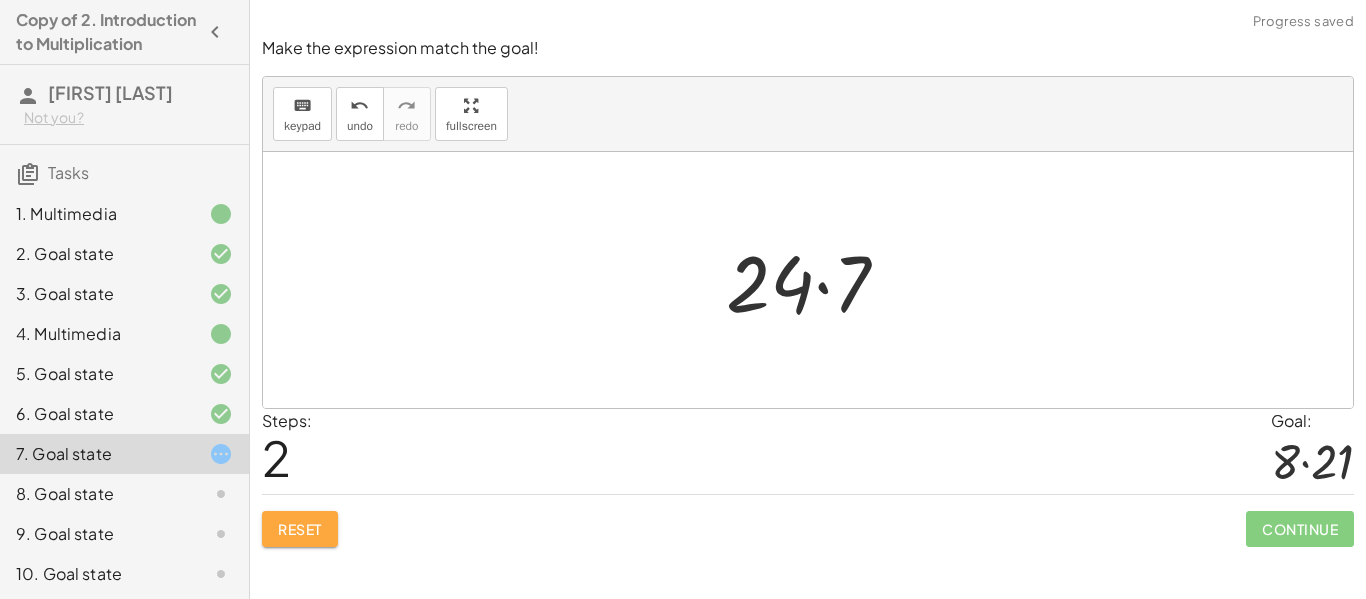 click on "Reset" 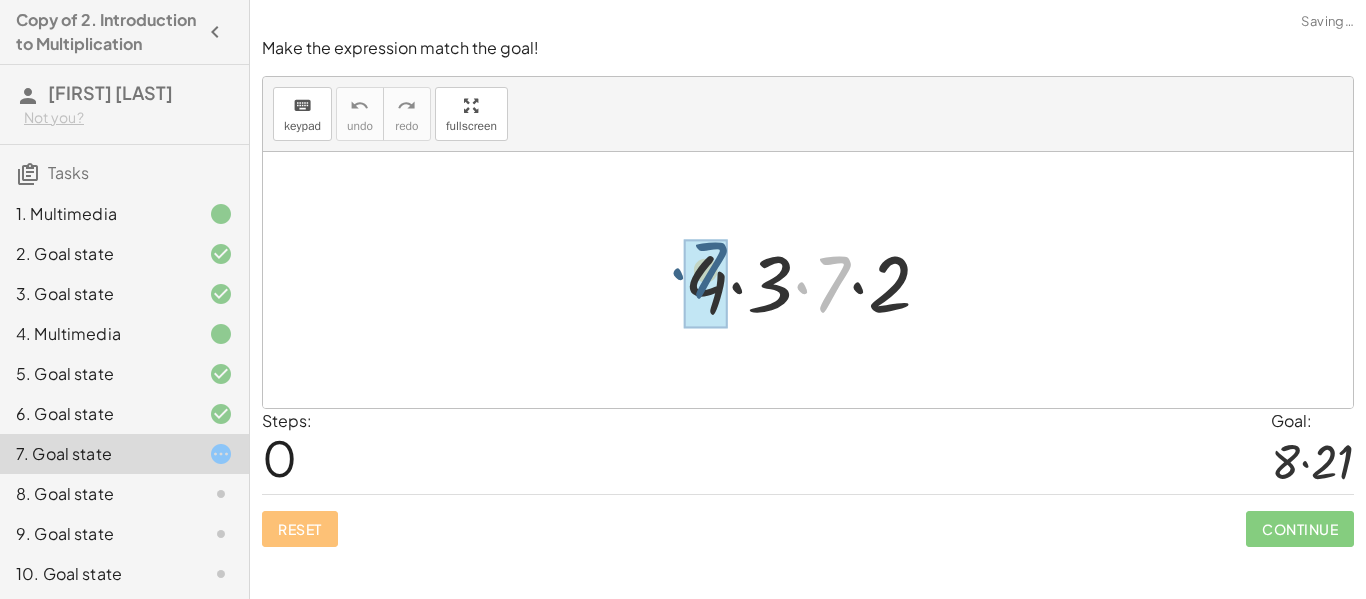 drag, startPoint x: 829, startPoint y: 290, endPoint x: 698, endPoint y: 276, distance: 131.74597 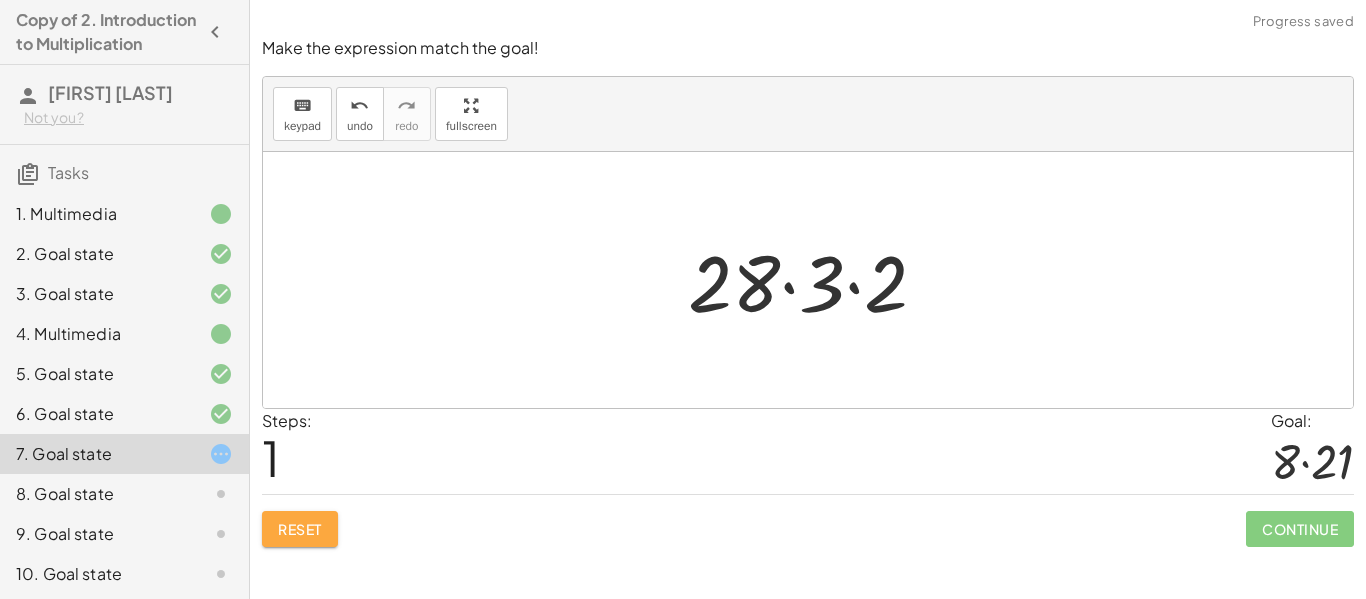 click on "Reset" 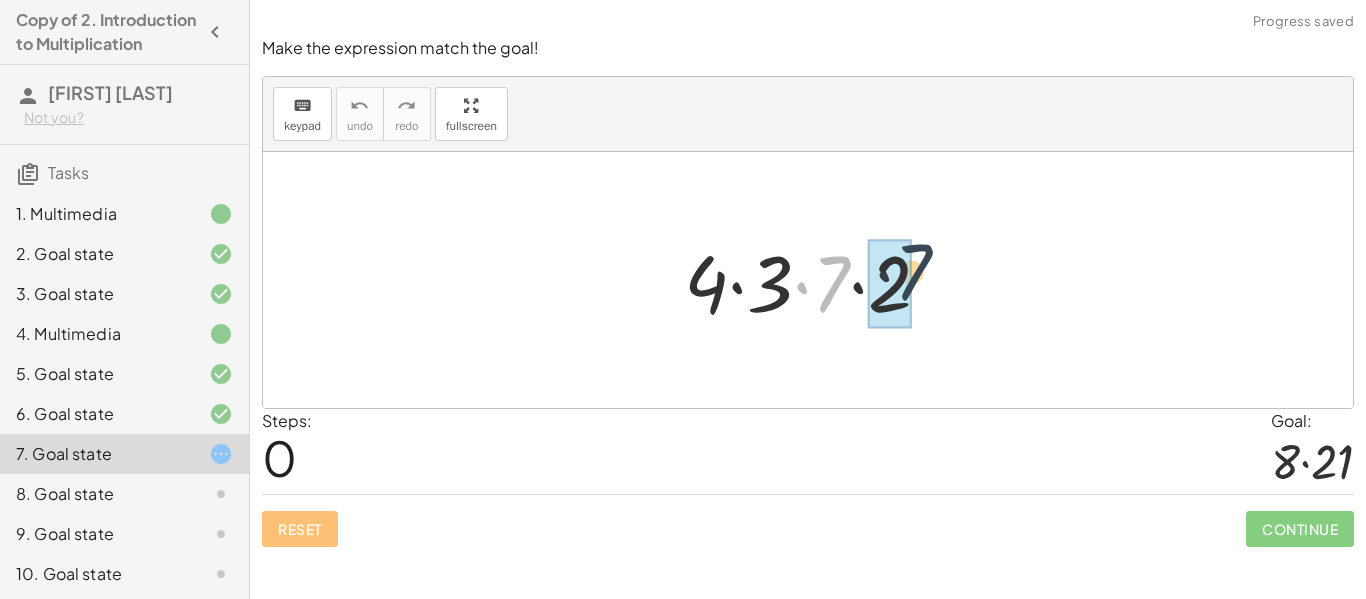 drag, startPoint x: 823, startPoint y: 293, endPoint x: 906, endPoint y: 281, distance: 83.86298 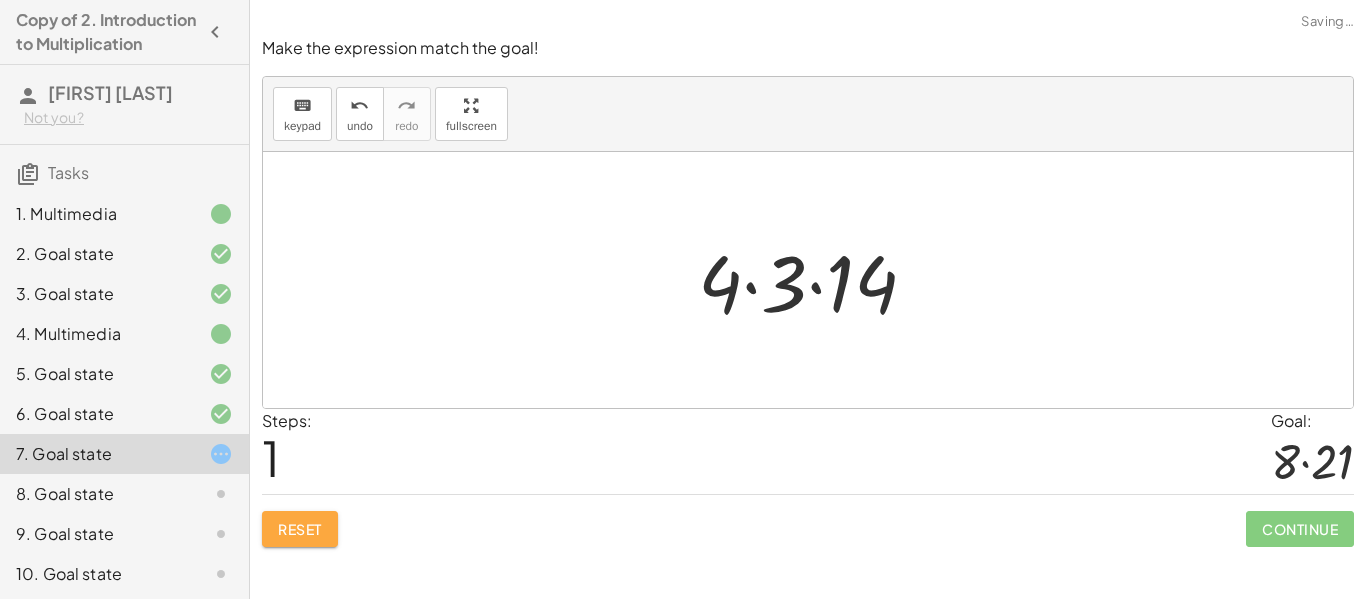 click on "Reset" 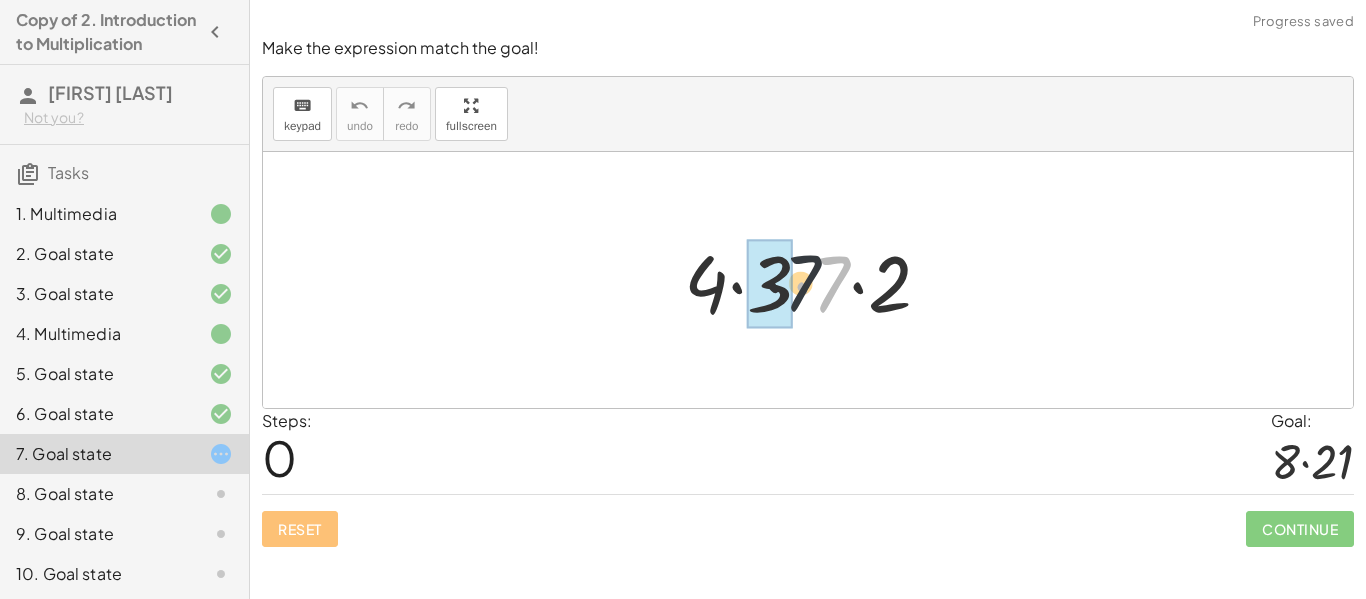 drag, startPoint x: 832, startPoint y: 297, endPoint x: 776, endPoint y: 292, distance: 56.22277 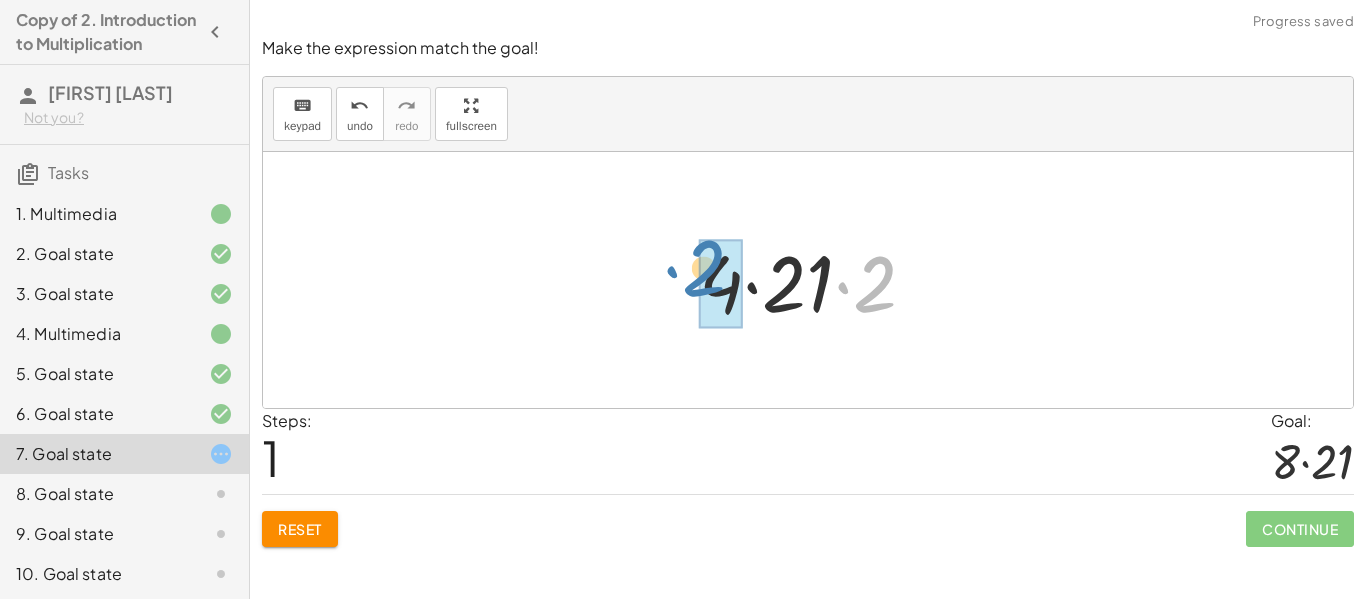 drag, startPoint x: 879, startPoint y: 290, endPoint x: 708, endPoint y: 274, distance: 171.7469 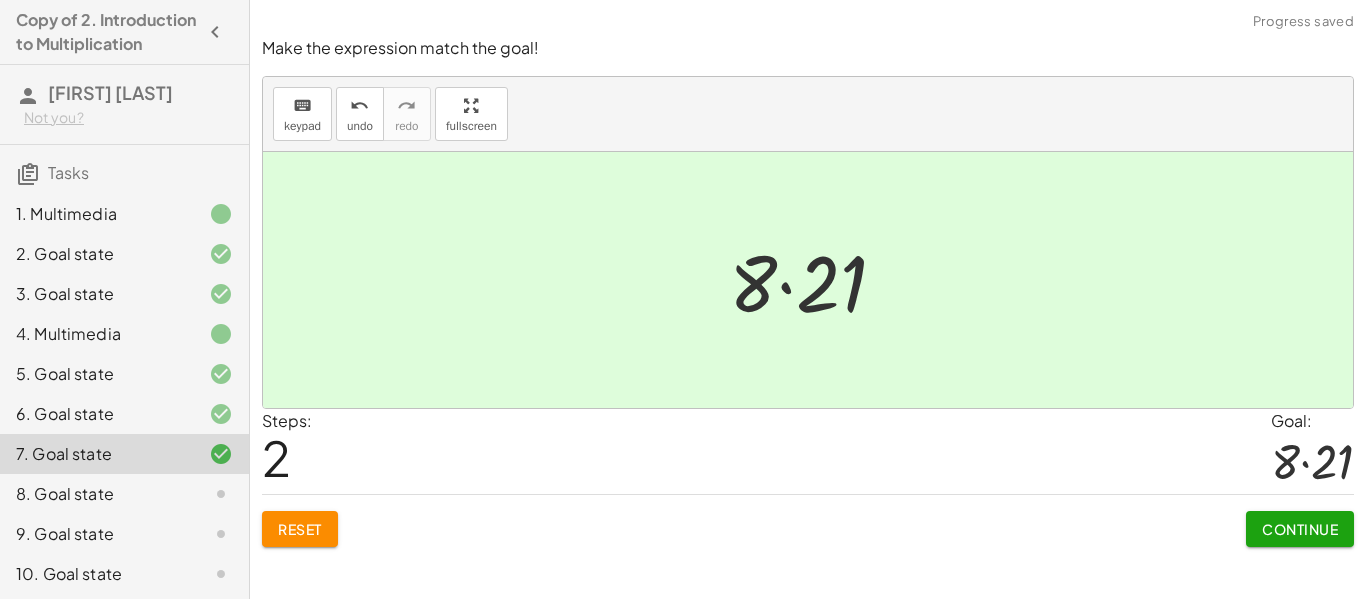 click on "Continue" at bounding box center (1300, 529) 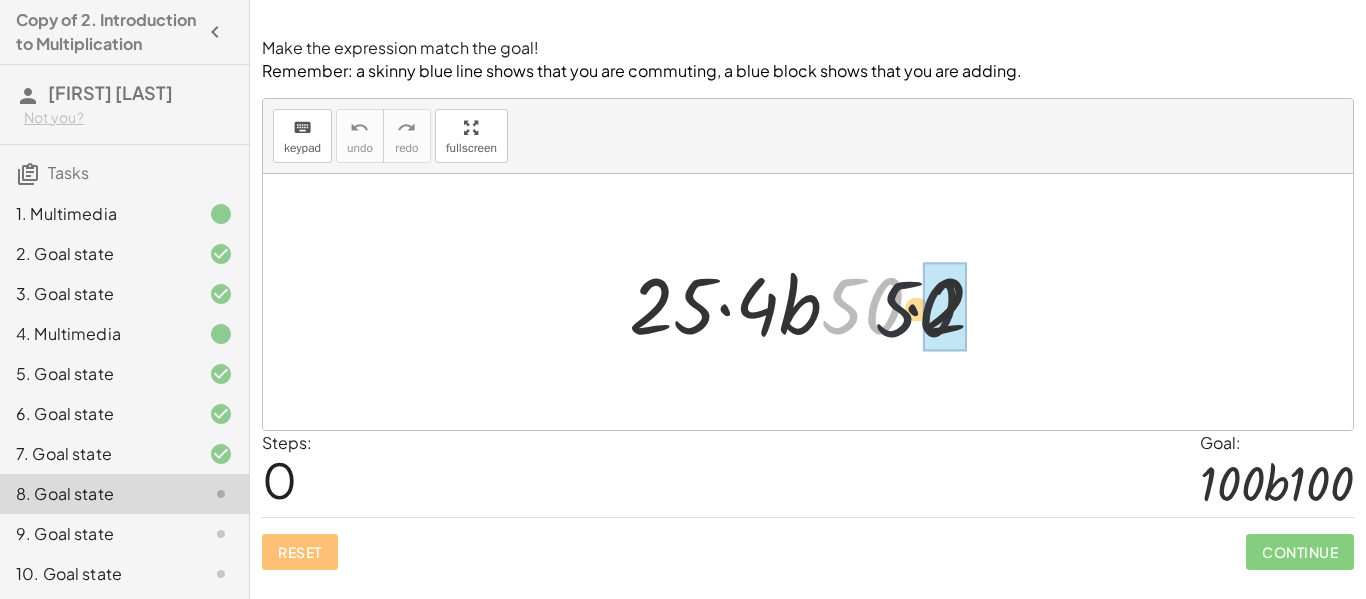 drag, startPoint x: 877, startPoint y: 305, endPoint x: 982, endPoint y: 313, distance: 105.30432 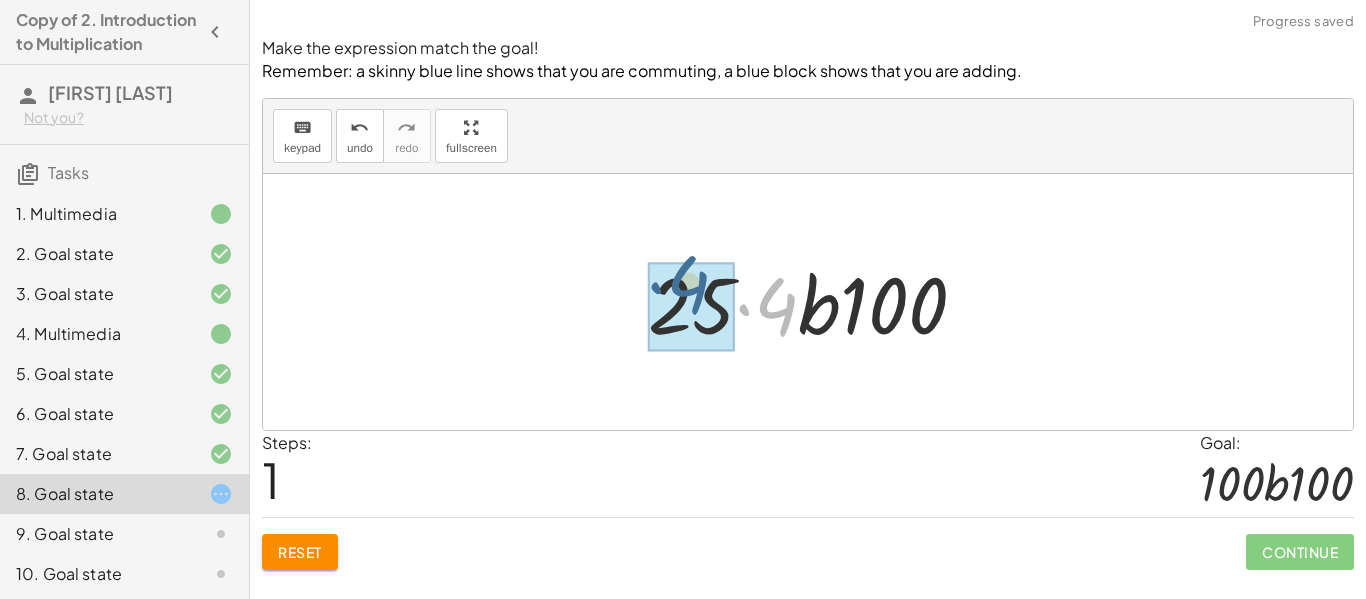 drag, startPoint x: 771, startPoint y: 300, endPoint x: 676, endPoint y: 280, distance: 97.082436 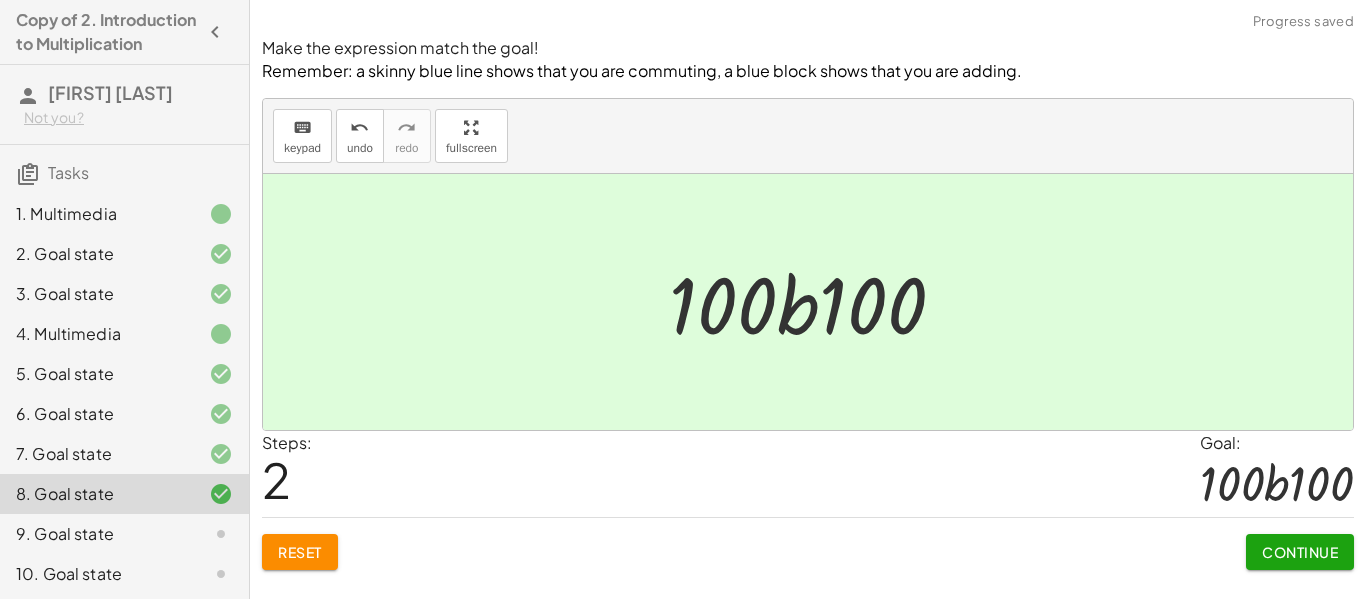 click on "Continue" 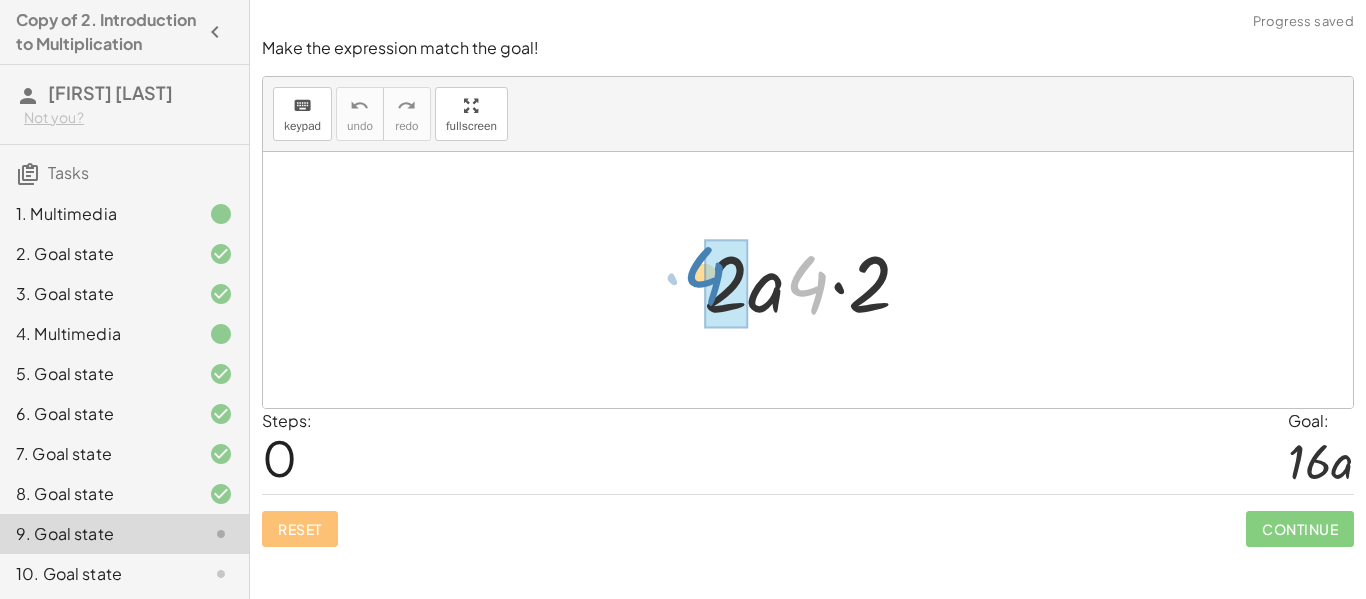 drag, startPoint x: 818, startPoint y: 286, endPoint x: 717, endPoint y: 278, distance: 101.31634 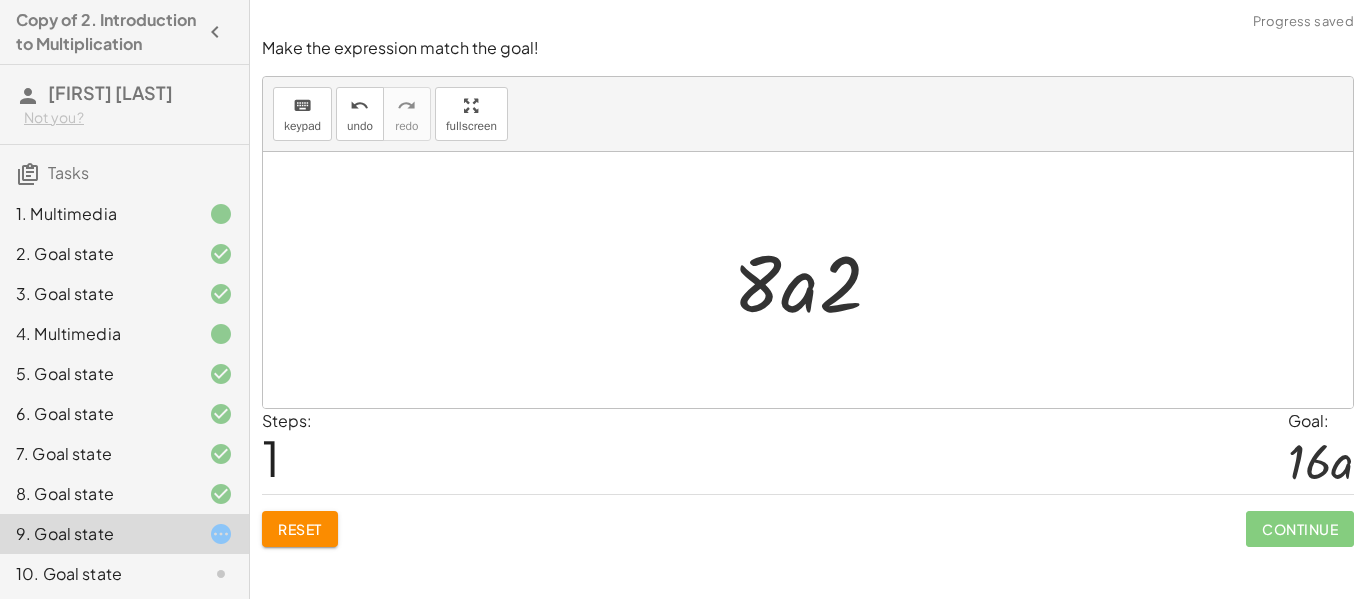 click on "Reset" at bounding box center [300, 529] 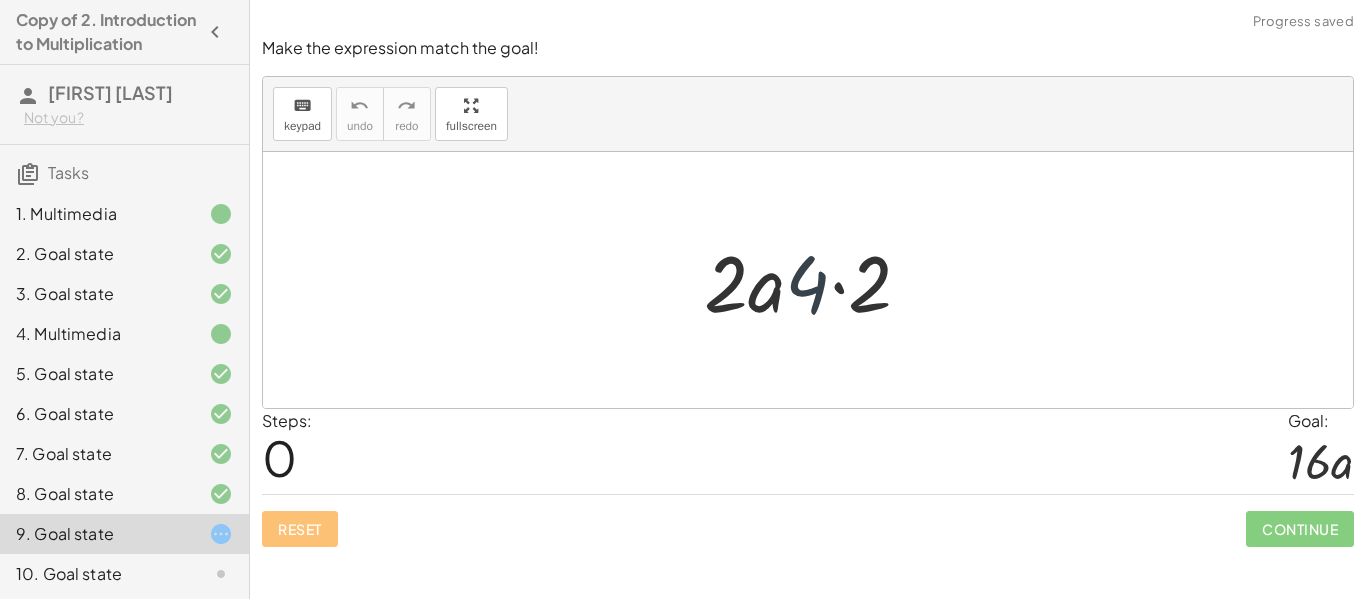 click at bounding box center [815, 280] 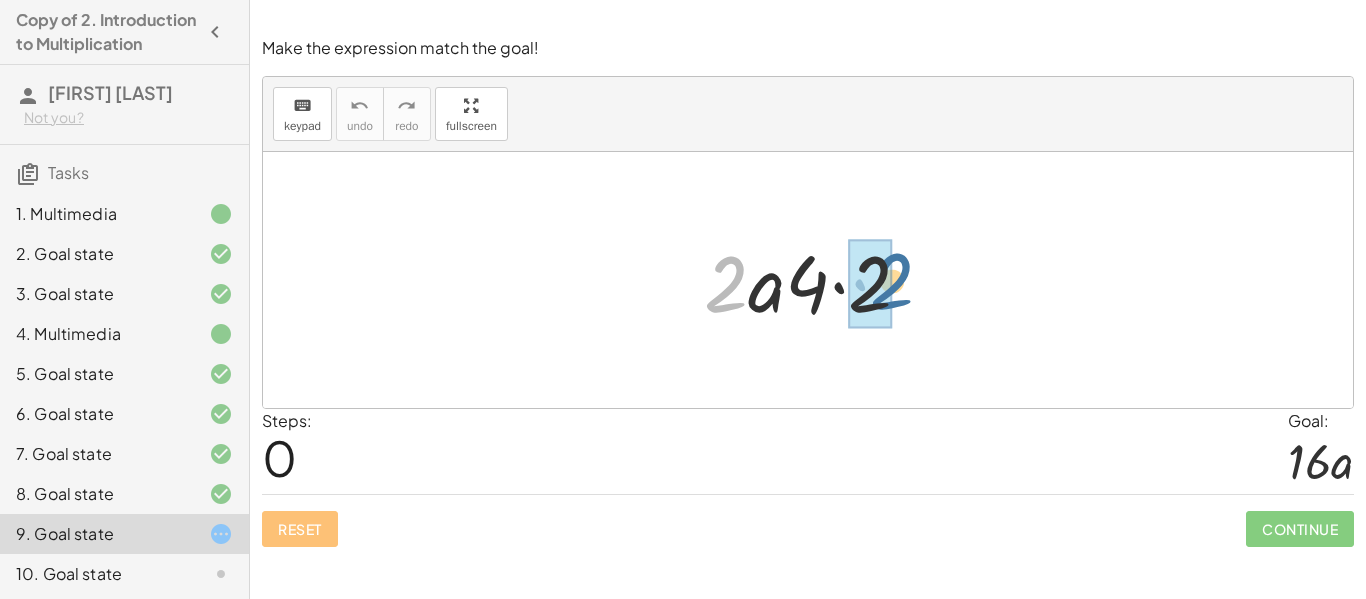 drag, startPoint x: 718, startPoint y: 275, endPoint x: 884, endPoint y: 274, distance: 166.003 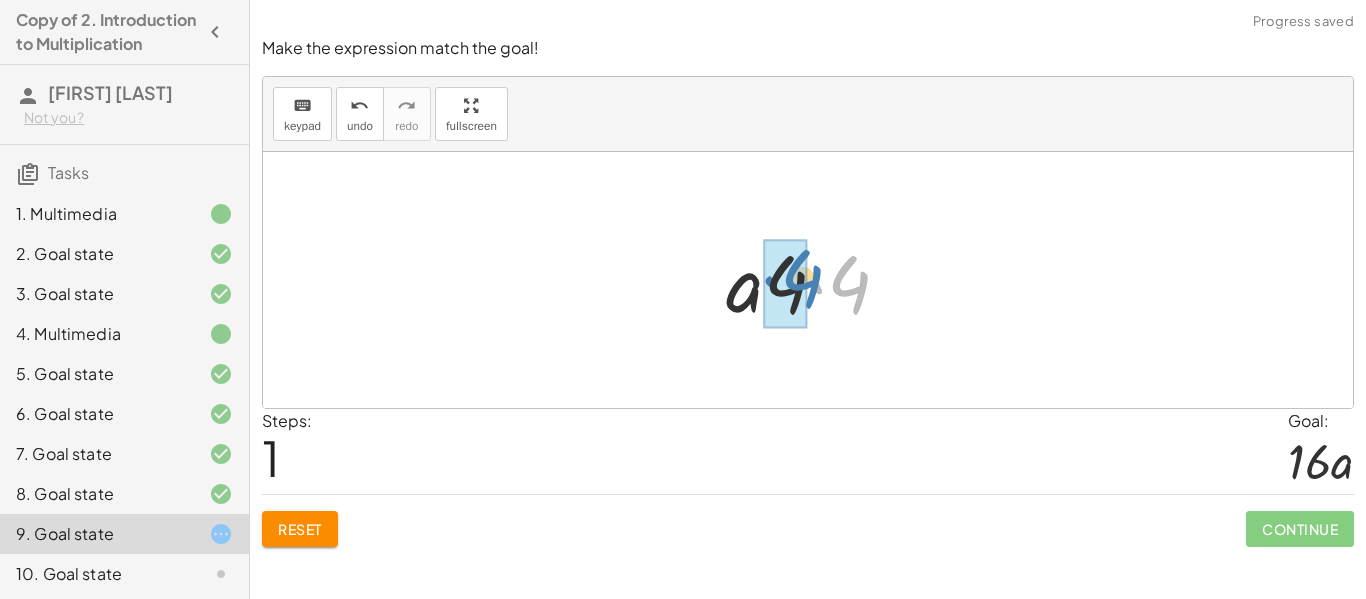 drag, startPoint x: 853, startPoint y: 284, endPoint x: 806, endPoint y: 278, distance: 47.38143 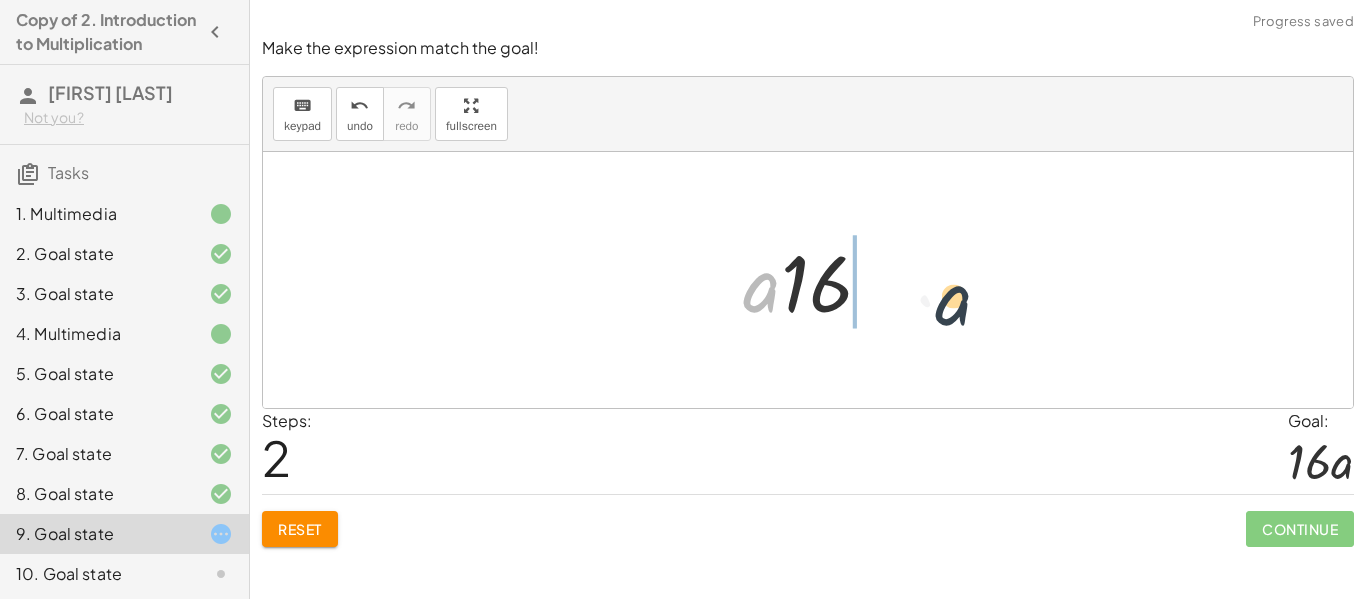 drag, startPoint x: 753, startPoint y: 280, endPoint x: 950, endPoint y: 293, distance: 197.42847 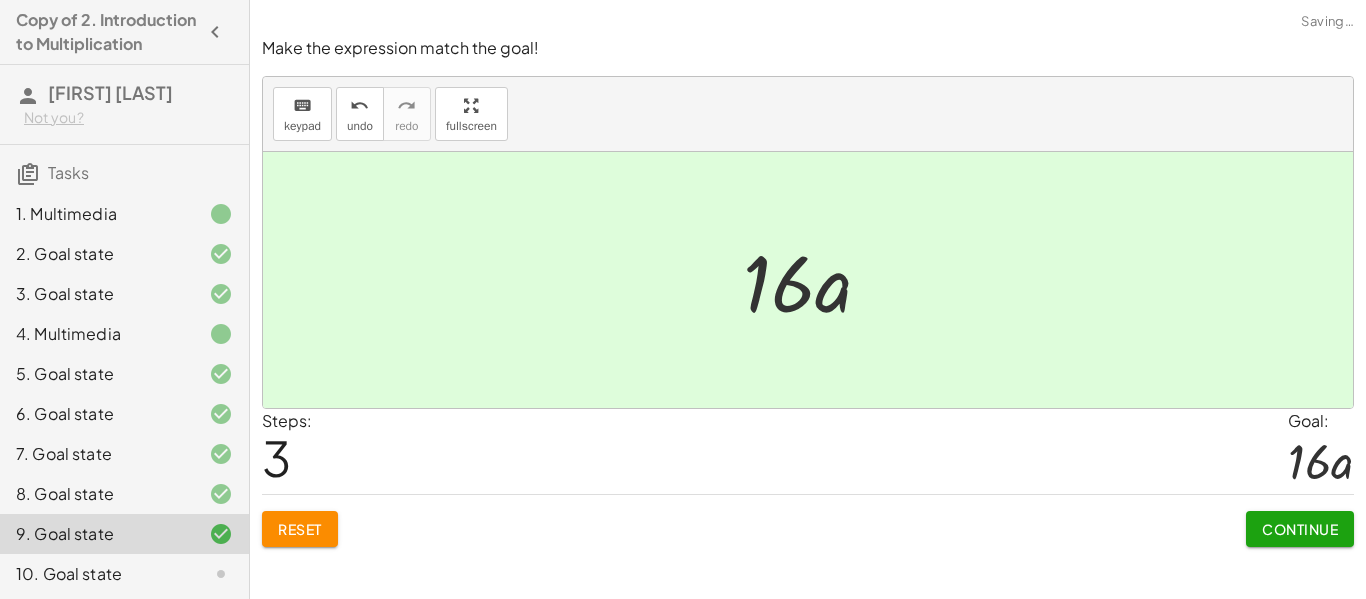click on "Continue" 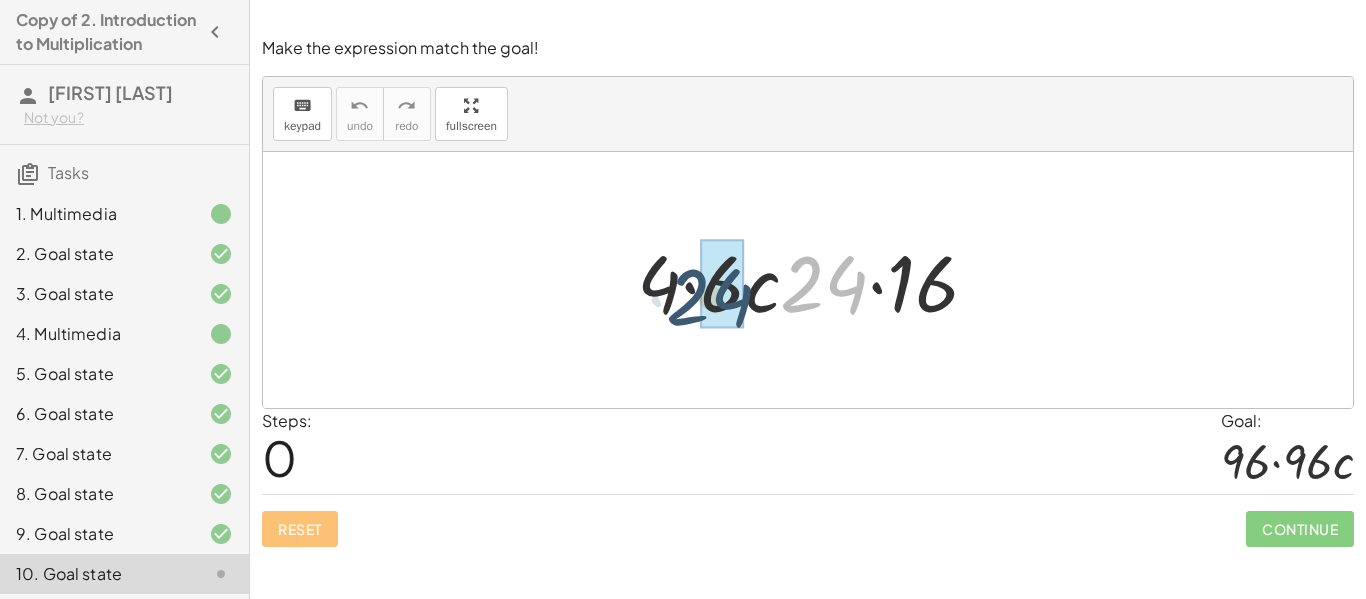 drag, startPoint x: 828, startPoint y: 269, endPoint x: 713, endPoint y: 282, distance: 115.73245 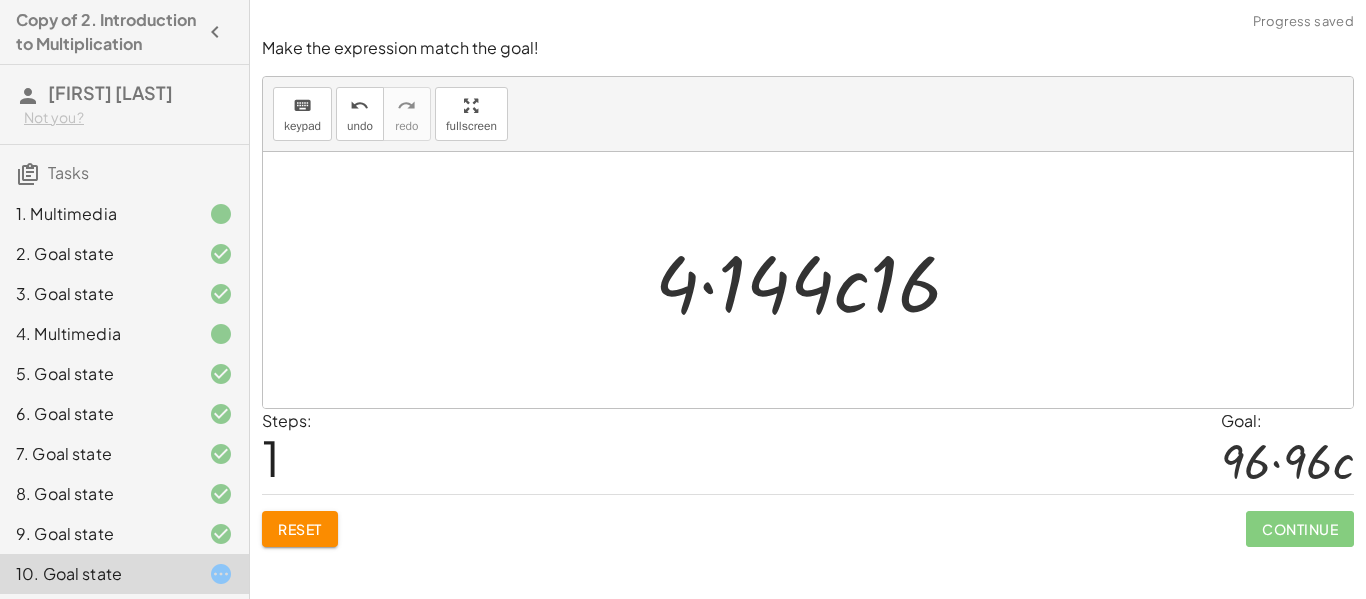 click on "Reset" at bounding box center [300, 529] 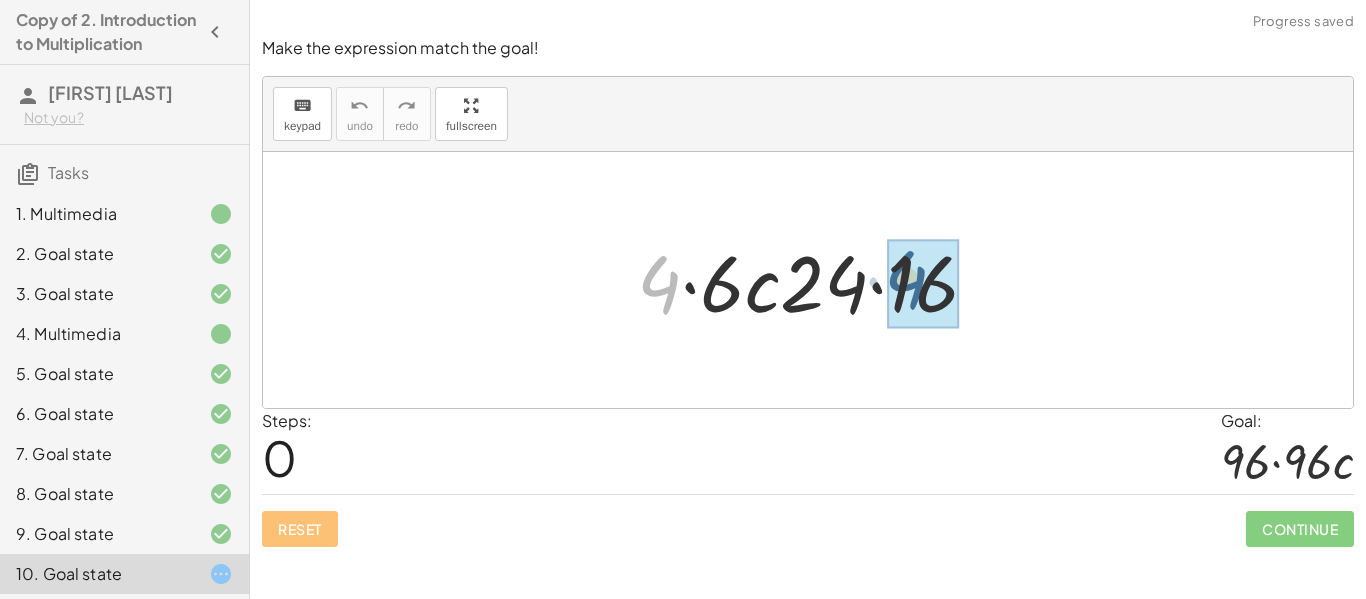 drag, startPoint x: 666, startPoint y: 284, endPoint x: 956, endPoint y: 292, distance: 290.11032 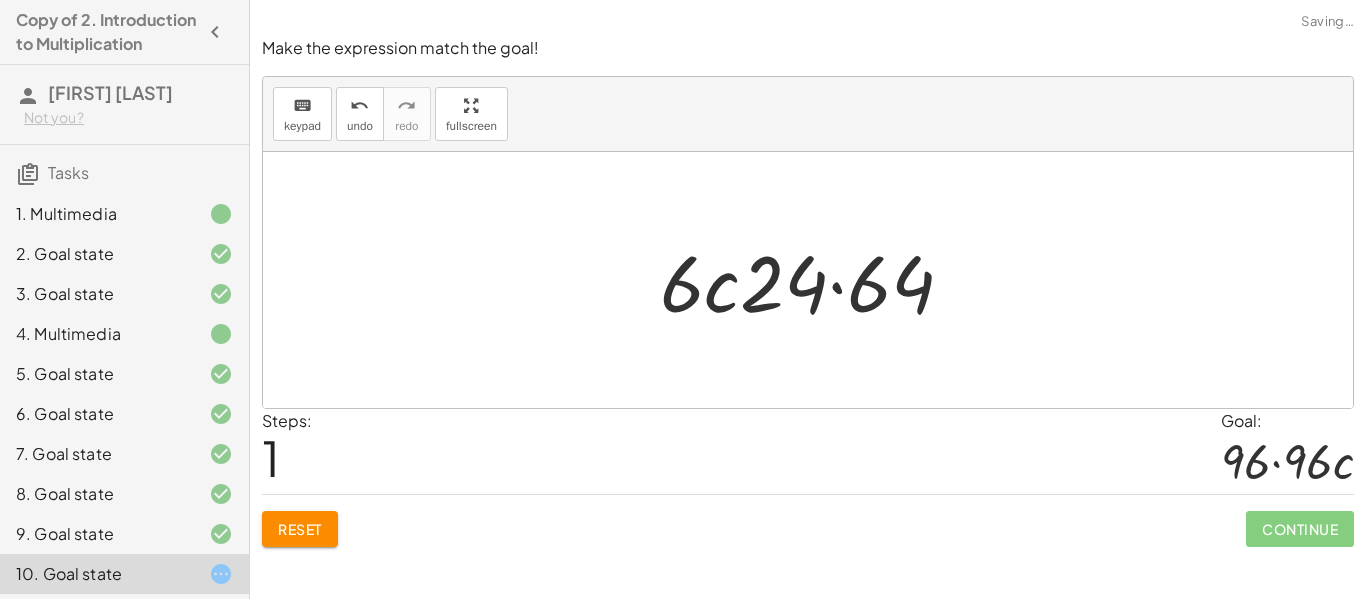 click on "Reset" 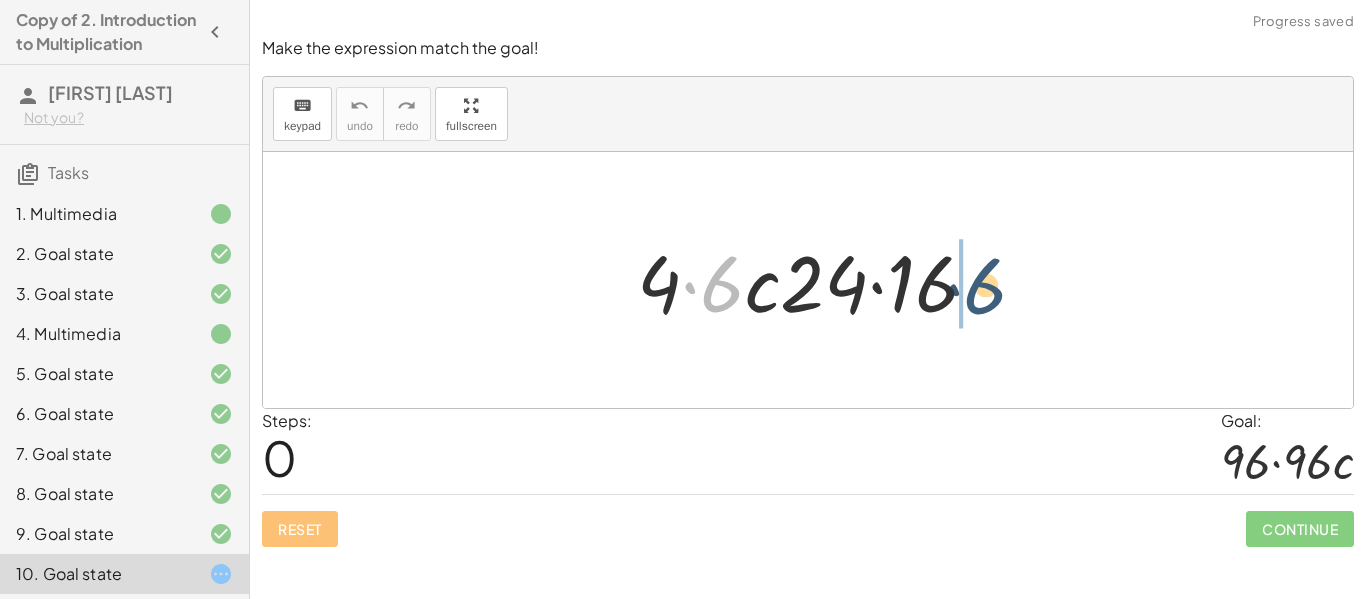 drag, startPoint x: 718, startPoint y: 280, endPoint x: 988, endPoint y: 282, distance: 270.00742 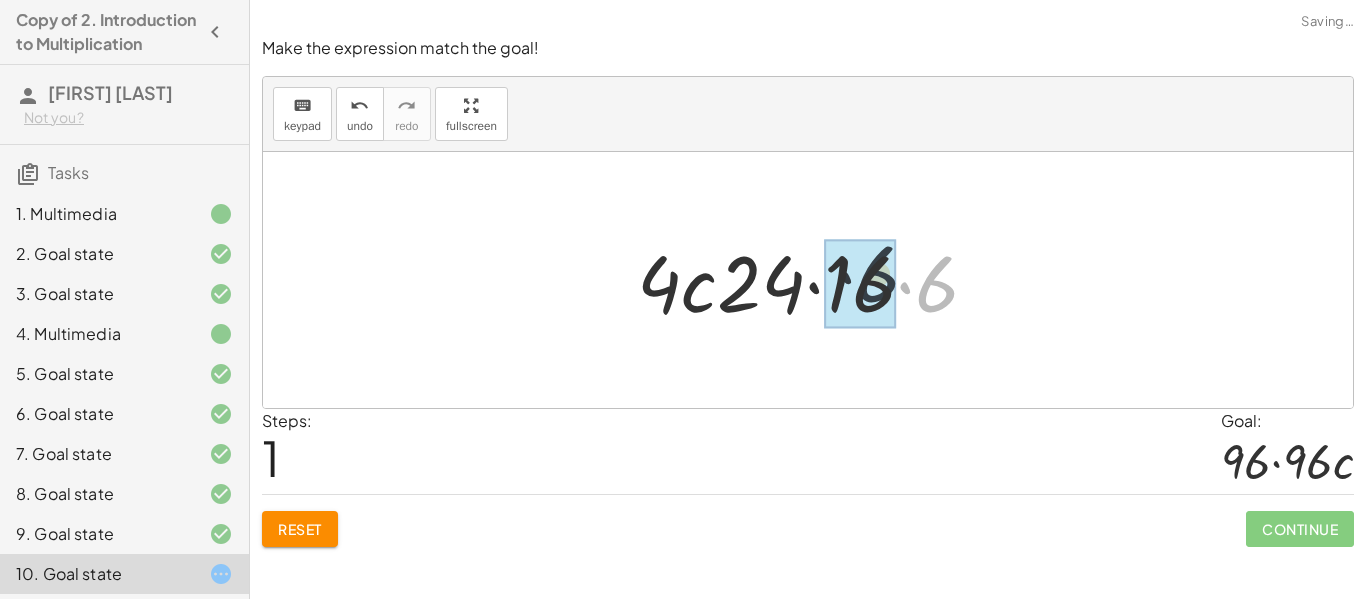 drag, startPoint x: 943, startPoint y: 288, endPoint x: 869, endPoint y: 275, distance: 75.13322 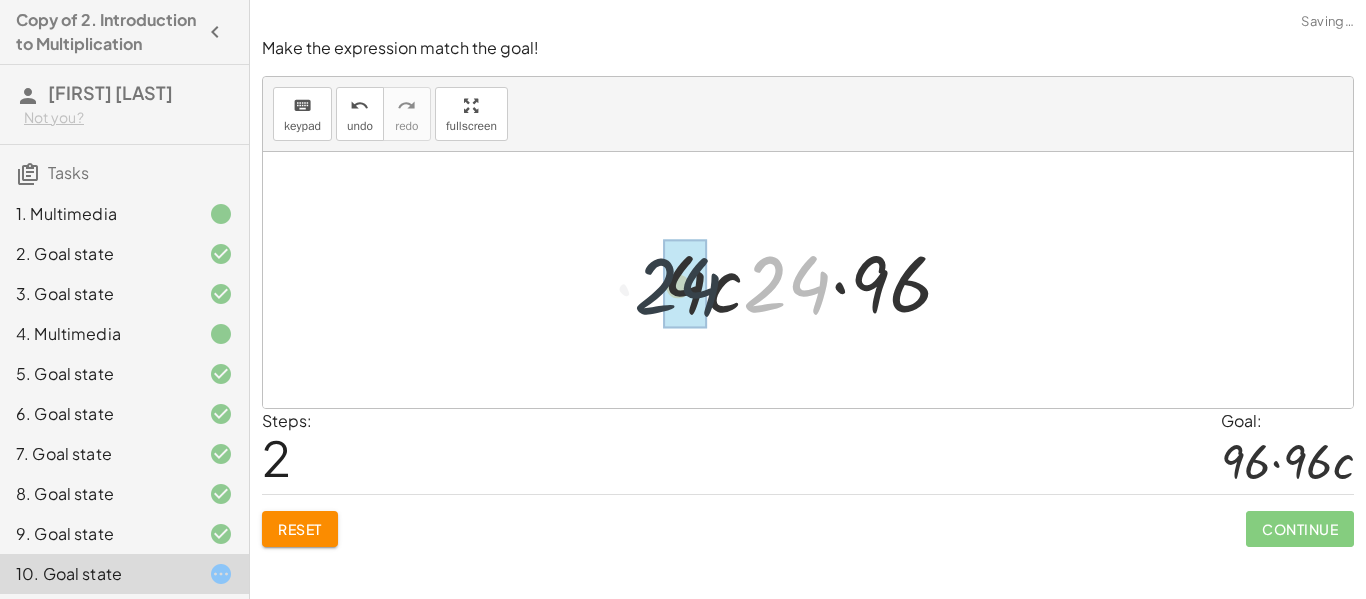 drag, startPoint x: 813, startPoint y: 280, endPoint x: 685, endPoint y: 280, distance: 128 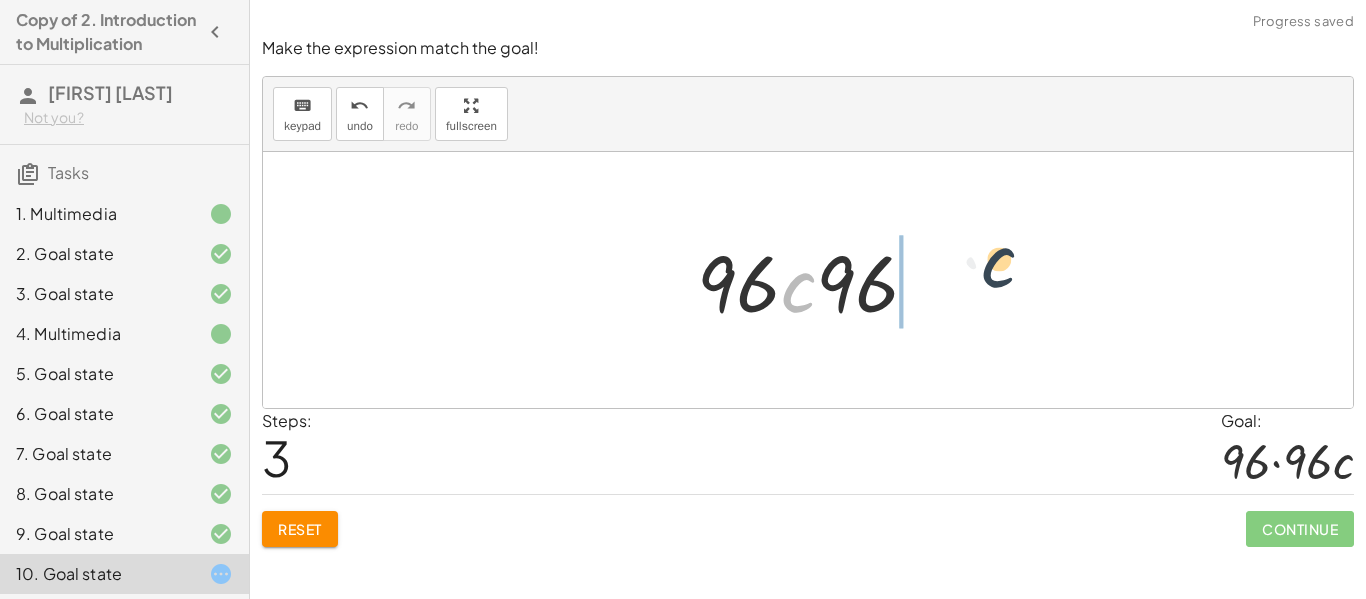 drag, startPoint x: 786, startPoint y: 301, endPoint x: 996, endPoint y: 276, distance: 211.48286 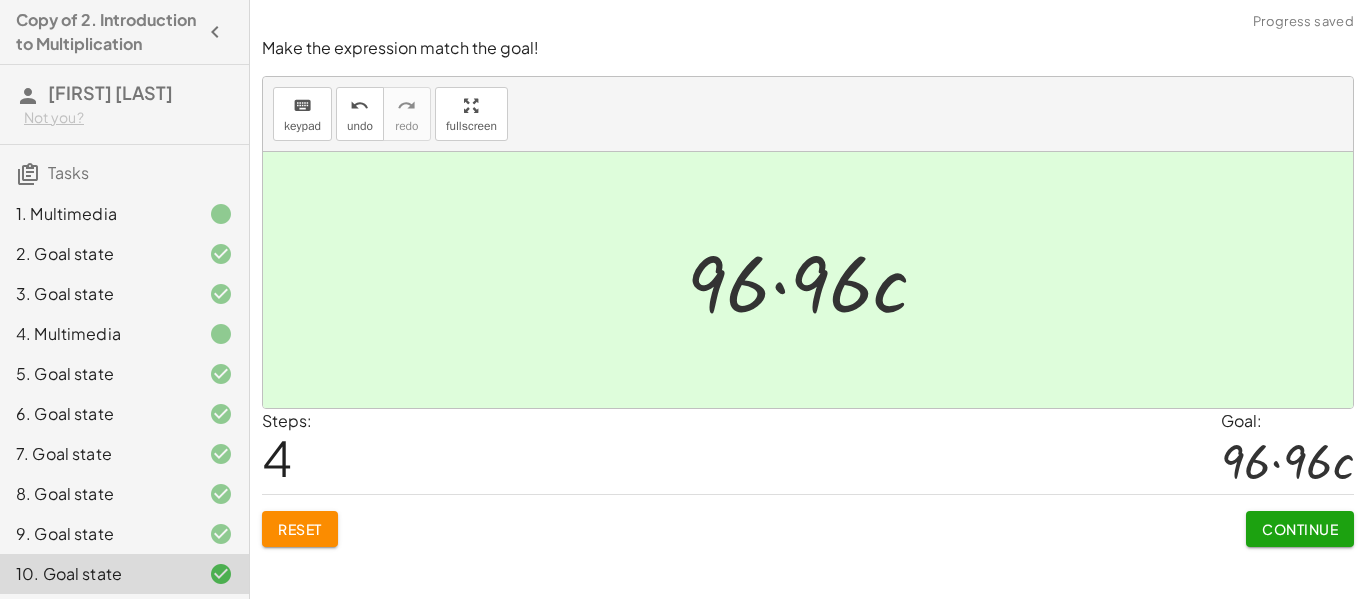 click on "Continue" 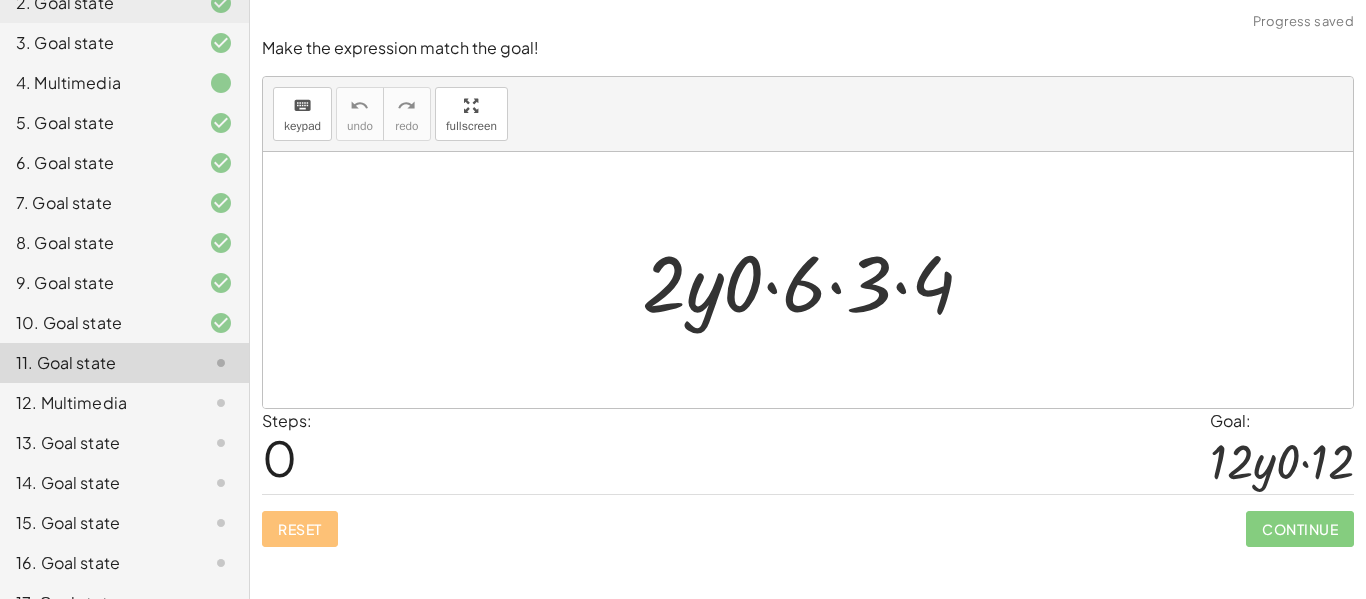 scroll, scrollTop: 254, scrollLeft: 0, axis: vertical 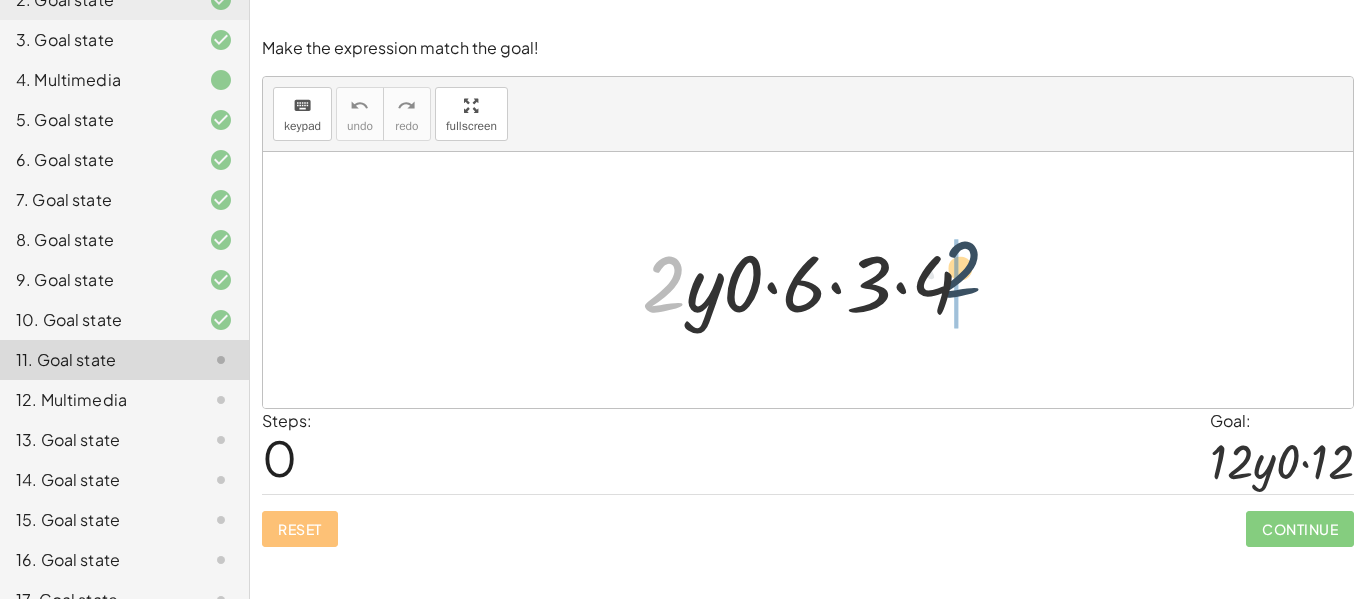 drag, startPoint x: 665, startPoint y: 277, endPoint x: 972, endPoint y: 261, distance: 307.41666 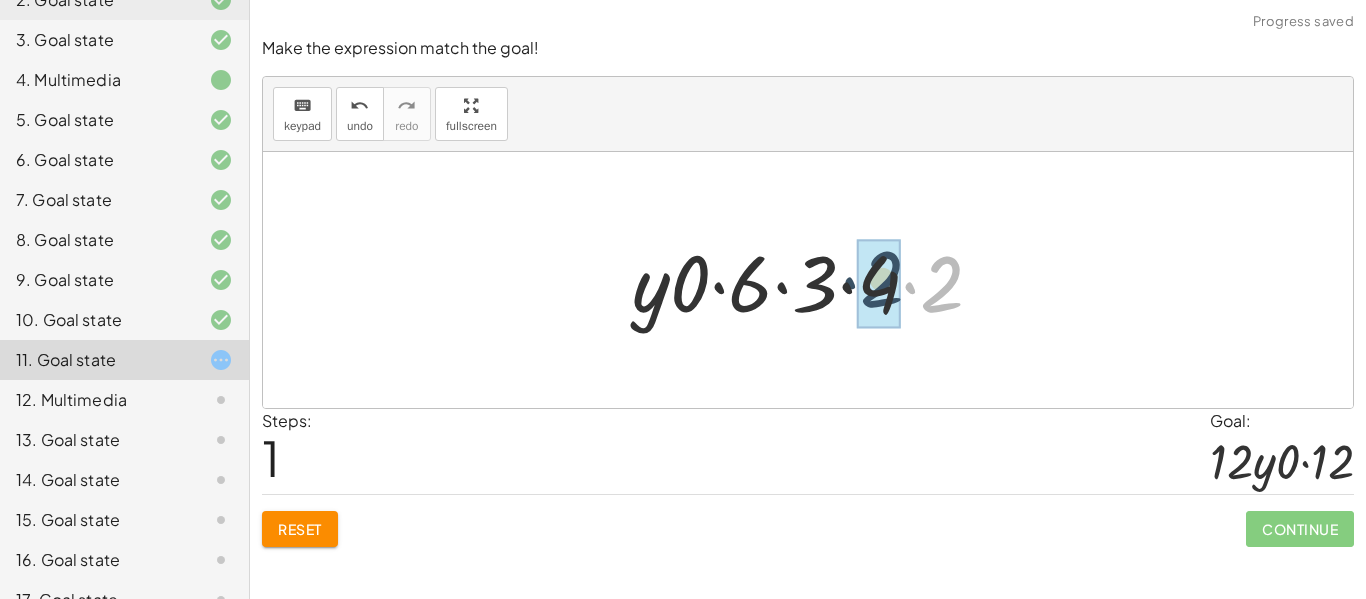 drag, startPoint x: 958, startPoint y: 286, endPoint x: 898, endPoint y: 281, distance: 60.207973 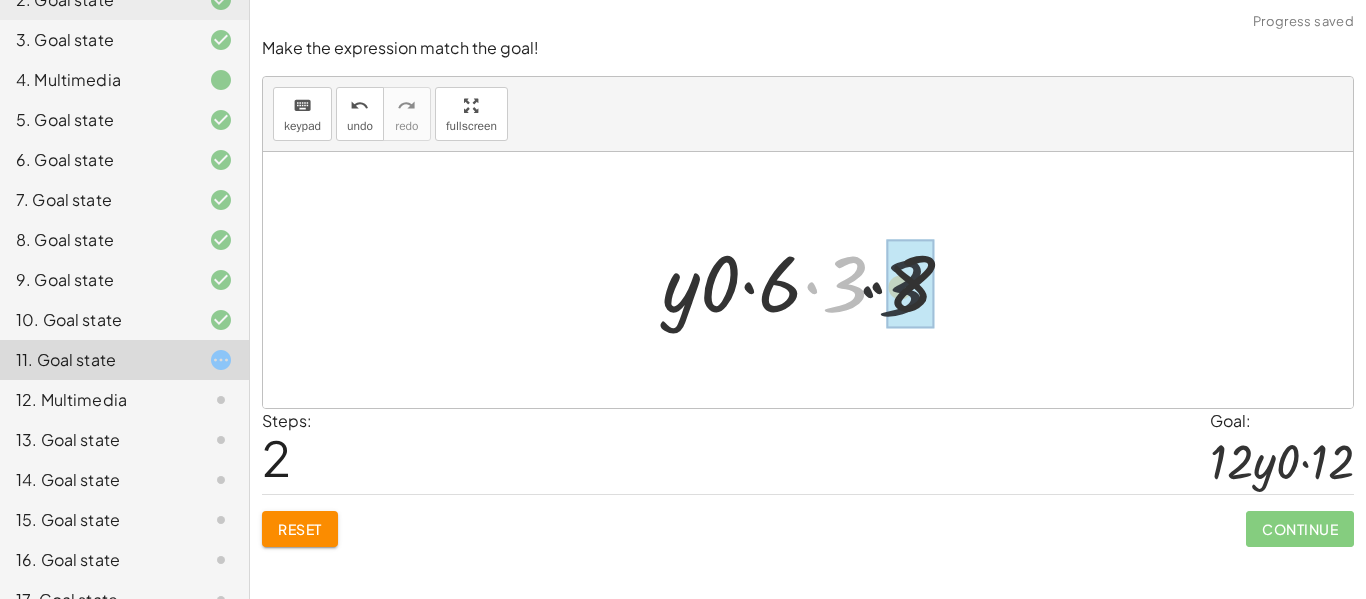 drag, startPoint x: 854, startPoint y: 283, endPoint x: 928, endPoint y: 287, distance: 74.10803 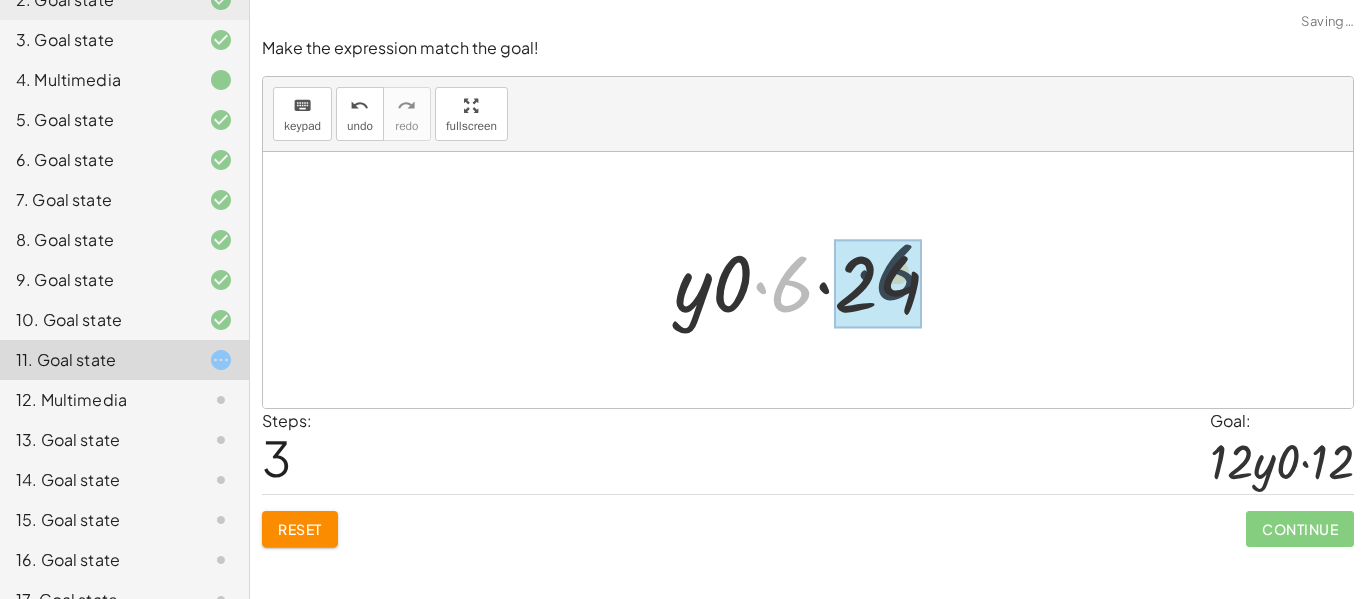drag, startPoint x: 793, startPoint y: 278, endPoint x: 903, endPoint y: 267, distance: 110.54863 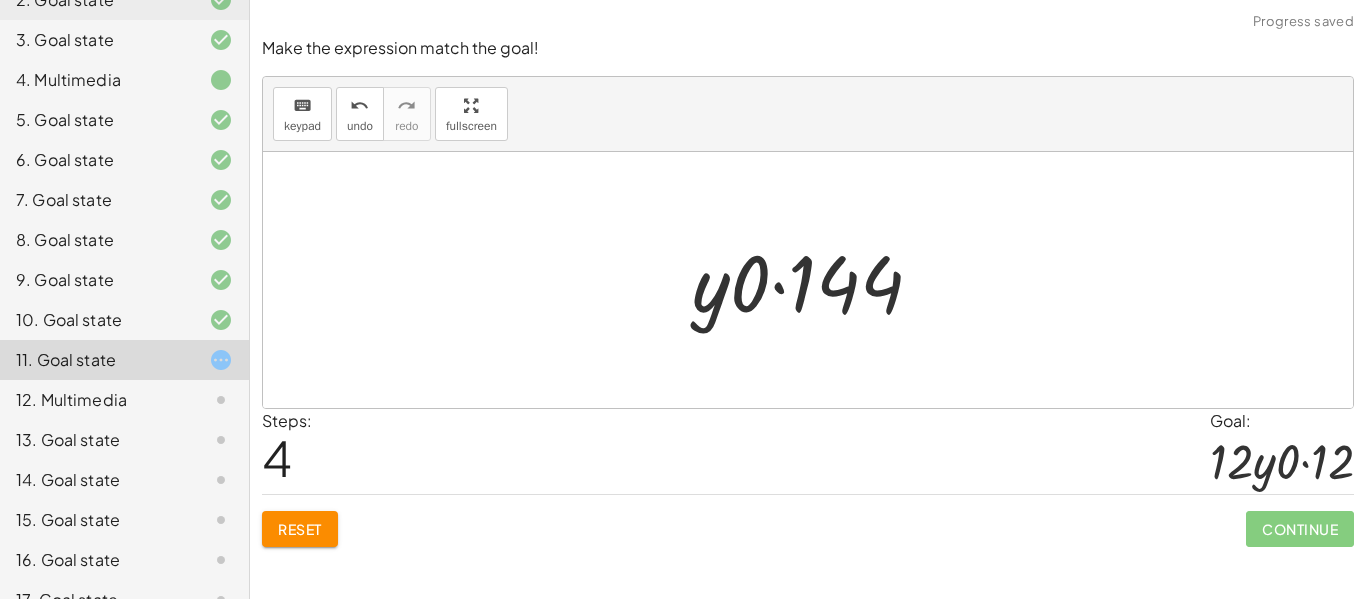 click on "Reset" at bounding box center [300, 529] 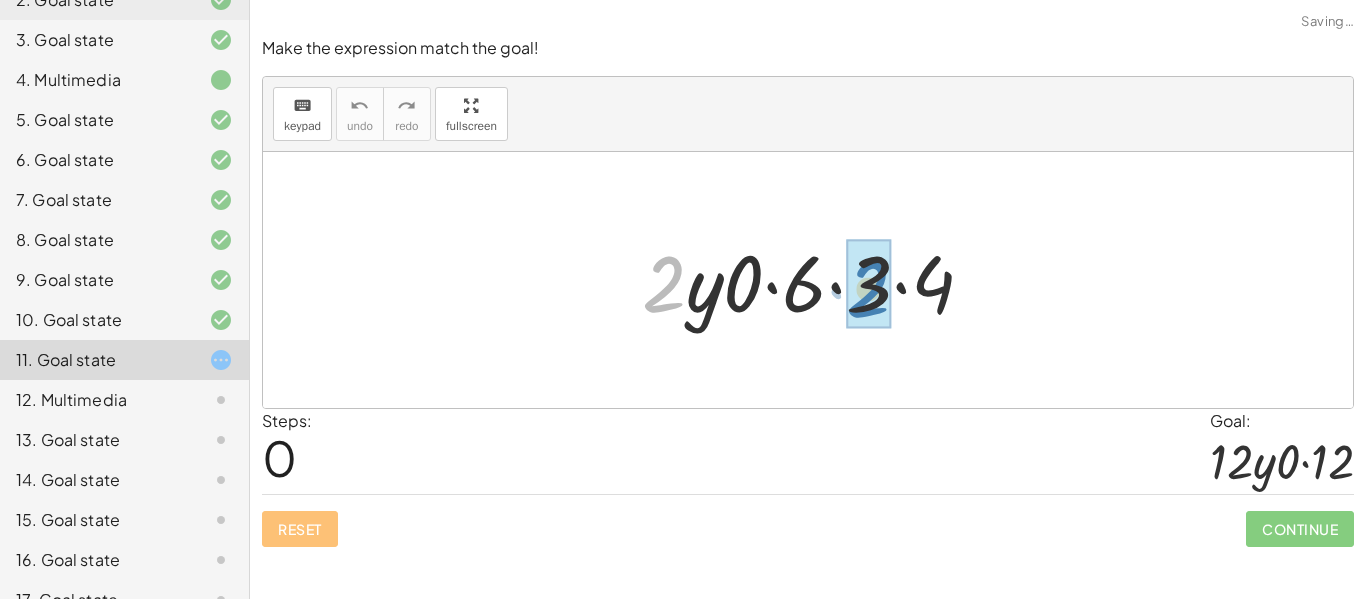 drag, startPoint x: 664, startPoint y: 277, endPoint x: 873, endPoint y: 283, distance: 209.0861 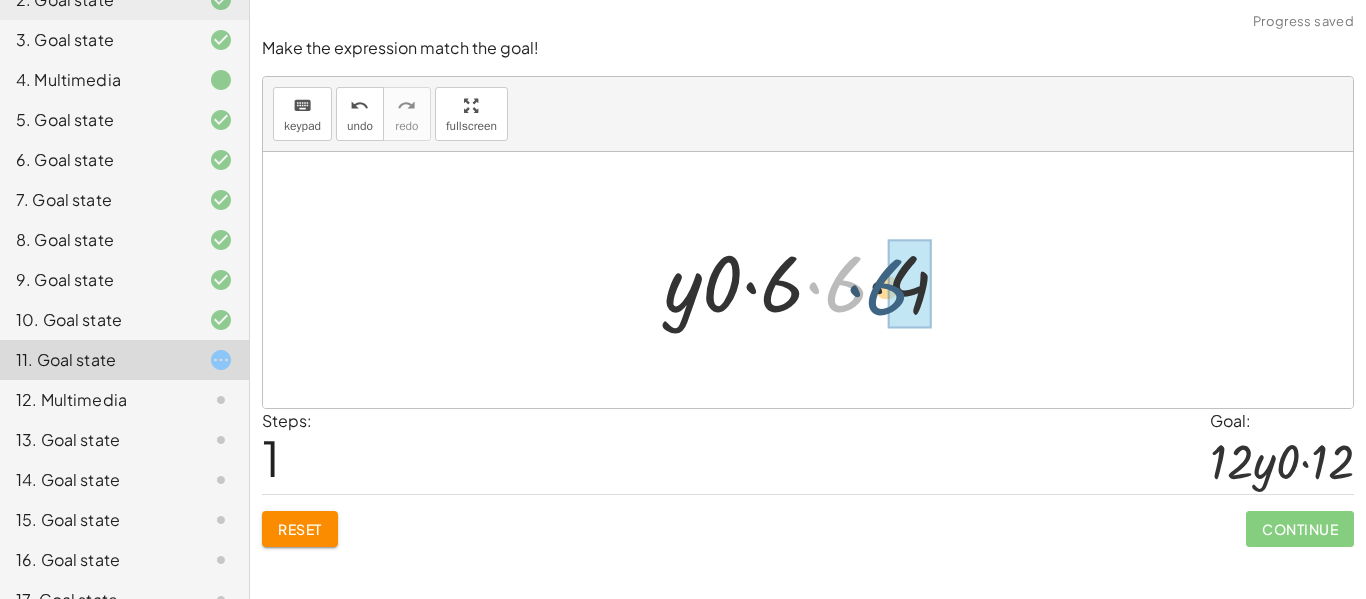 drag, startPoint x: 843, startPoint y: 275, endPoint x: 885, endPoint y: 278, distance: 42.107006 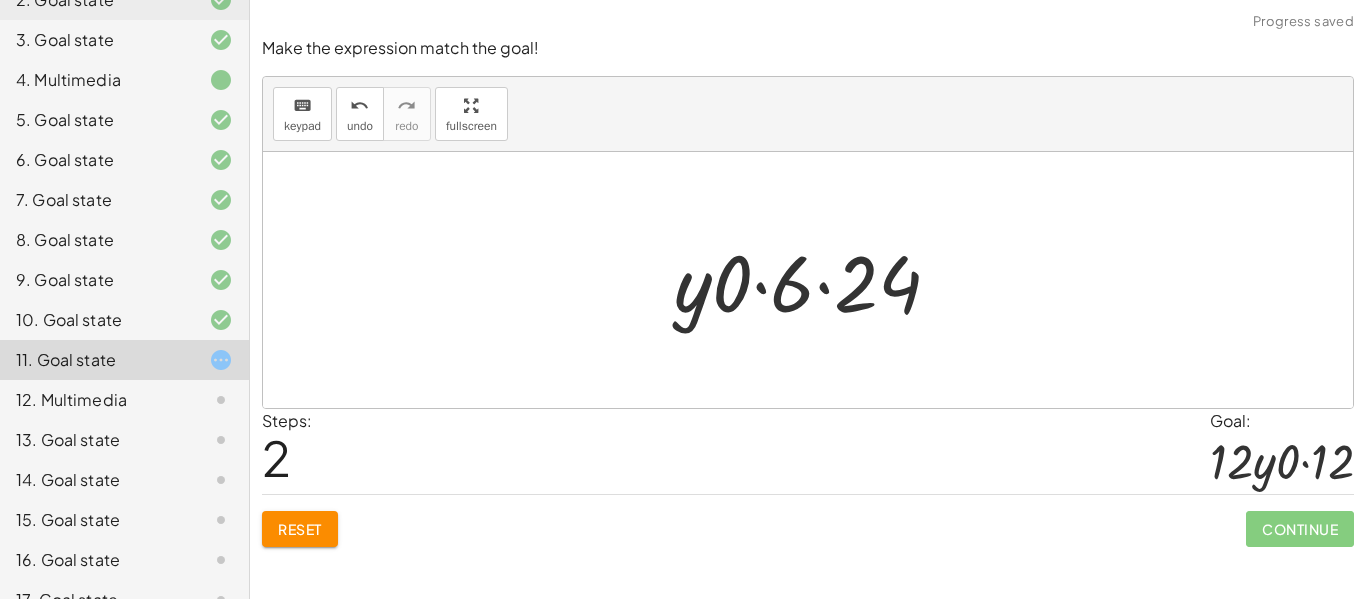 click on "Reset" at bounding box center (300, 529) 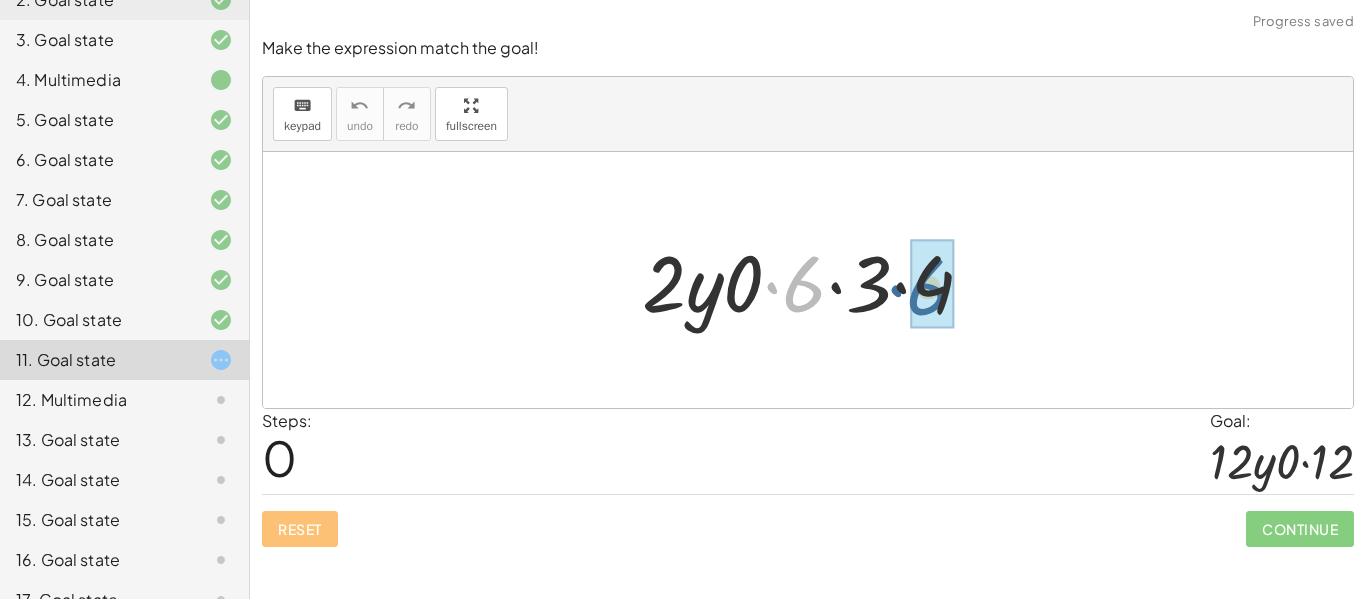drag, startPoint x: 800, startPoint y: 270, endPoint x: 932, endPoint y: 274, distance: 132.0606 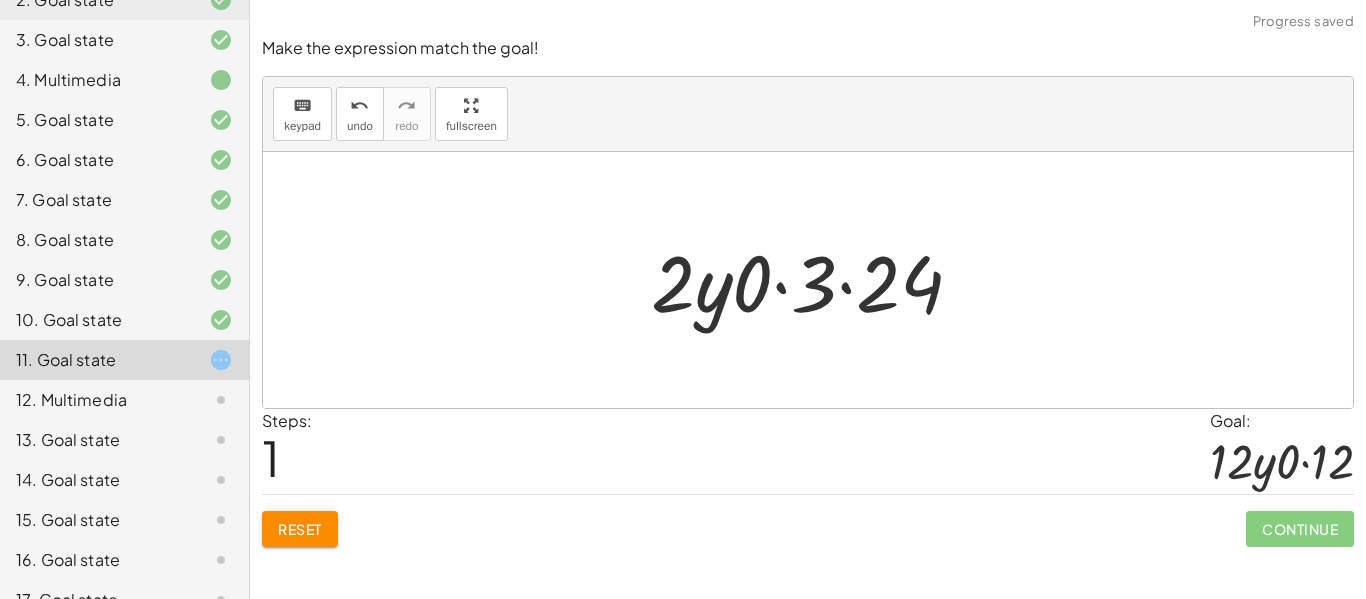click on "Reset" 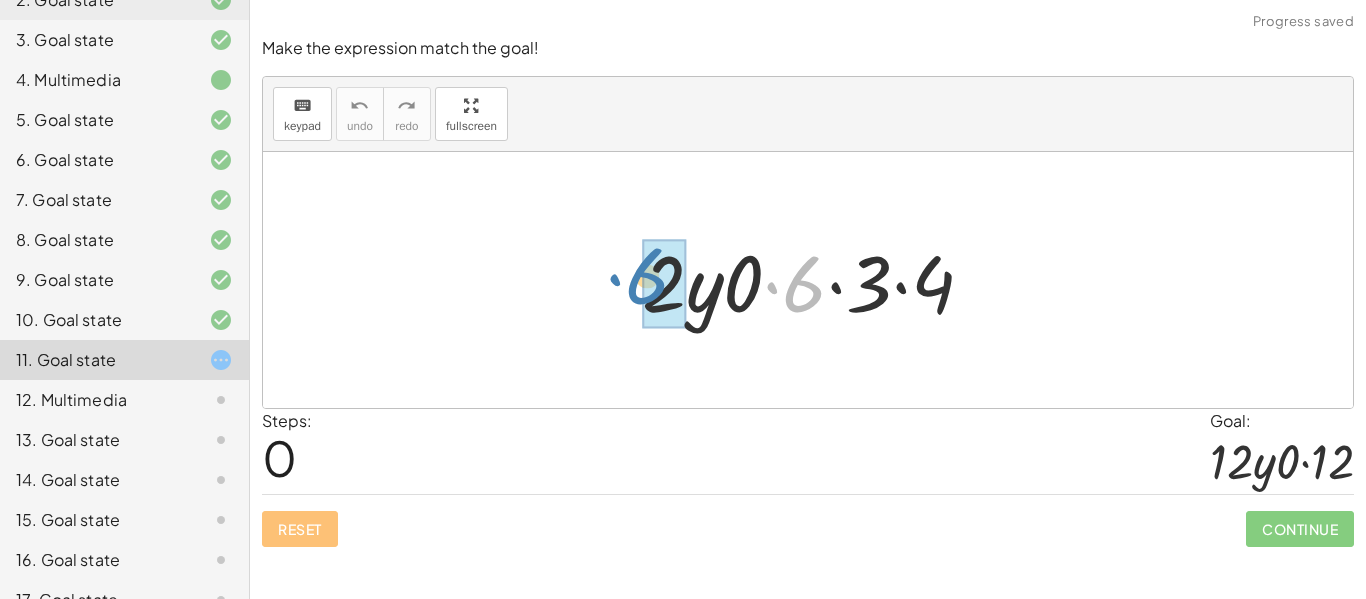 drag, startPoint x: 813, startPoint y: 283, endPoint x: 662, endPoint y: 277, distance: 151.11916 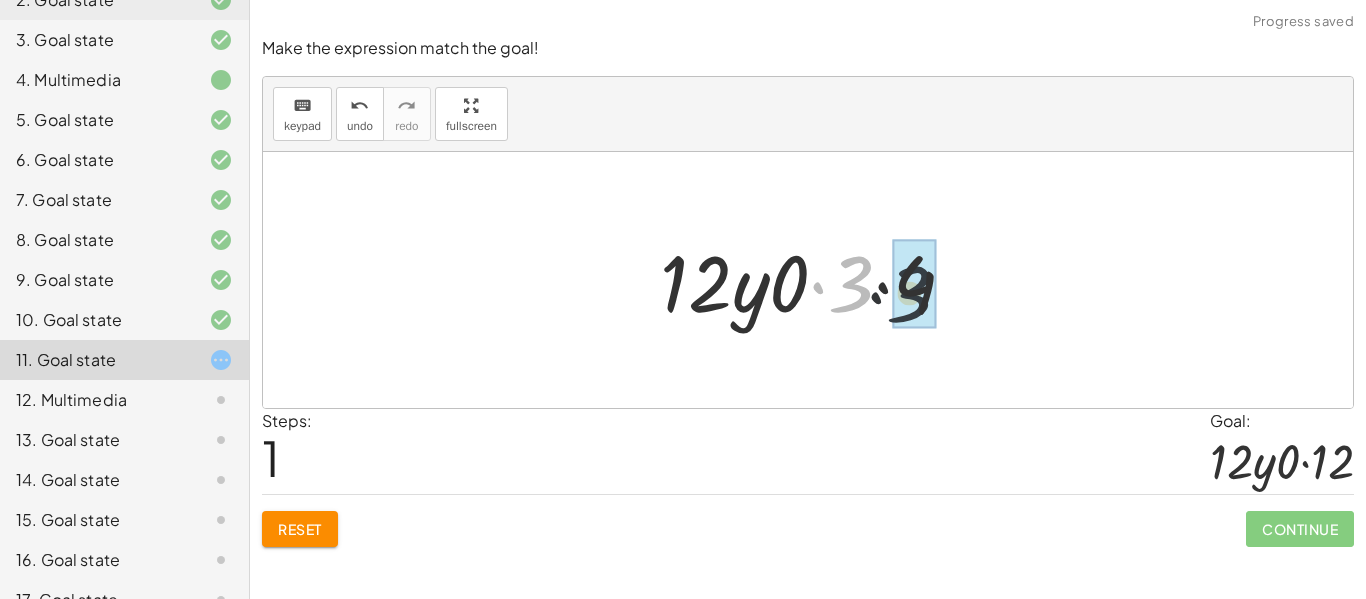 drag, startPoint x: 861, startPoint y: 277, endPoint x: 927, endPoint y: 288, distance: 66.910385 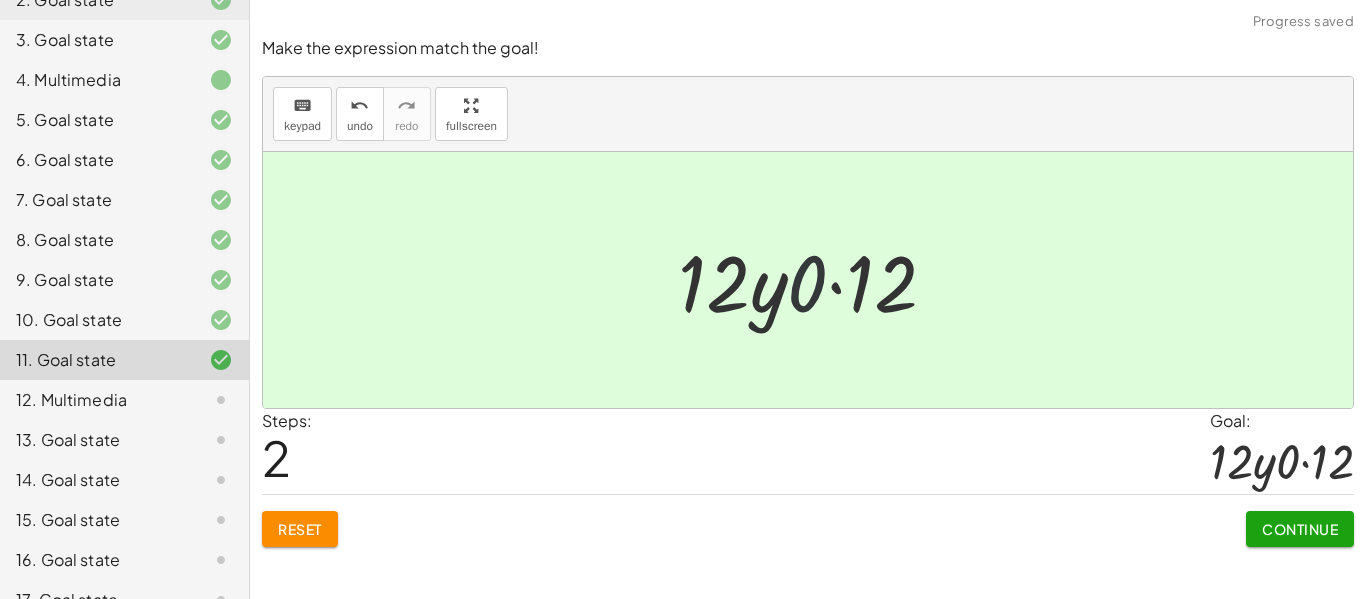 drag, startPoint x: 804, startPoint y: 280, endPoint x: 818, endPoint y: 283, distance: 14.3178215 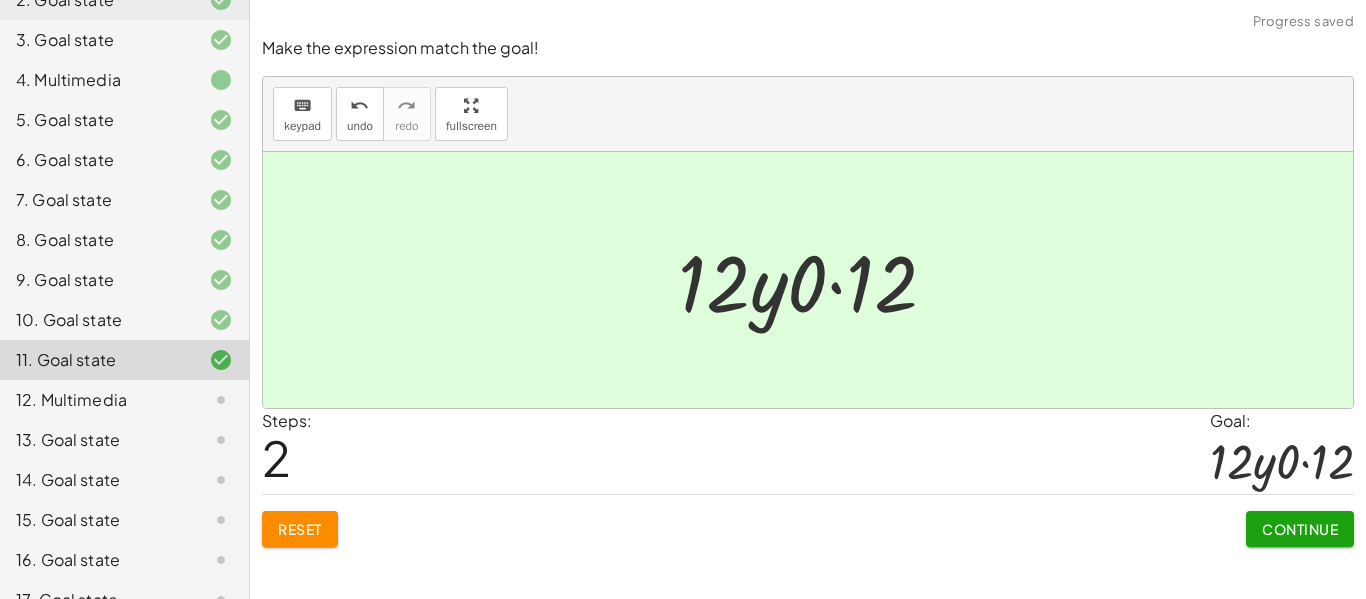 click on "Continue" 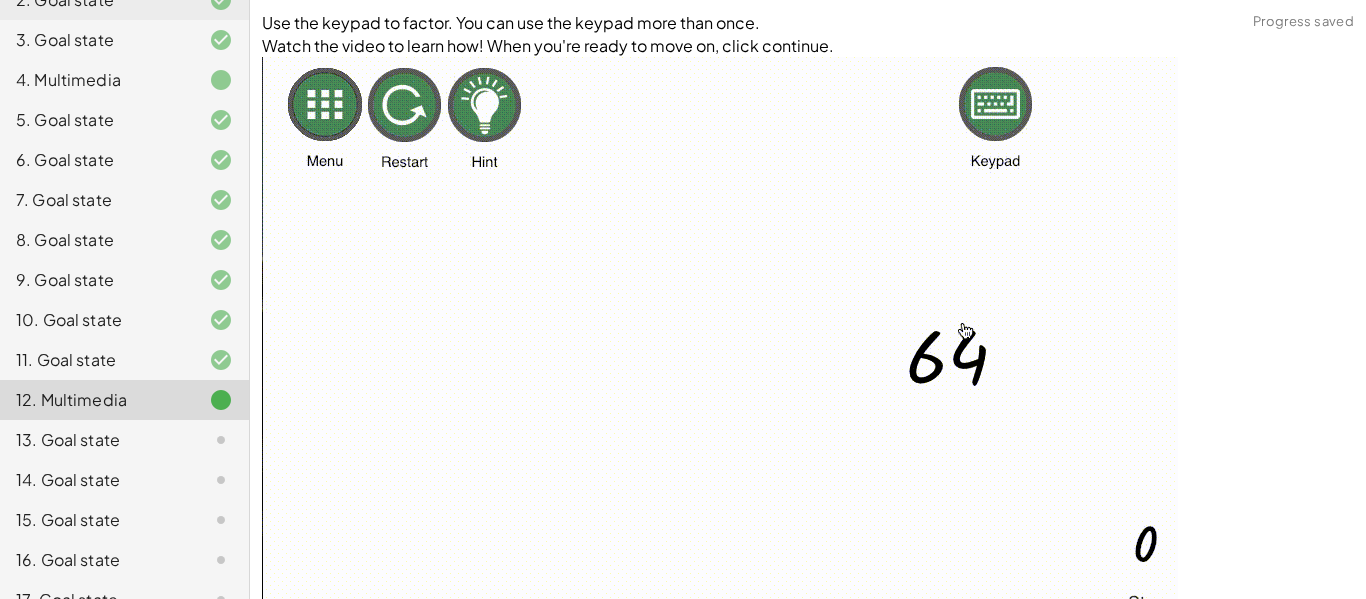 scroll, scrollTop: 247, scrollLeft: 0, axis: vertical 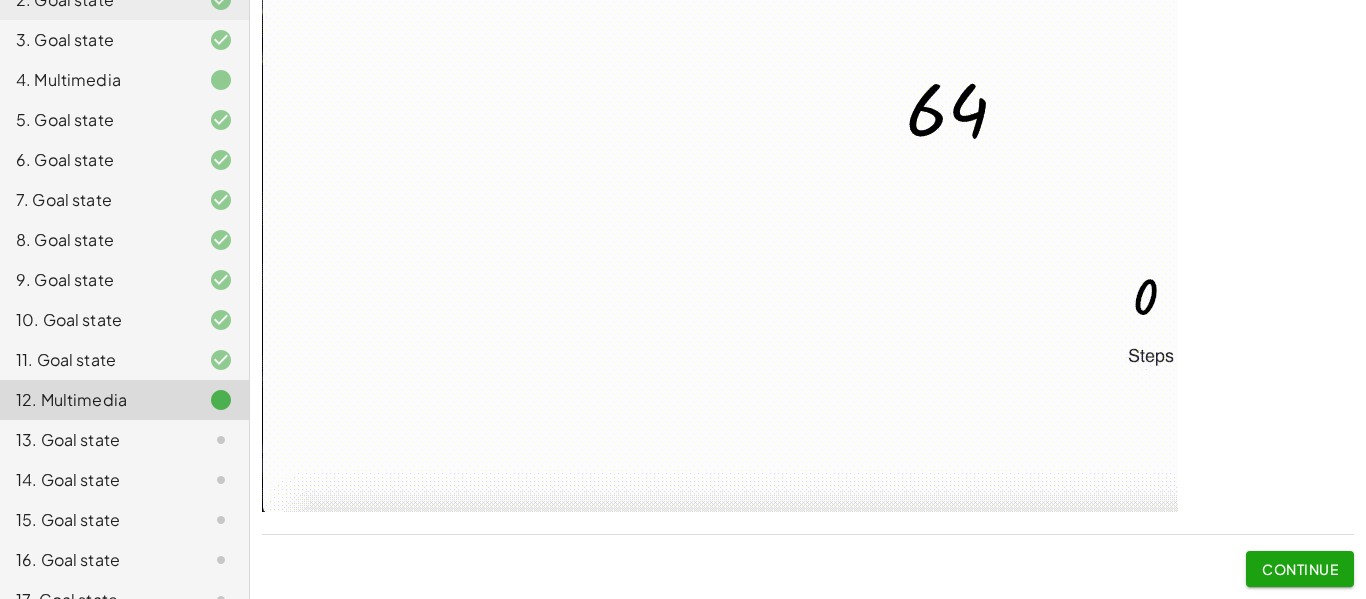click on "Continue" 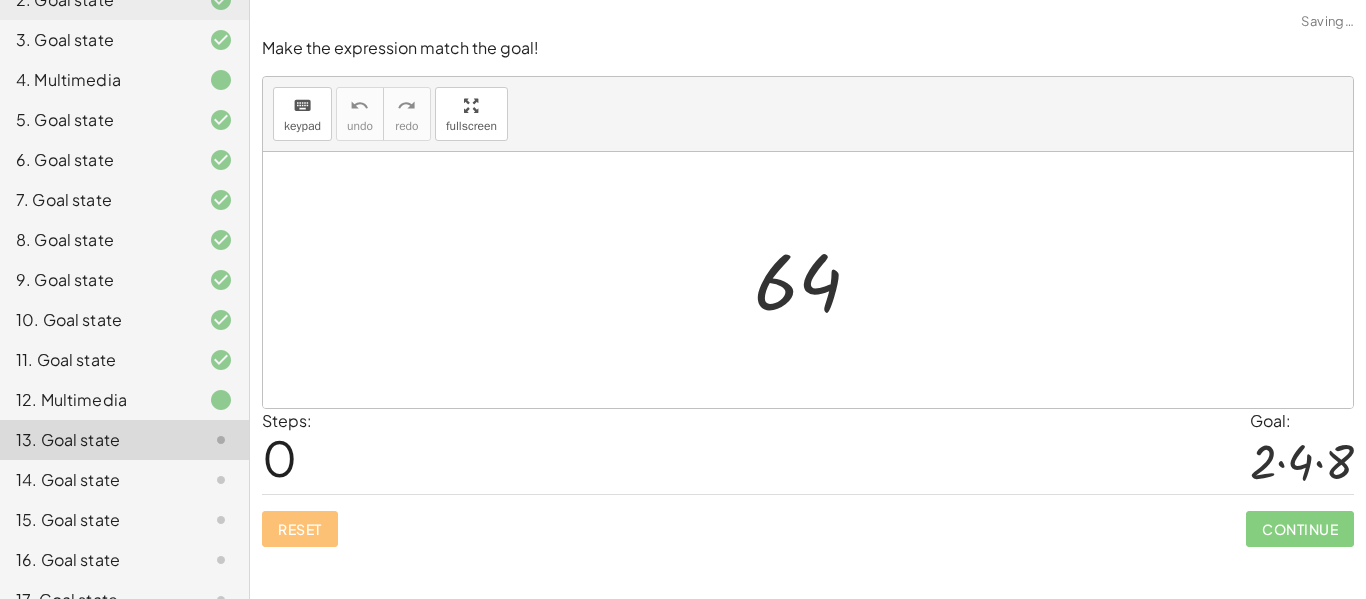 scroll, scrollTop: 0, scrollLeft: 0, axis: both 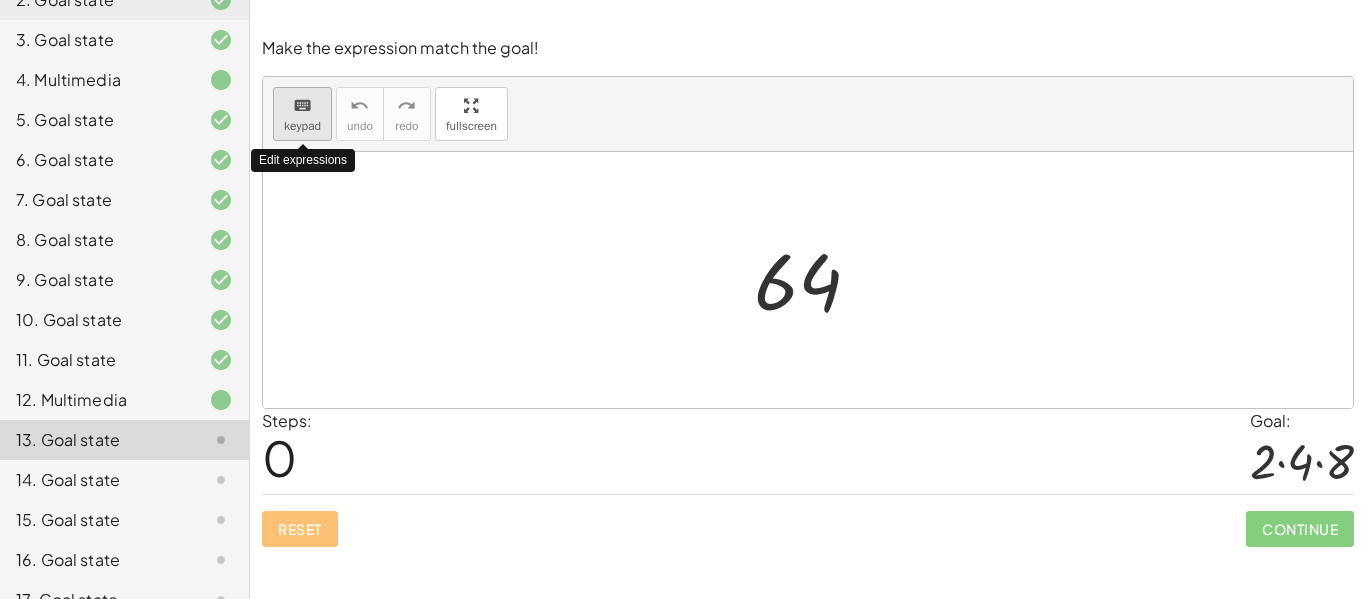 click on "keyboard" at bounding box center [302, 106] 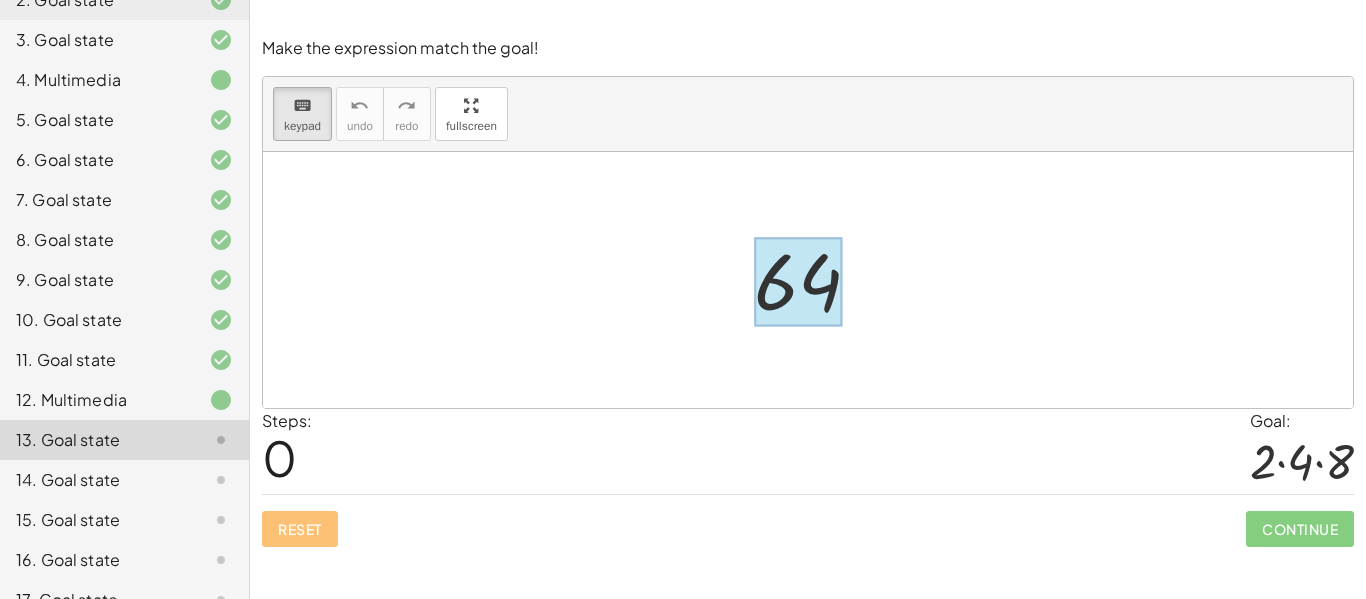 click at bounding box center (798, 282) 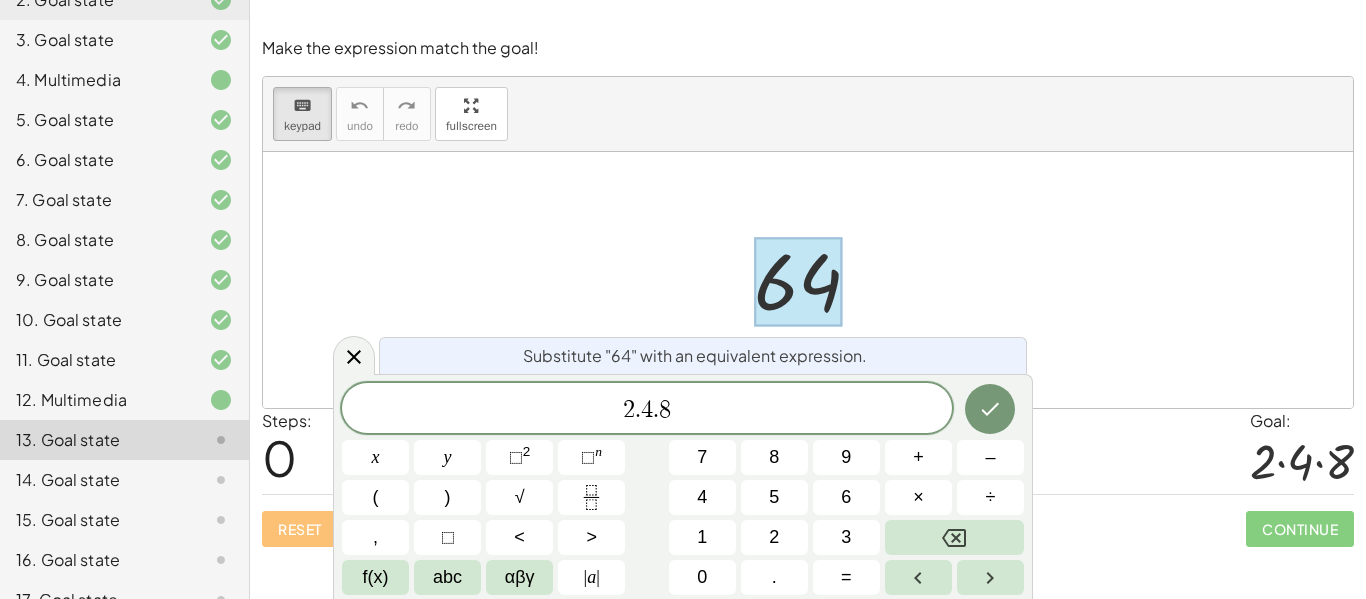 scroll, scrollTop: 19, scrollLeft: 0, axis: vertical 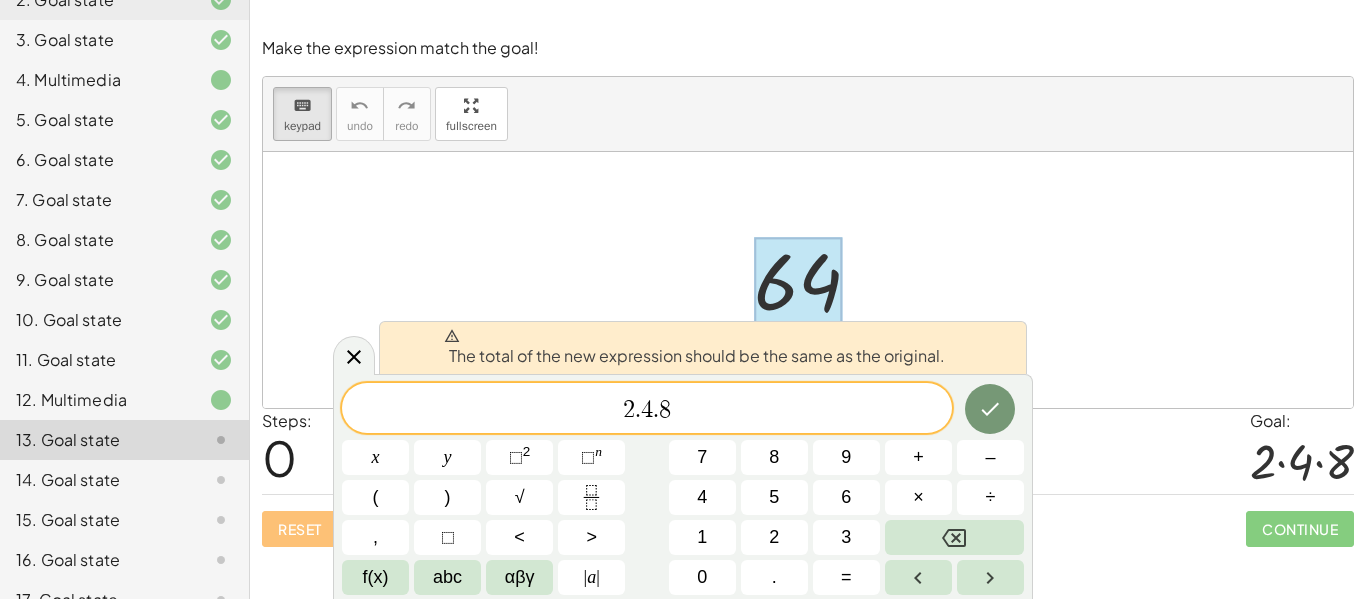 click at bounding box center [808, 280] 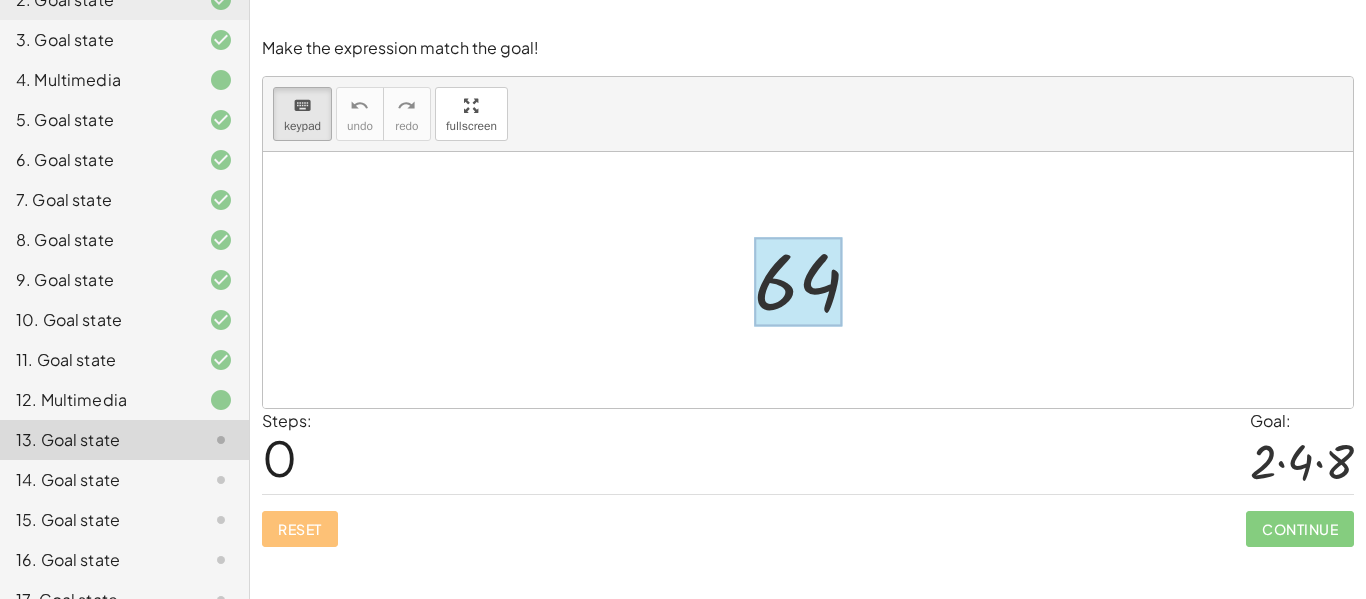 click at bounding box center [798, 282] 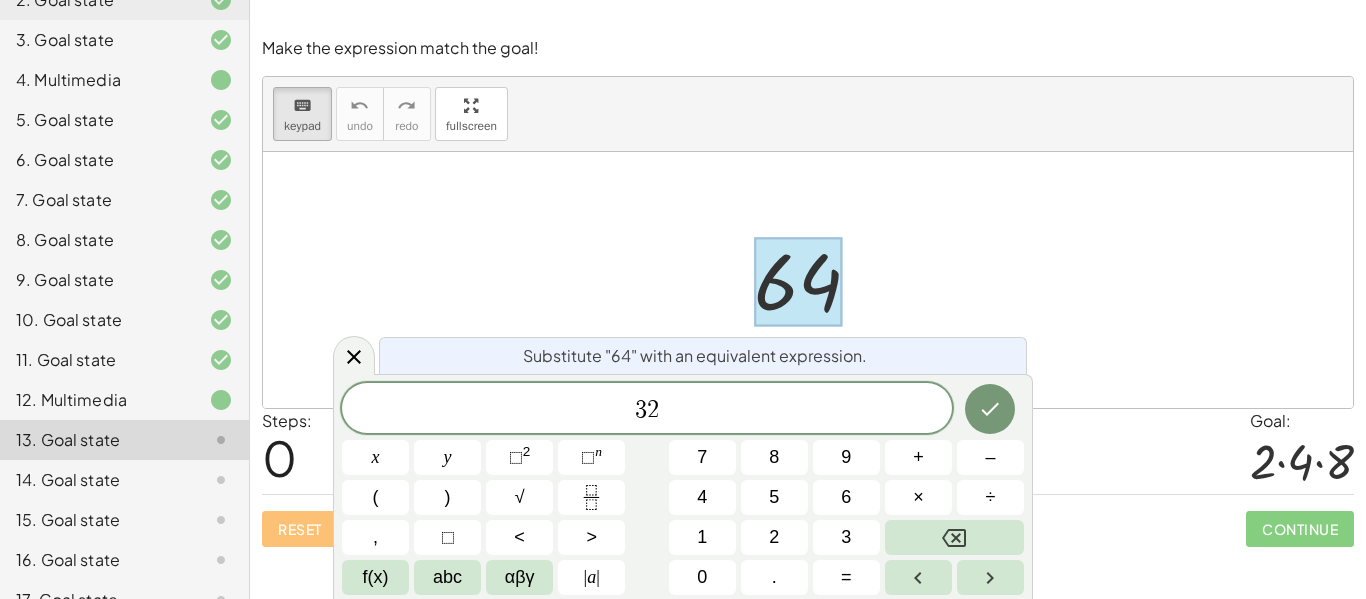 scroll, scrollTop: 23, scrollLeft: 0, axis: vertical 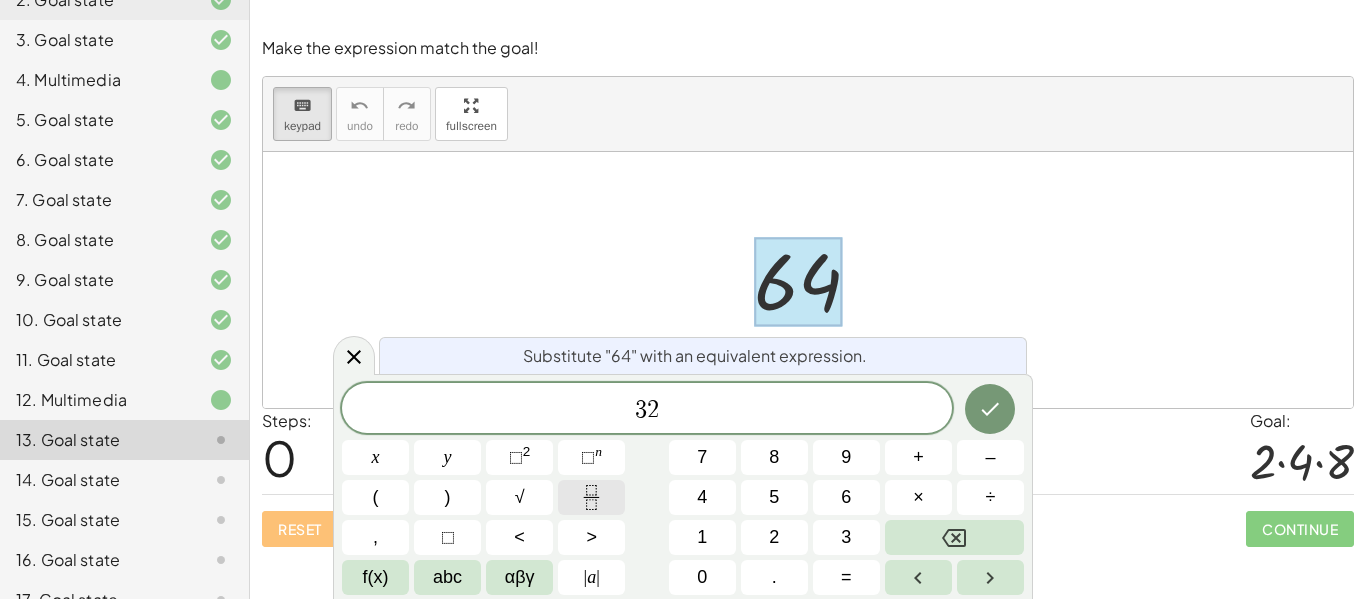 click 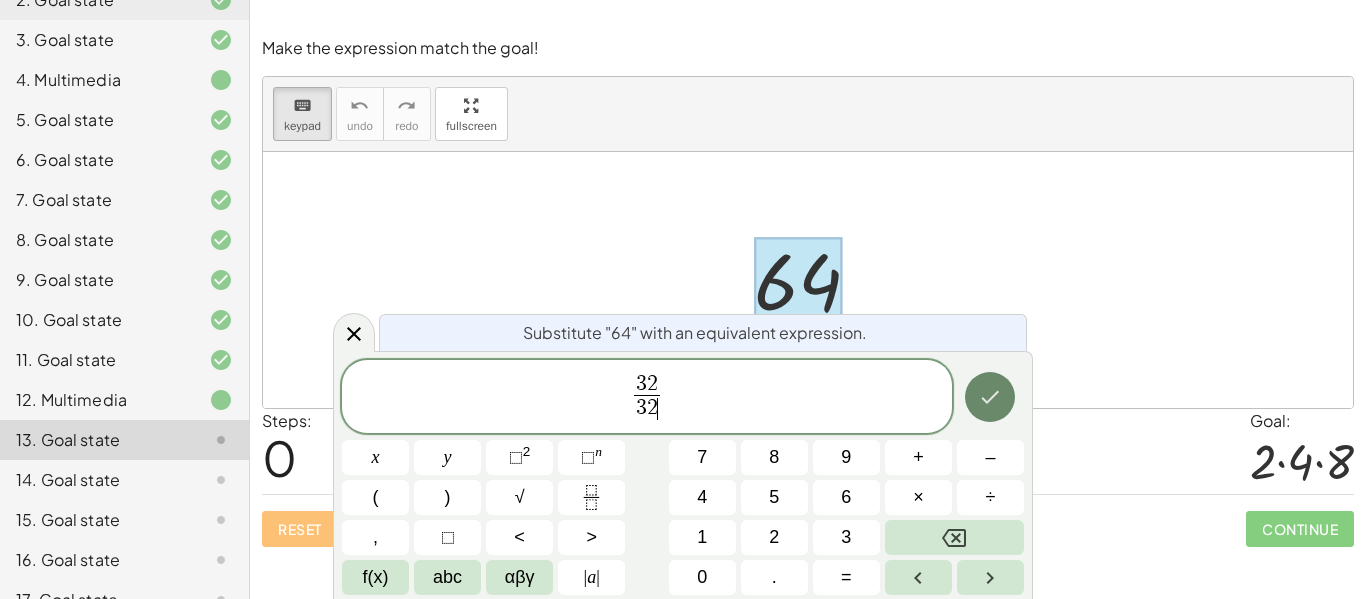 click 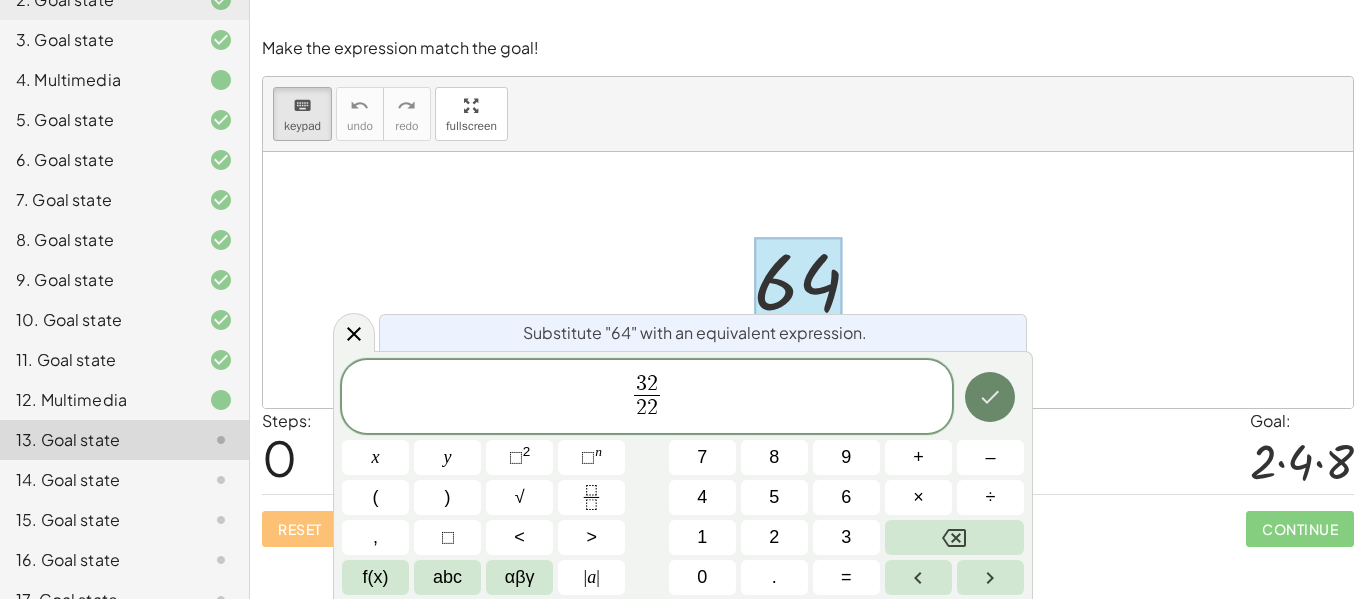 click at bounding box center (990, 397) 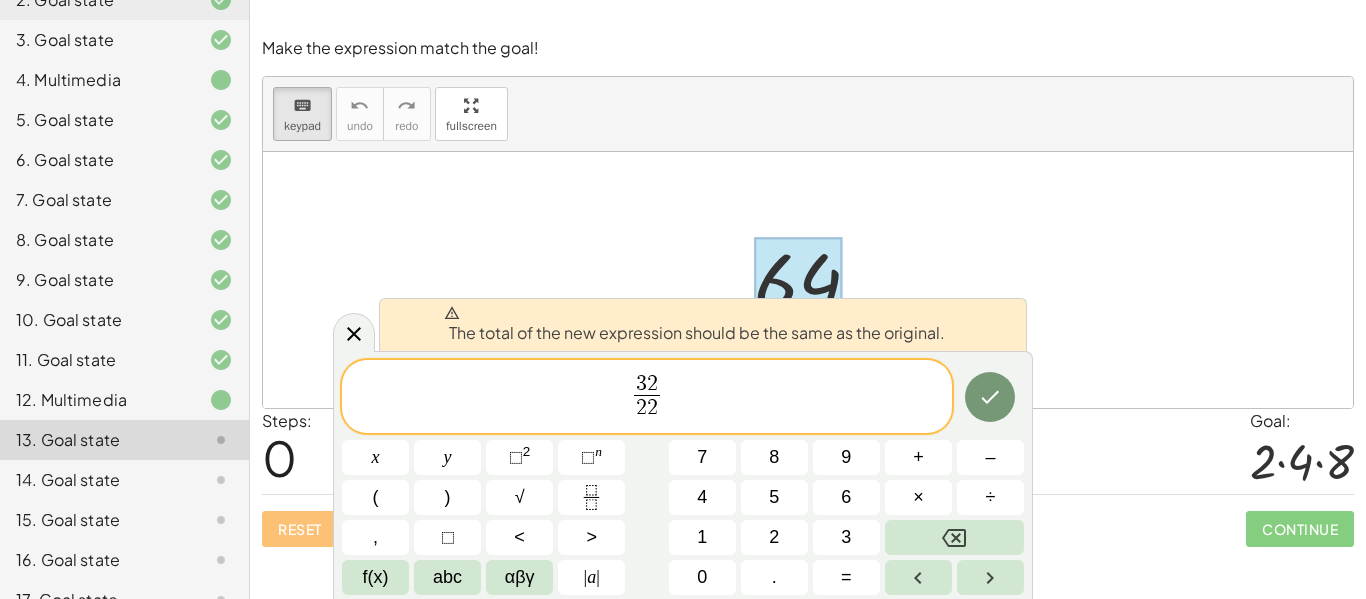 click at bounding box center (808, 280) 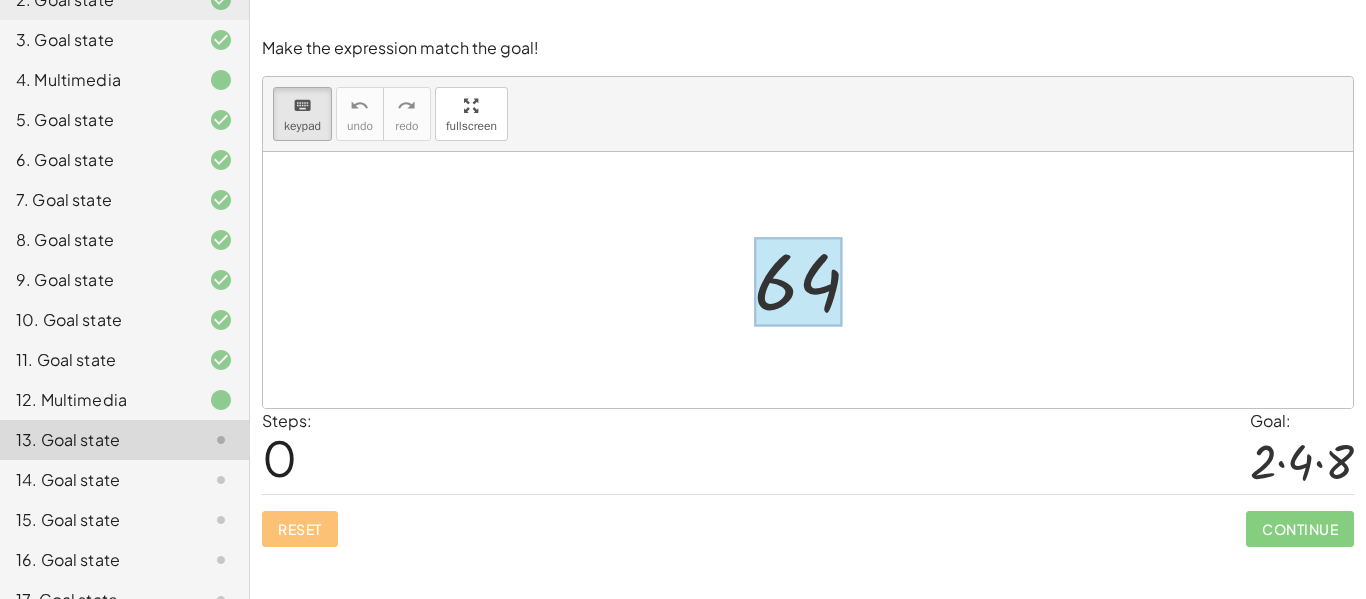 click at bounding box center (798, 282) 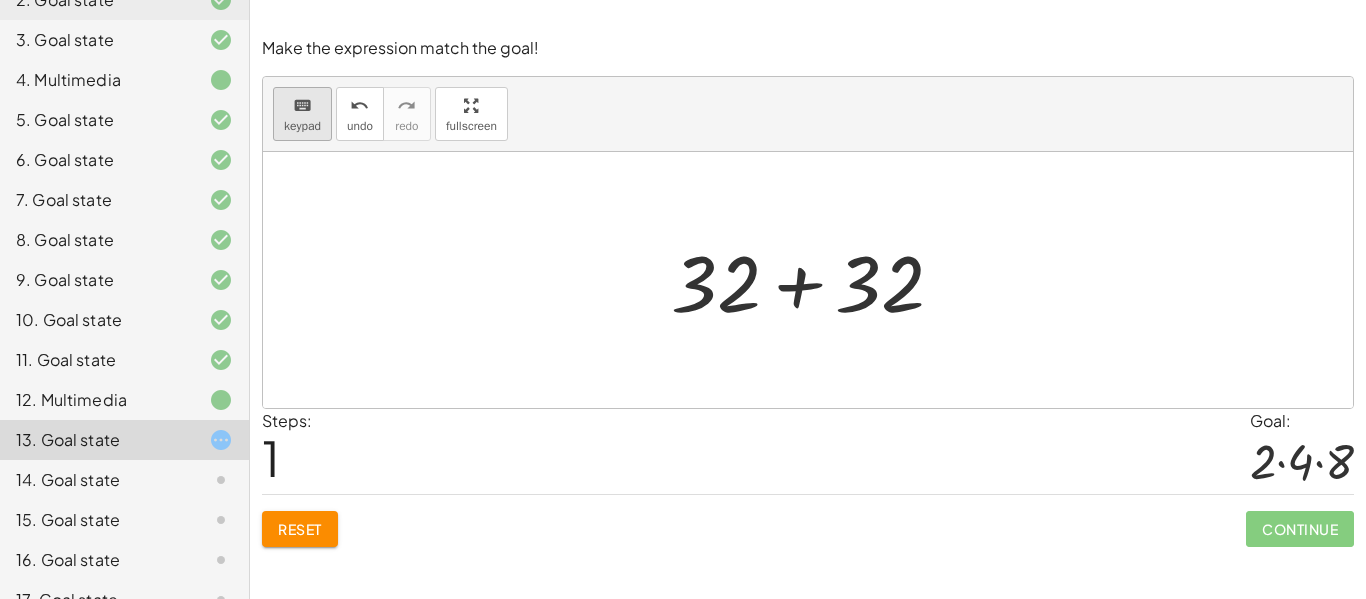 click on "keyboard keypad" at bounding box center (302, 114) 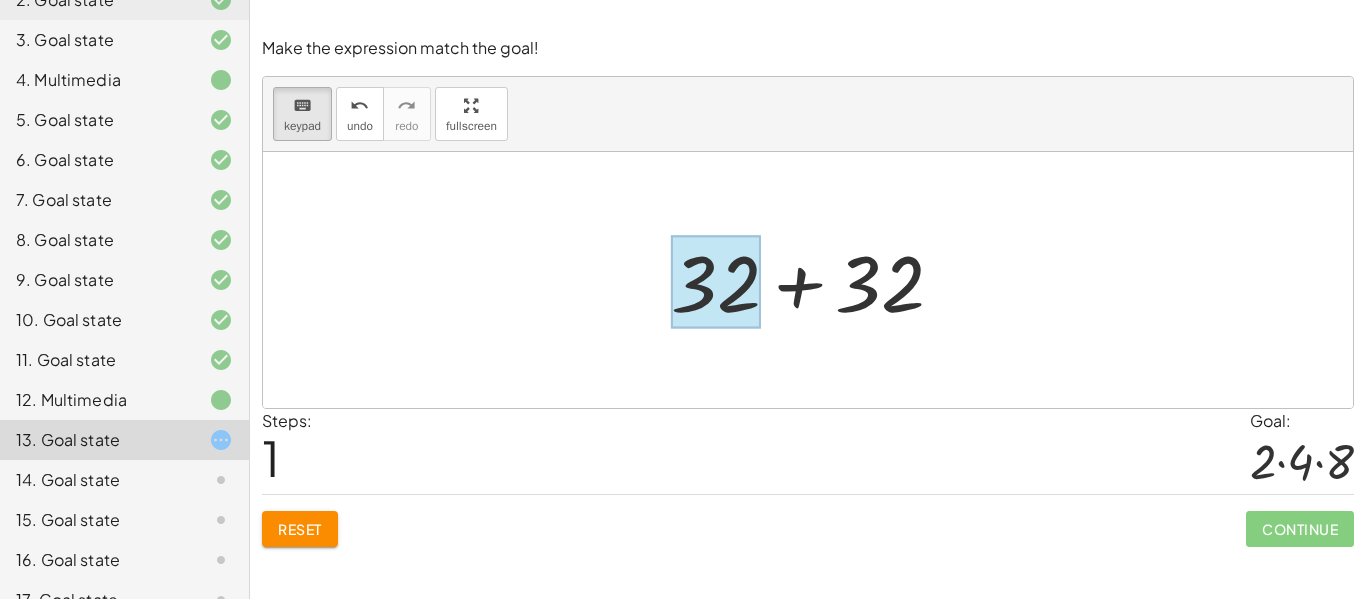 click at bounding box center (716, 282) 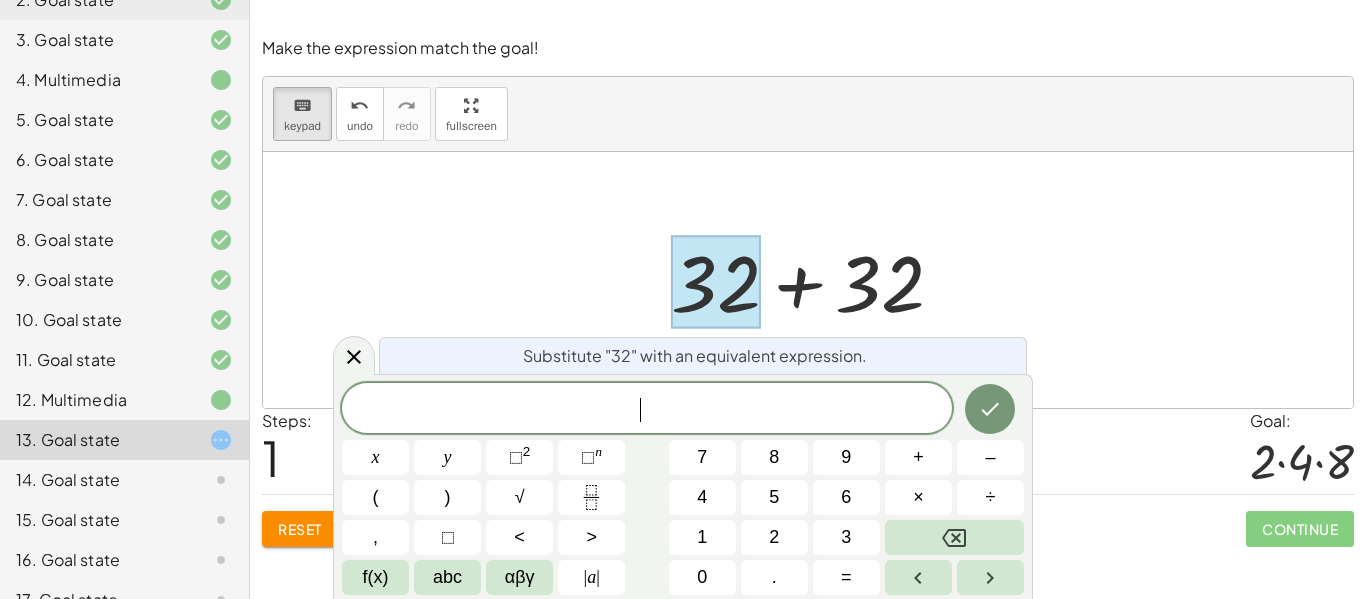 click on "Reset" 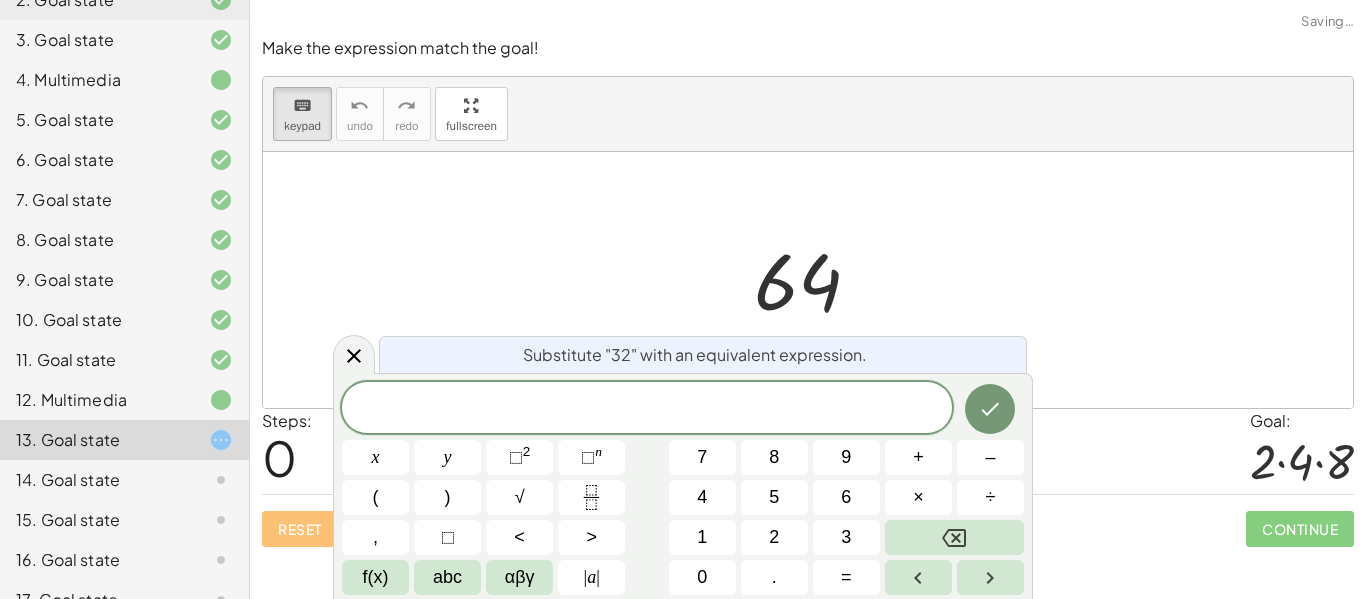 click at bounding box center [647, 409] 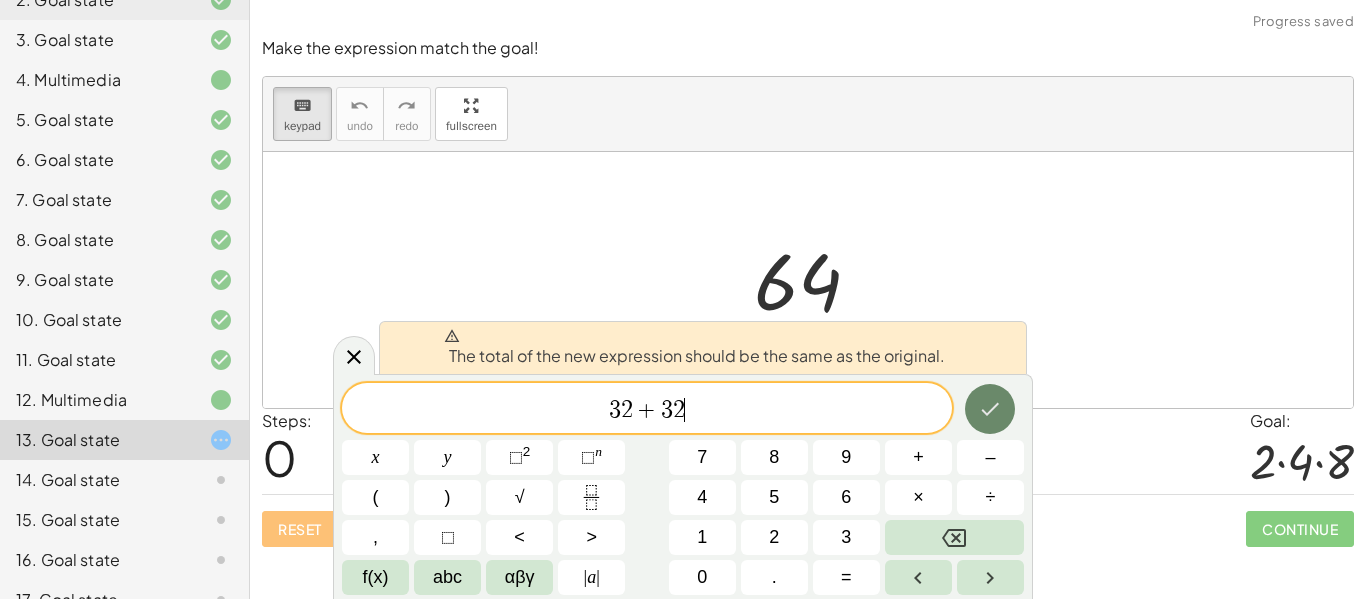 click at bounding box center [990, 409] 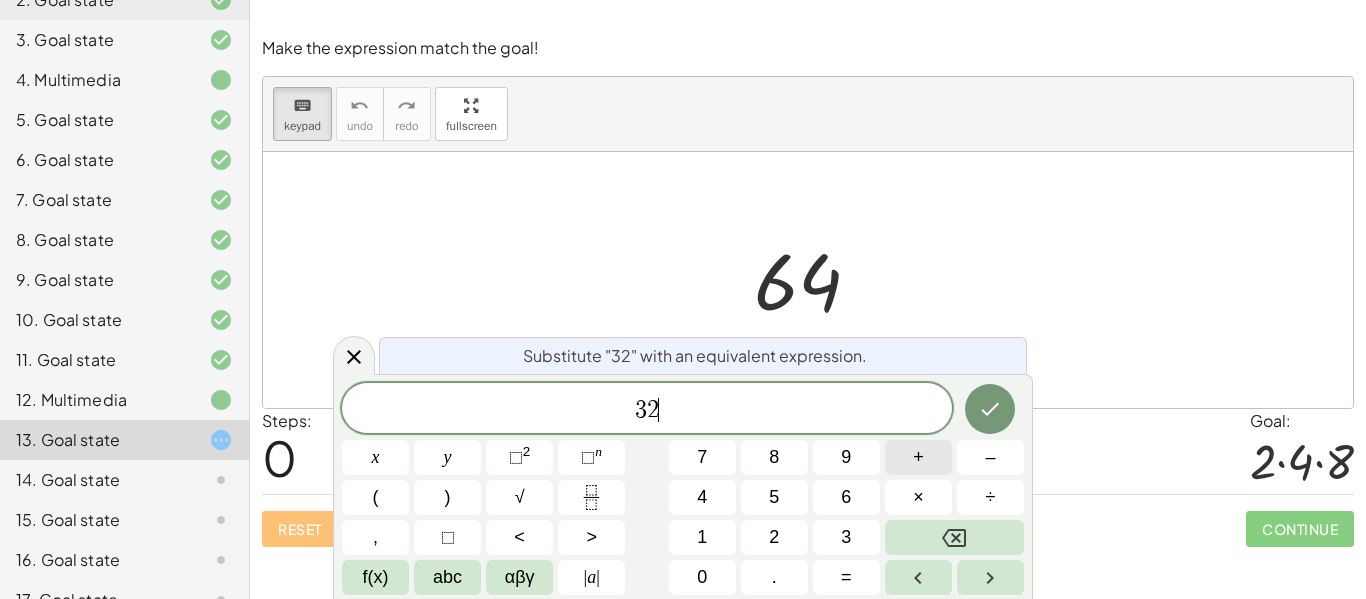 click on "+" at bounding box center (918, 457) 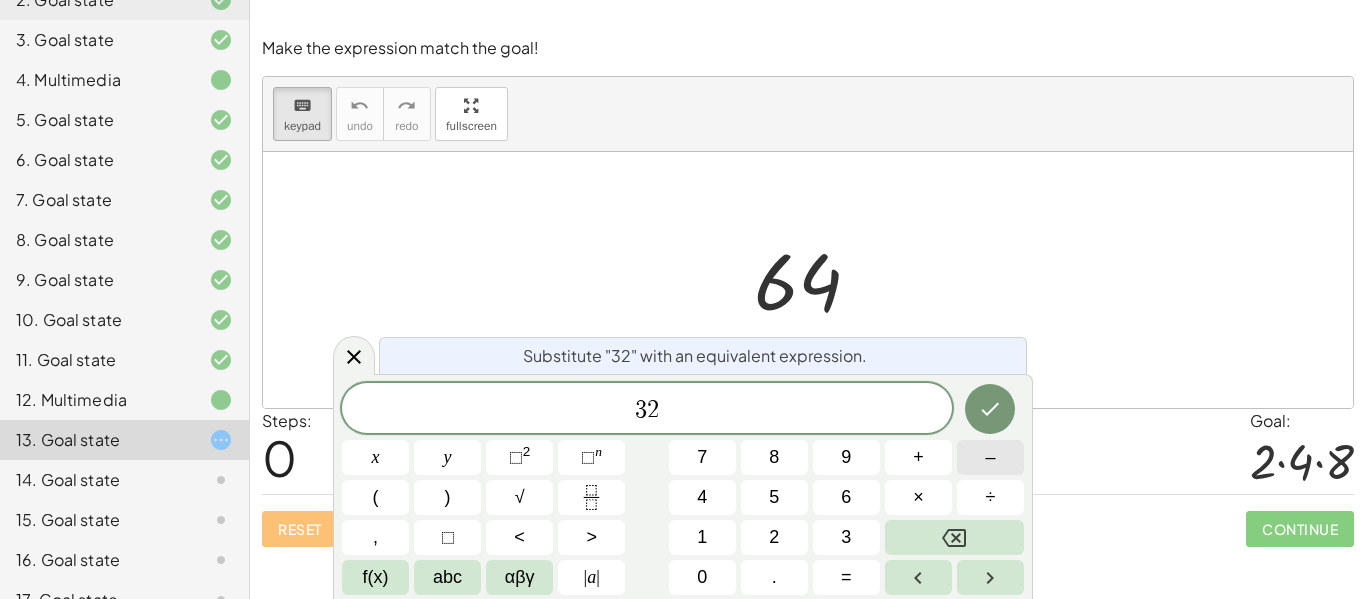click on "–" at bounding box center [990, 457] 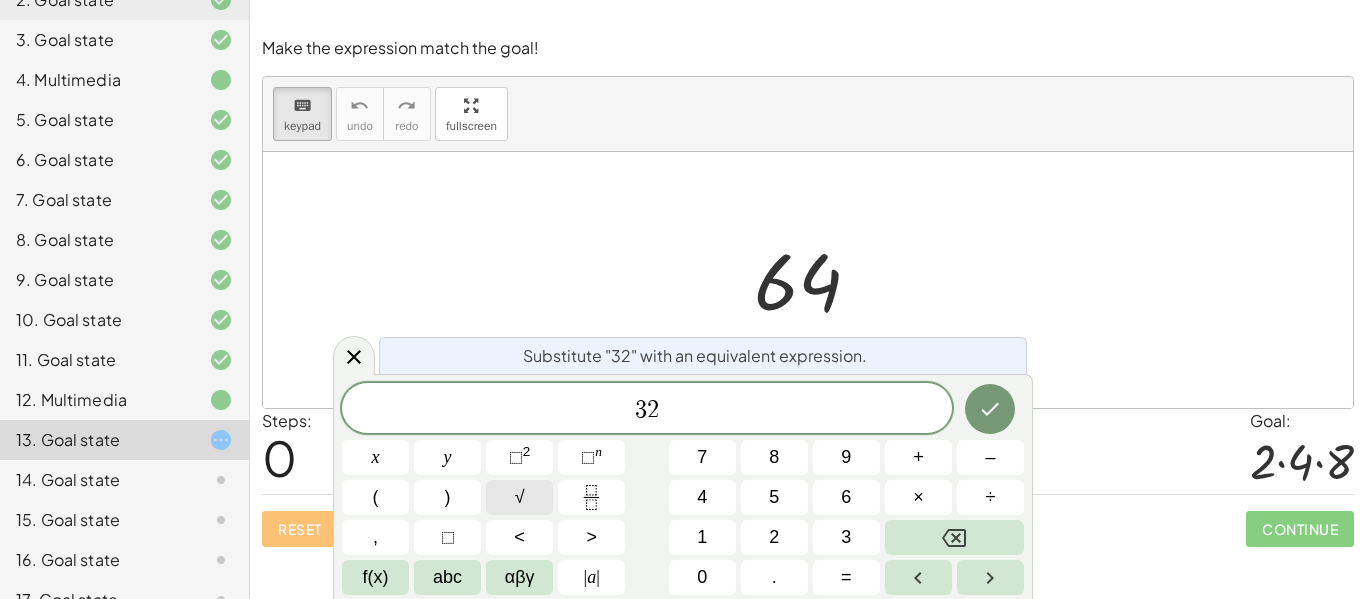 click on "√" at bounding box center [519, 497] 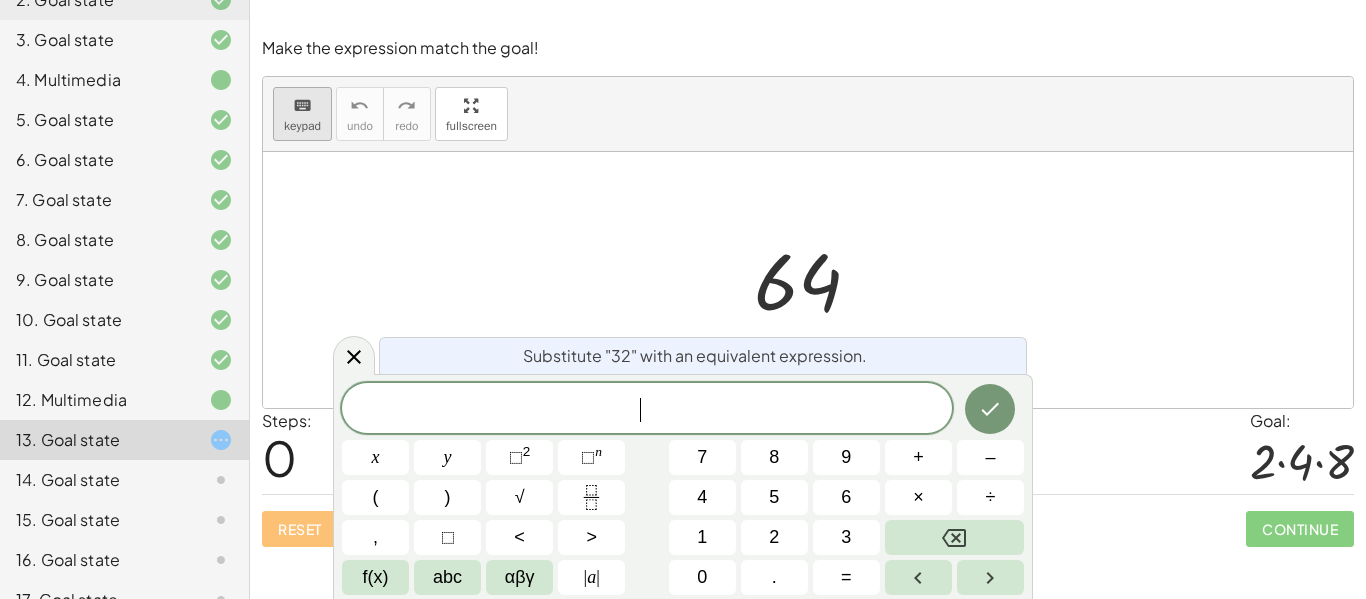 click on "keypad" at bounding box center (302, 126) 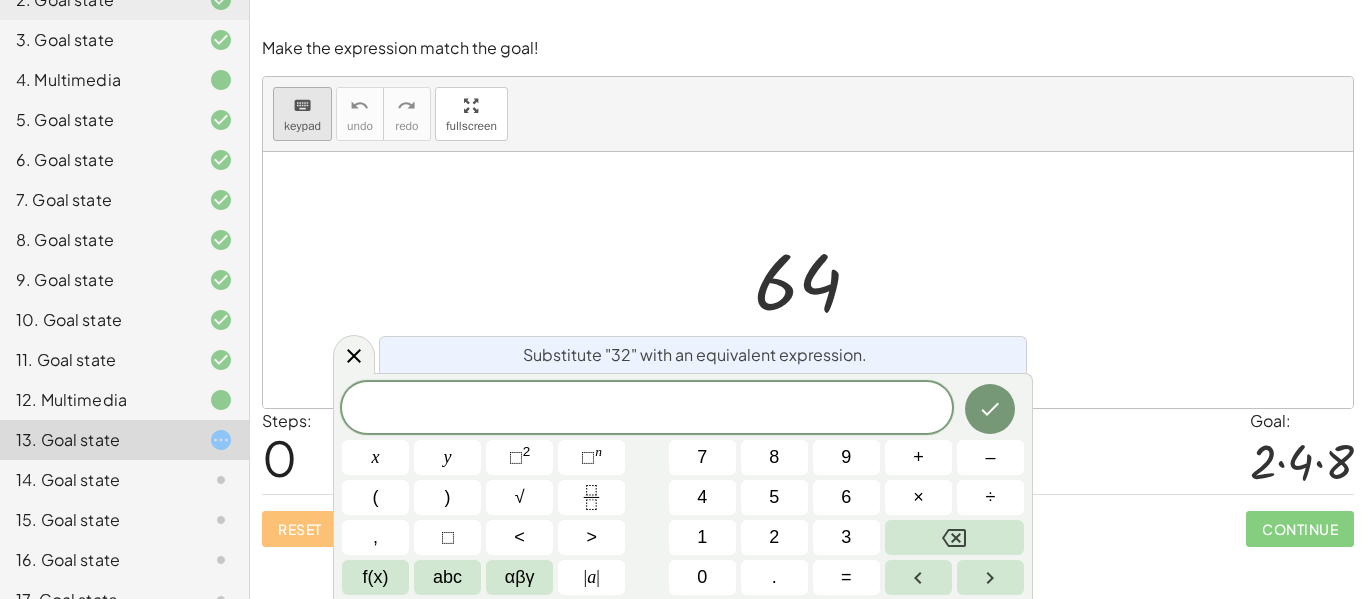 click on "keyboard" at bounding box center (302, 106) 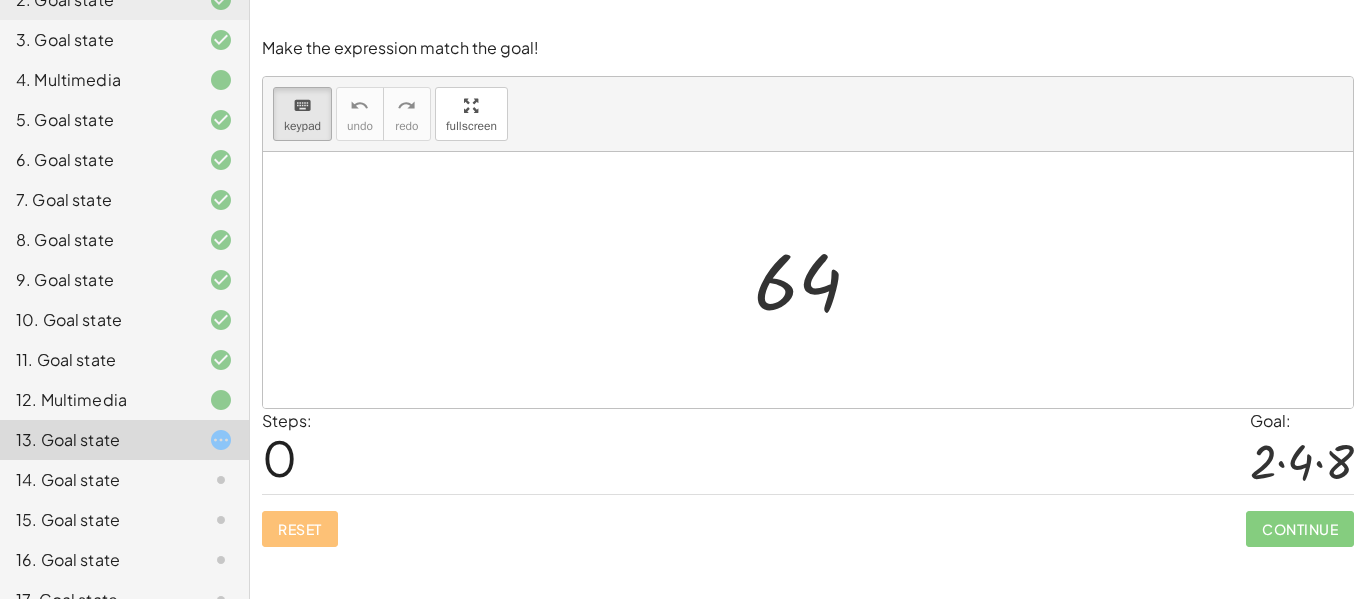 drag, startPoint x: 830, startPoint y: 296, endPoint x: 948, endPoint y: 301, distance: 118.10589 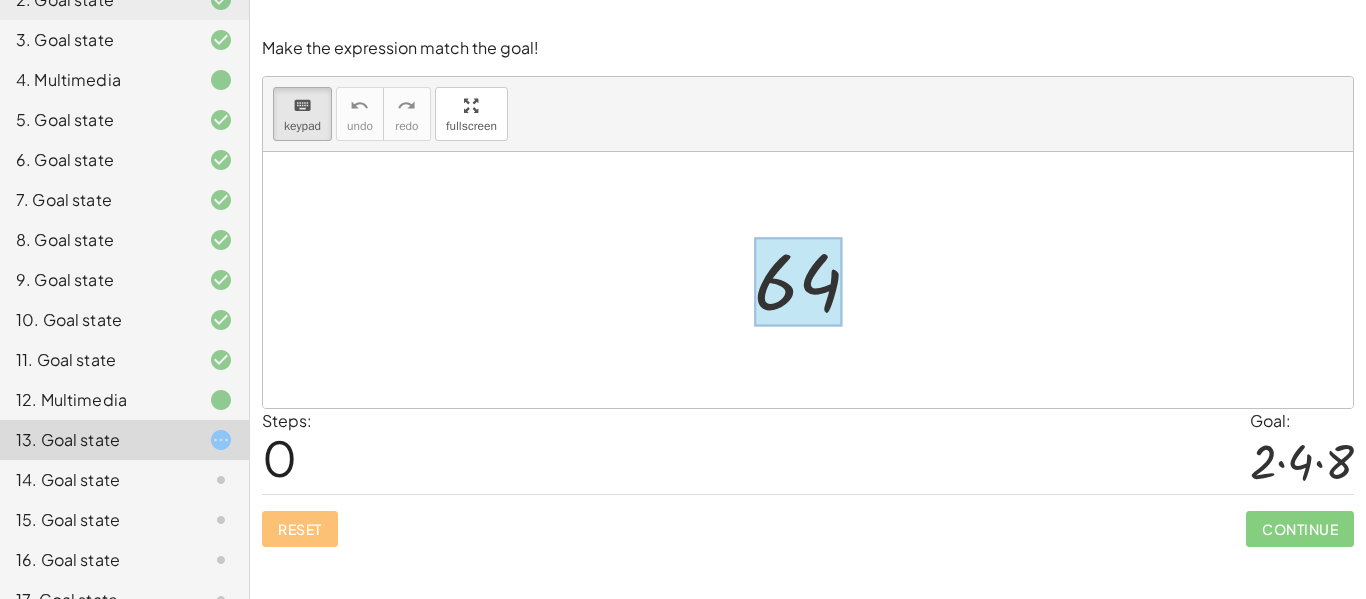 click at bounding box center (798, 282) 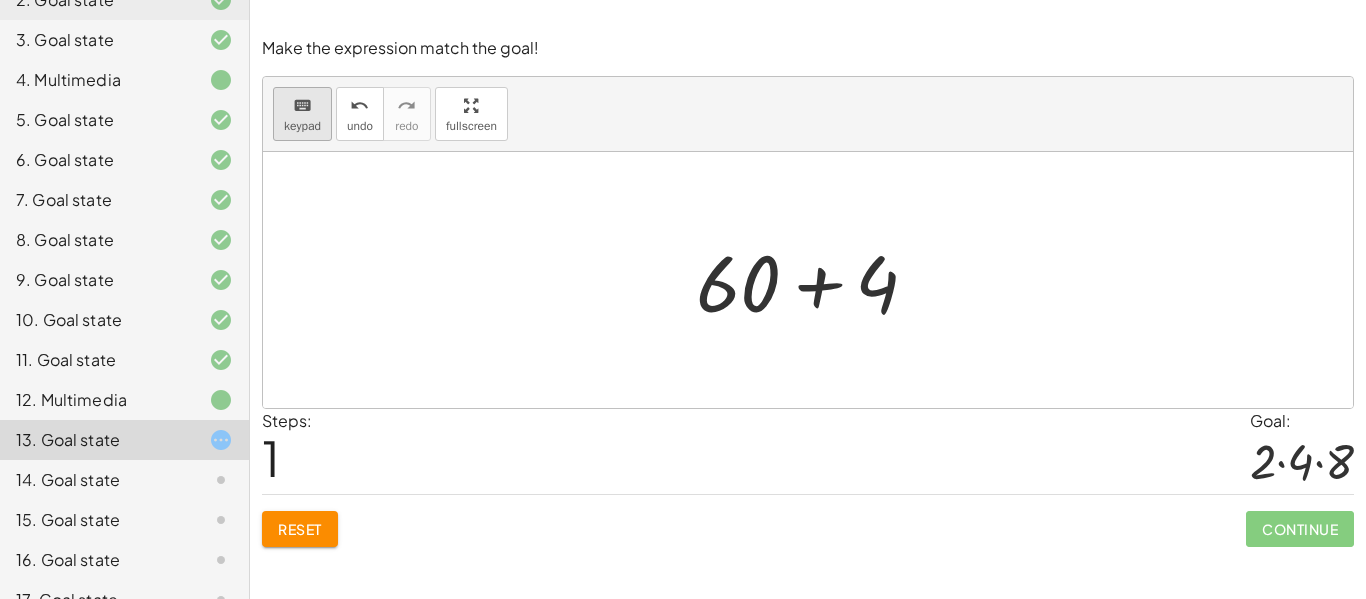 click on "keyboard" at bounding box center [302, 105] 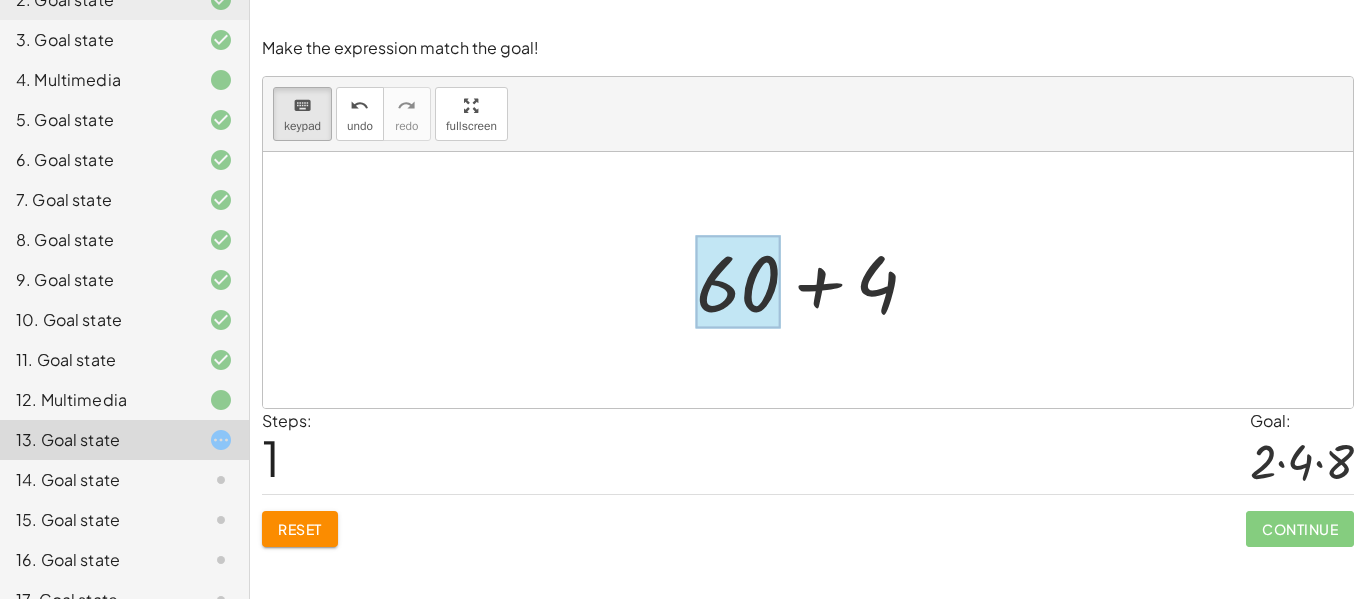 click at bounding box center (738, 282) 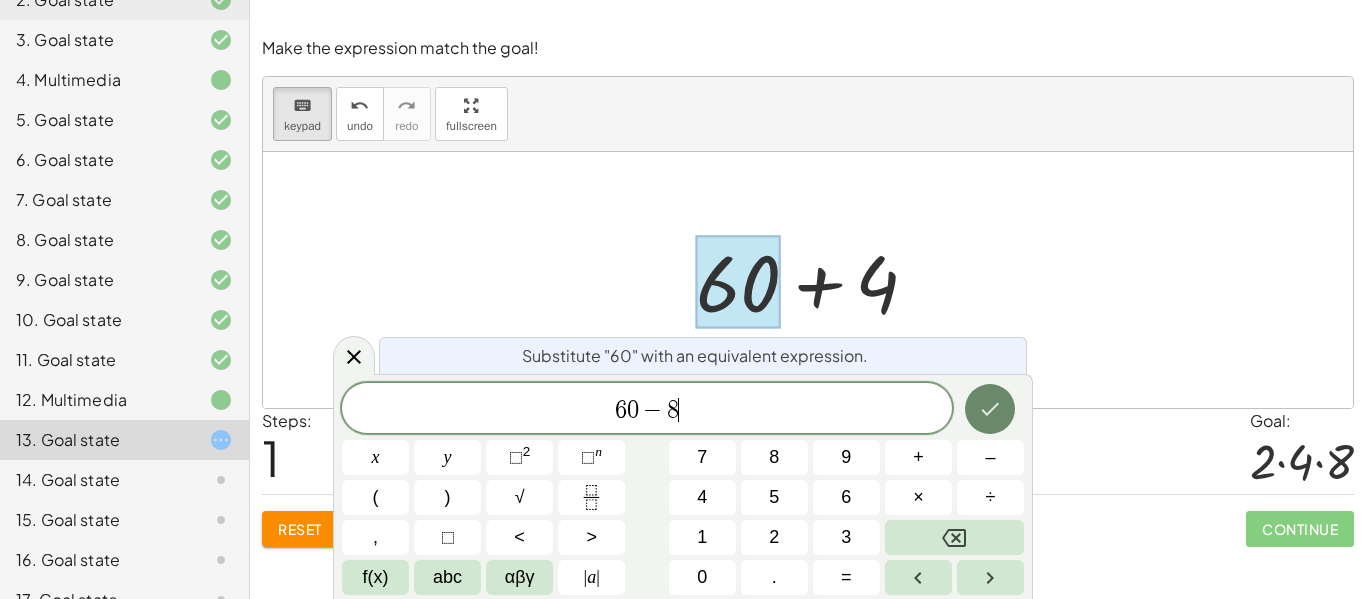 click 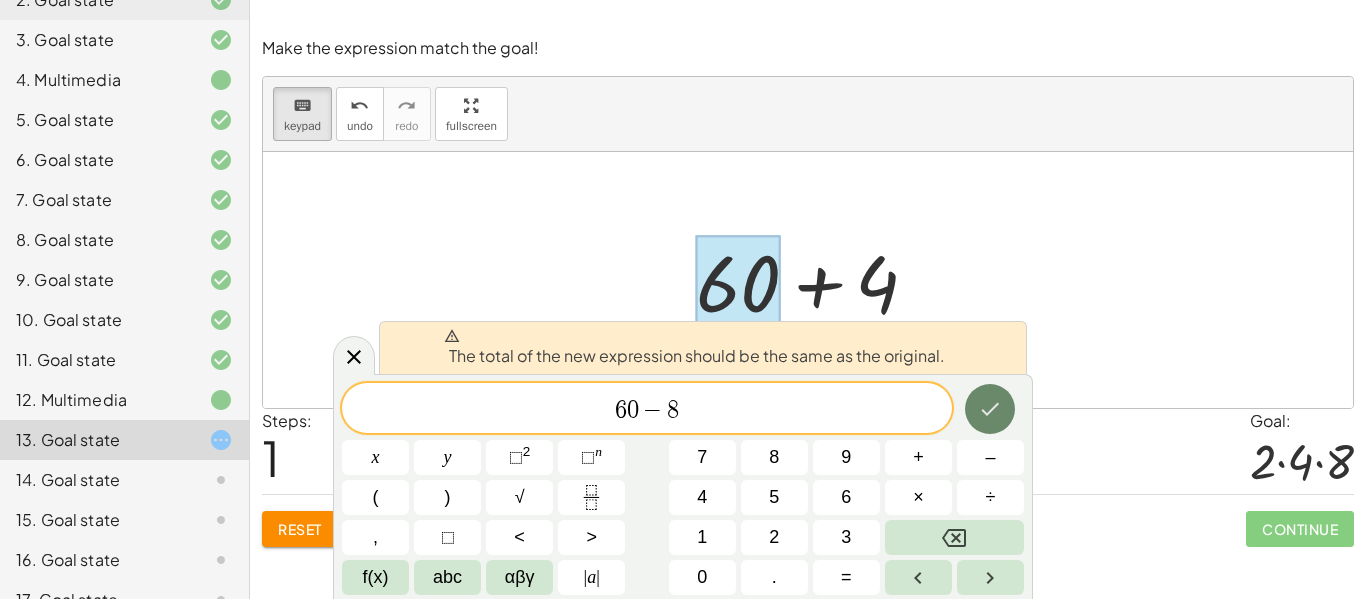 click at bounding box center [990, 409] 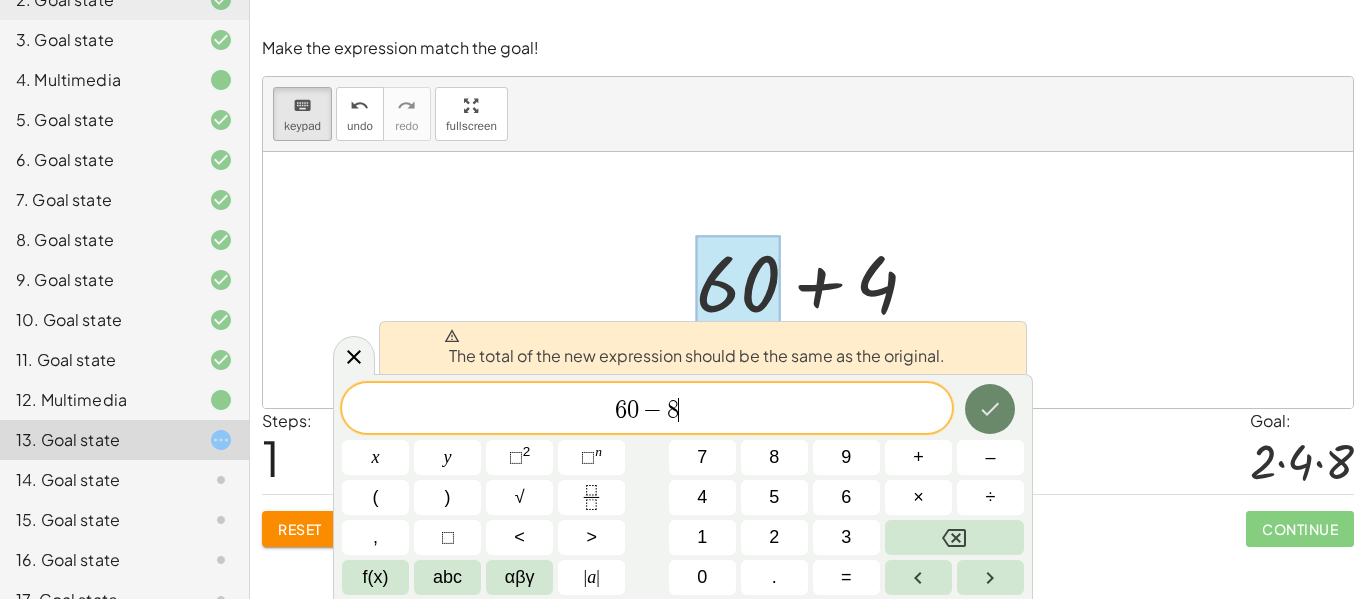 click at bounding box center [990, 409] 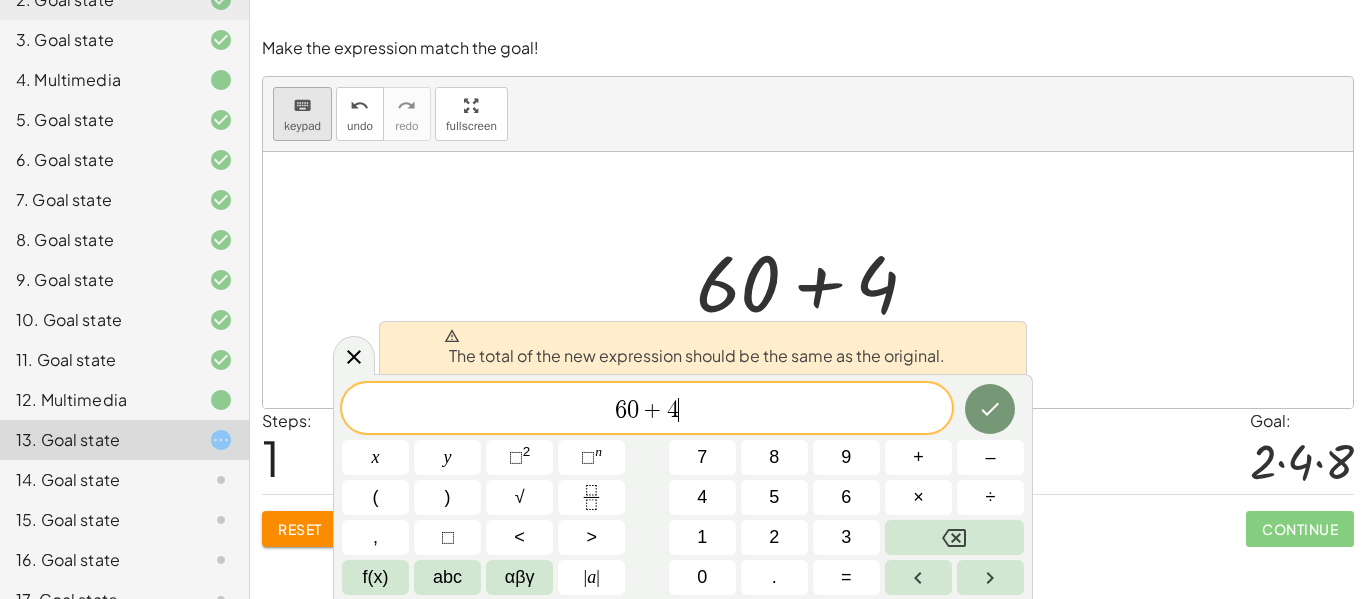 click on "keyboard" at bounding box center (302, 106) 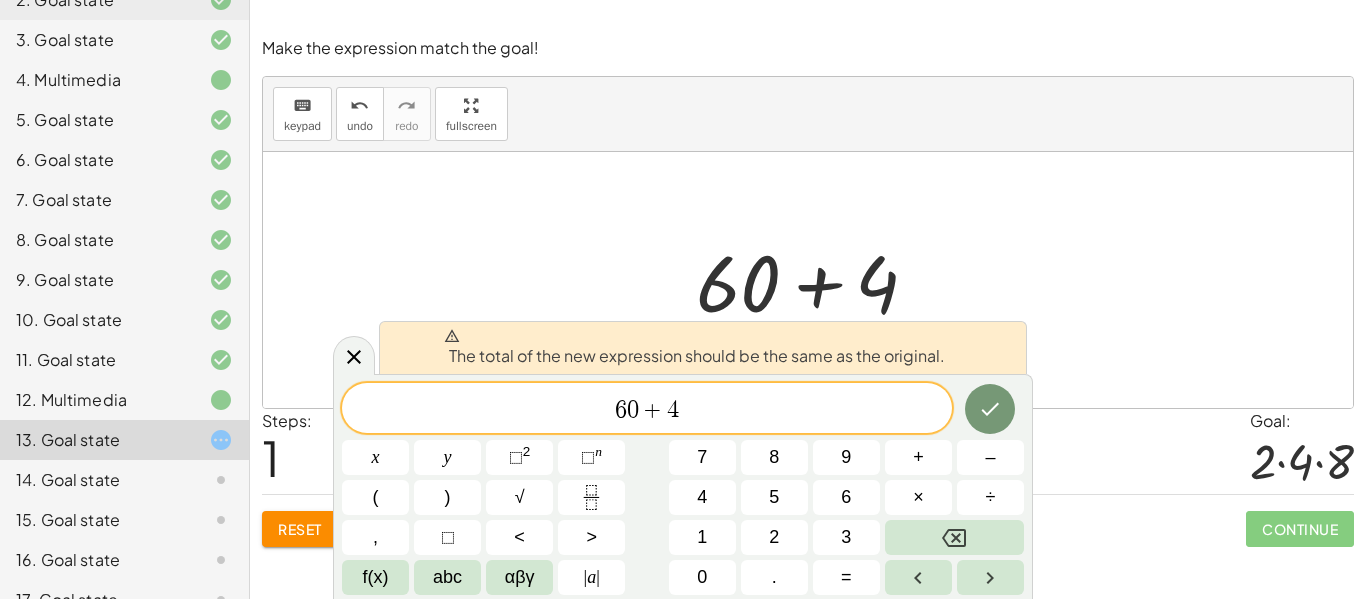 click at bounding box center (815, 280) 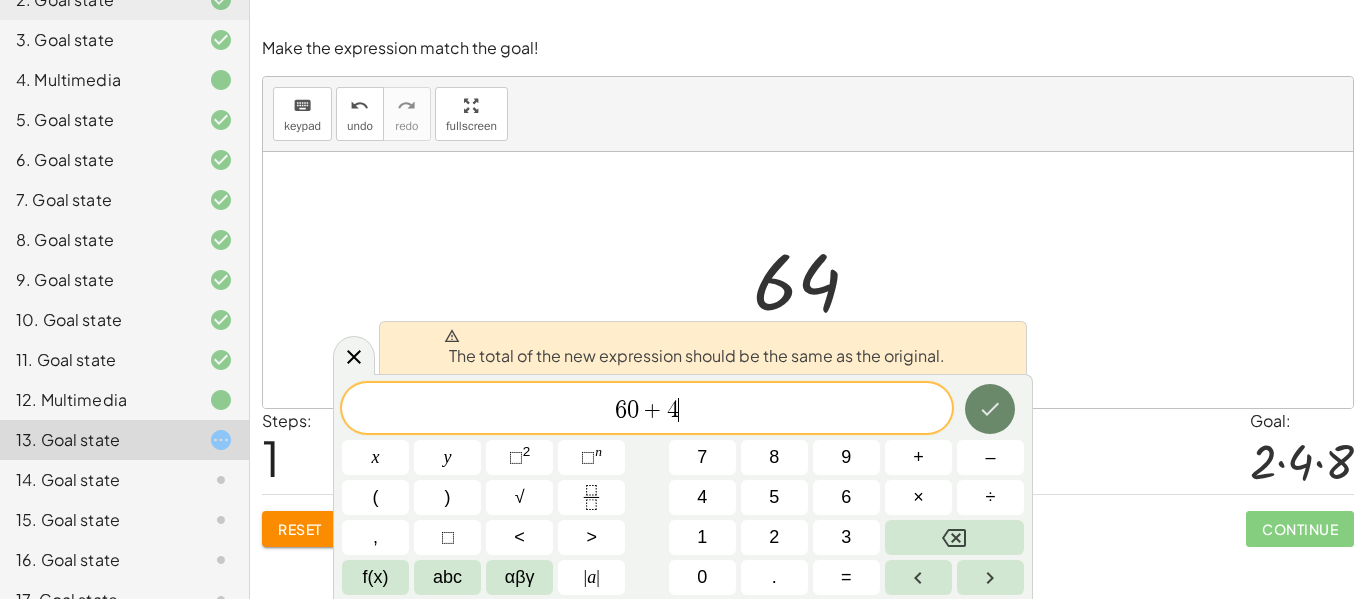 click 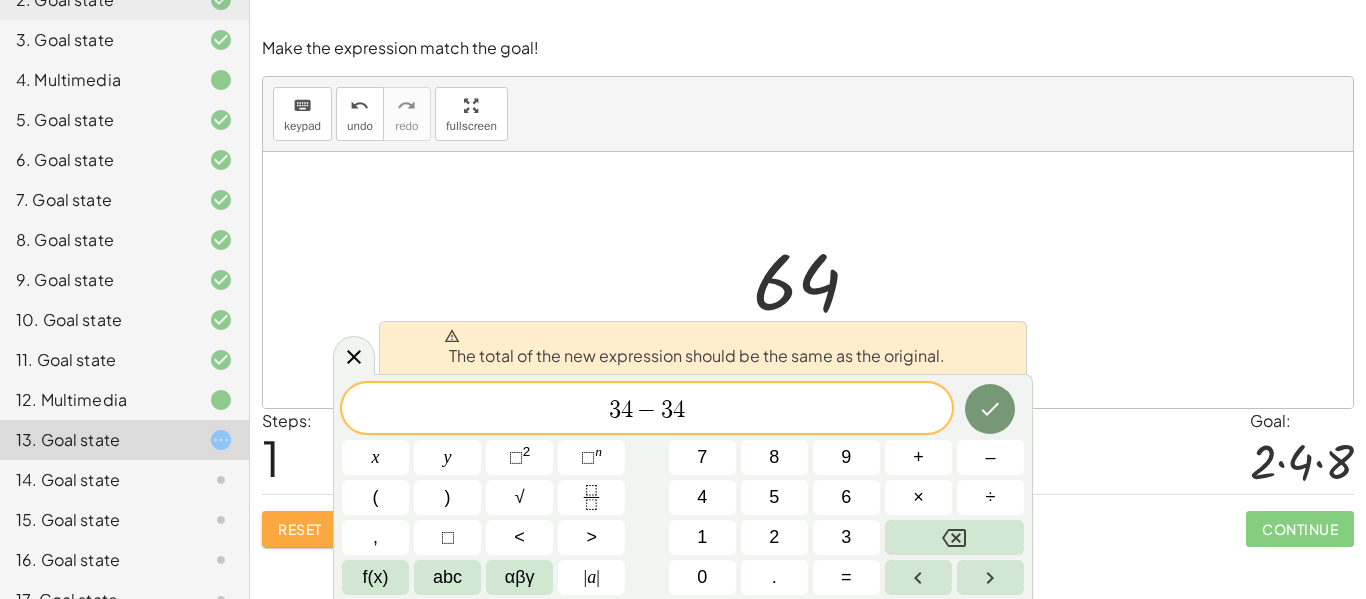click on "Reset" 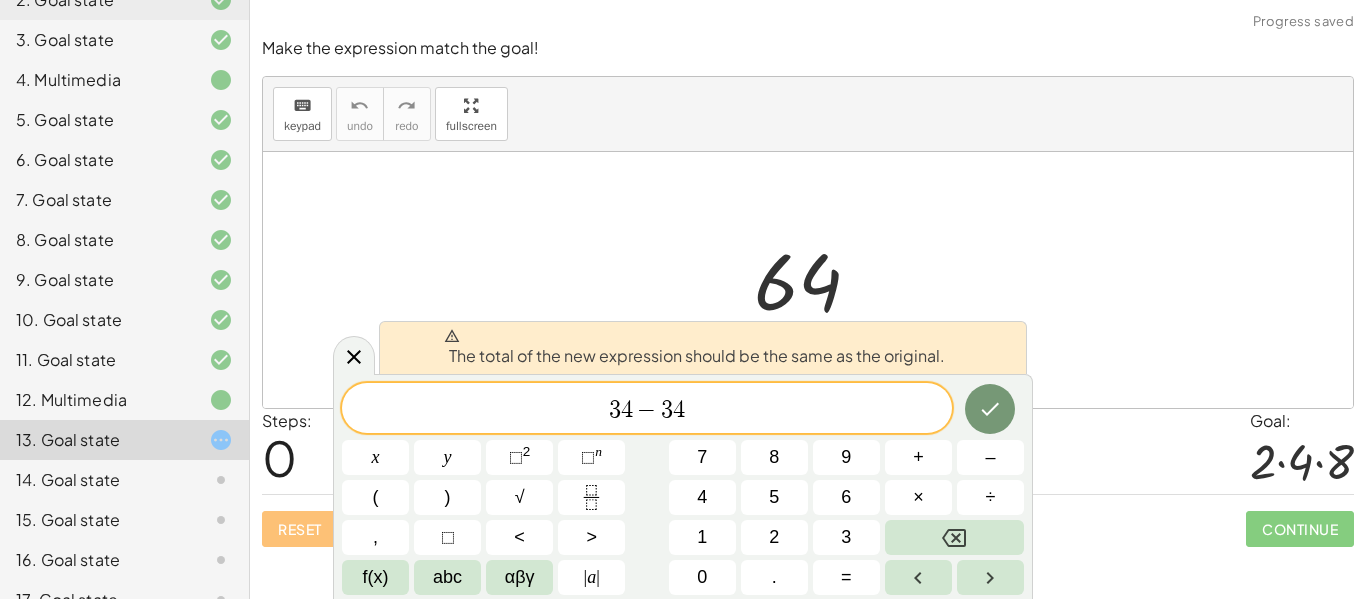 click on "3 4 − 3 4" 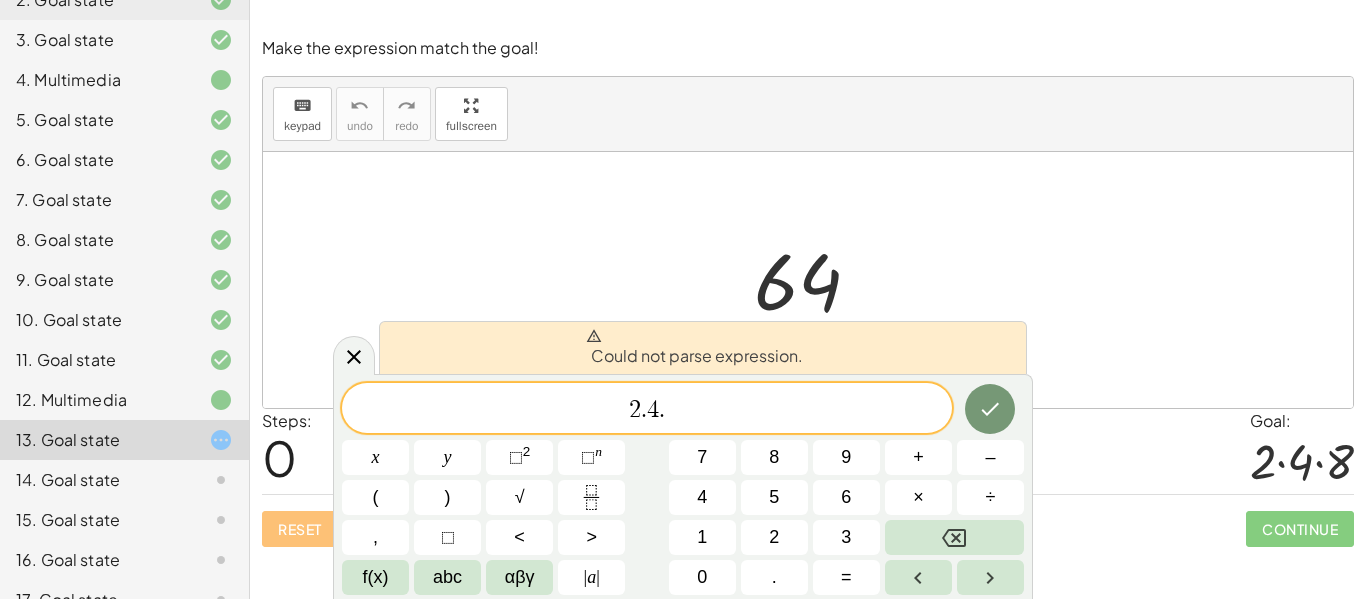 click at bounding box center (808, 280) 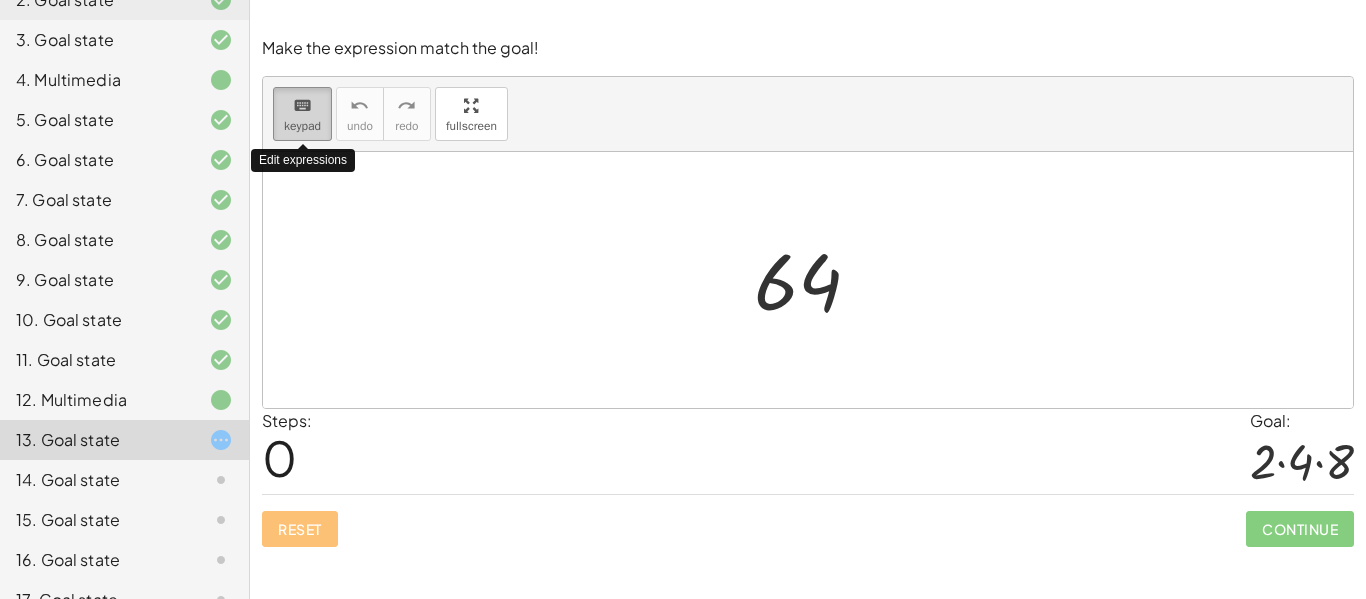 click on "keyboard" at bounding box center (302, 106) 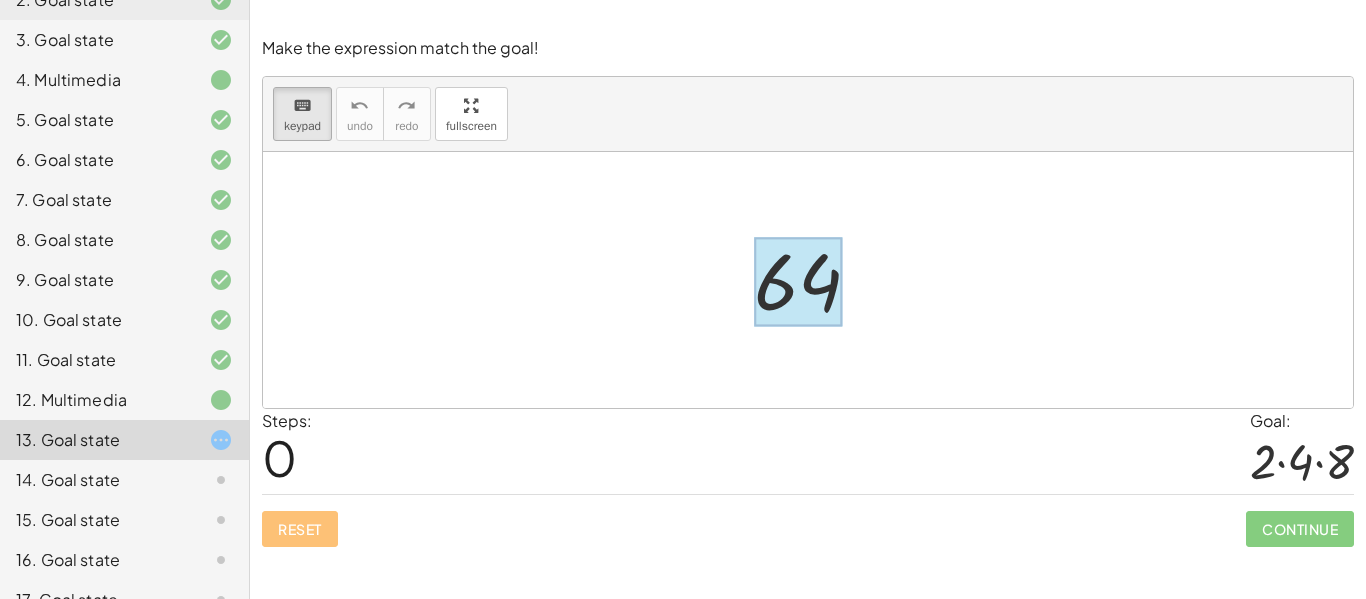 click at bounding box center [798, 282] 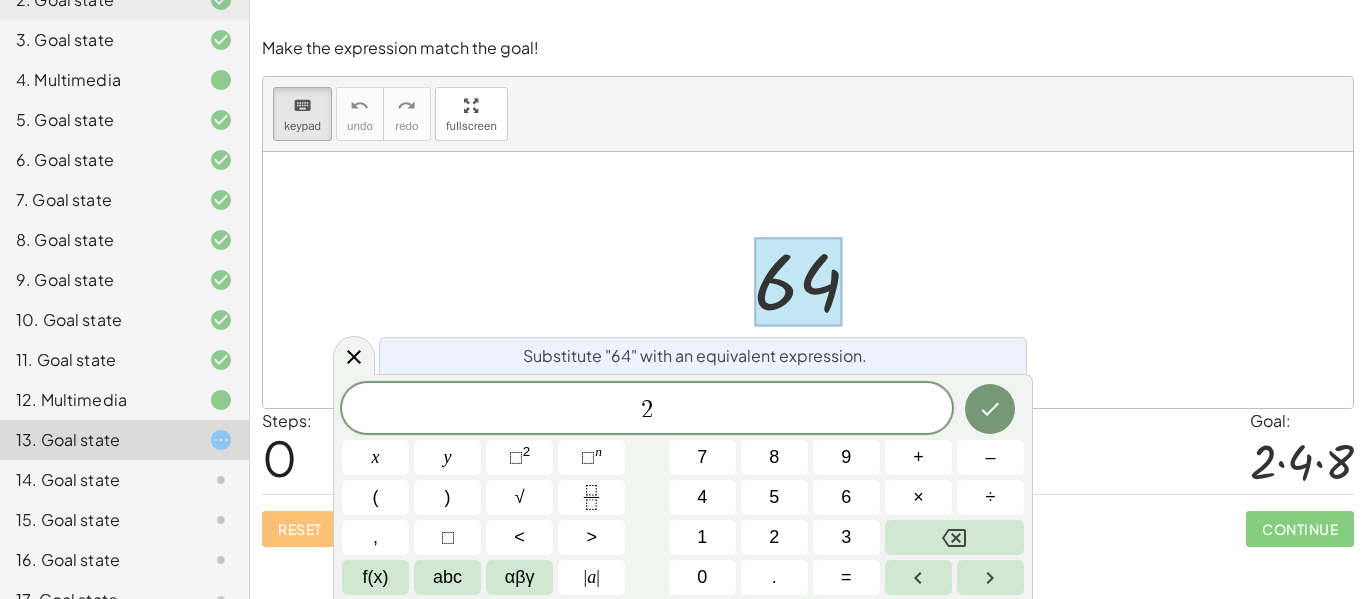click on "2 x y ⬚ 2 ⬚ n 7 8 9 + – ( ) √ 4 5 6 × ÷ , ⬚ < > 1 2 3 f(x) abc αβγ | a | 0 . =" at bounding box center (683, 489) 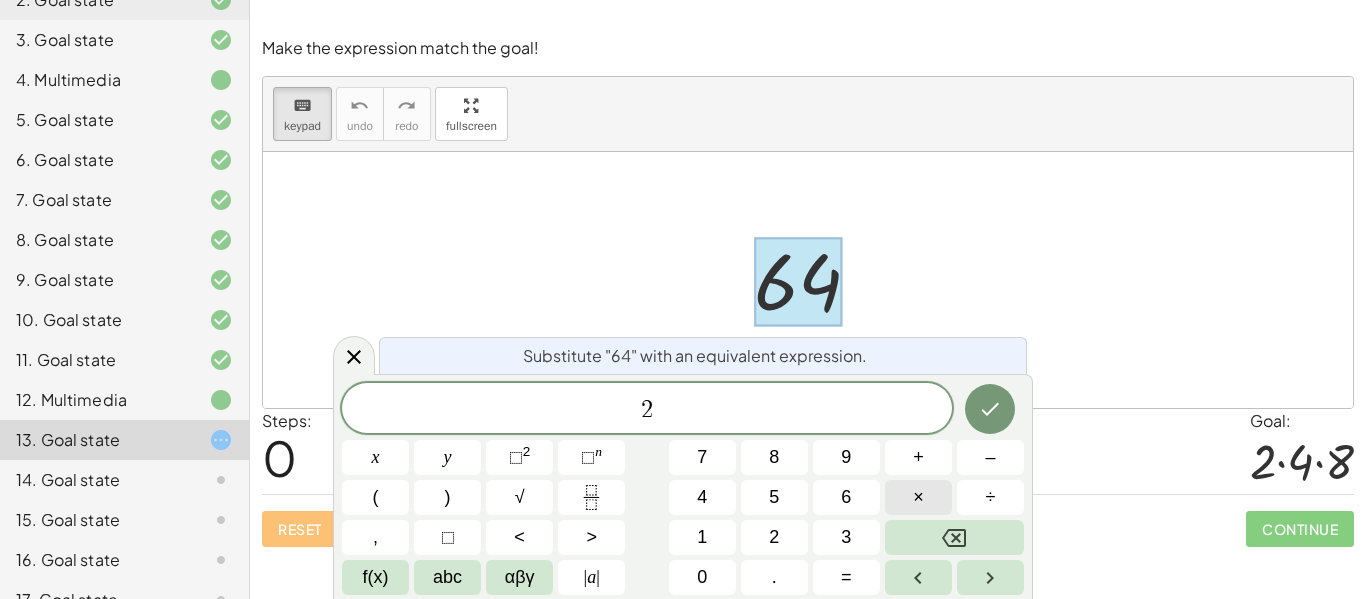 click on "×" at bounding box center [918, 497] 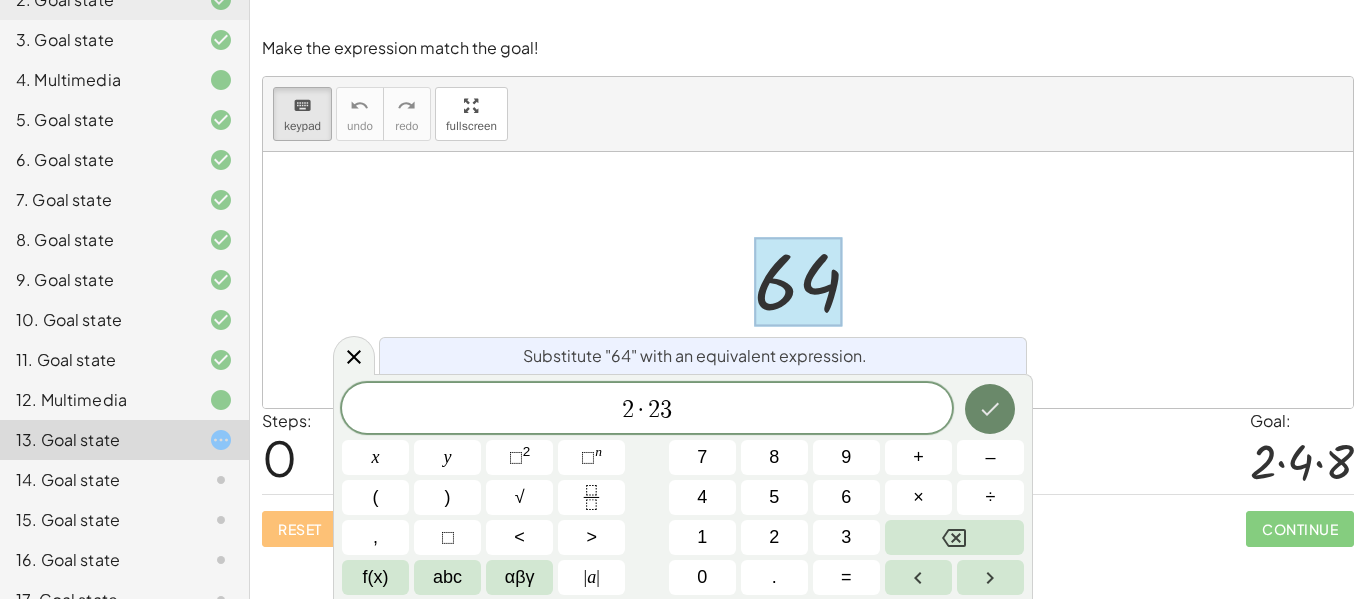 click 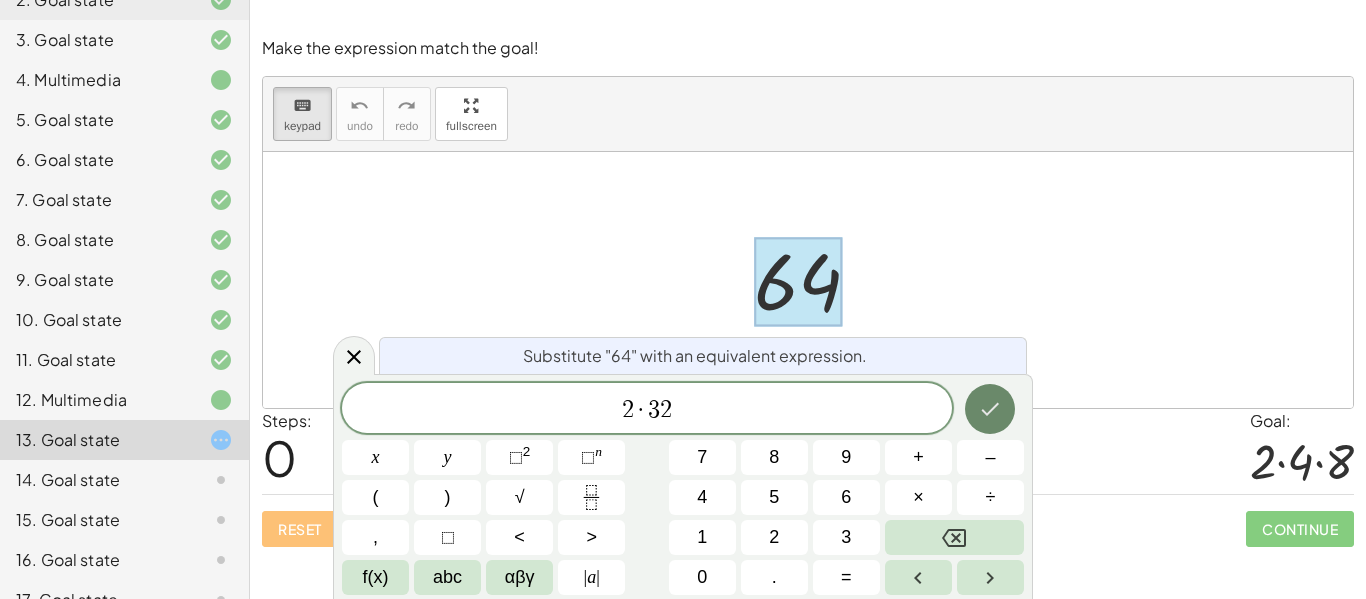click 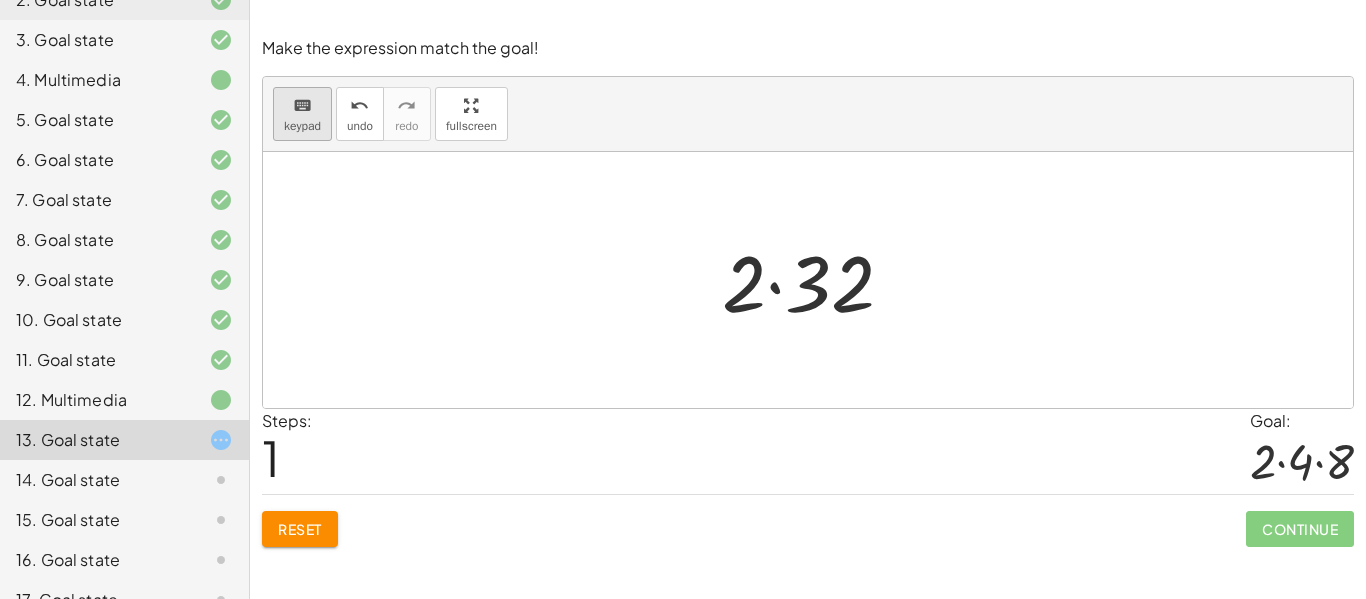click on "keyboard" at bounding box center (302, 105) 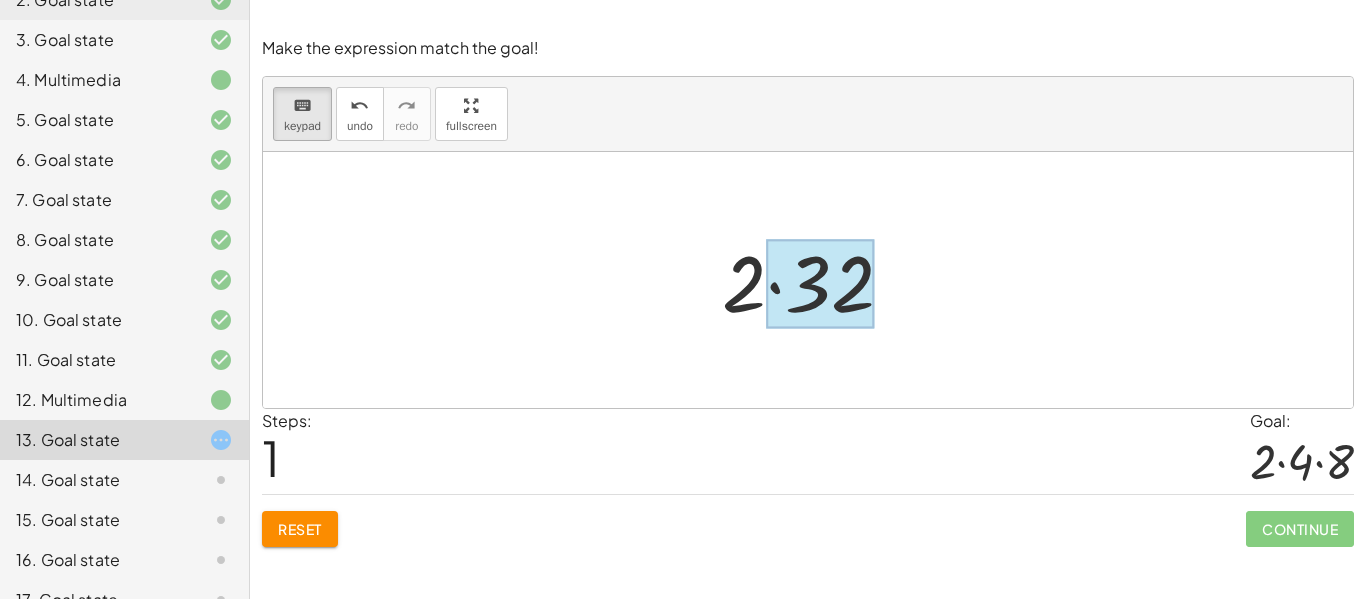 click at bounding box center (820, 284) 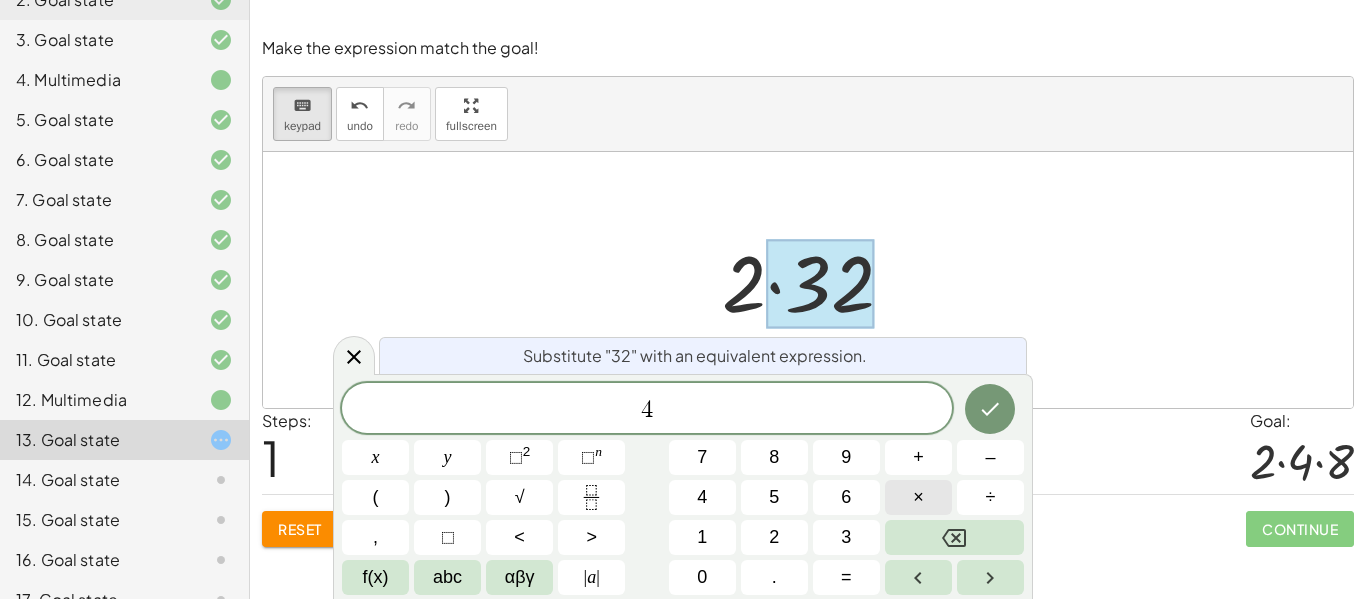 click on "×" at bounding box center [918, 497] 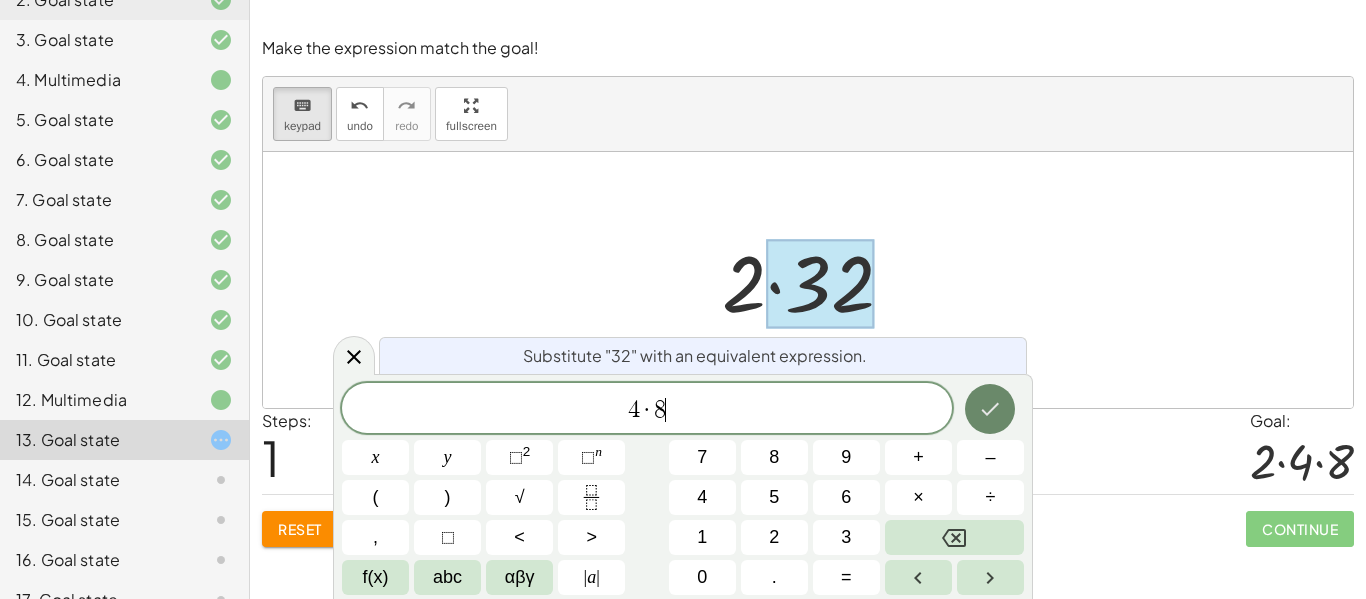 click 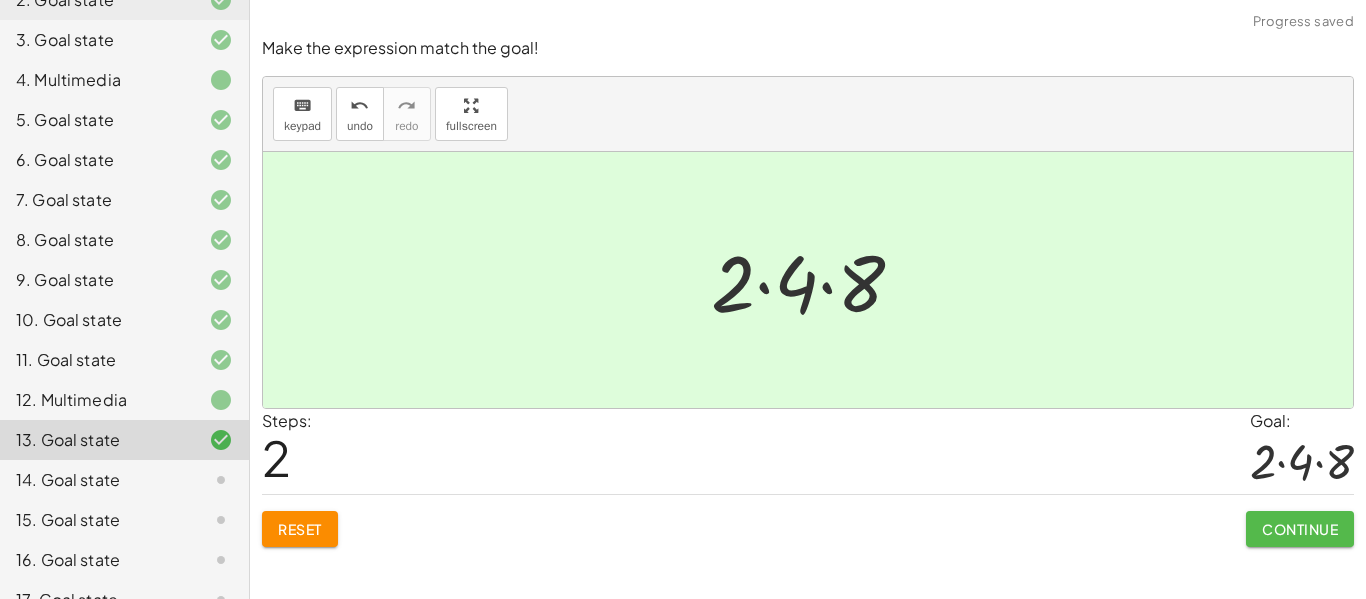 click on "Continue" 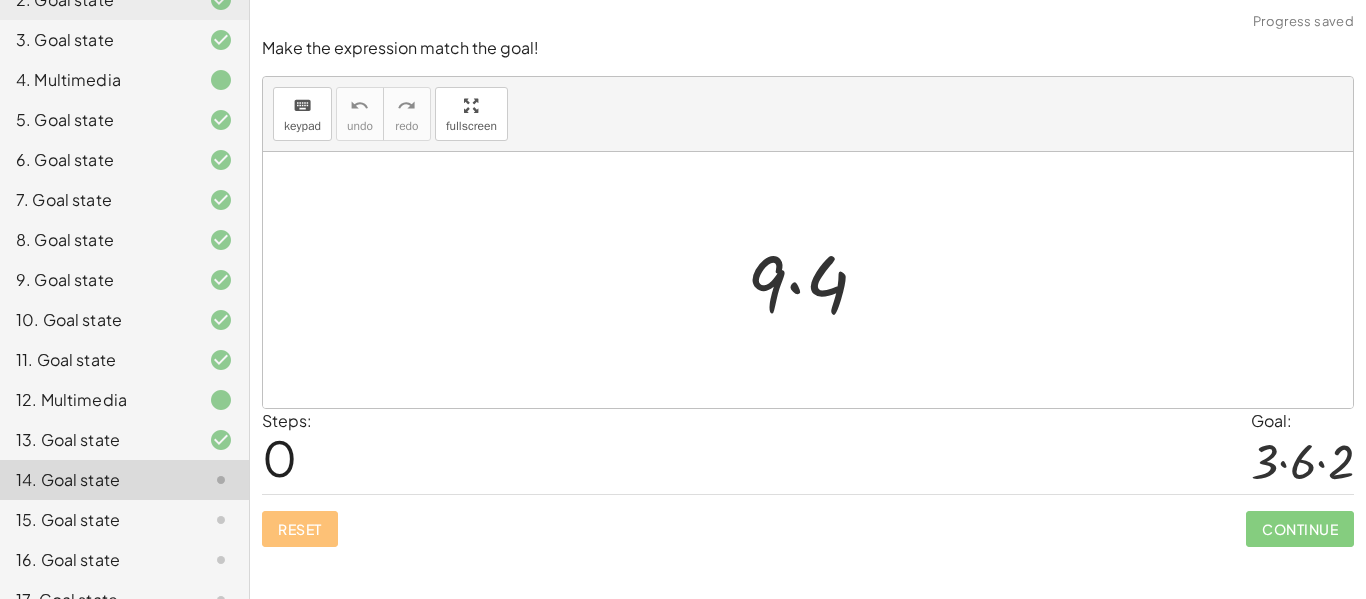 click at bounding box center (815, 280) 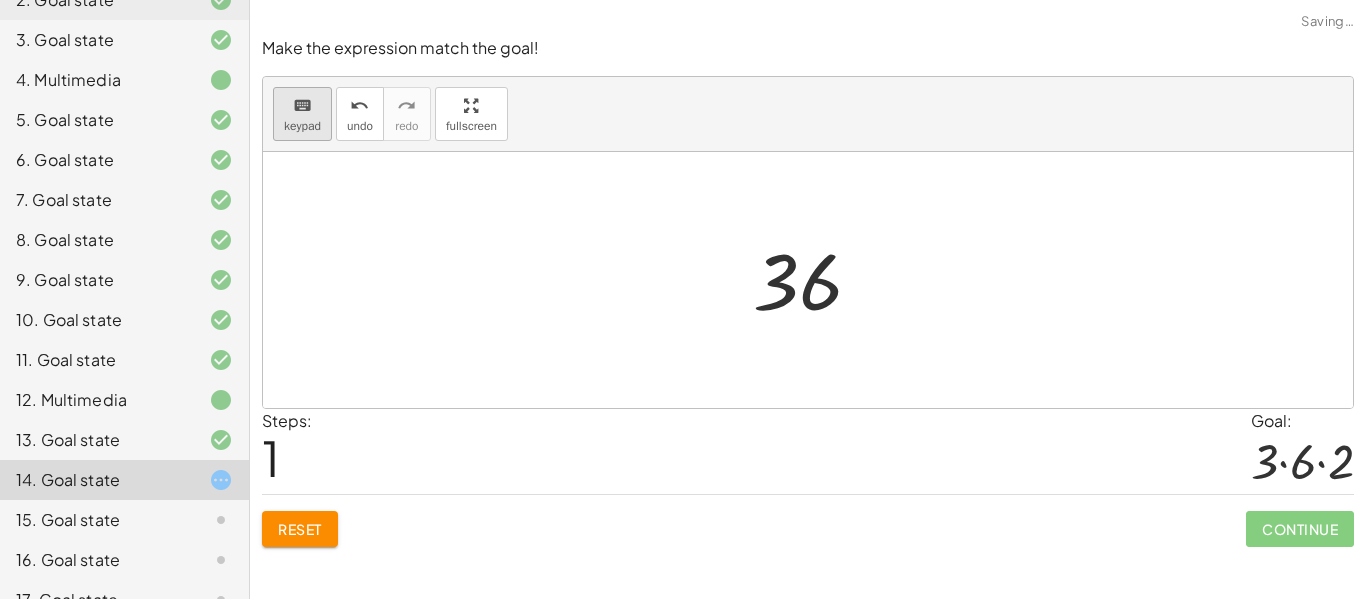 click on "keyboard" at bounding box center [302, 105] 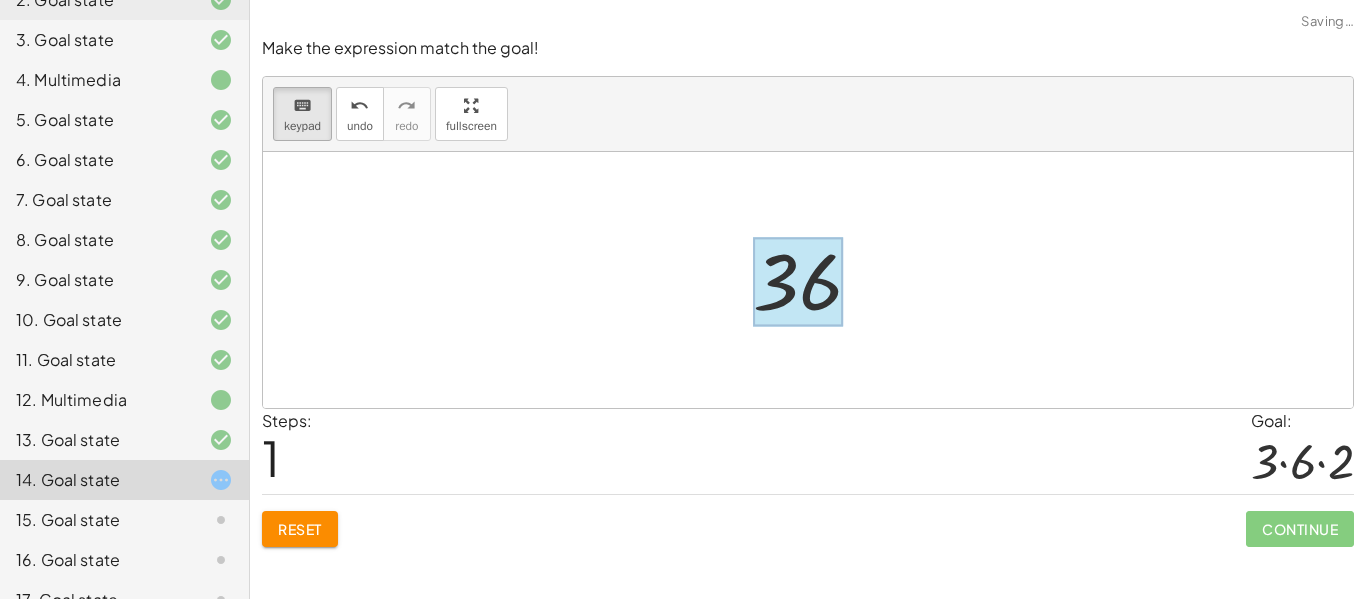 click at bounding box center [798, 282] 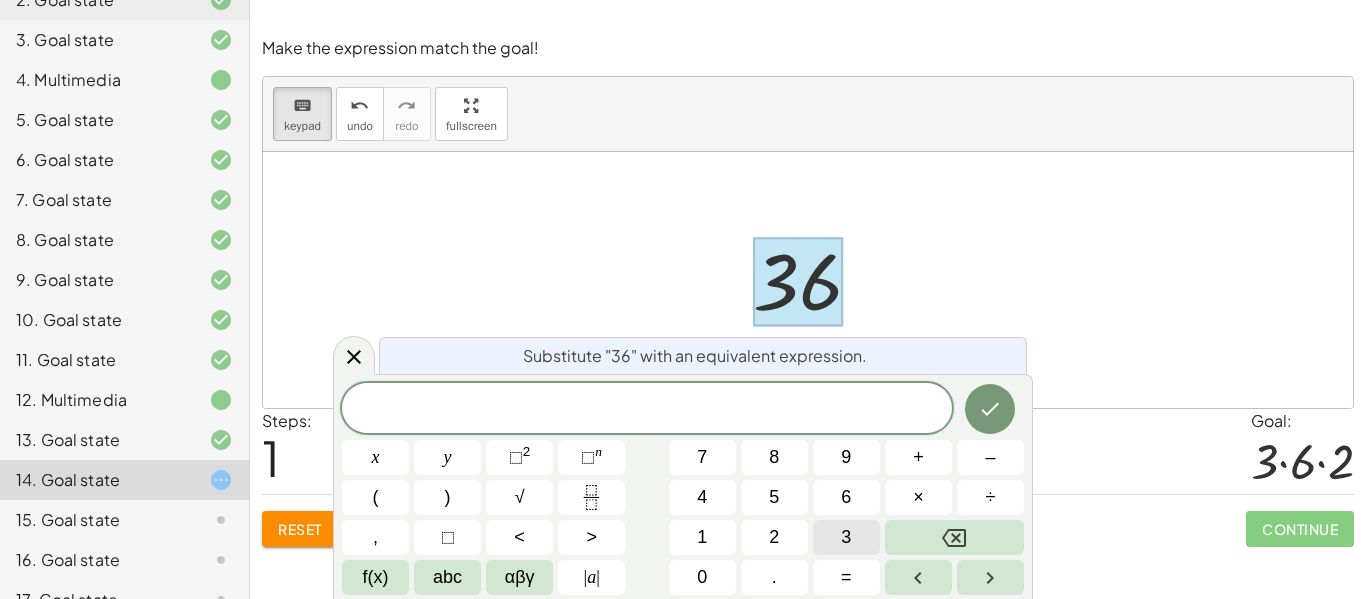 click on "3" at bounding box center (846, 537) 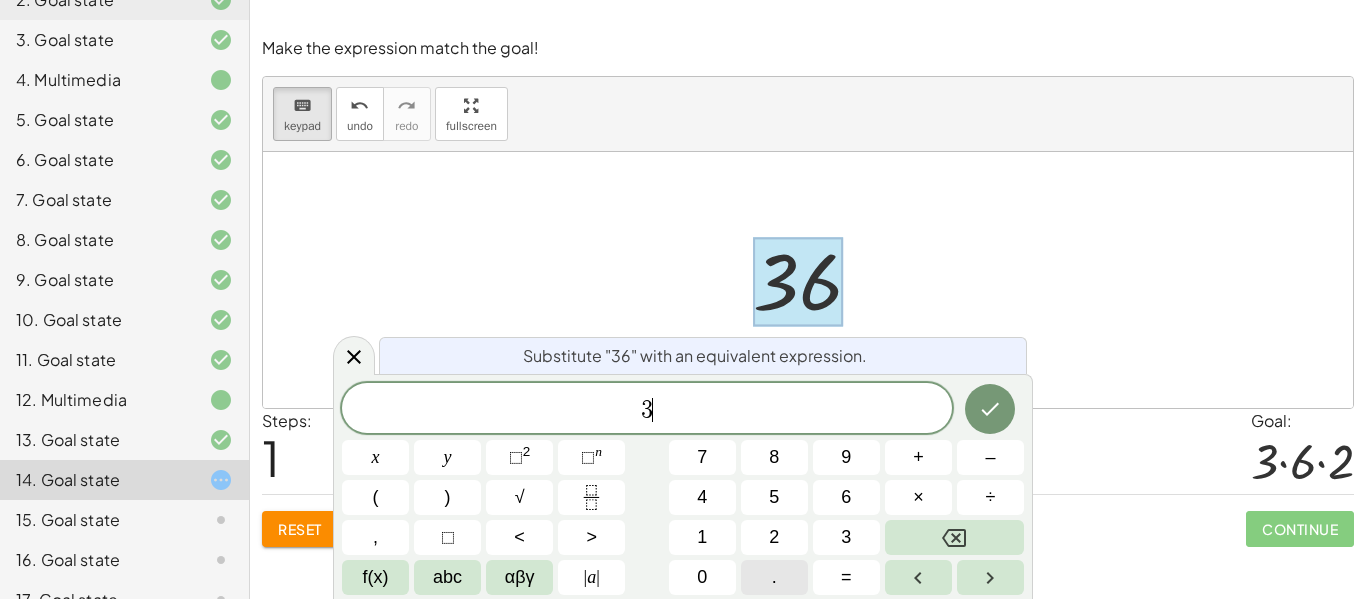 click on "." at bounding box center (774, 577) 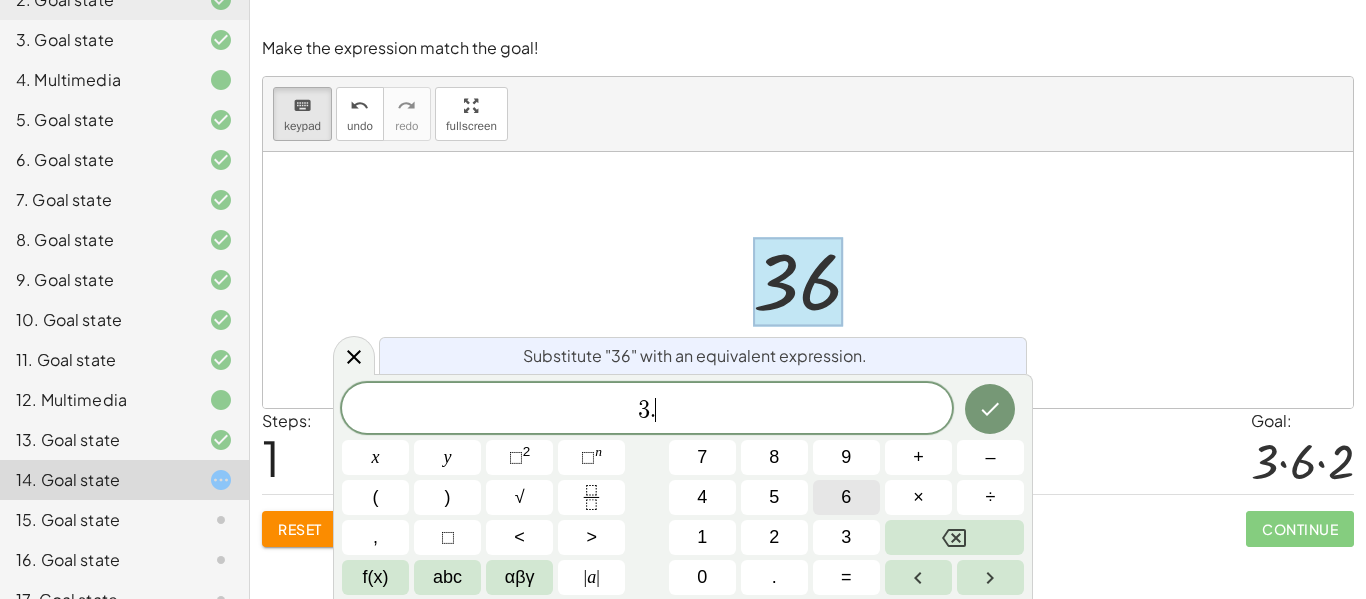 click on "6" at bounding box center [846, 497] 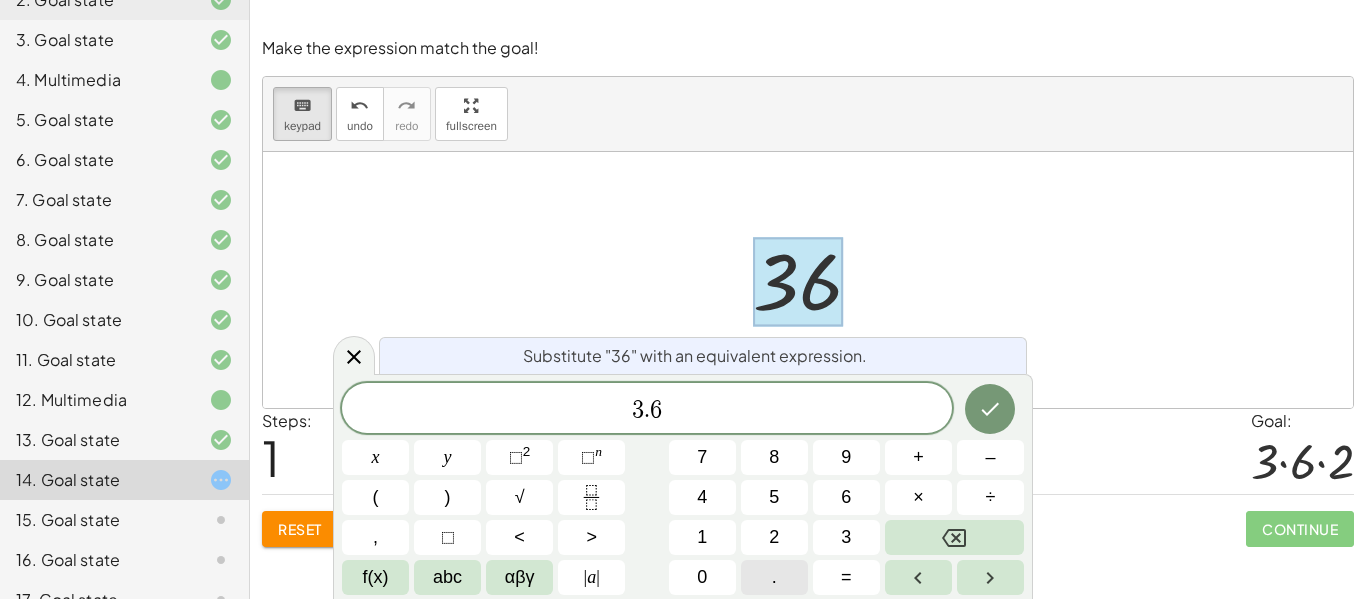 click on "." at bounding box center [774, 577] 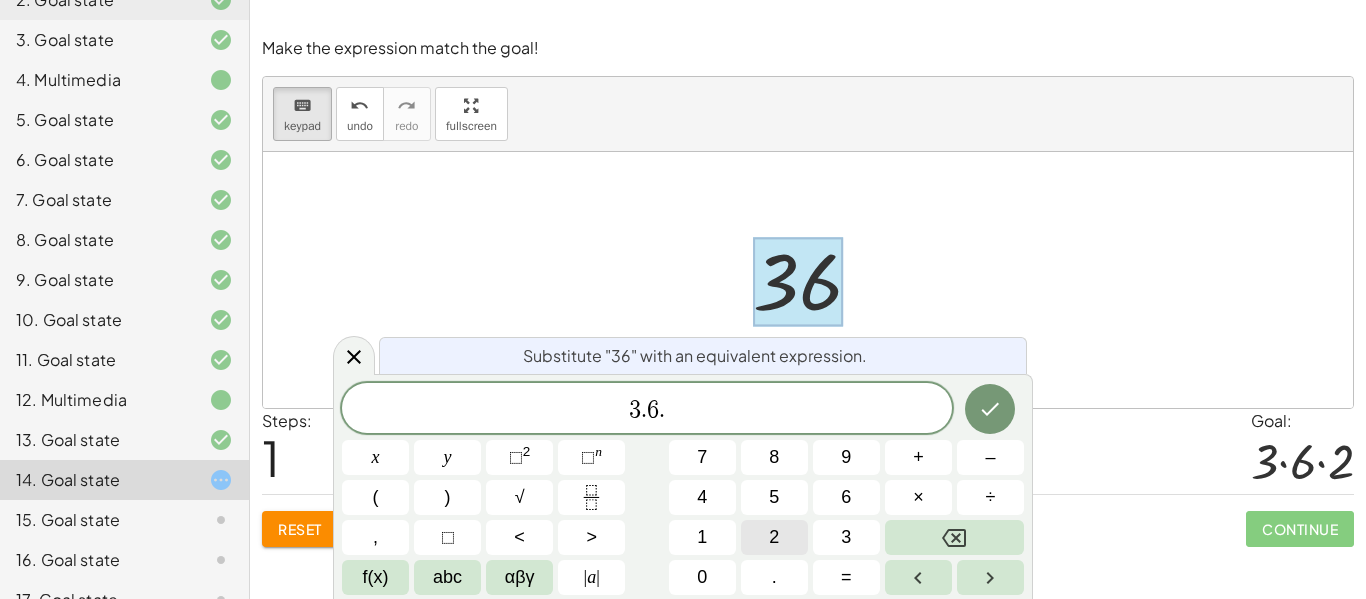 click on "2" at bounding box center [774, 537] 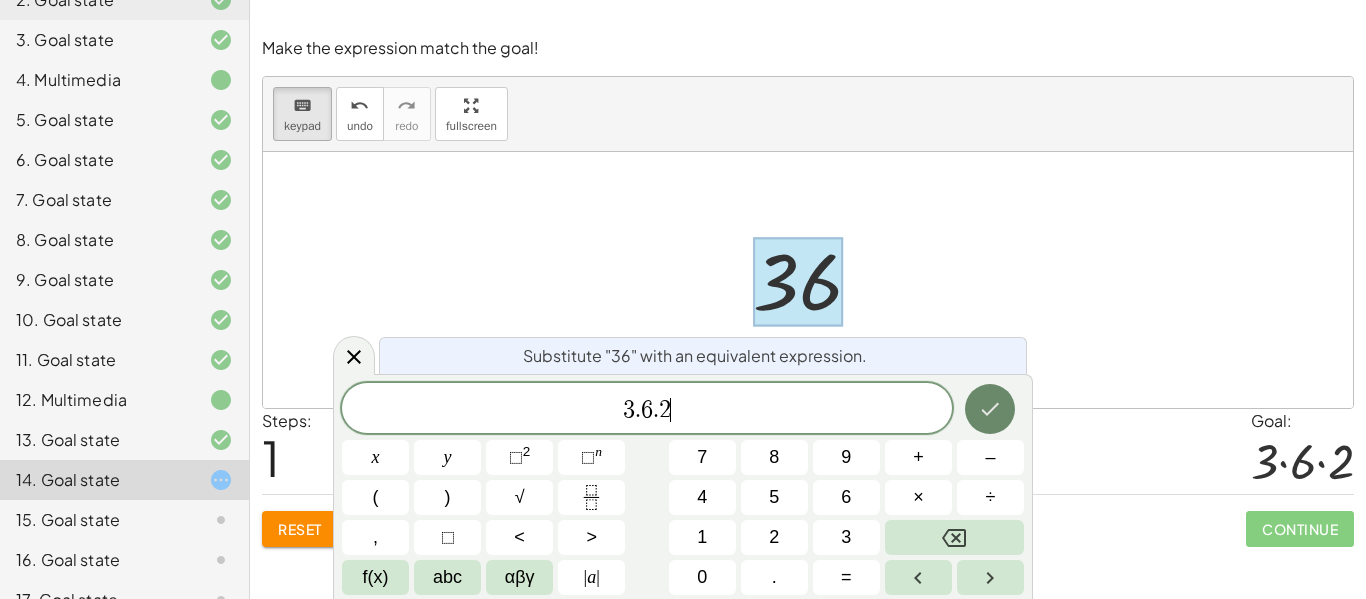 click 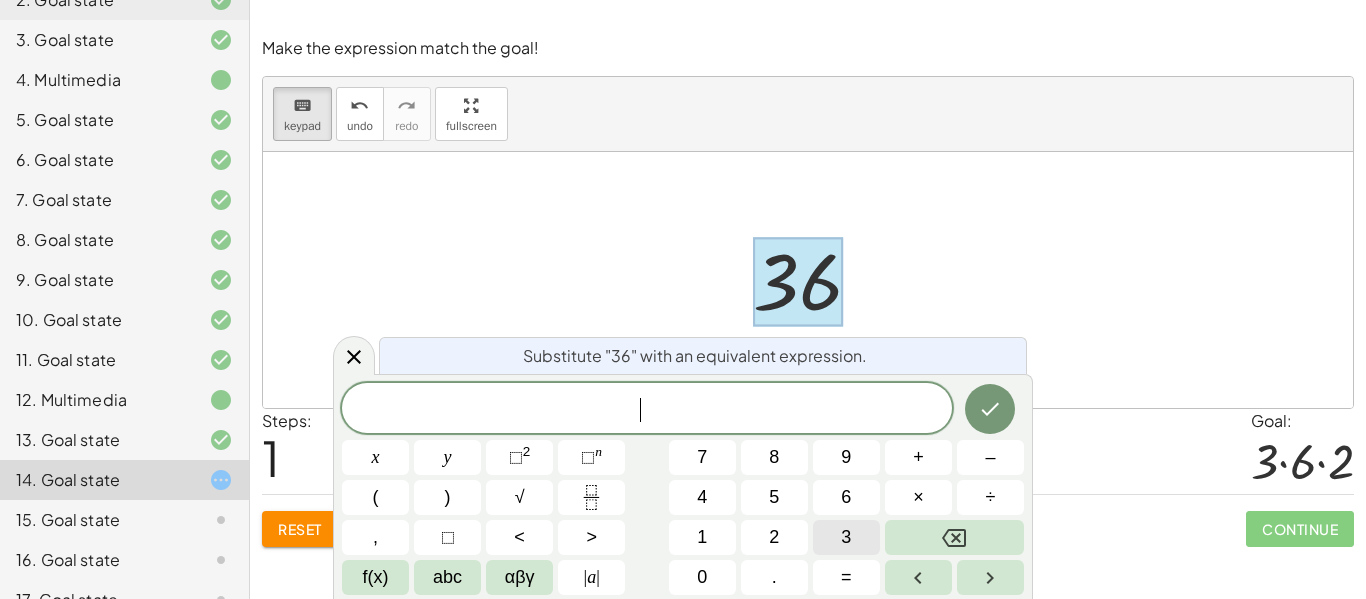 click on "3" at bounding box center (846, 537) 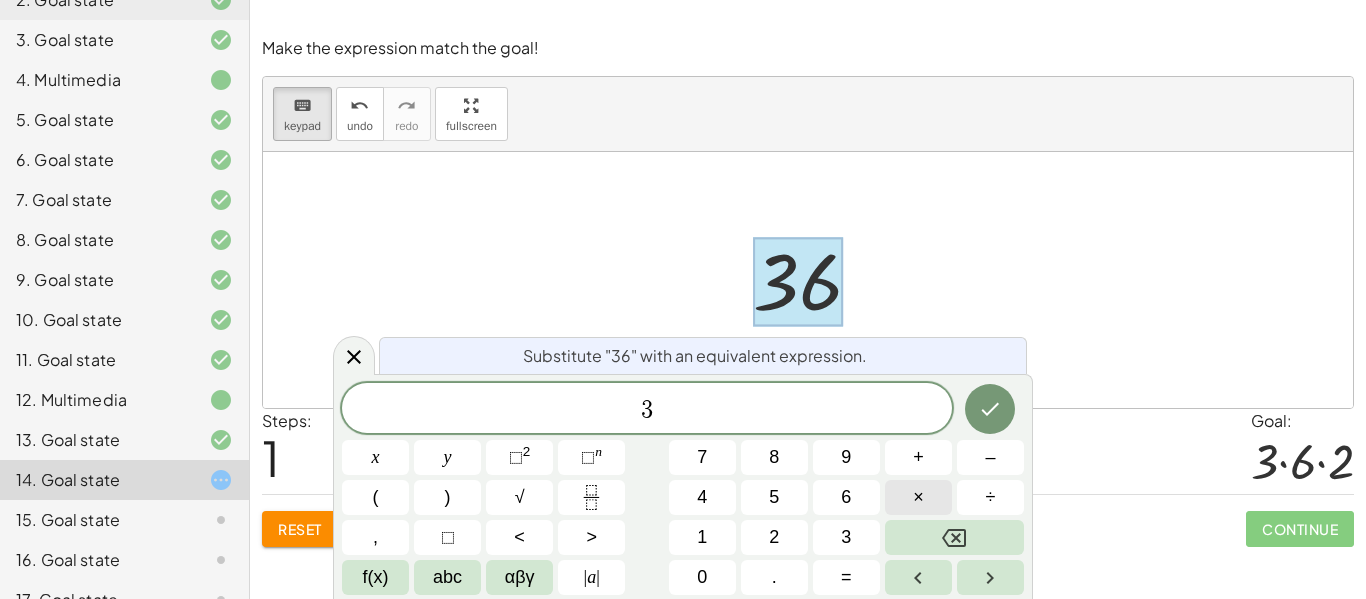 click on "×" at bounding box center (918, 497) 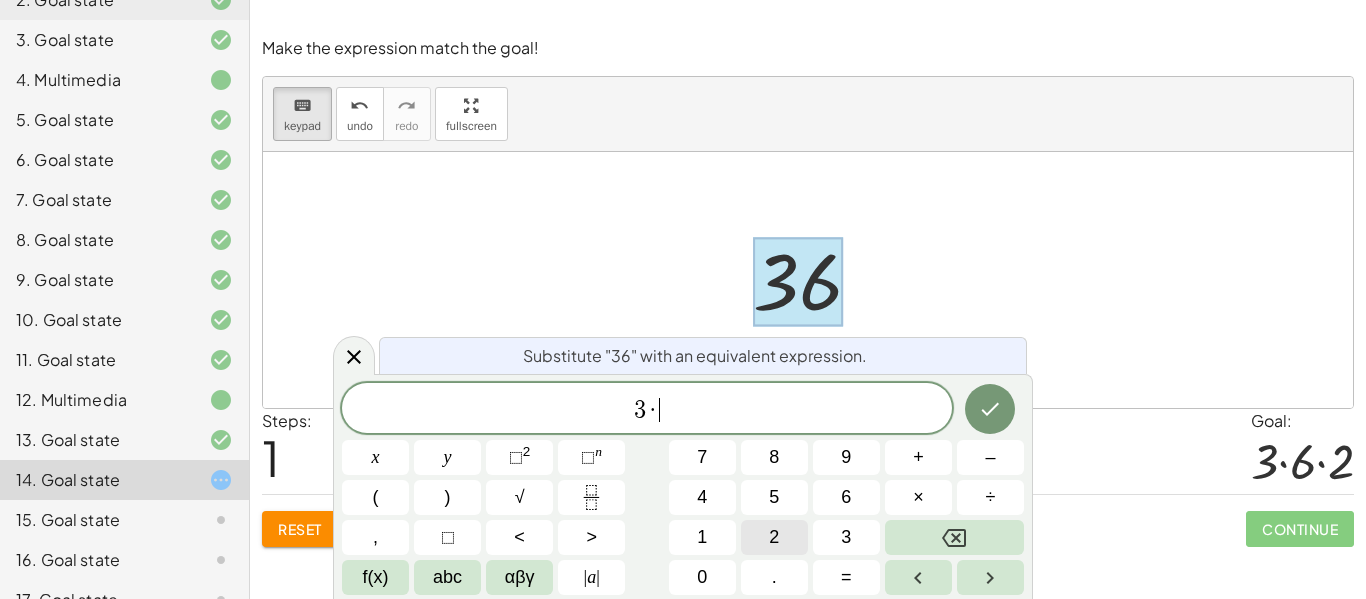 click on "2" at bounding box center (774, 537) 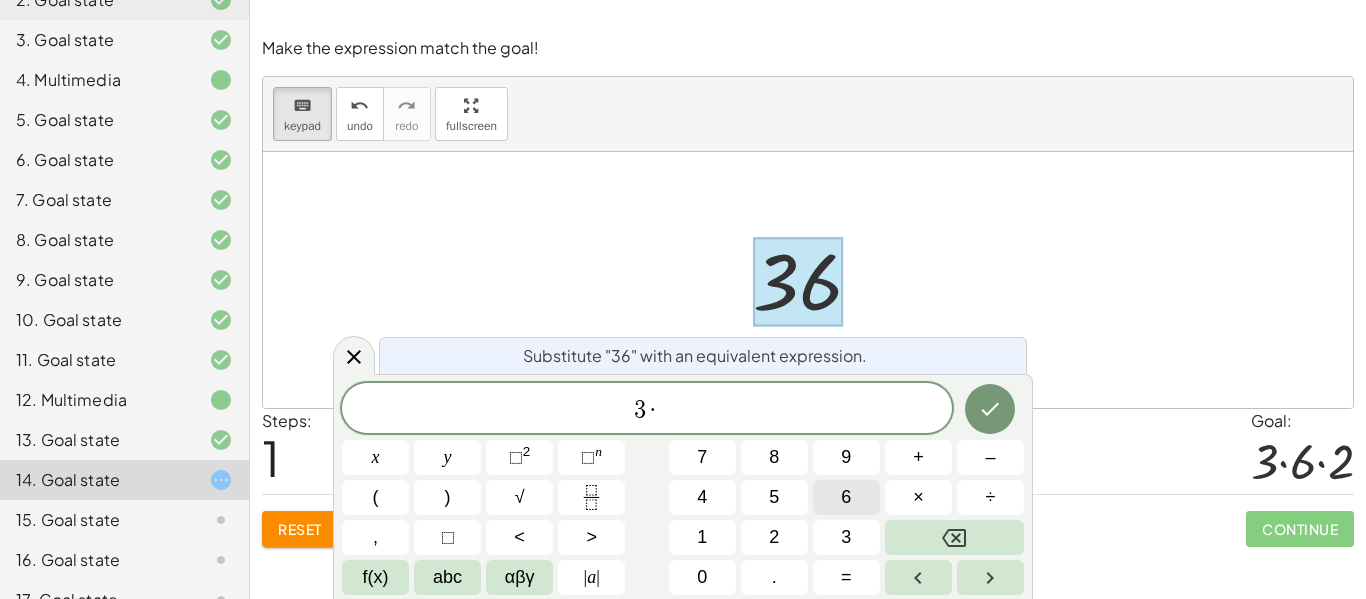 click on "6" at bounding box center [846, 497] 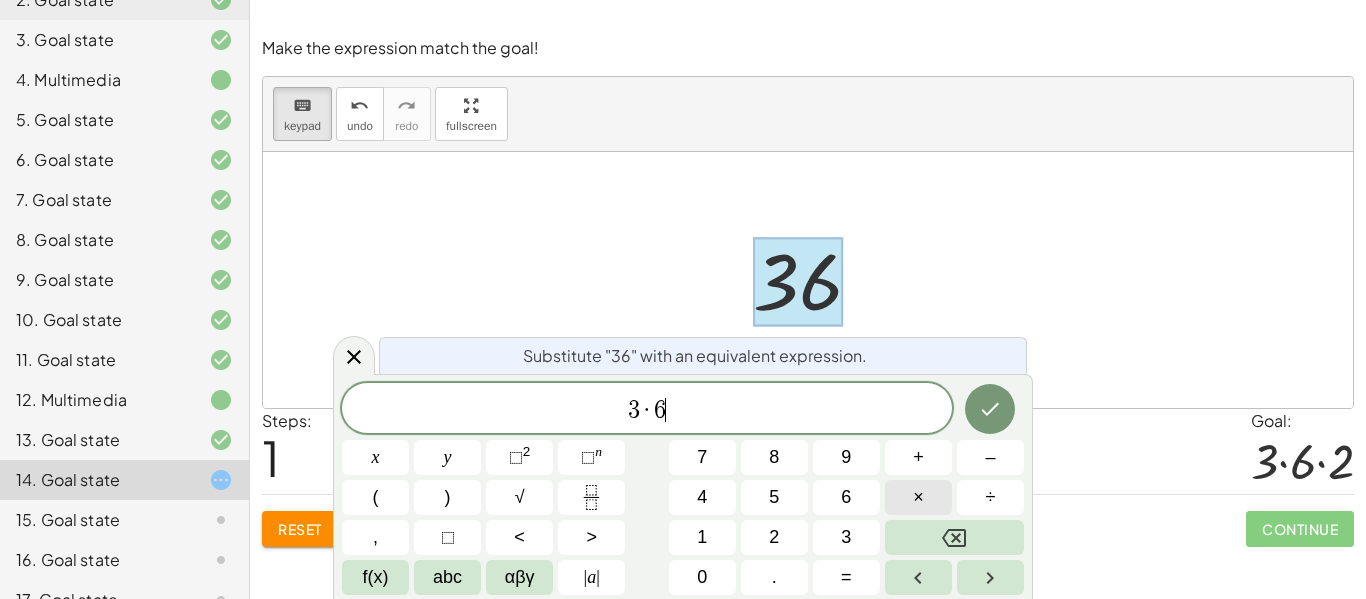 click on "×" at bounding box center [918, 497] 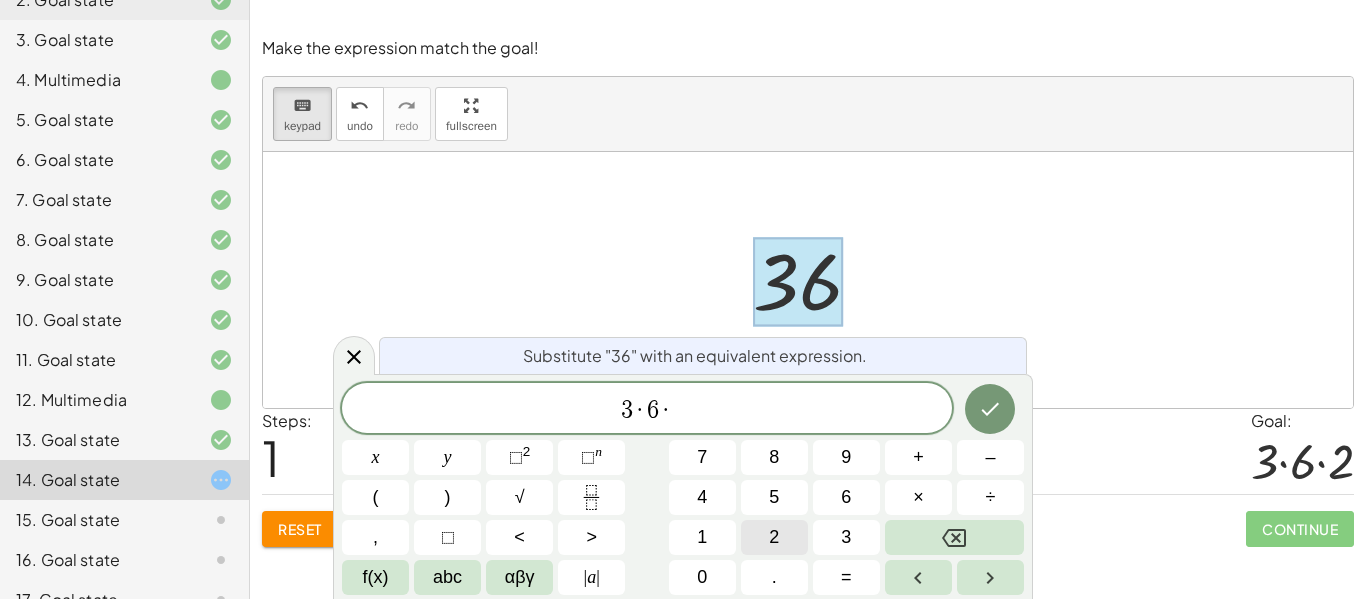 click on "2" at bounding box center [774, 537] 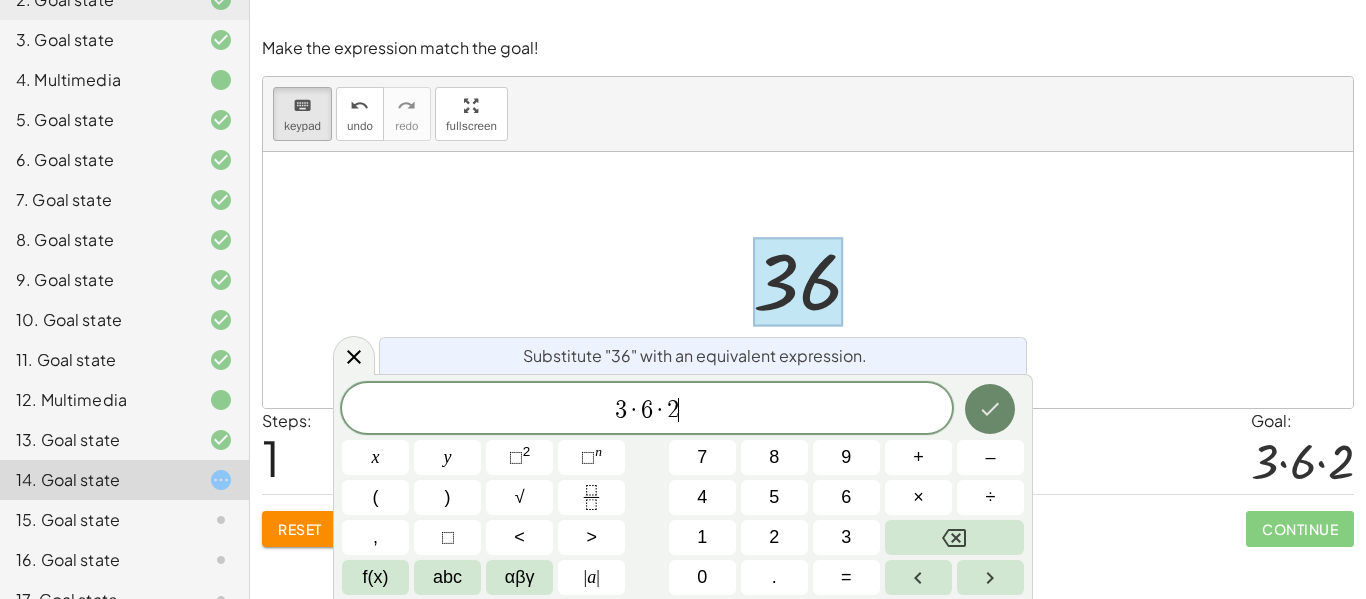 click 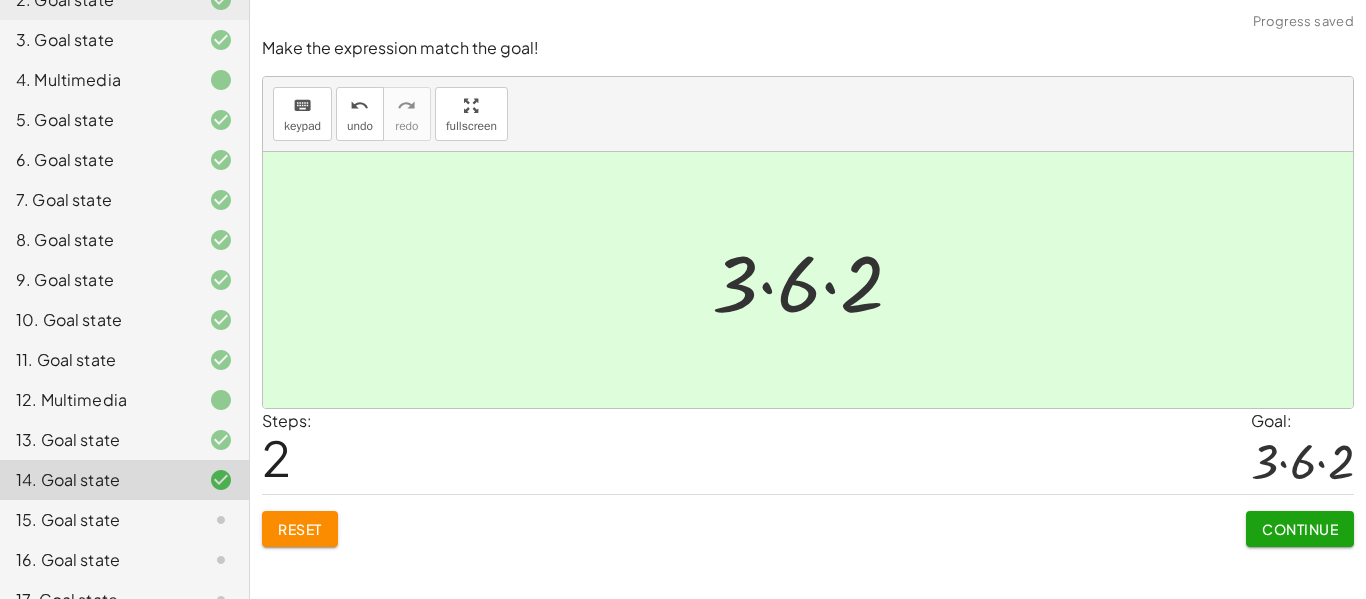 click on "Continue" 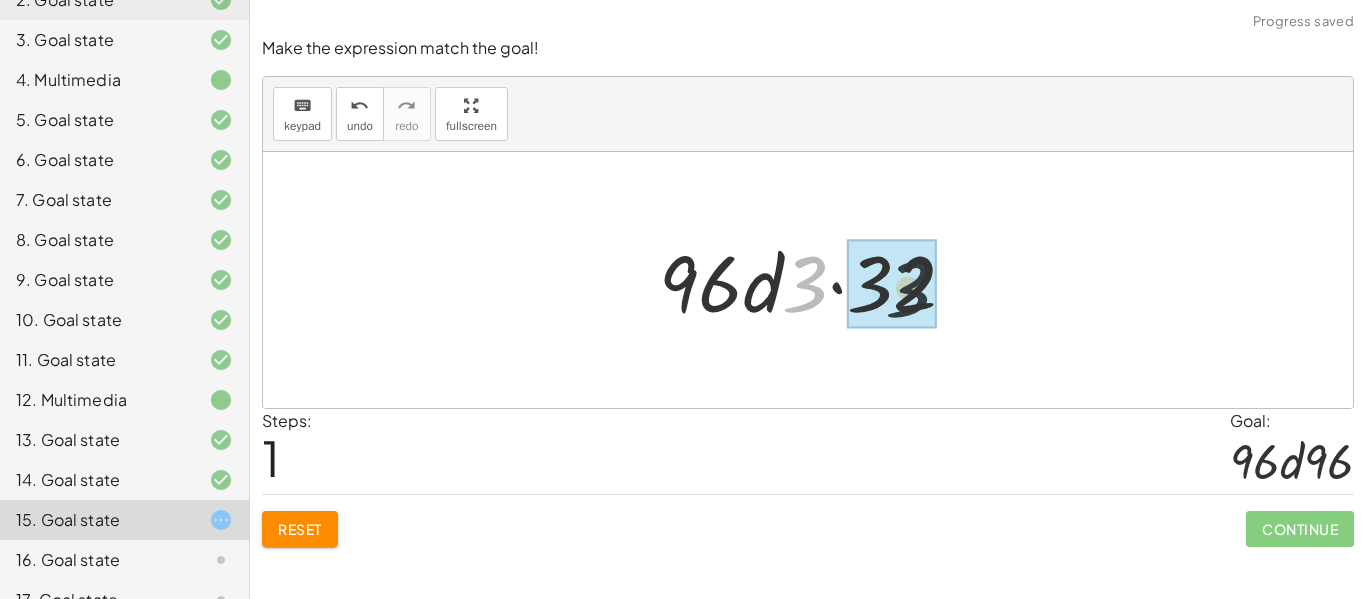 drag, startPoint x: 801, startPoint y: 280, endPoint x: 912, endPoint y: 286, distance: 111.16204 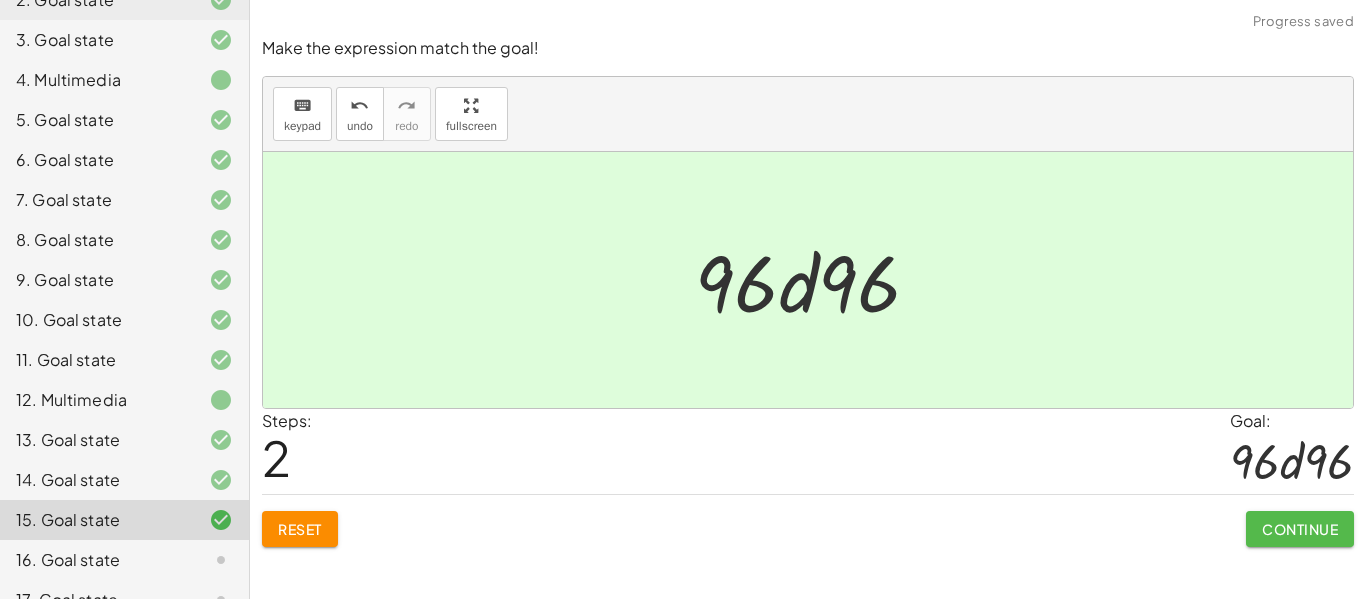 click on "Continue" 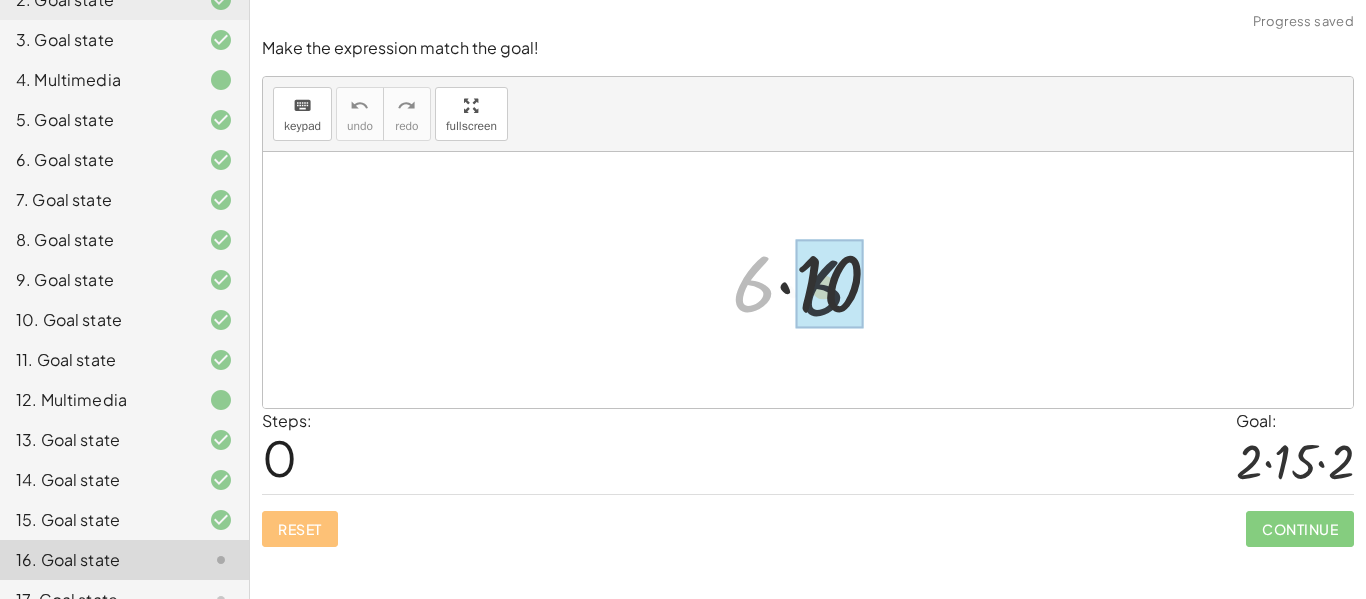 drag, startPoint x: 752, startPoint y: 279, endPoint x: 831, endPoint y: 284, distance: 79.15807 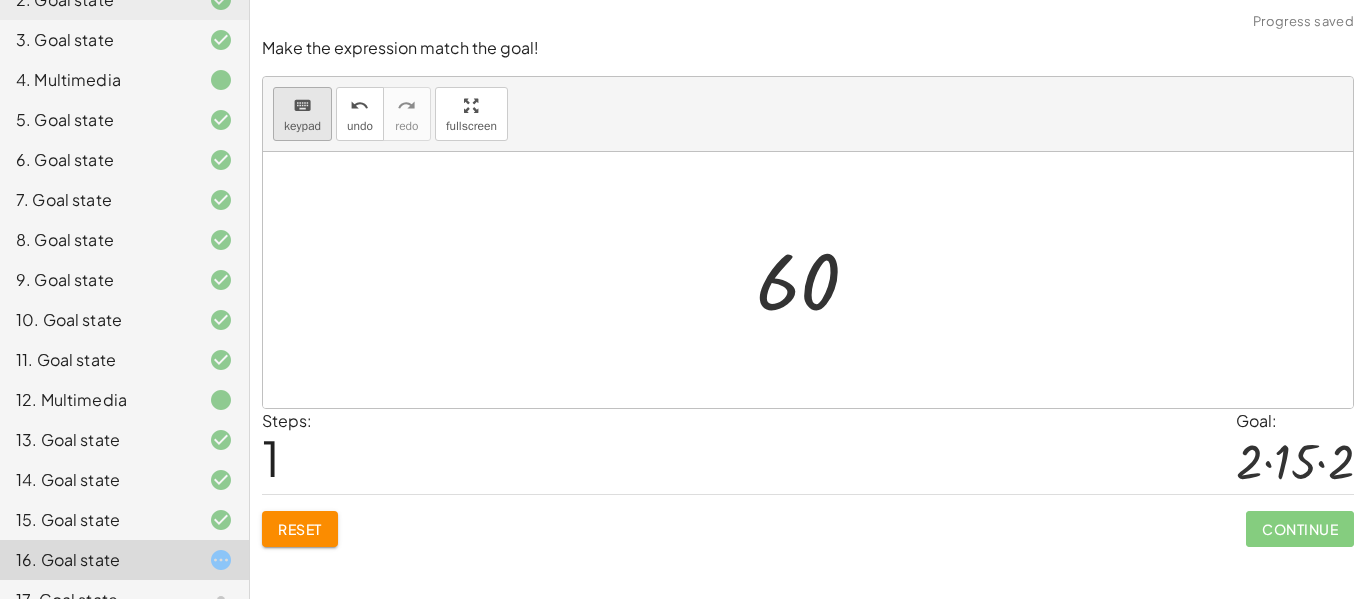 click on "keyboard" at bounding box center (302, 105) 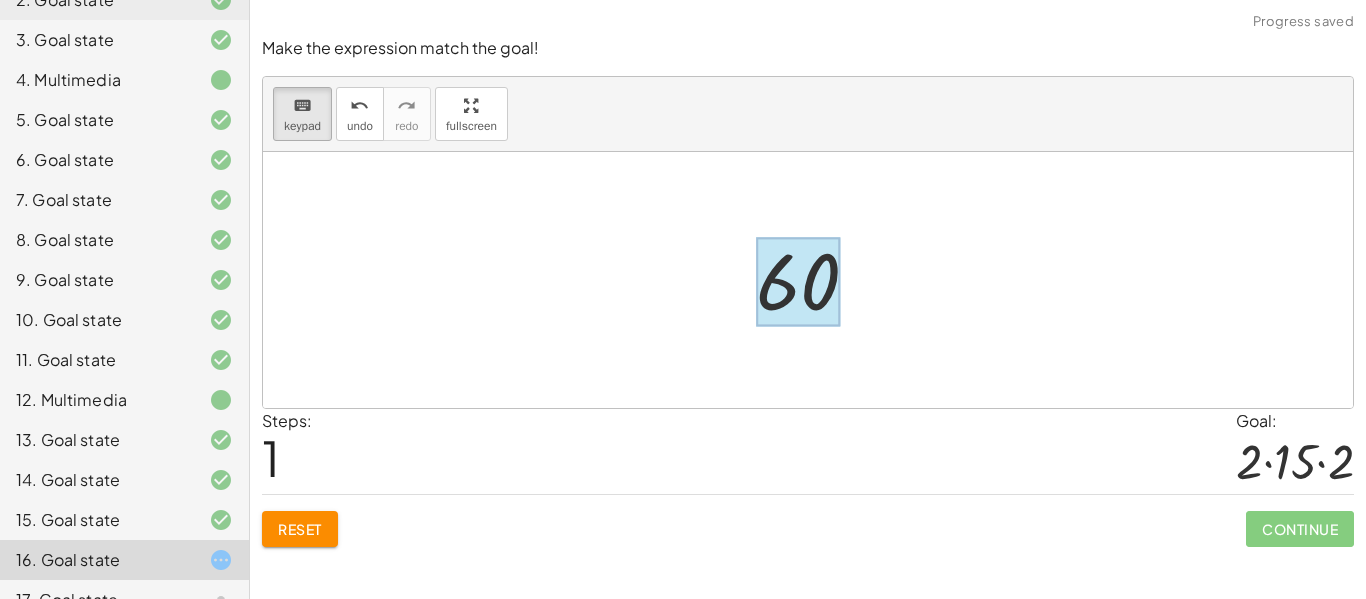 click at bounding box center [798, 282] 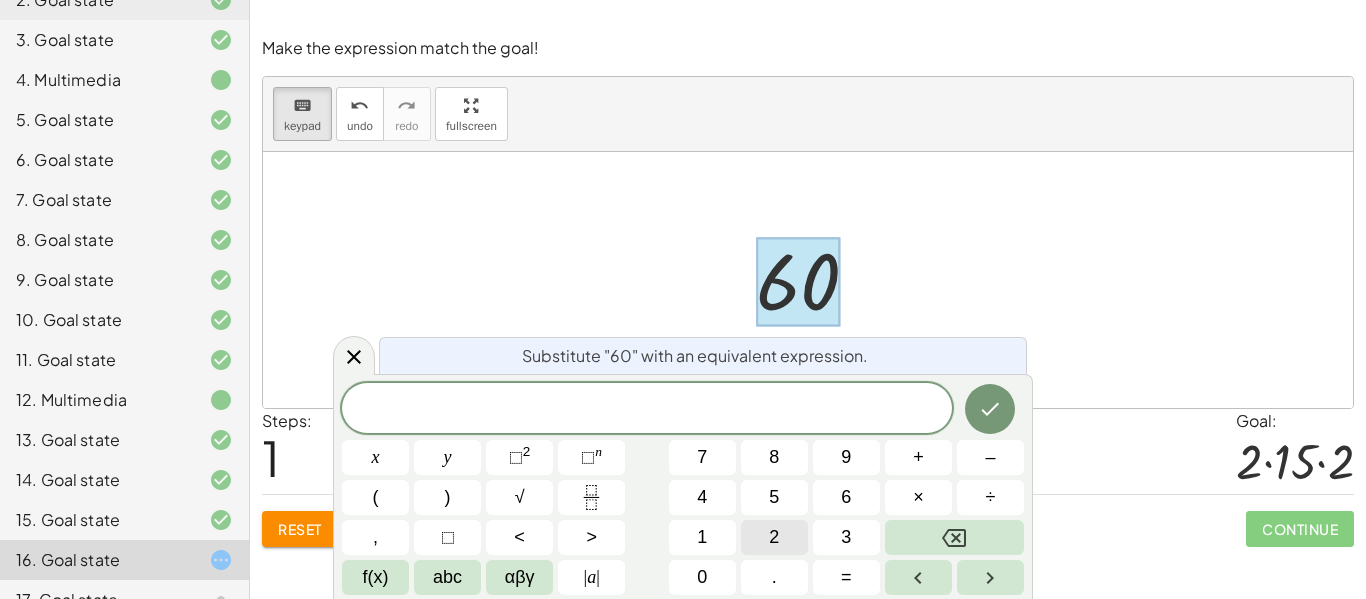 click on "2" at bounding box center [774, 537] 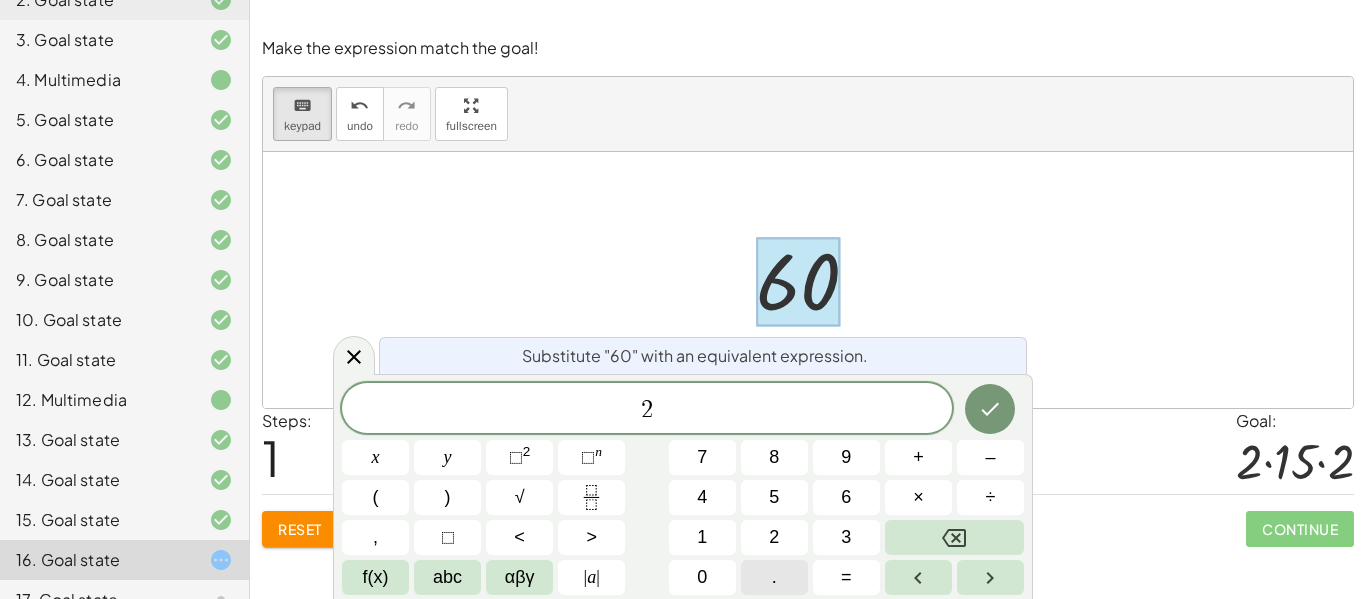 click on "." at bounding box center [774, 577] 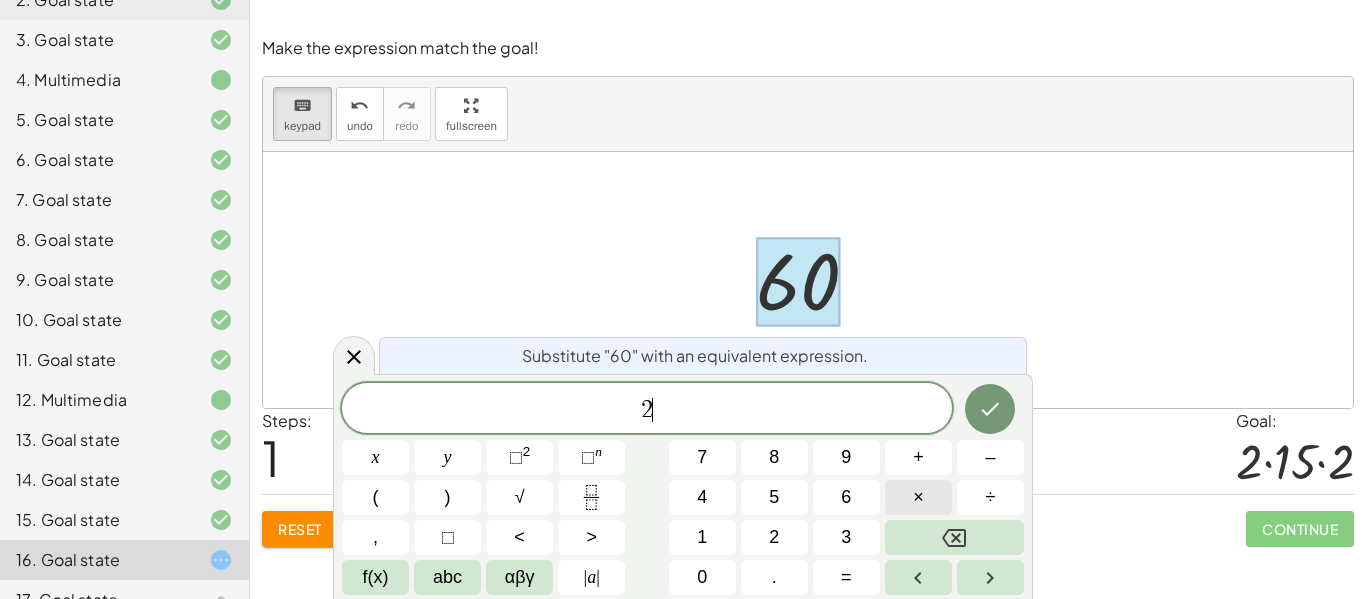 click on "×" at bounding box center [918, 497] 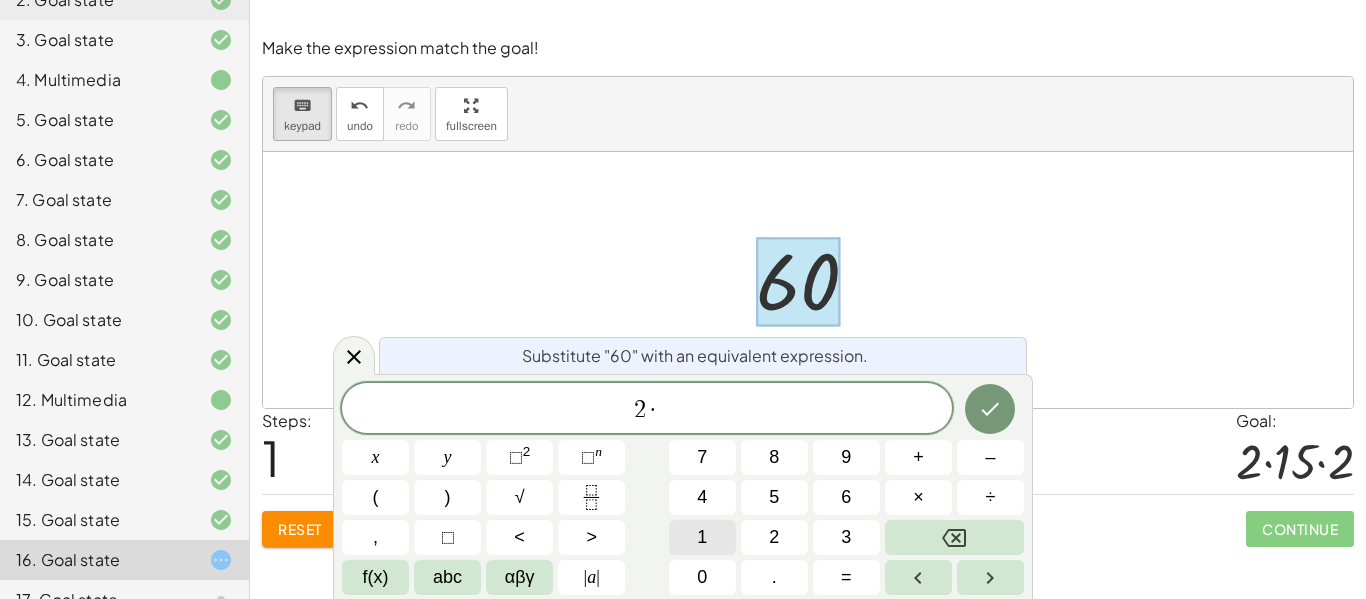 click on "1" at bounding box center (702, 537) 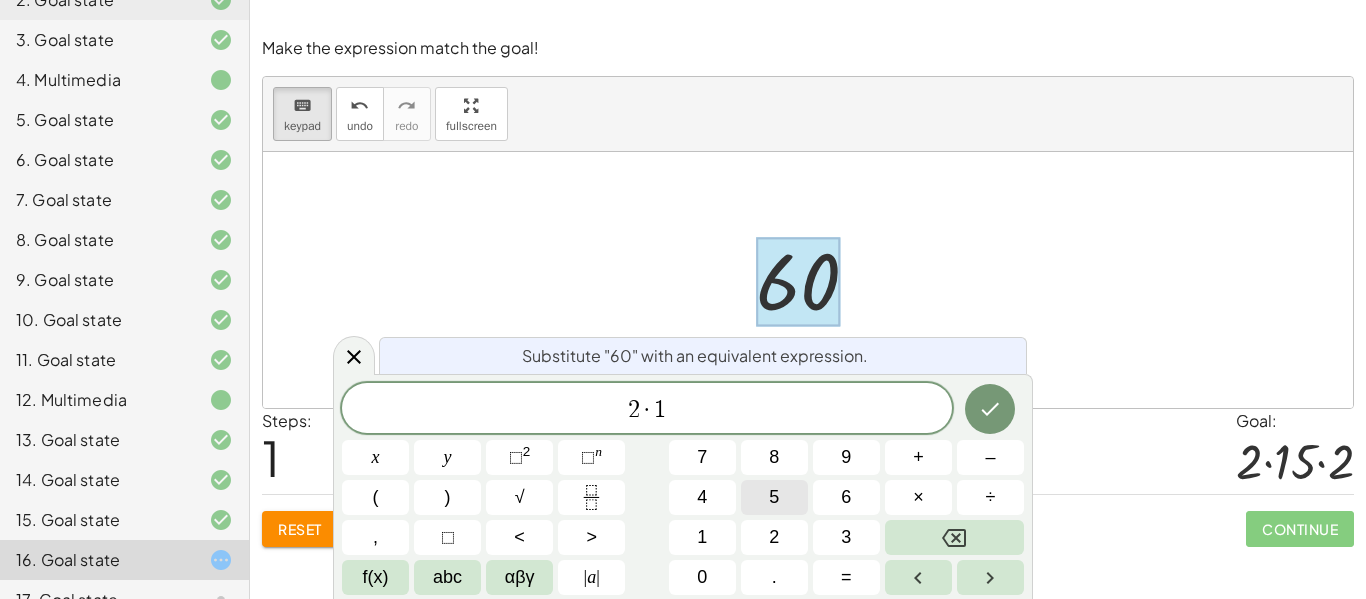 click on "5" at bounding box center (774, 497) 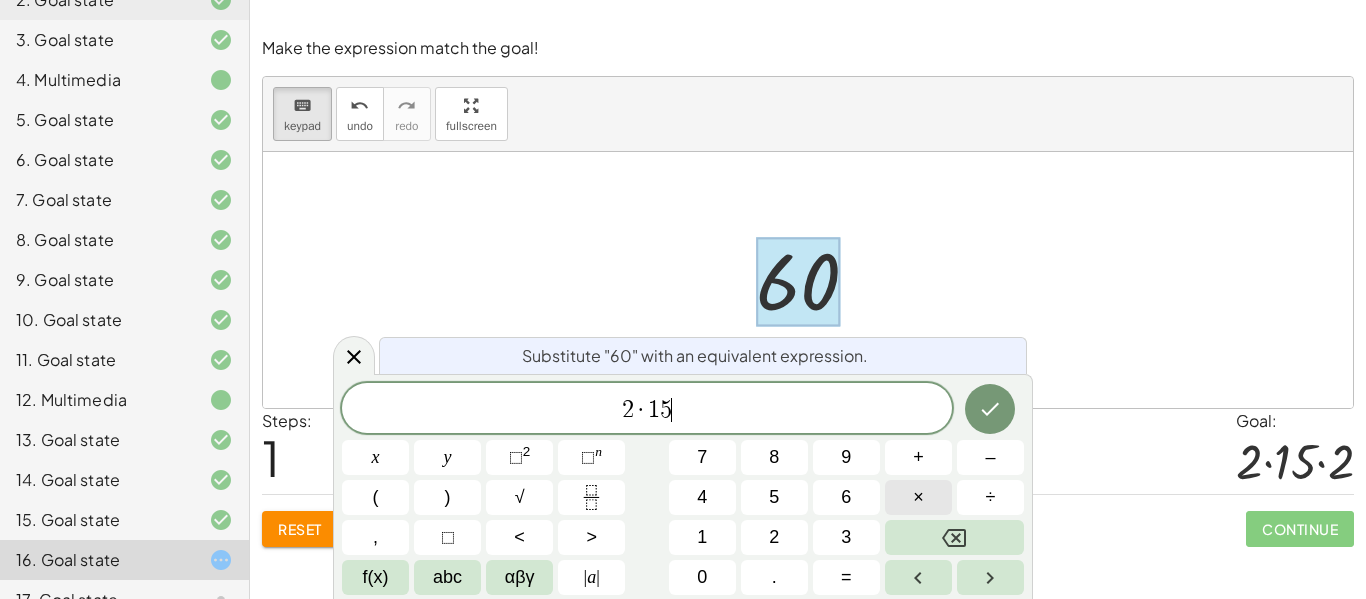 click on "×" at bounding box center [918, 497] 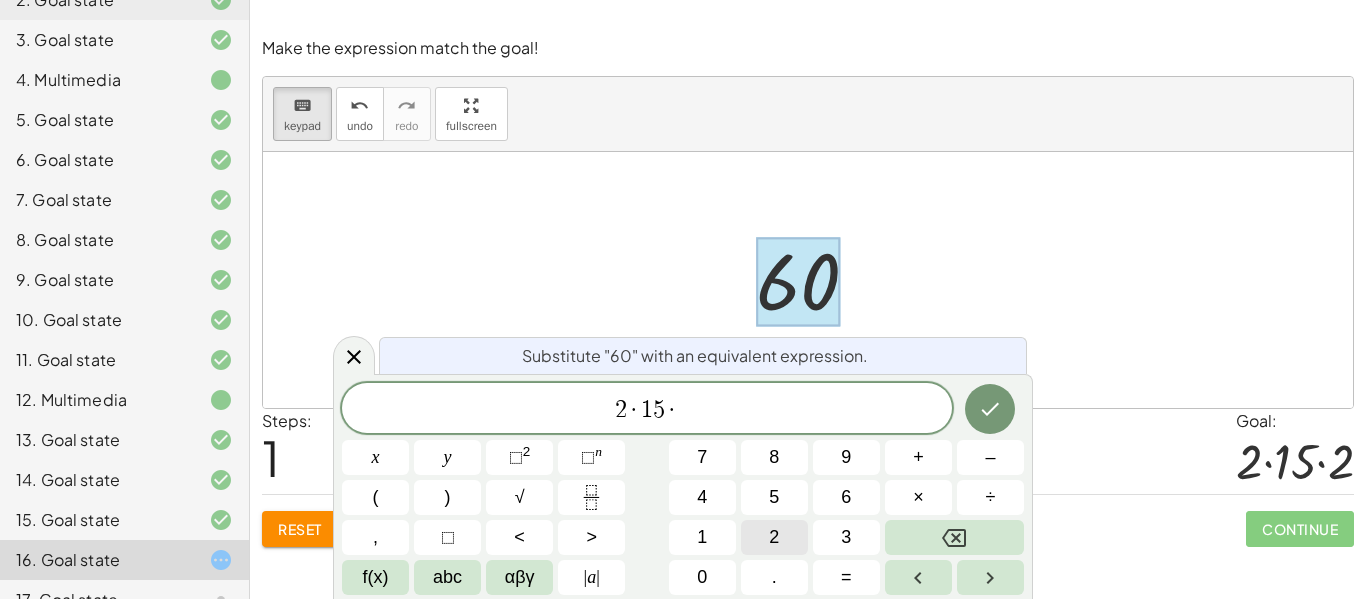 click on "2" at bounding box center [774, 537] 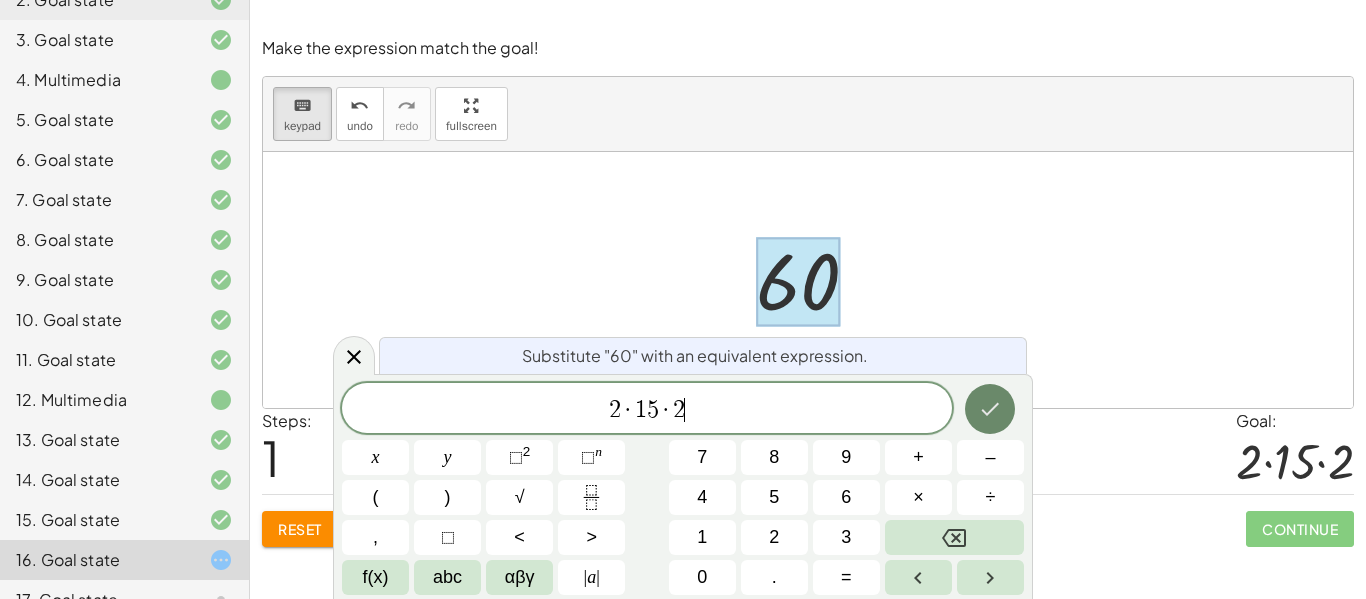 click at bounding box center [990, 409] 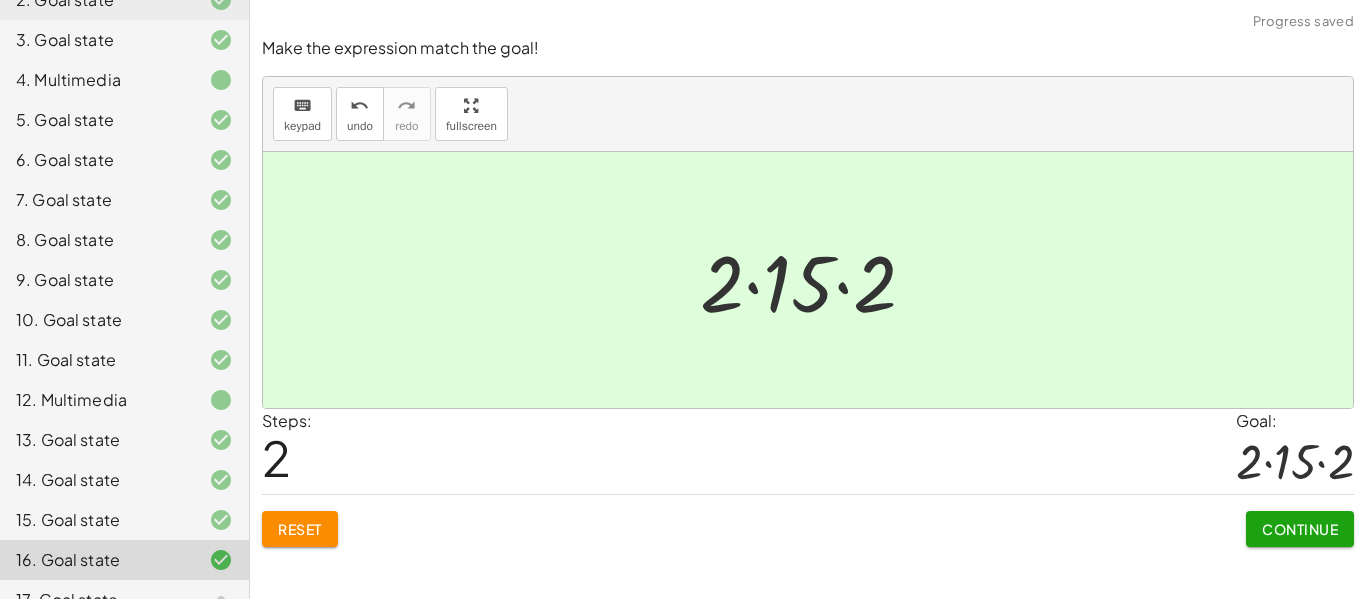 click on "Continue" 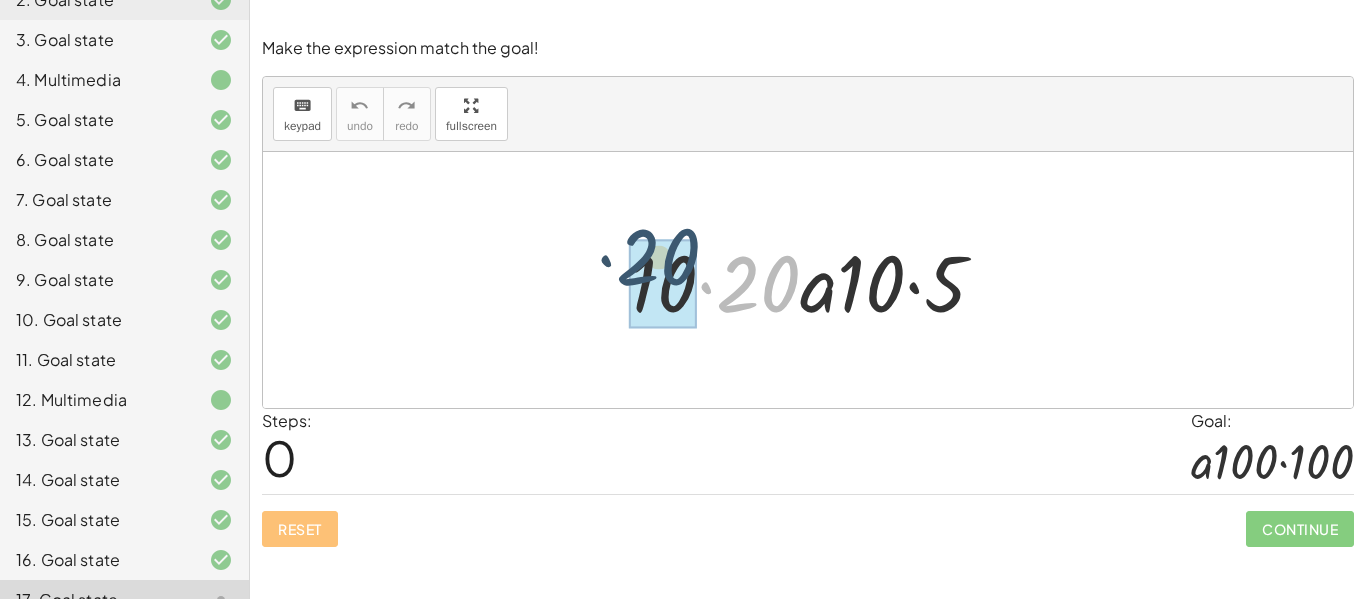 drag, startPoint x: 745, startPoint y: 297, endPoint x: 647, endPoint y: 273, distance: 100.89599 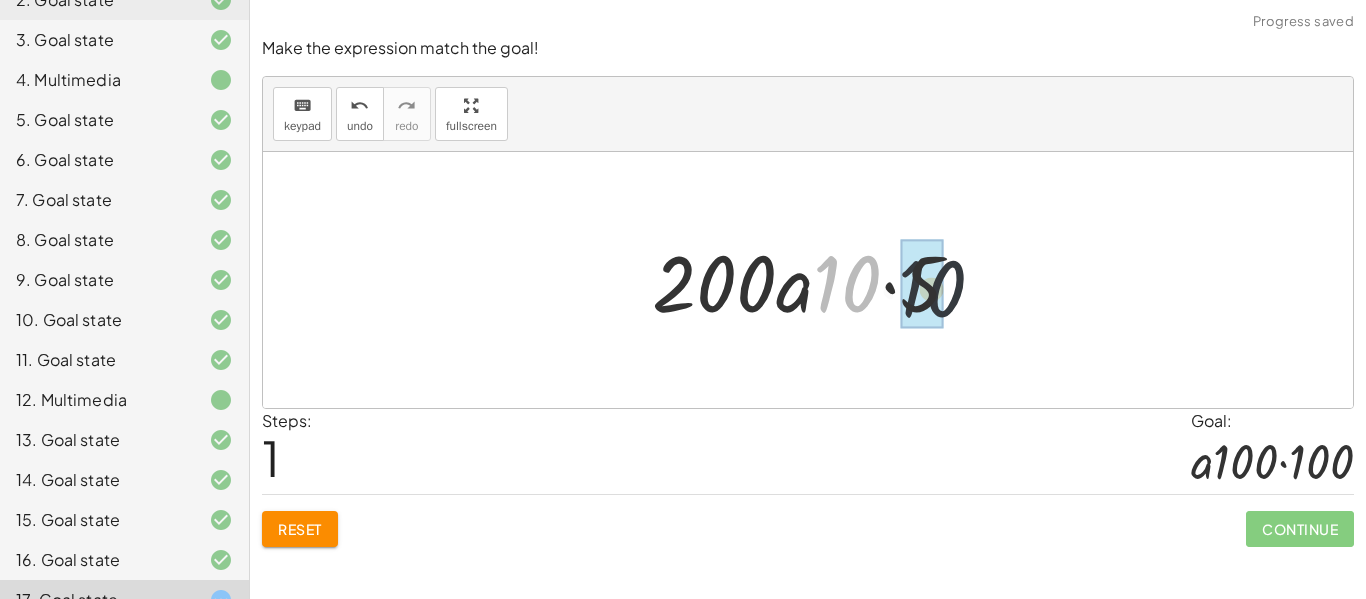 drag, startPoint x: 830, startPoint y: 274, endPoint x: 928, endPoint y: 280, distance: 98.1835 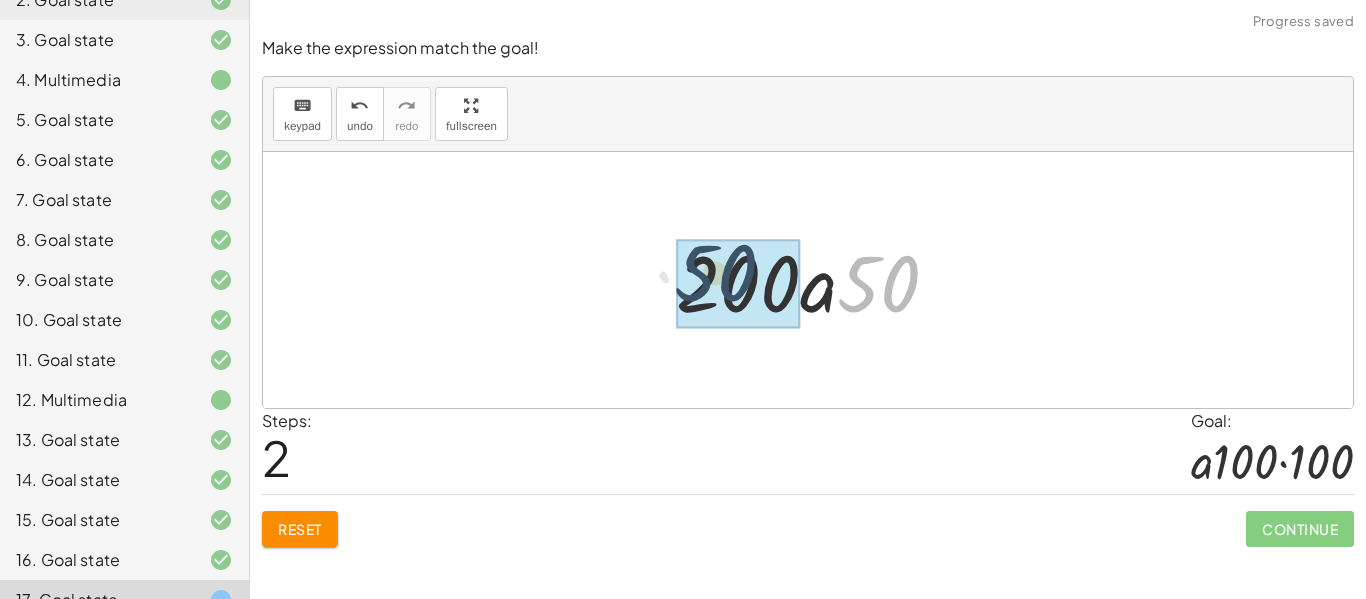 drag, startPoint x: 887, startPoint y: 270, endPoint x: 713, endPoint y: 259, distance: 174.34735 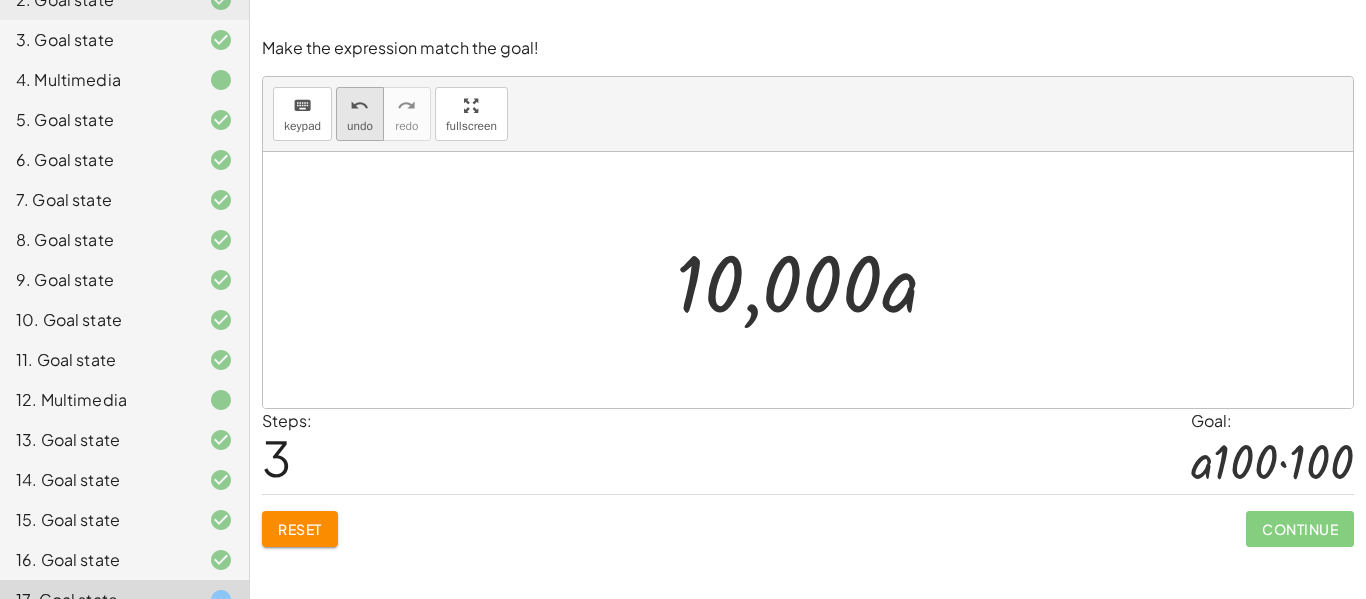 click on "keyboard" at bounding box center [302, 105] 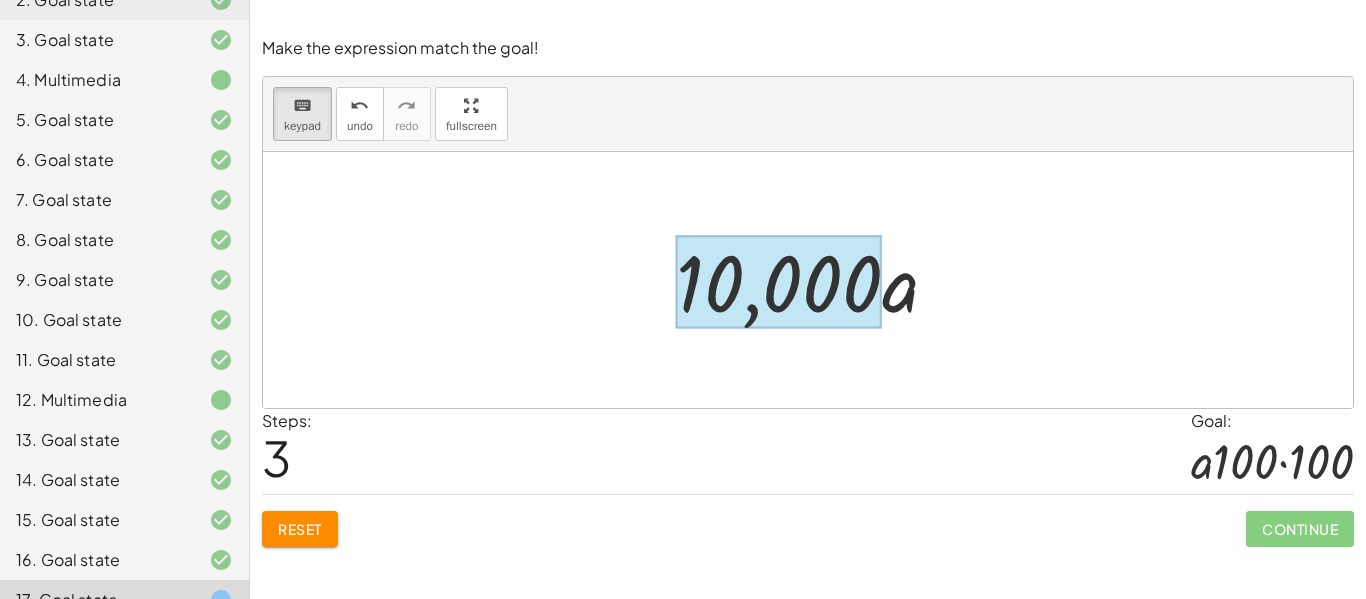 click at bounding box center (779, 282) 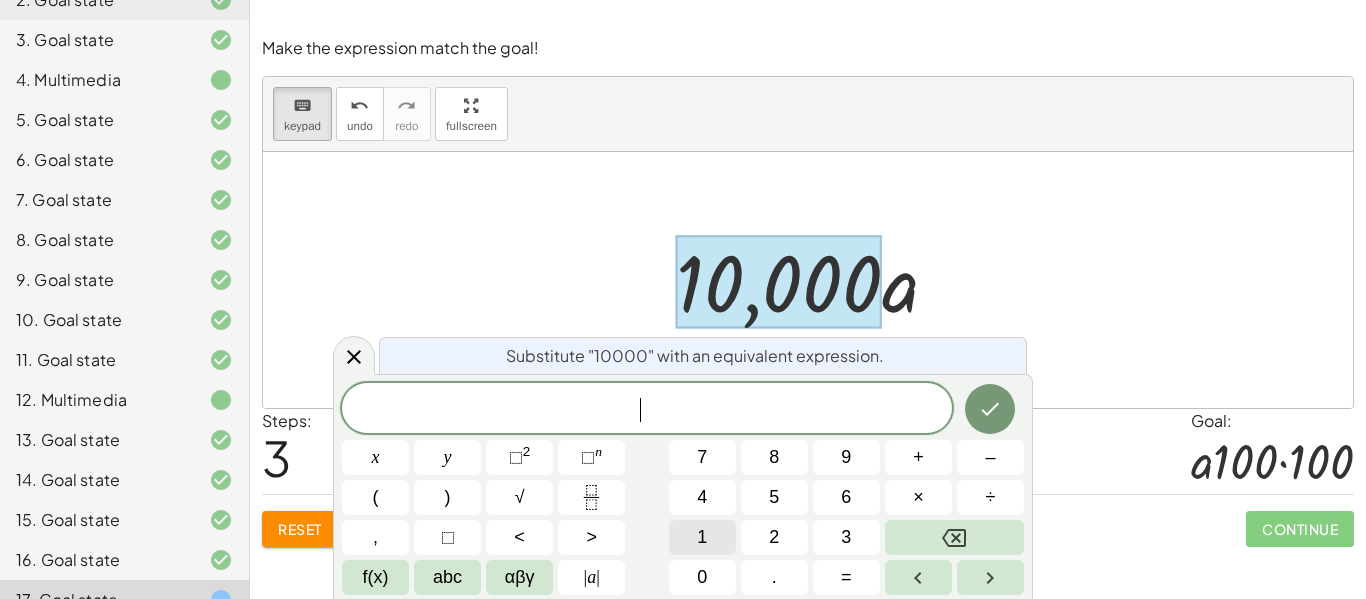 click on "1" at bounding box center [702, 537] 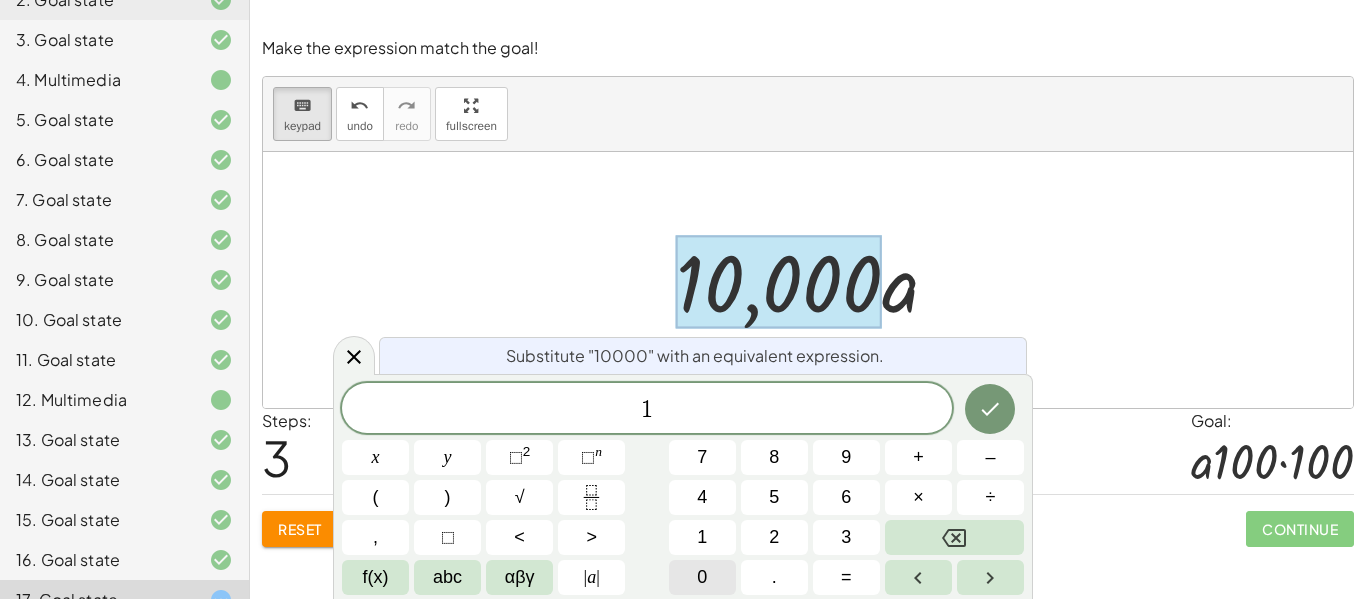 click on "0" at bounding box center (702, 577) 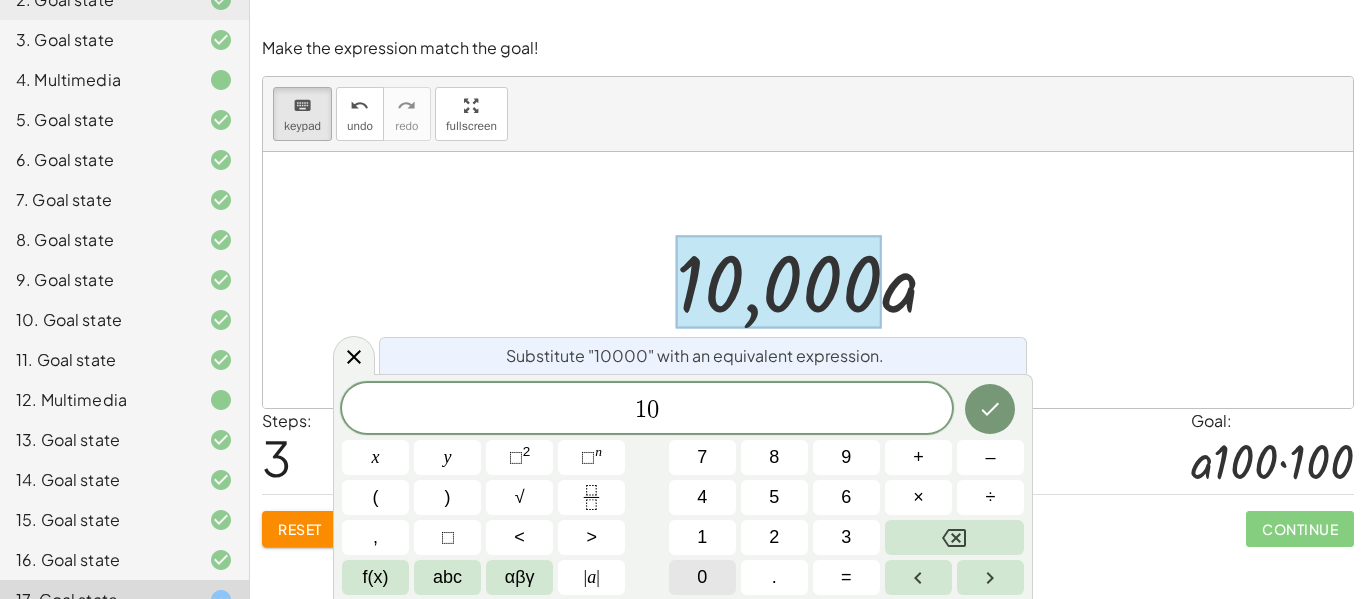 click on "0" at bounding box center (702, 577) 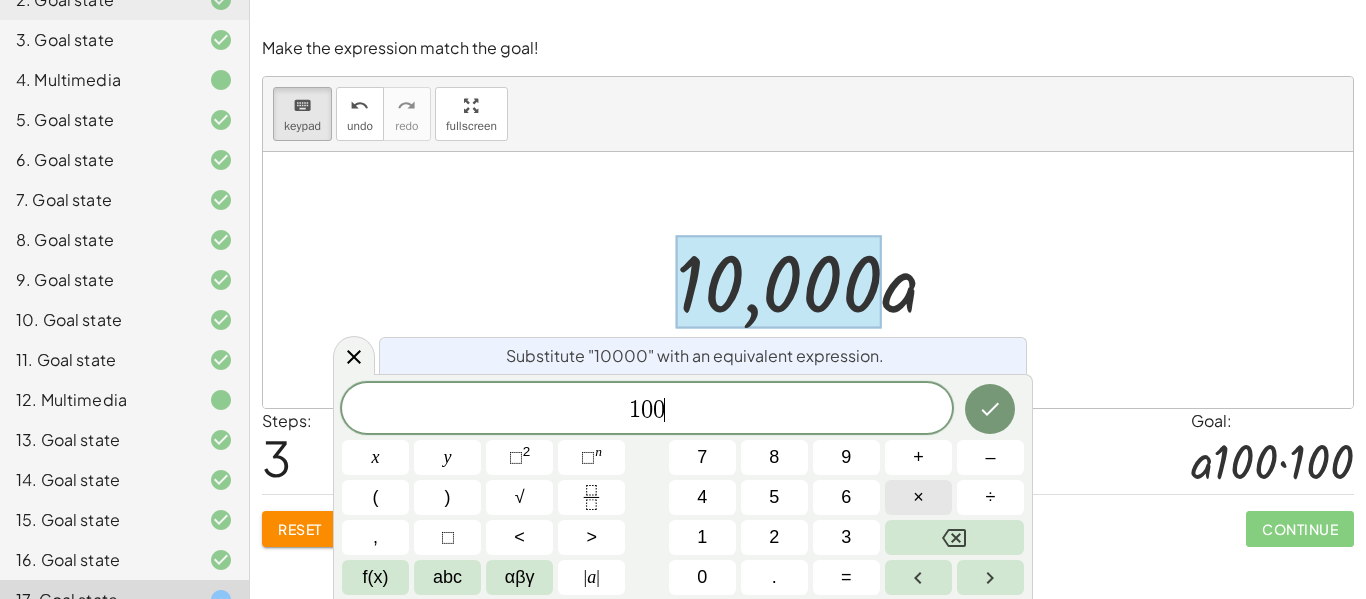 click on "×" at bounding box center [918, 497] 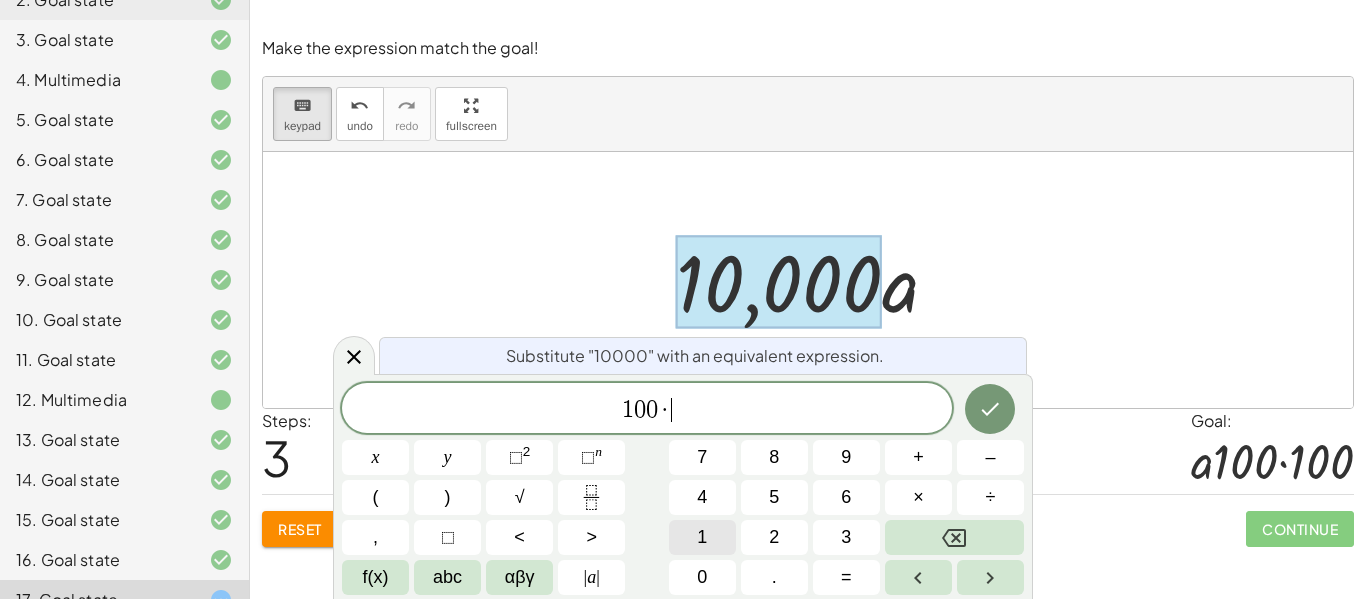 click on "1" at bounding box center [702, 537] 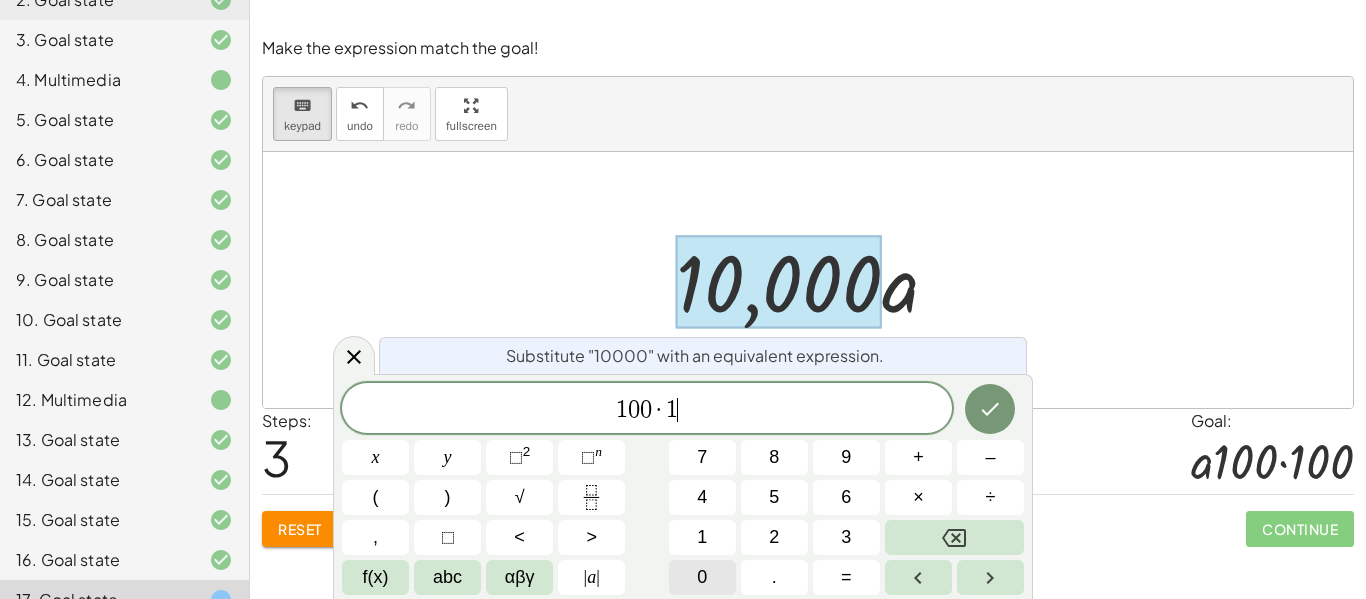 click on "0" at bounding box center [702, 577] 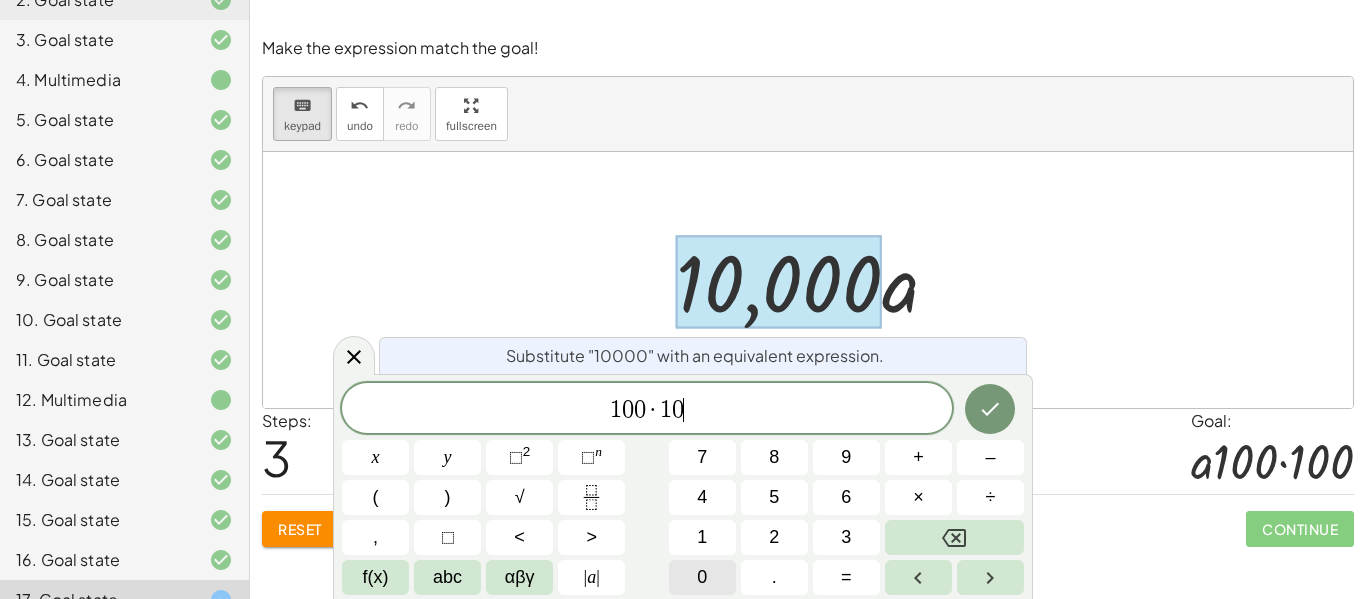 click on "0" at bounding box center (702, 577) 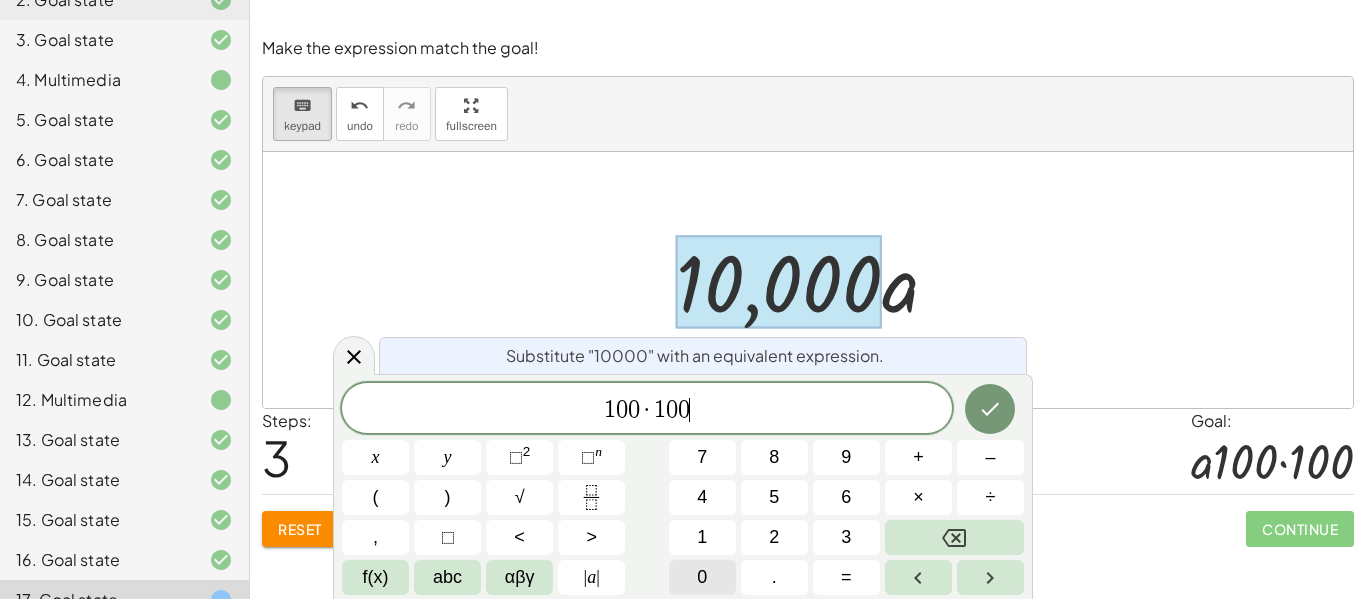 click on "0" at bounding box center [702, 577] 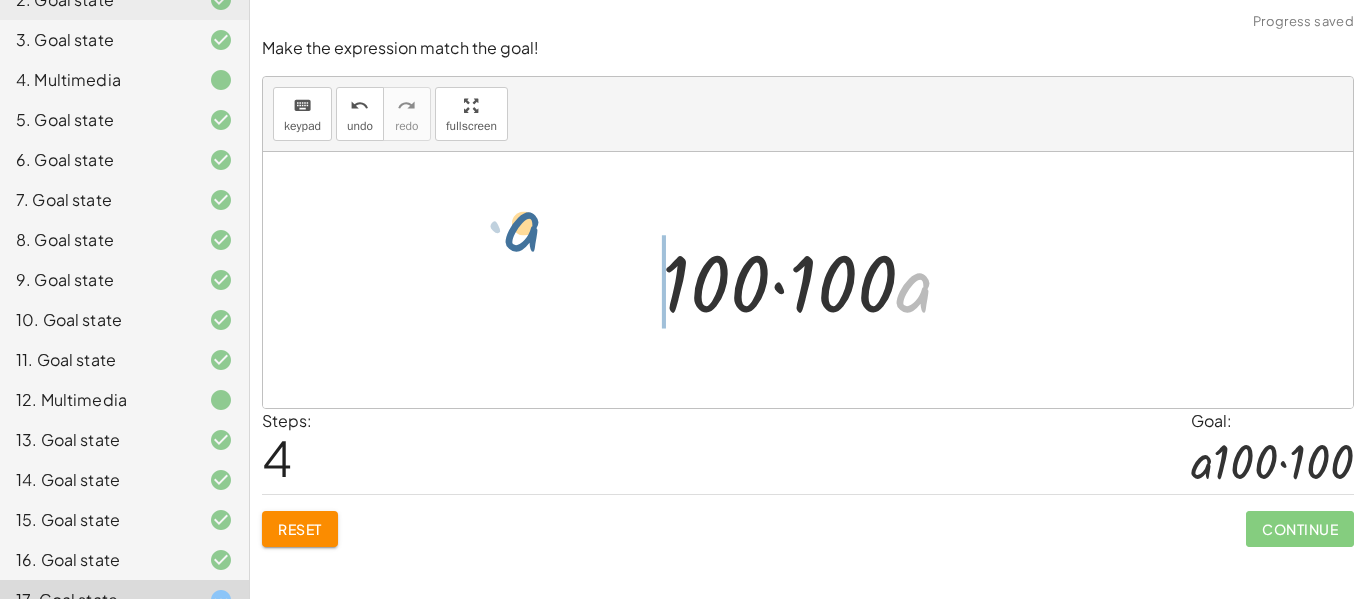 drag, startPoint x: 914, startPoint y: 292, endPoint x: 522, endPoint y: 231, distance: 396.71777 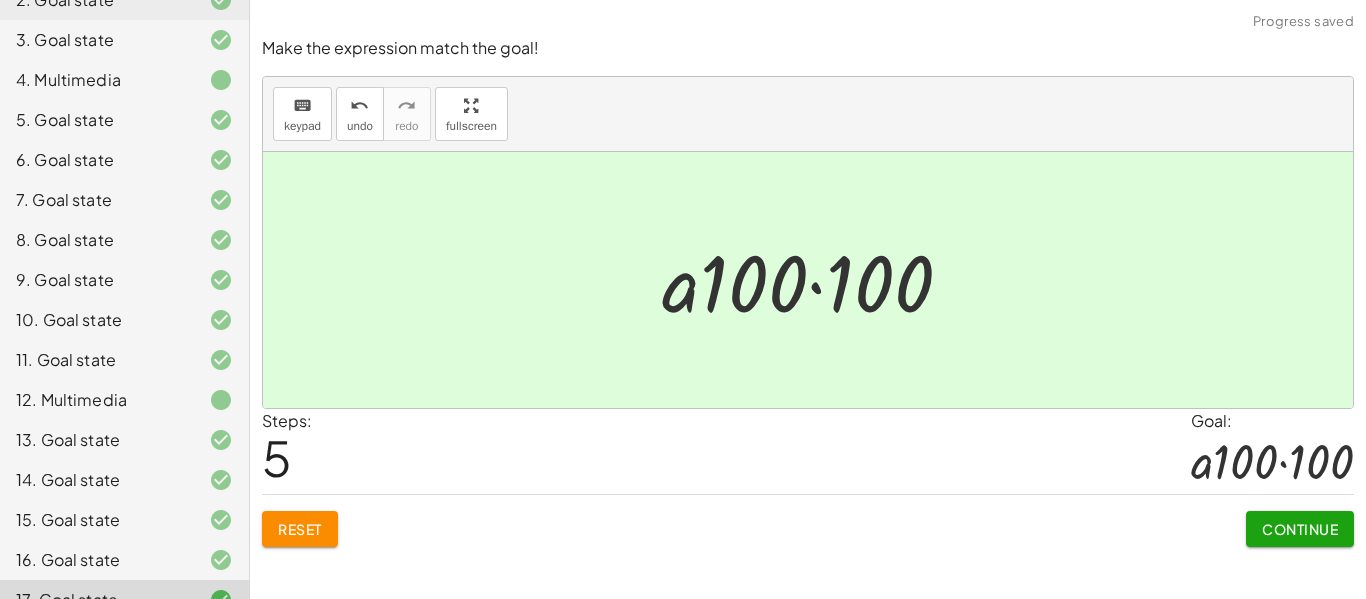 click on "Continue" at bounding box center [1300, 529] 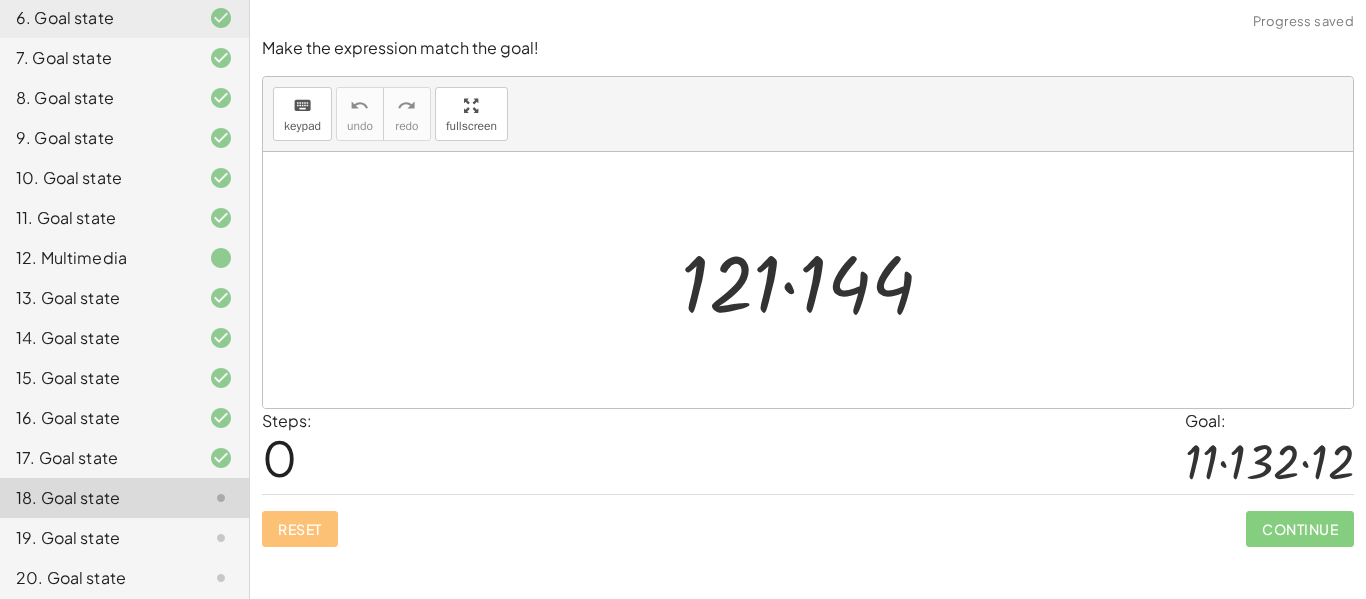 scroll, scrollTop: 443, scrollLeft: 0, axis: vertical 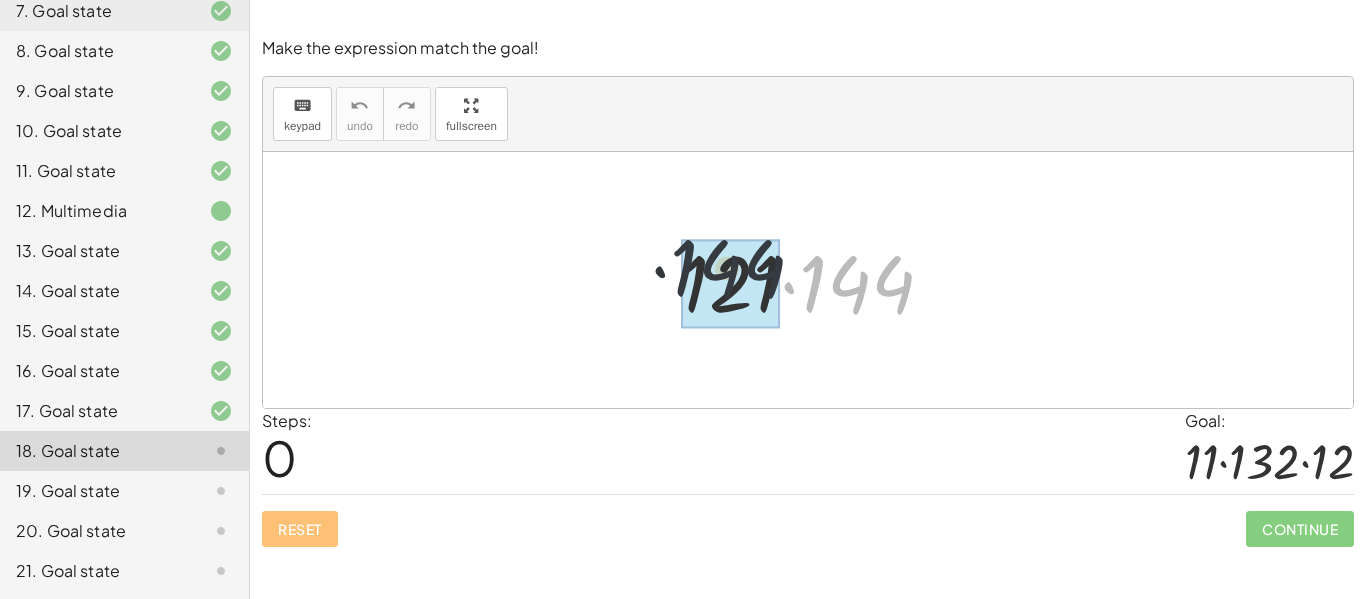 drag, startPoint x: 873, startPoint y: 292, endPoint x: 706, endPoint y: 271, distance: 168.31519 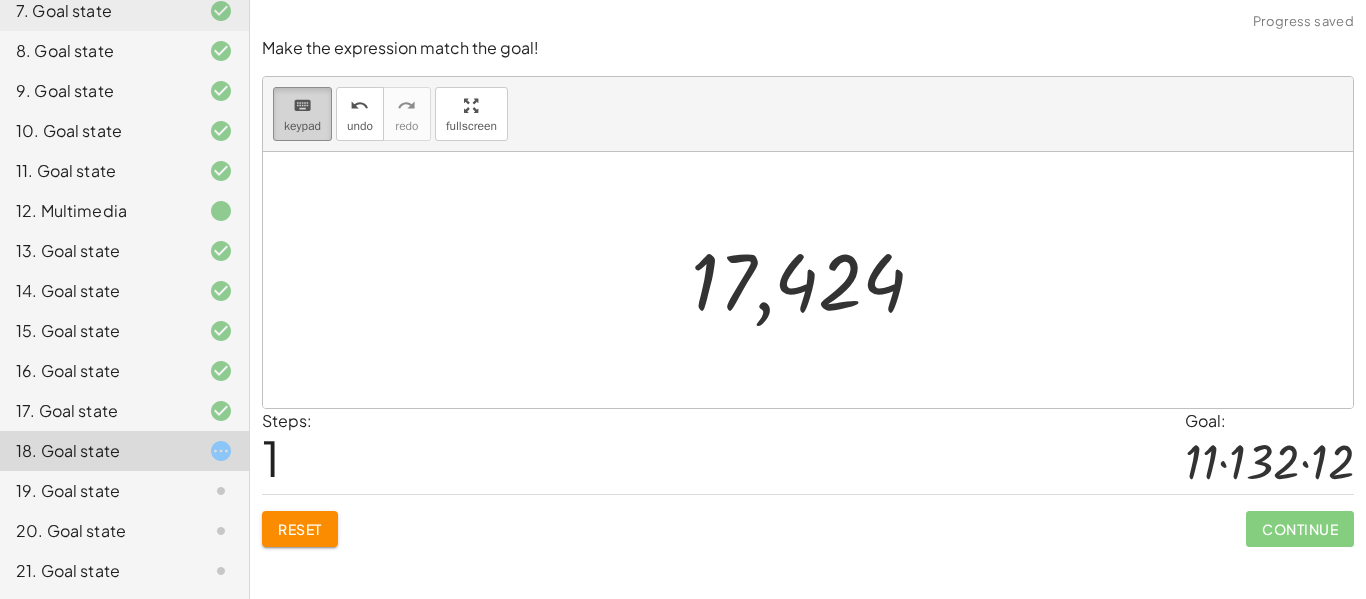 click on "keyboard" at bounding box center (302, 106) 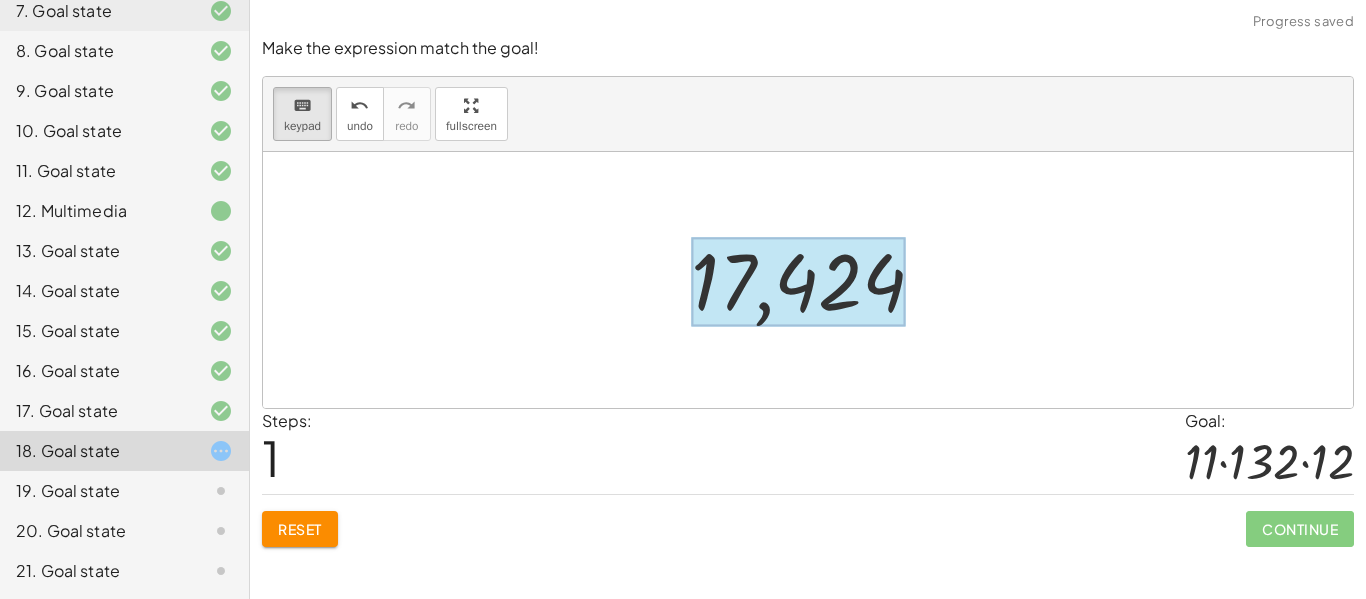 click at bounding box center (798, 282) 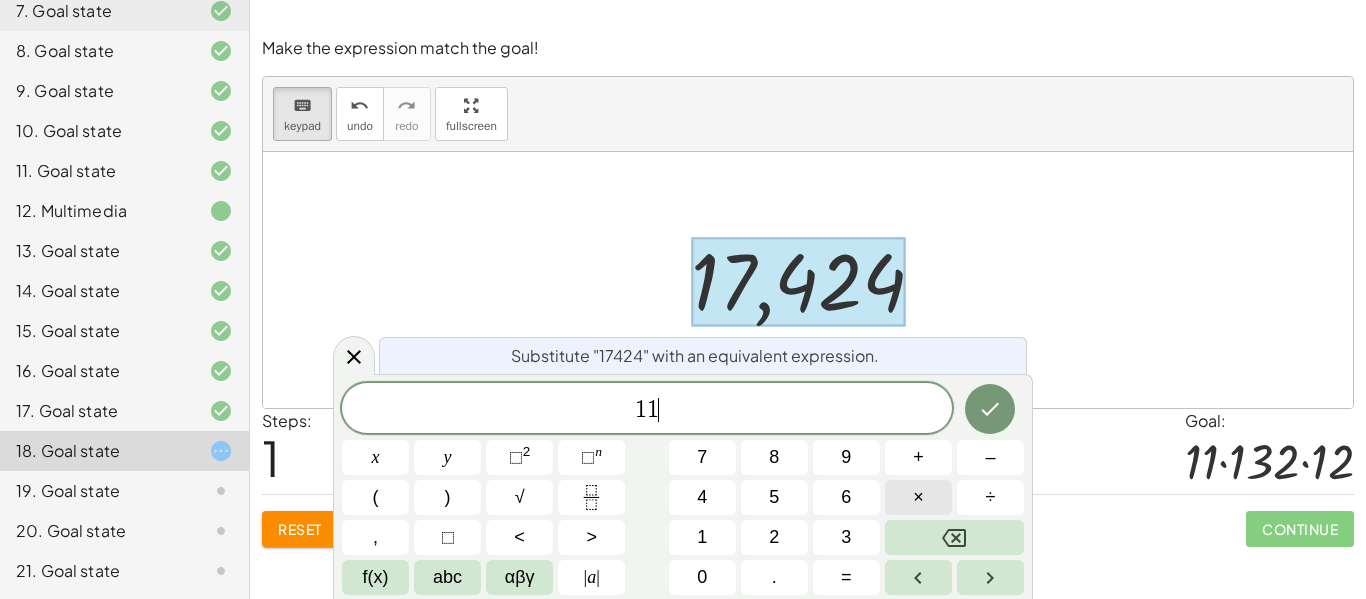 click on "×" at bounding box center (918, 497) 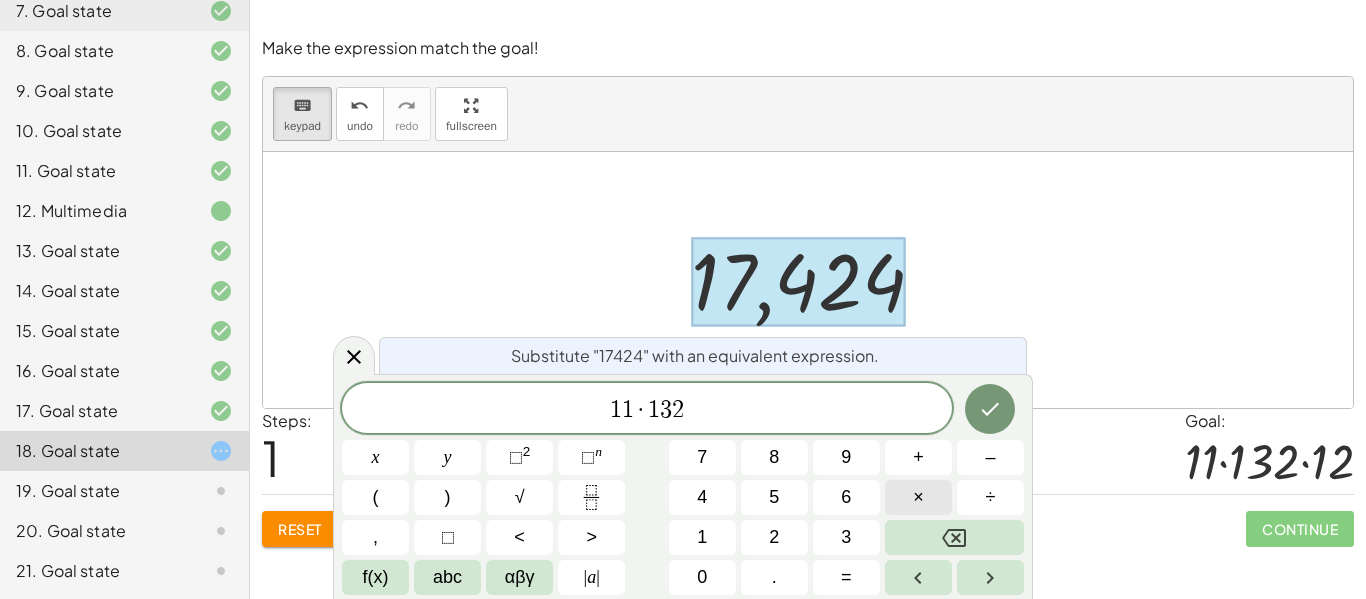 click on "×" at bounding box center [918, 497] 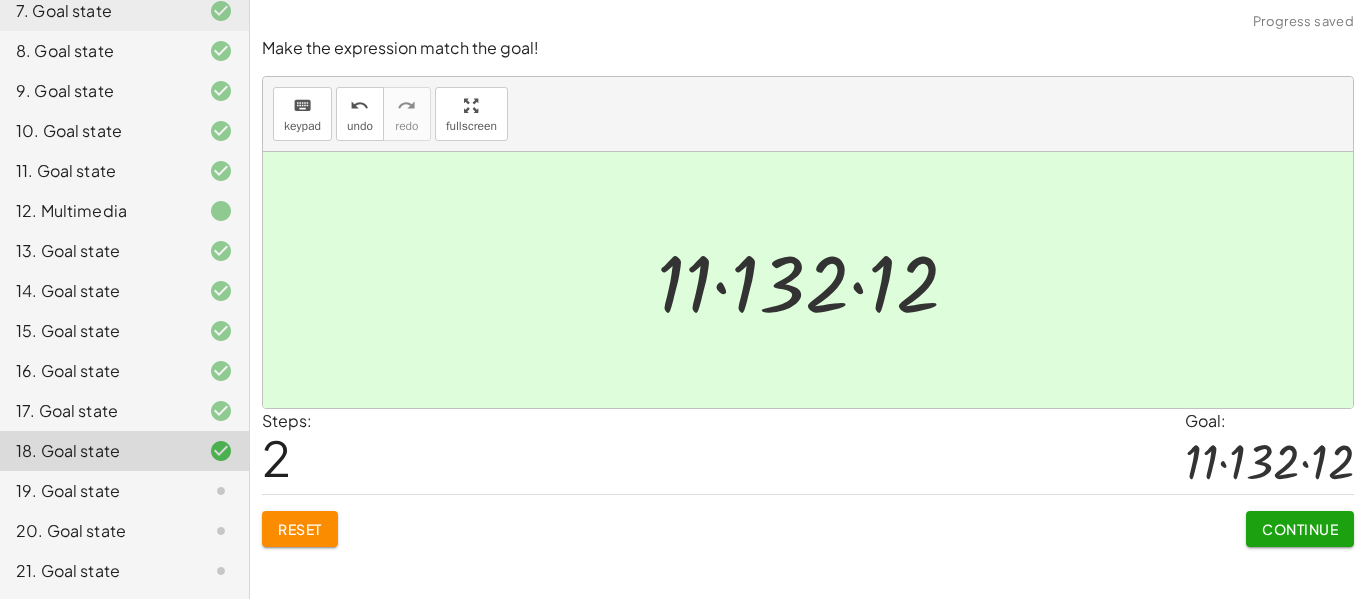 click on "Continue" at bounding box center [1300, 529] 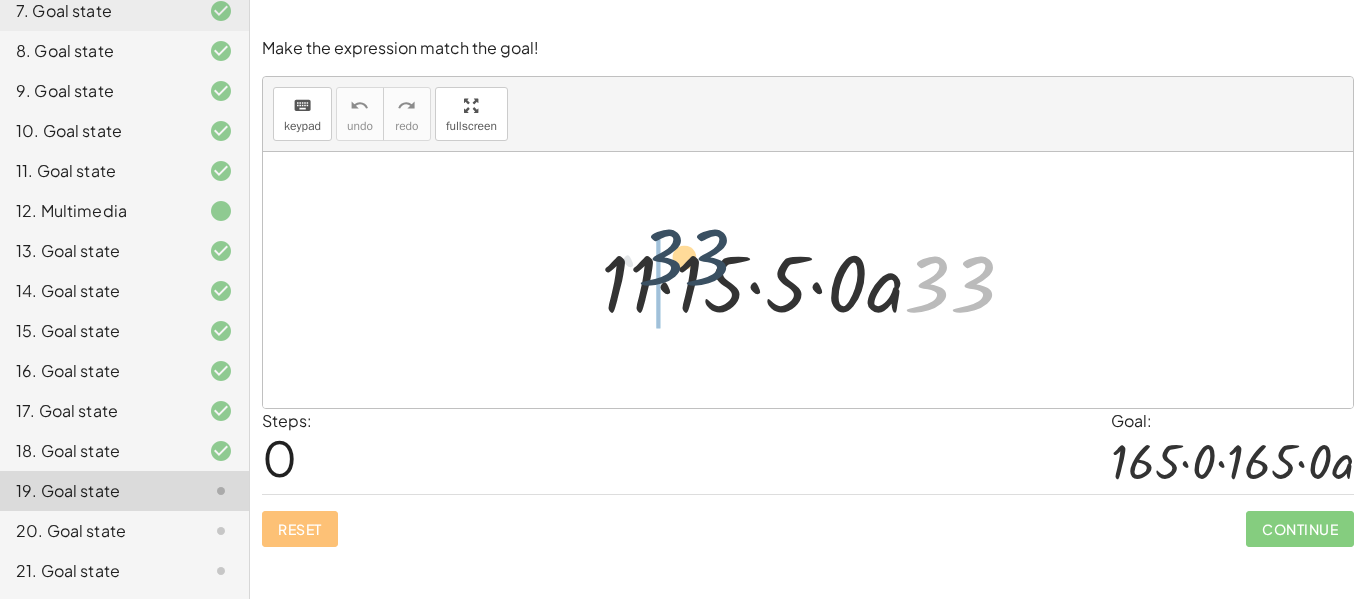 drag, startPoint x: 972, startPoint y: 290, endPoint x: 713, endPoint y: 267, distance: 260.01923 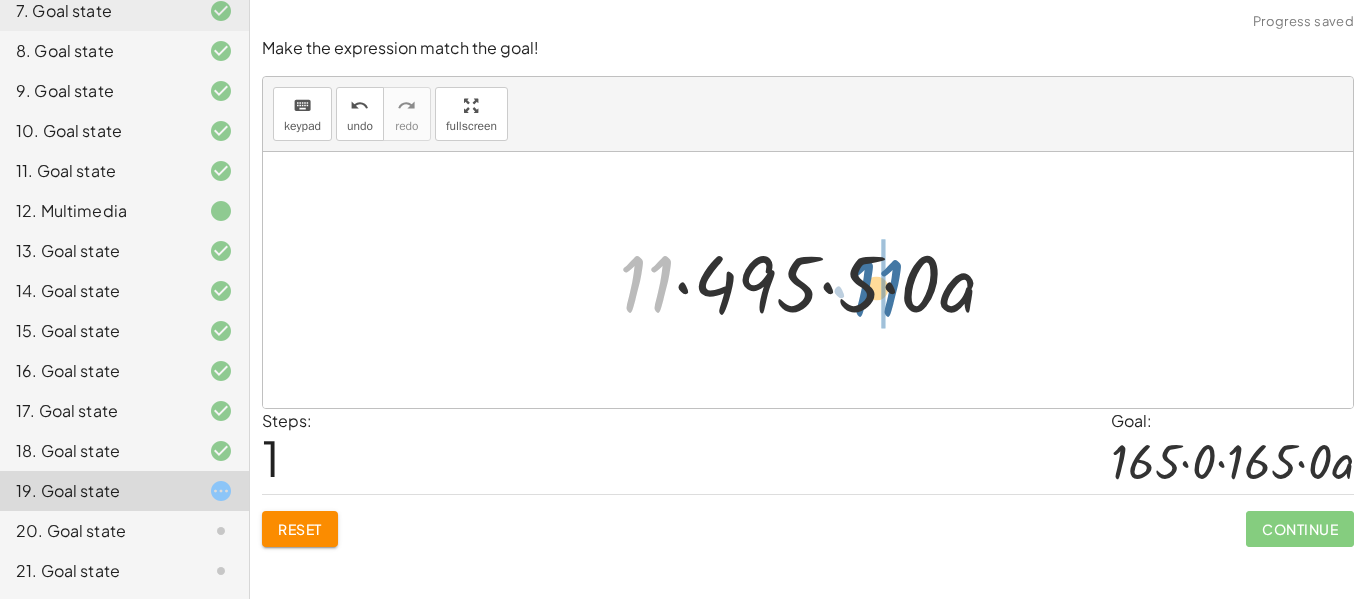 drag, startPoint x: 650, startPoint y: 274, endPoint x: 882, endPoint y: 277, distance: 232.0194 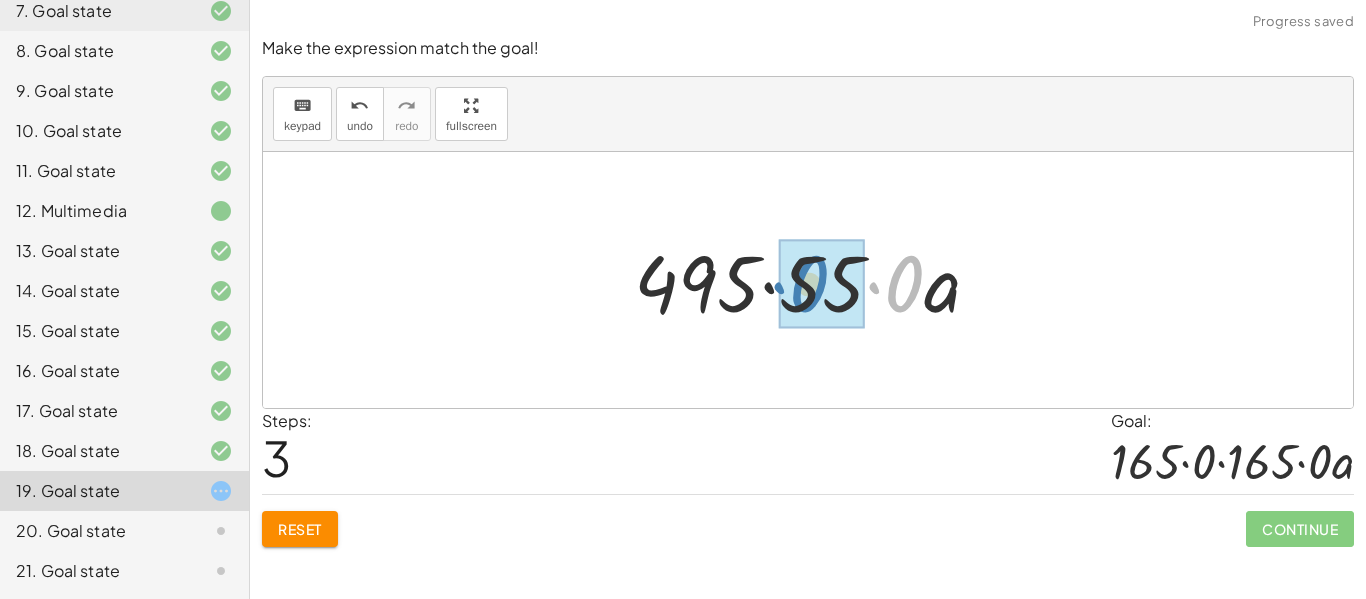 drag, startPoint x: 894, startPoint y: 286, endPoint x: 799, endPoint y: 286, distance: 95 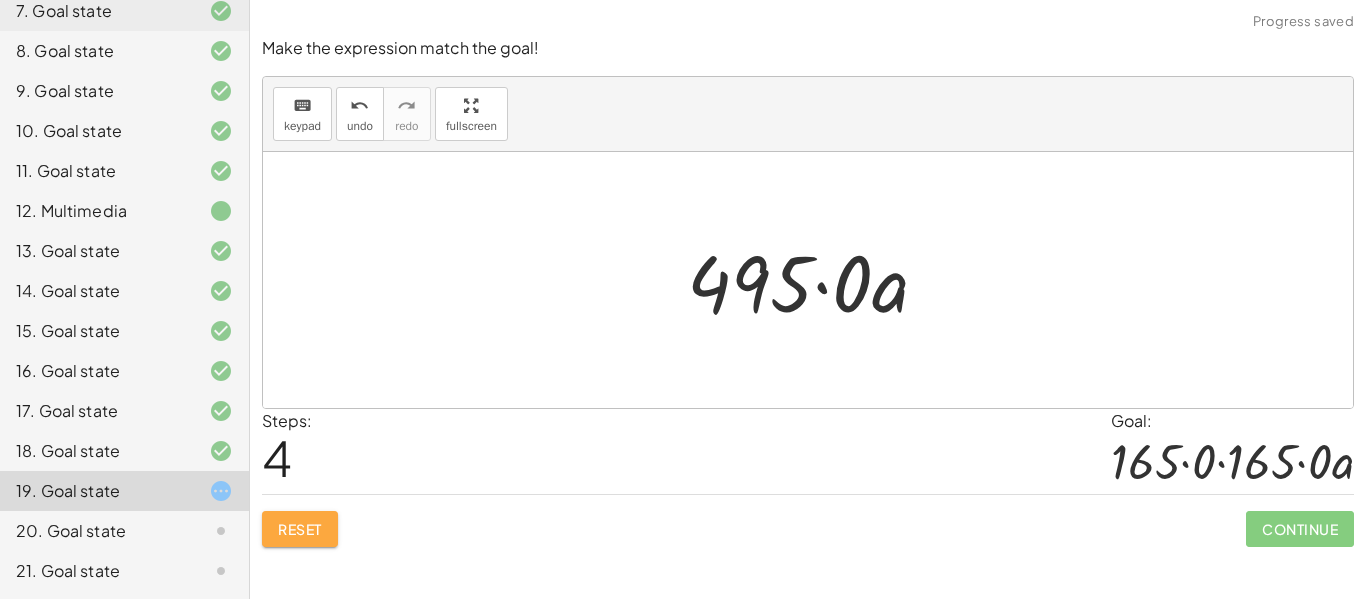 click on "Reset" 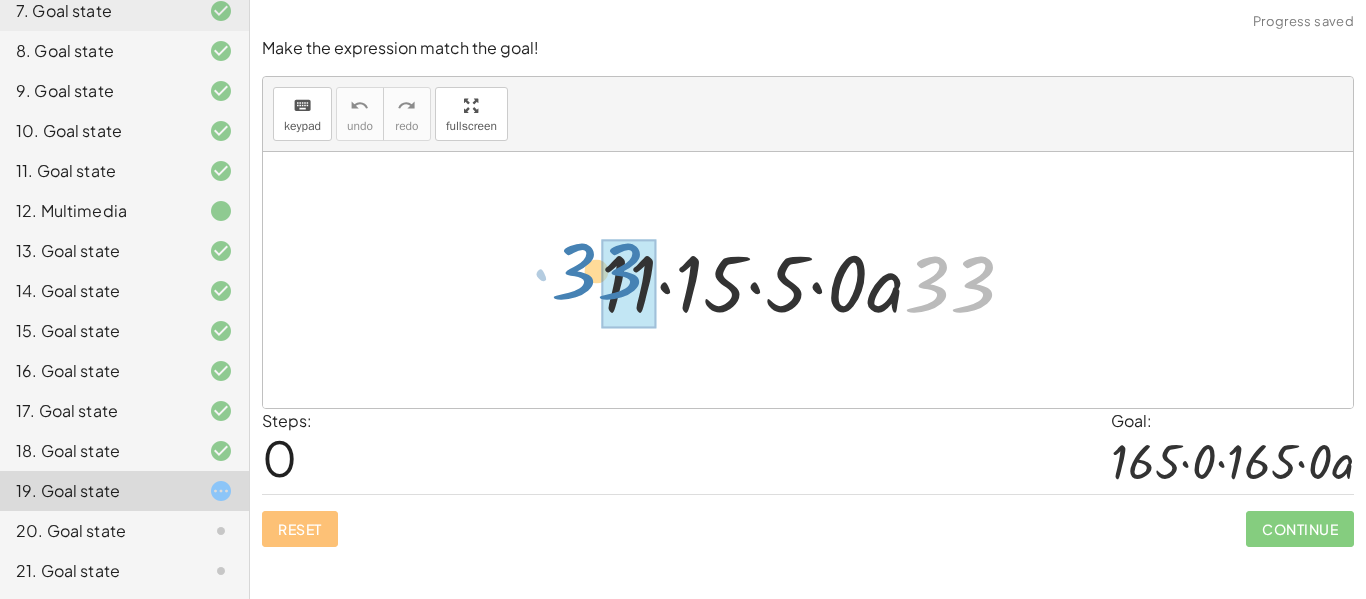 drag, startPoint x: 949, startPoint y: 282, endPoint x: 601, endPoint y: 273, distance: 348.11636 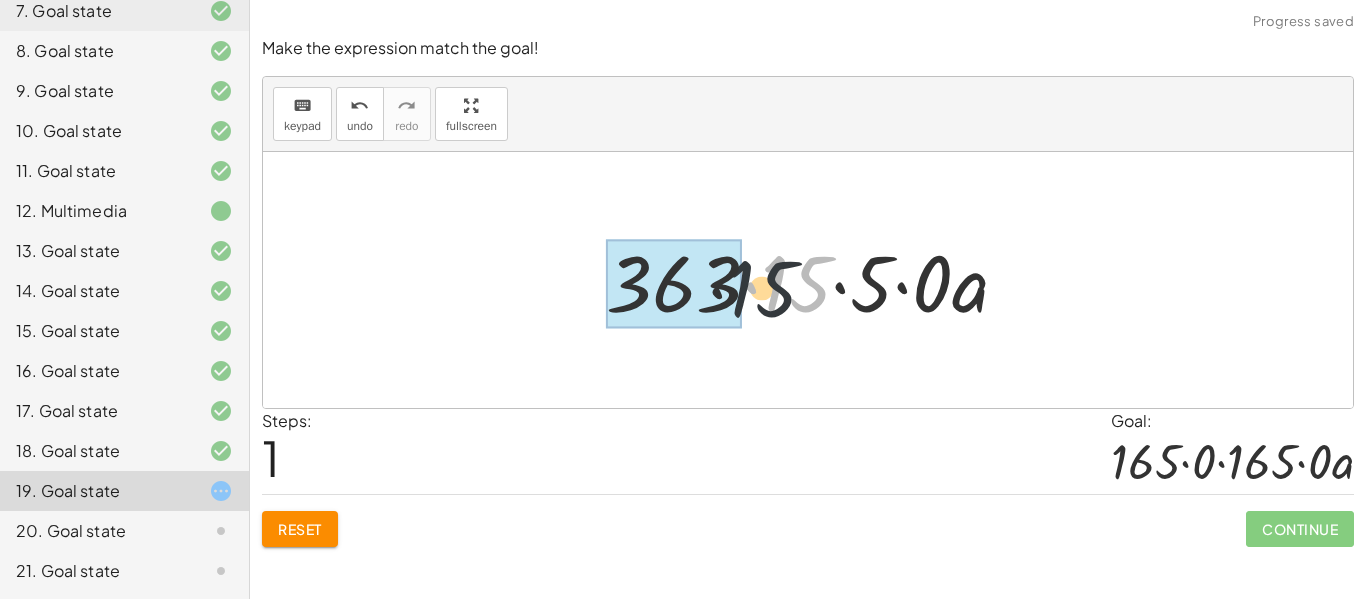drag, startPoint x: 796, startPoint y: 282, endPoint x: 679, endPoint y: 293, distance: 117.51595 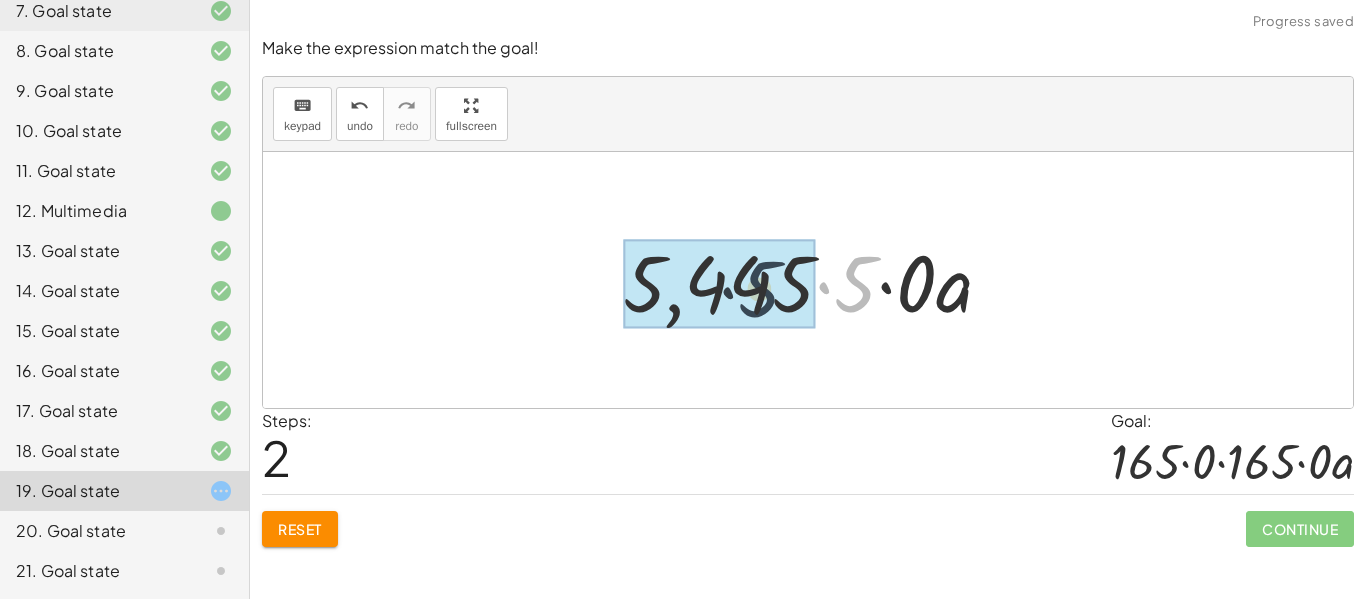 drag, startPoint x: 860, startPoint y: 267, endPoint x: 745, endPoint y: 273, distance: 115.15642 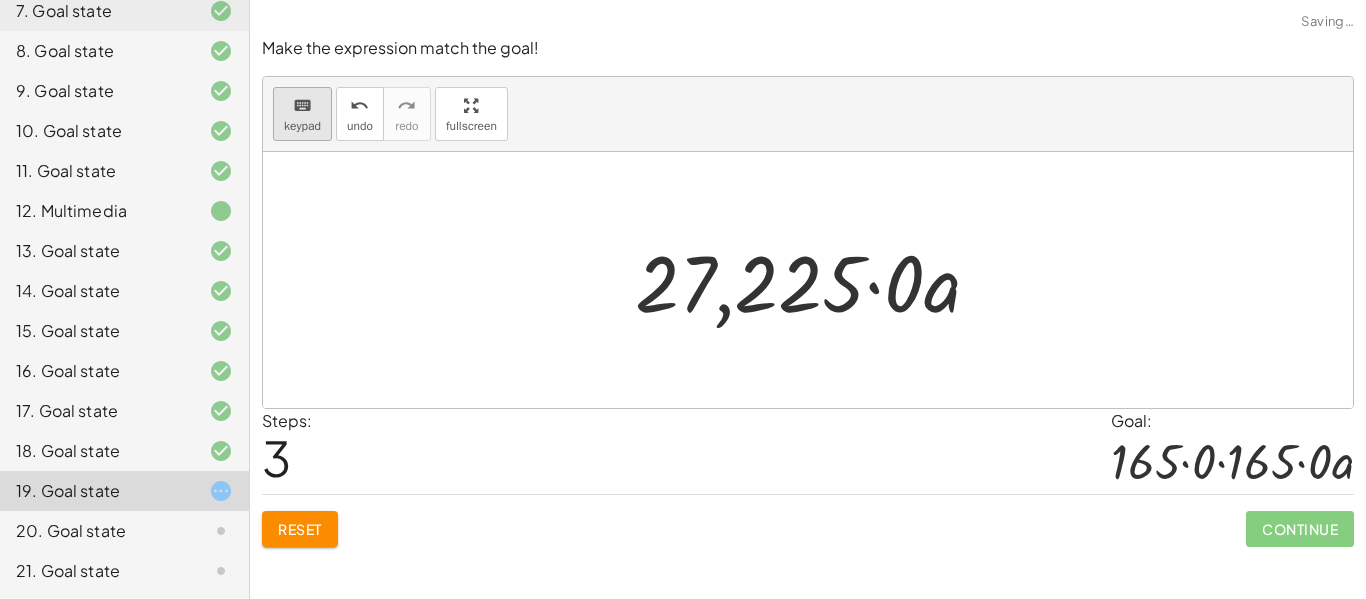 click on "keyboard" at bounding box center [302, 105] 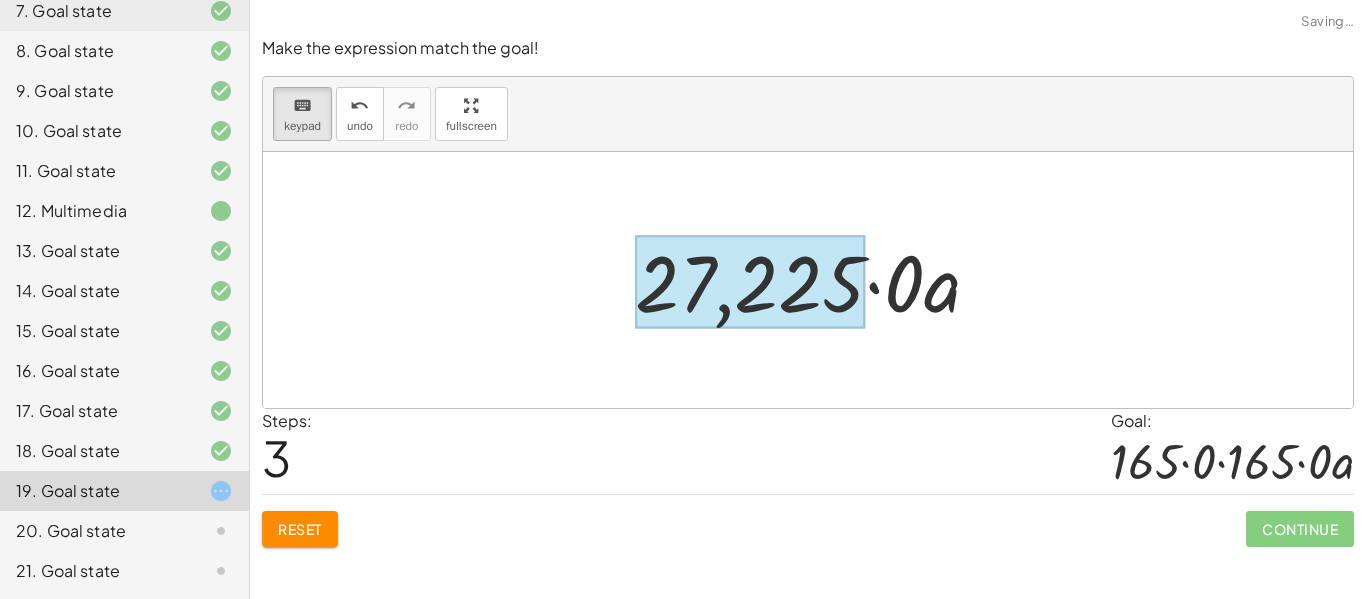 click at bounding box center [750, 282] 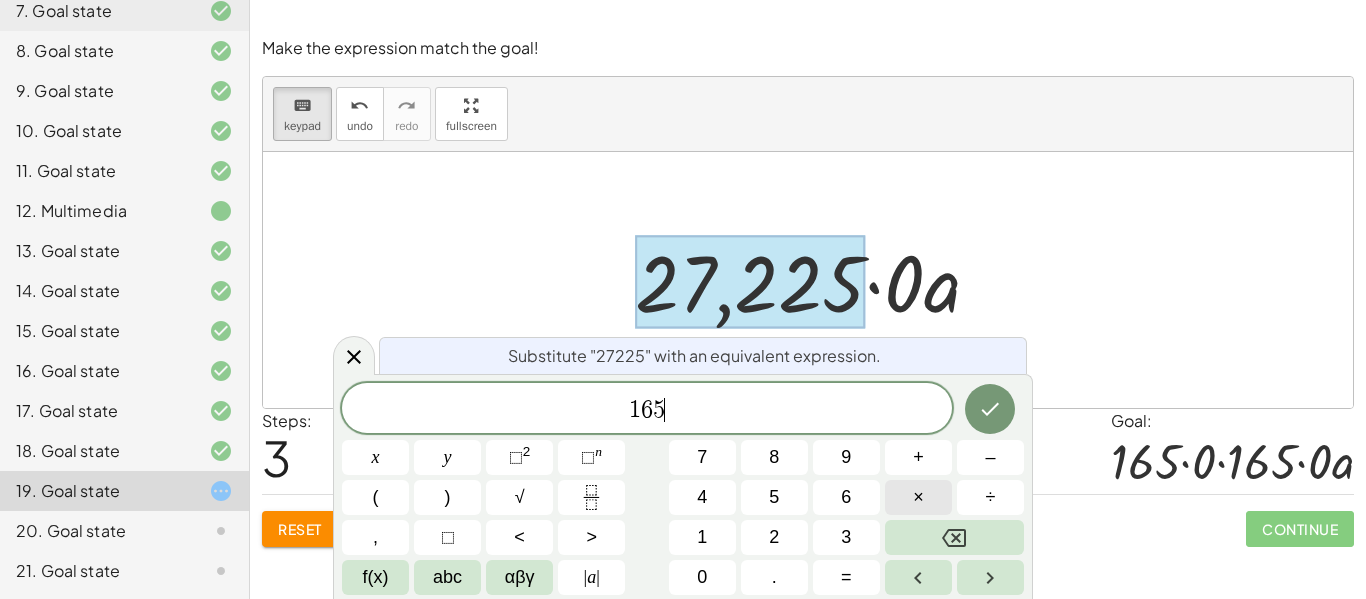 click on "×" at bounding box center (918, 497) 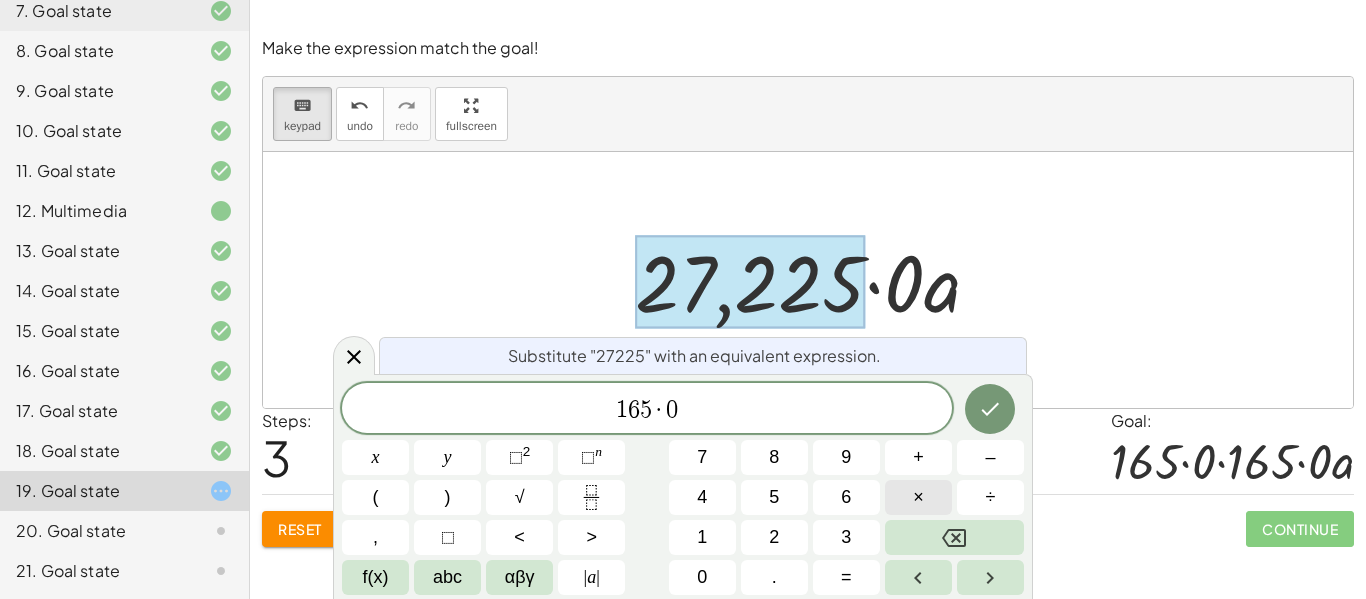 click on "×" at bounding box center [918, 497] 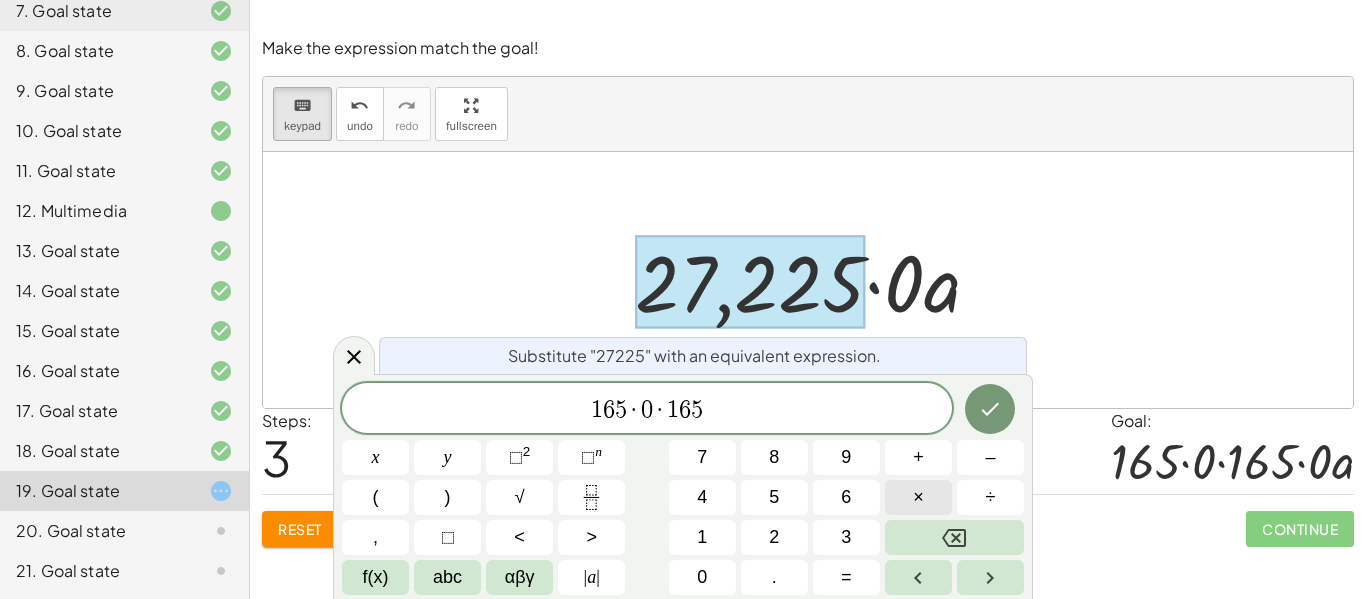 click on "×" at bounding box center (918, 497) 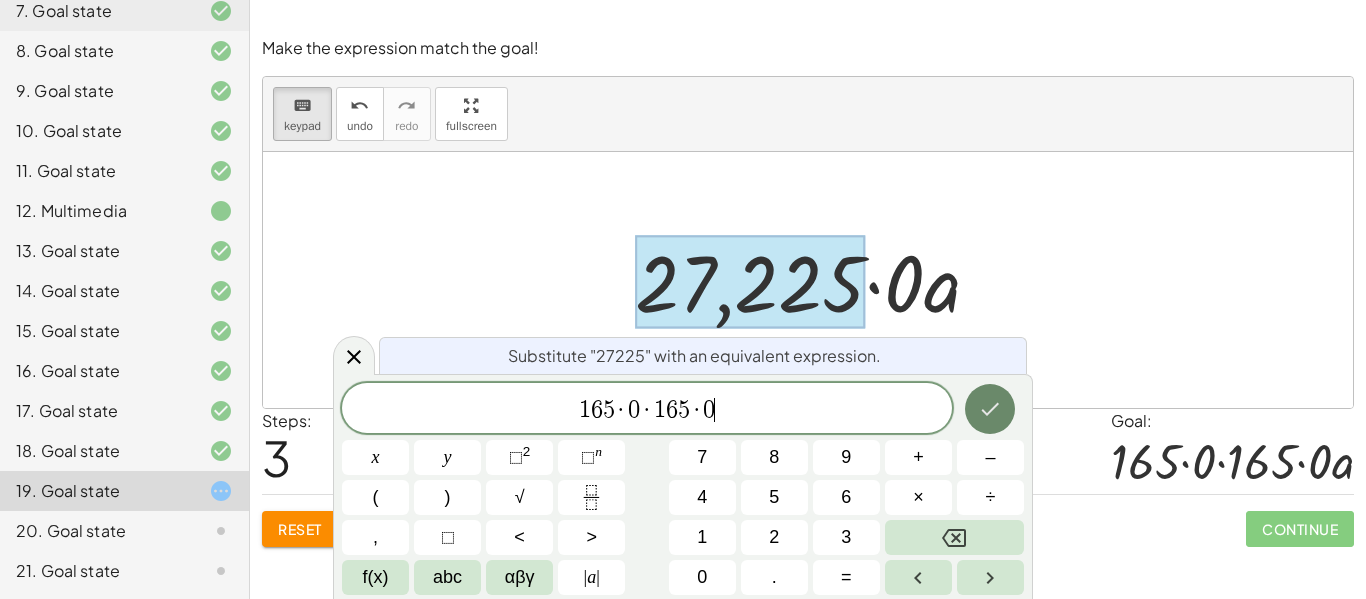 click 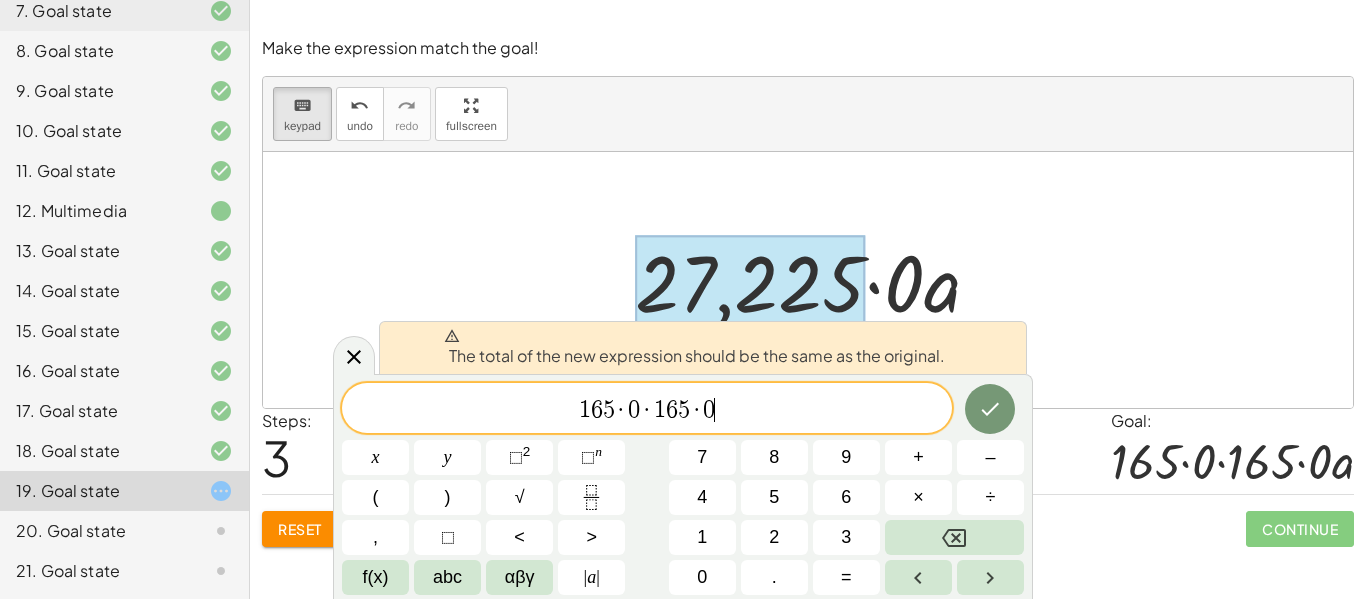 click on "0" at bounding box center [634, 410] 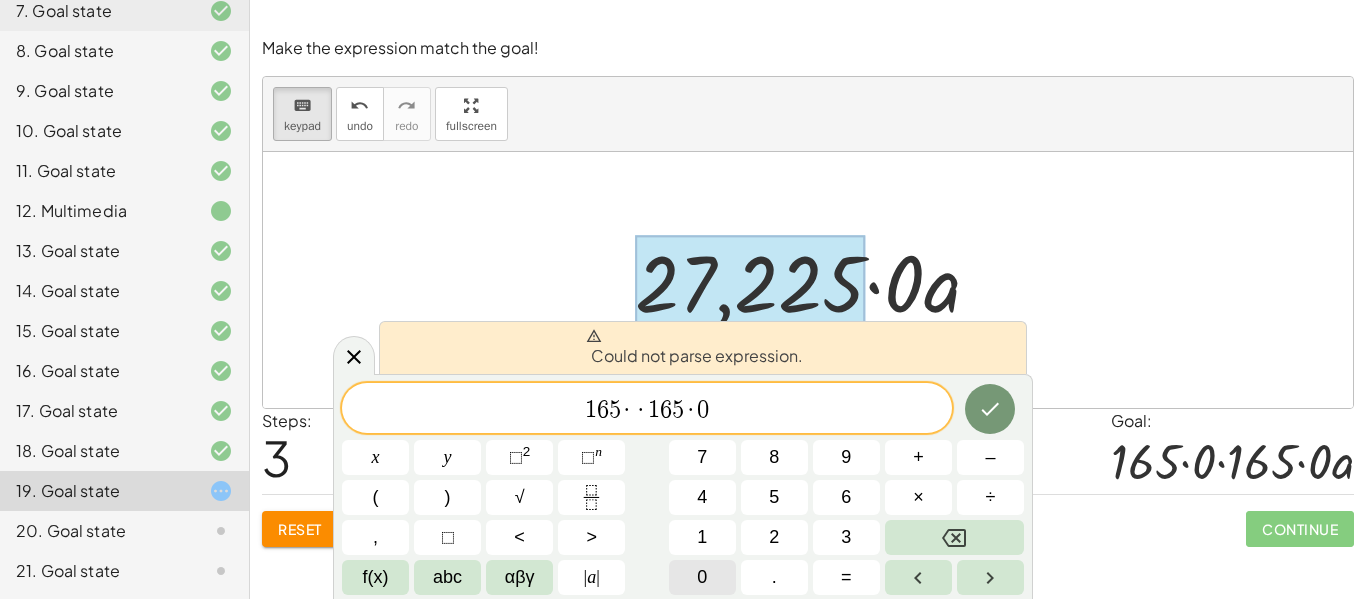 click on "0" at bounding box center (702, 577) 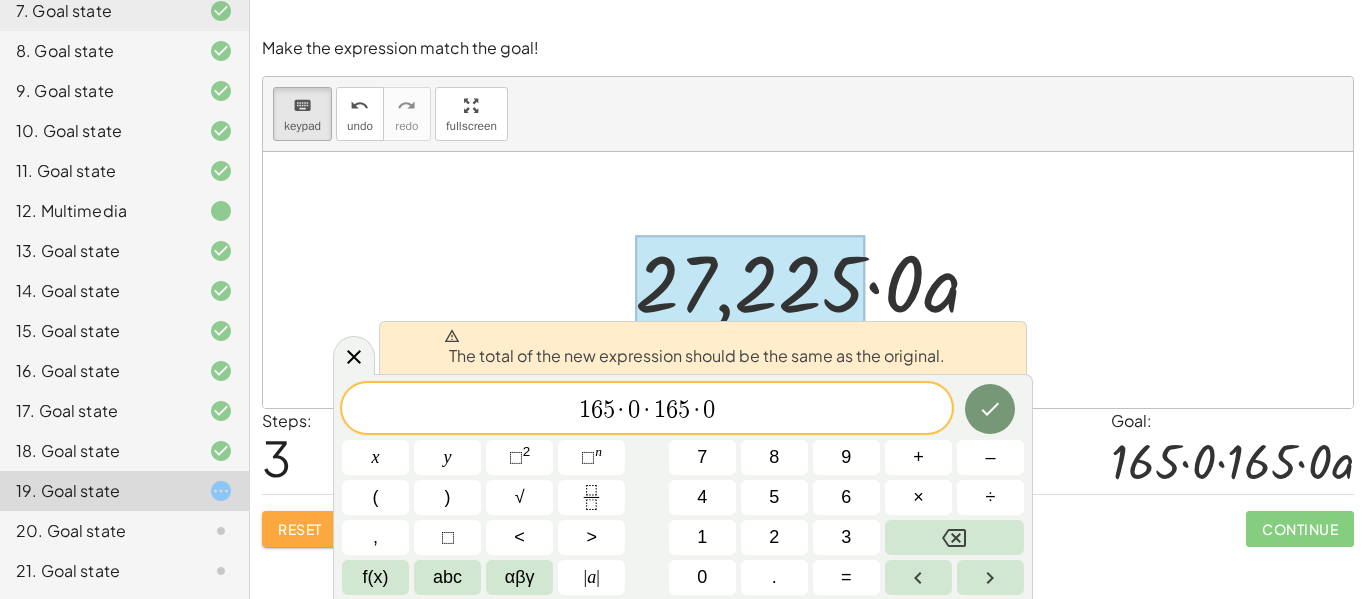 click on "Reset" at bounding box center (300, 529) 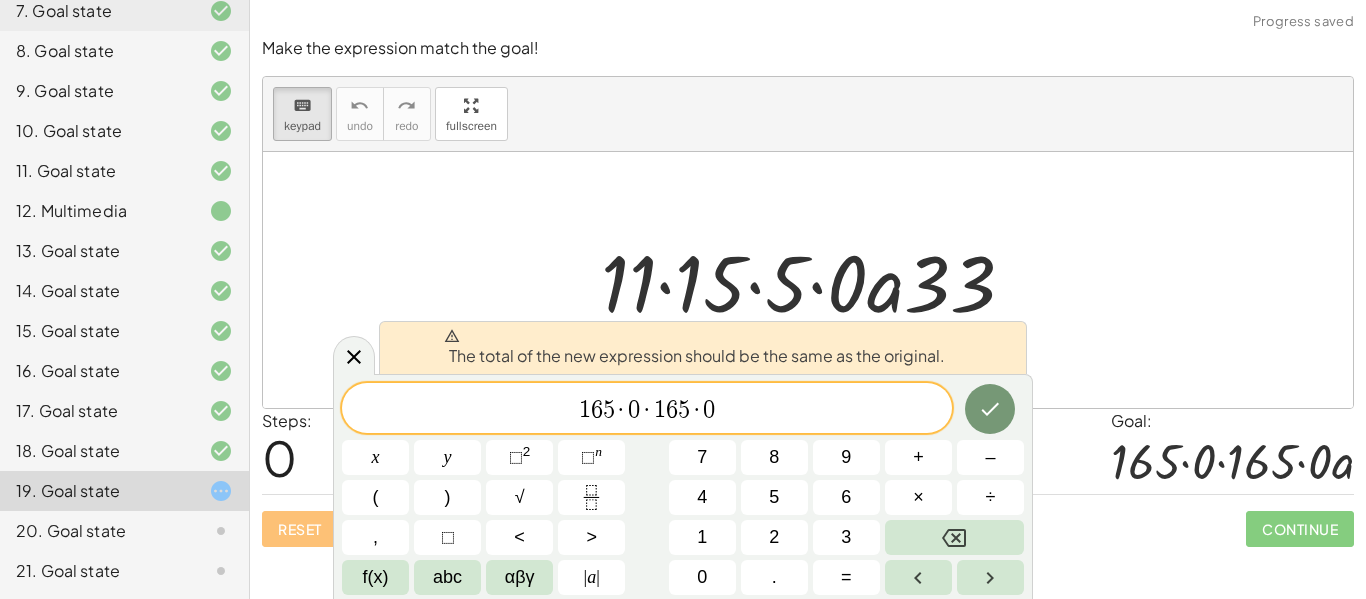 click at bounding box center (808, 280) 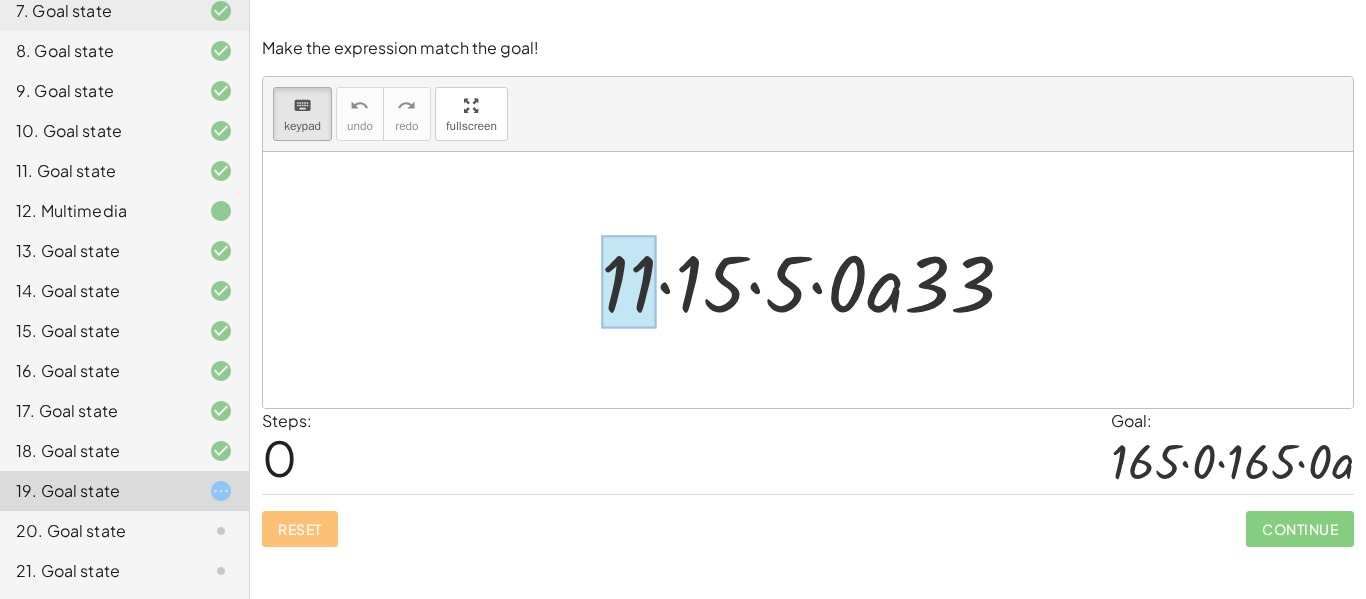 drag, startPoint x: 723, startPoint y: 282, endPoint x: 638, endPoint y: 275, distance: 85.28775 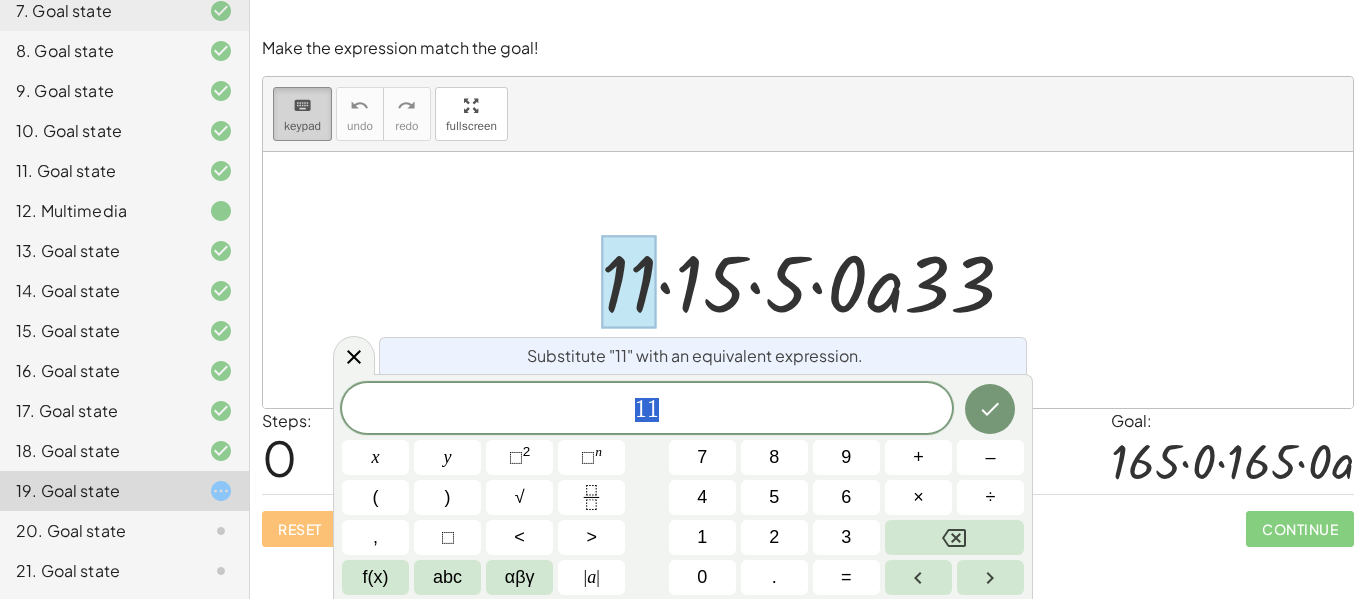 click on "keypad" at bounding box center [302, 126] 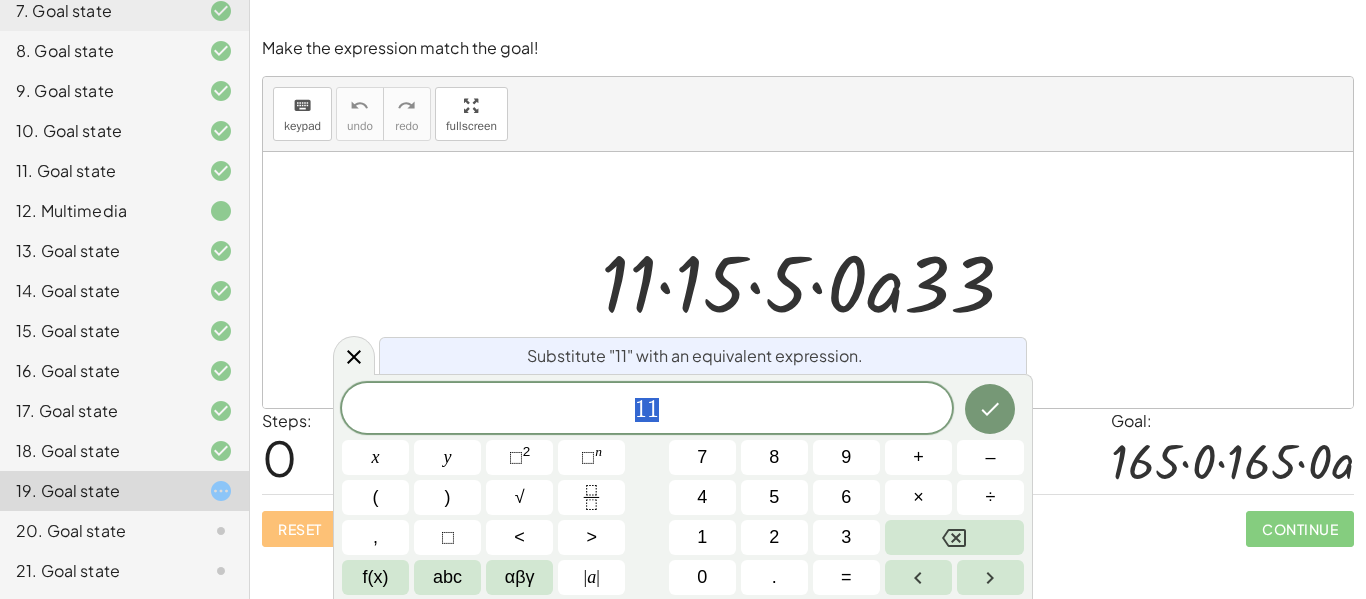 click at bounding box center [816, 280] 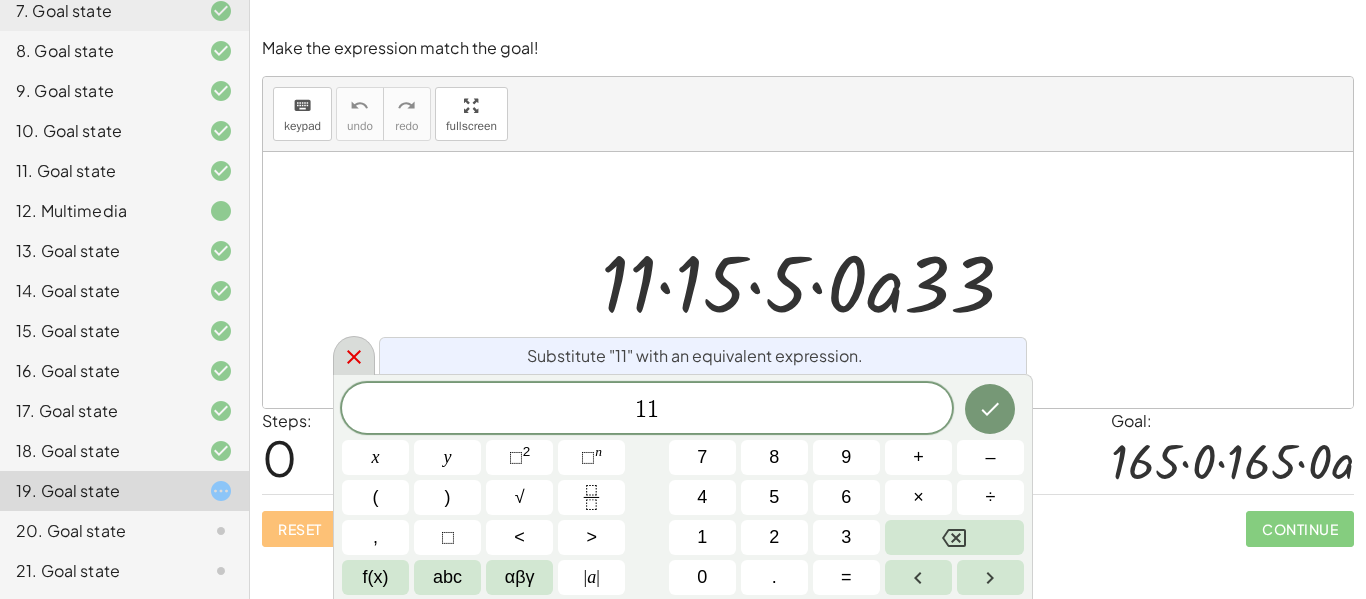 click 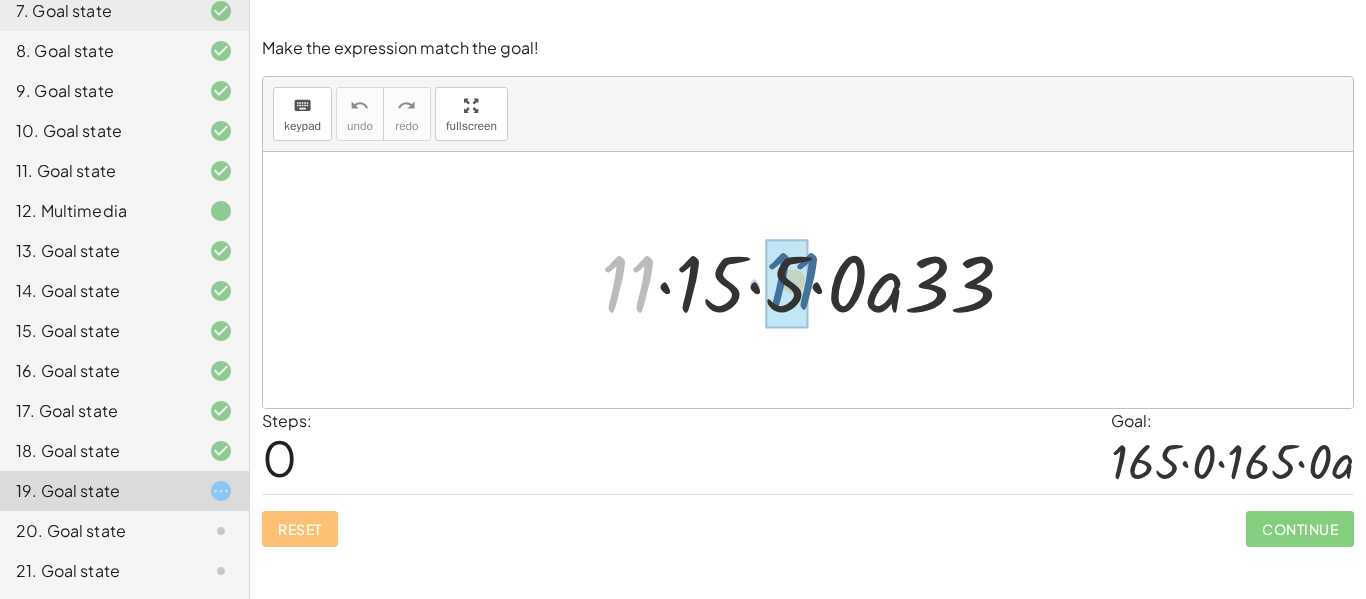 drag, startPoint x: 620, startPoint y: 275, endPoint x: 787, endPoint y: 273, distance: 167.01198 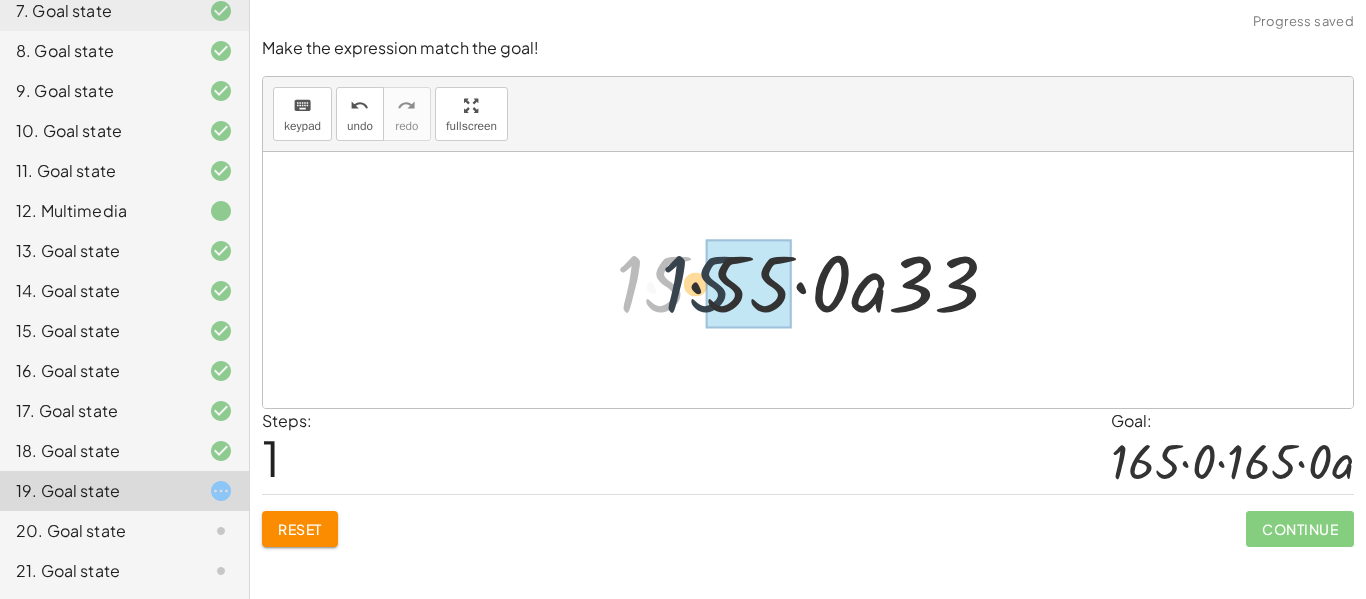 drag, startPoint x: 671, startPoint y: 264, endPoint x: 724, endPoint y: 265, distance: 53.009434 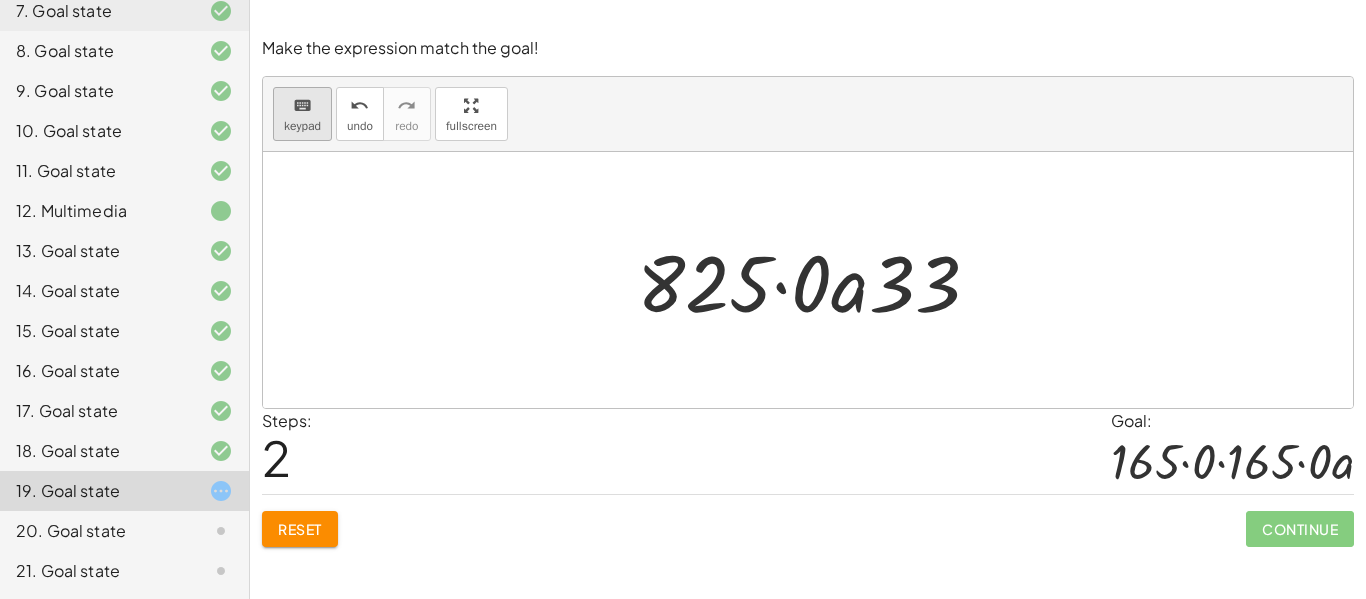 click on "keyboard" at bounding box center (302, 105) 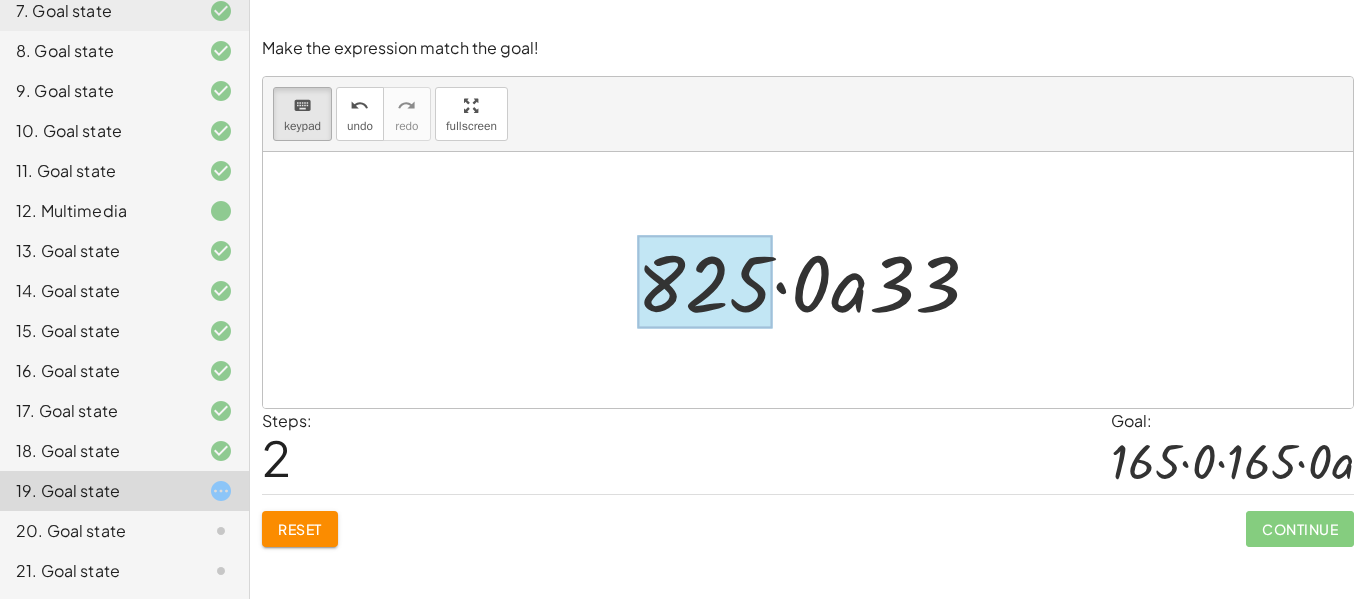 click at bounding box center (704, 282) 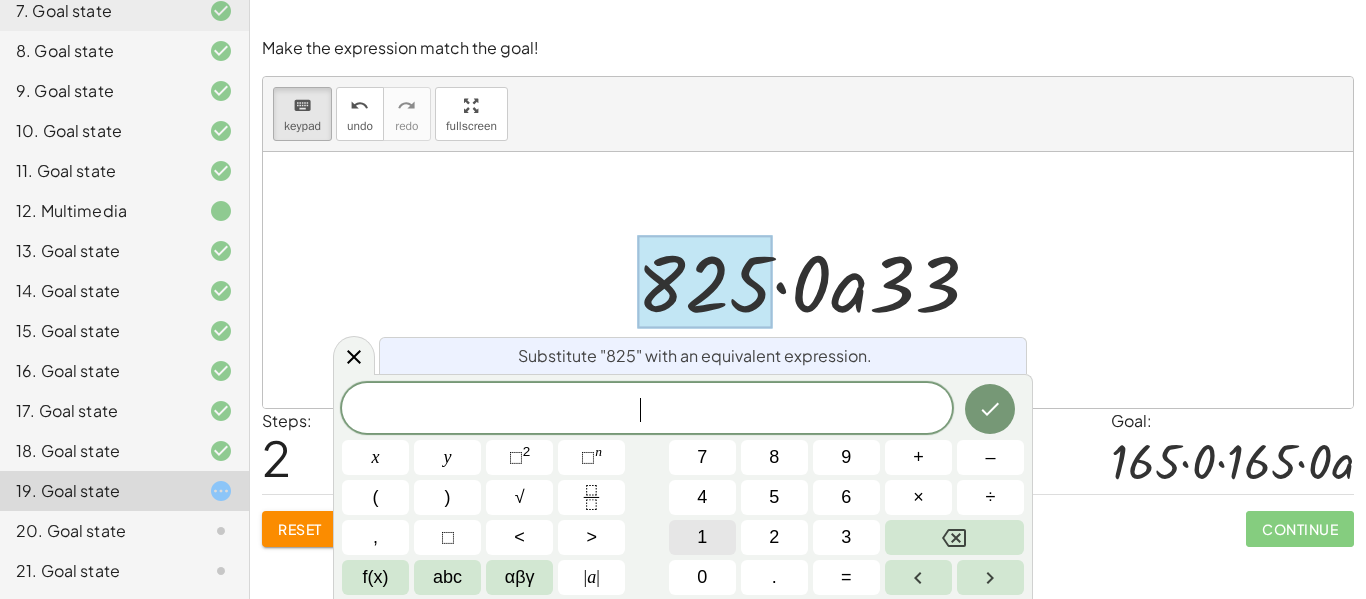 click on "1" at bounding box center (702, 537) 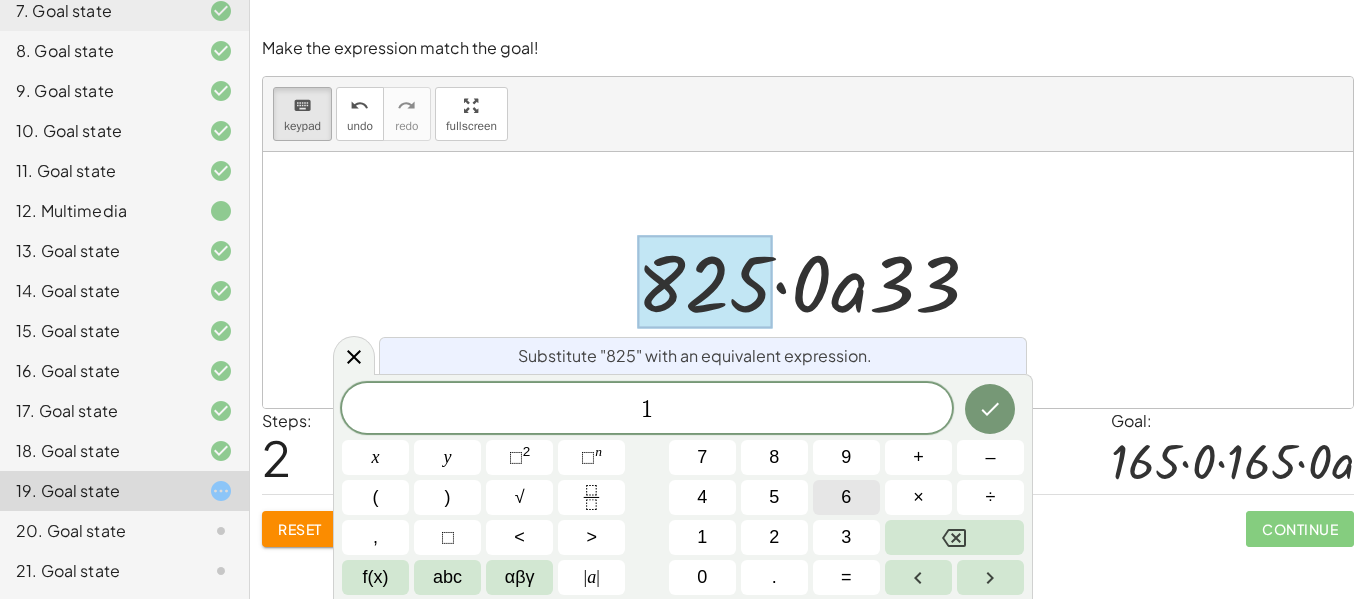 click on "6" at bounding box center (846, 497) 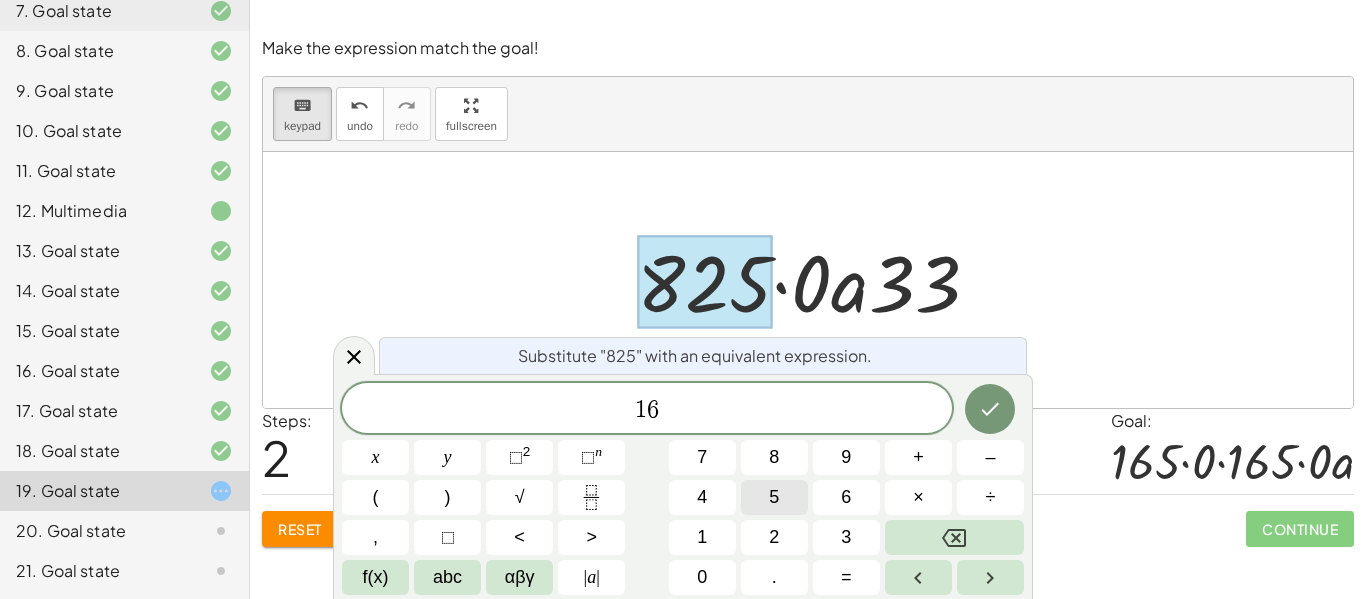 click on "5" at bounding box center (774, 497) 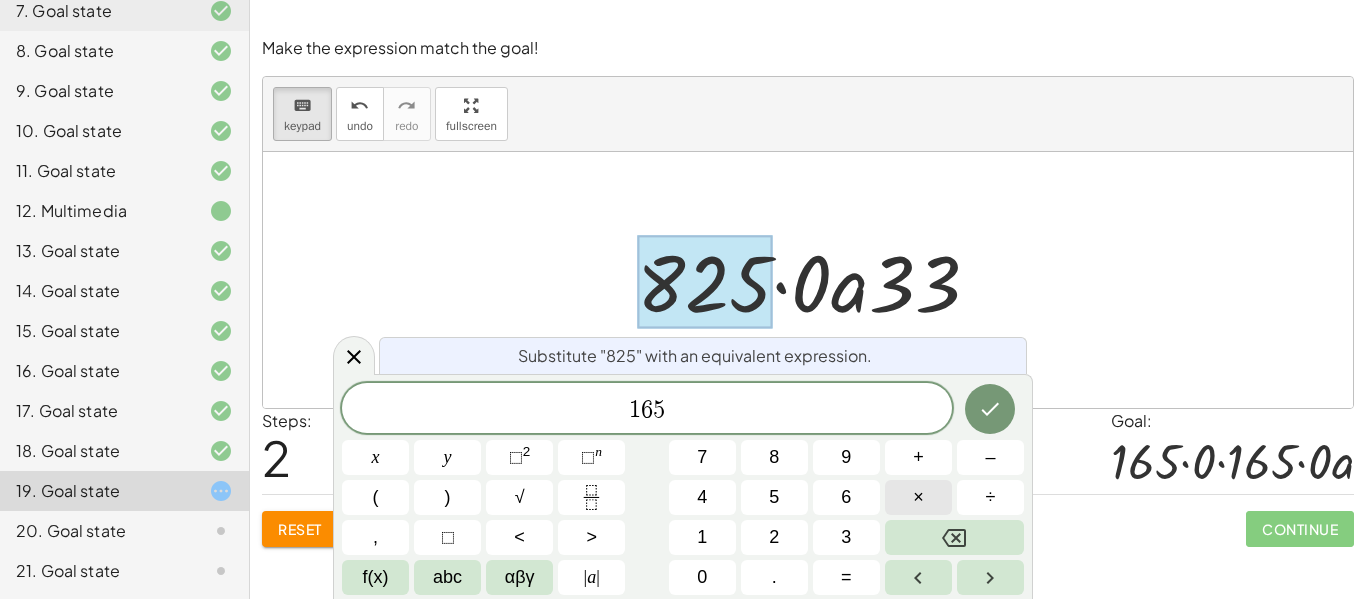 click on "×" at bounding box center (918, 497) 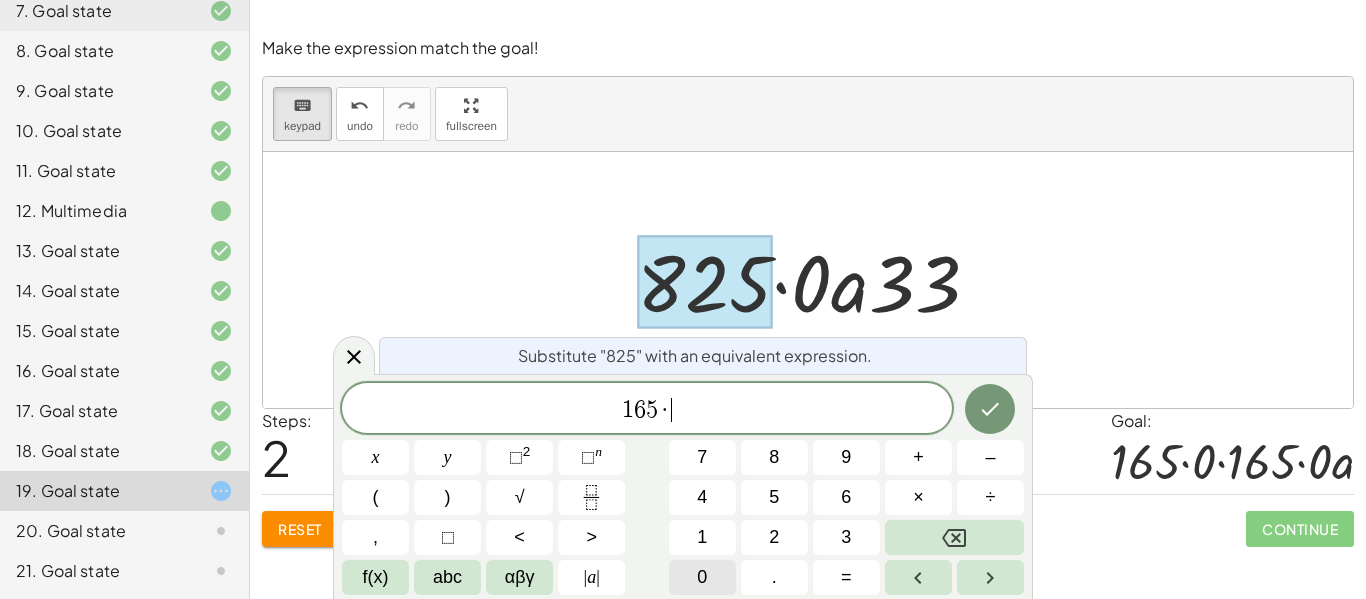 click on "0" at bounding box center (702, 577) 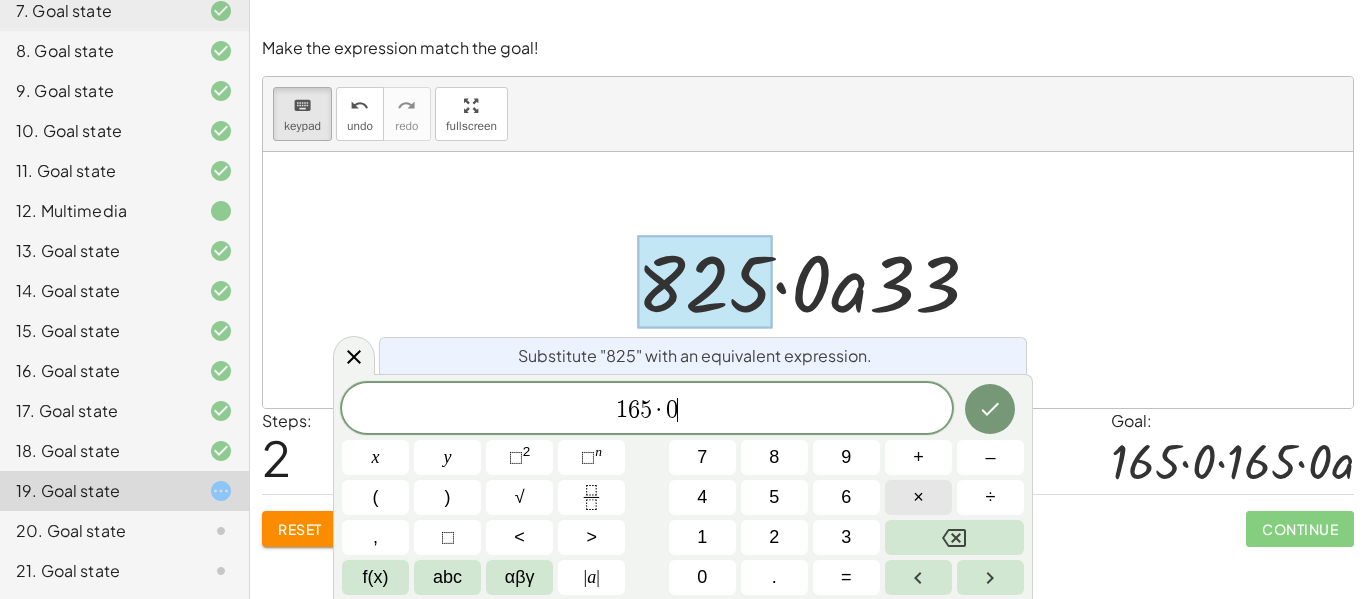 click on "×" at bounding box center [918, 497] 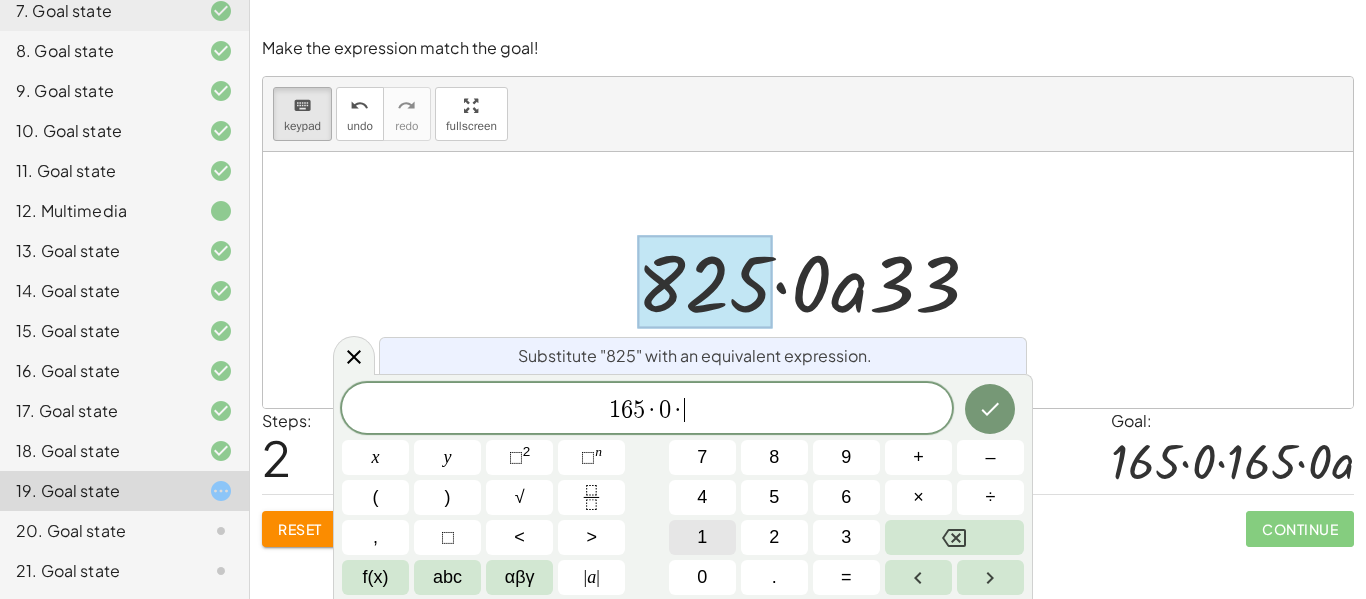 click on "1" at bounding box center (702, 537) 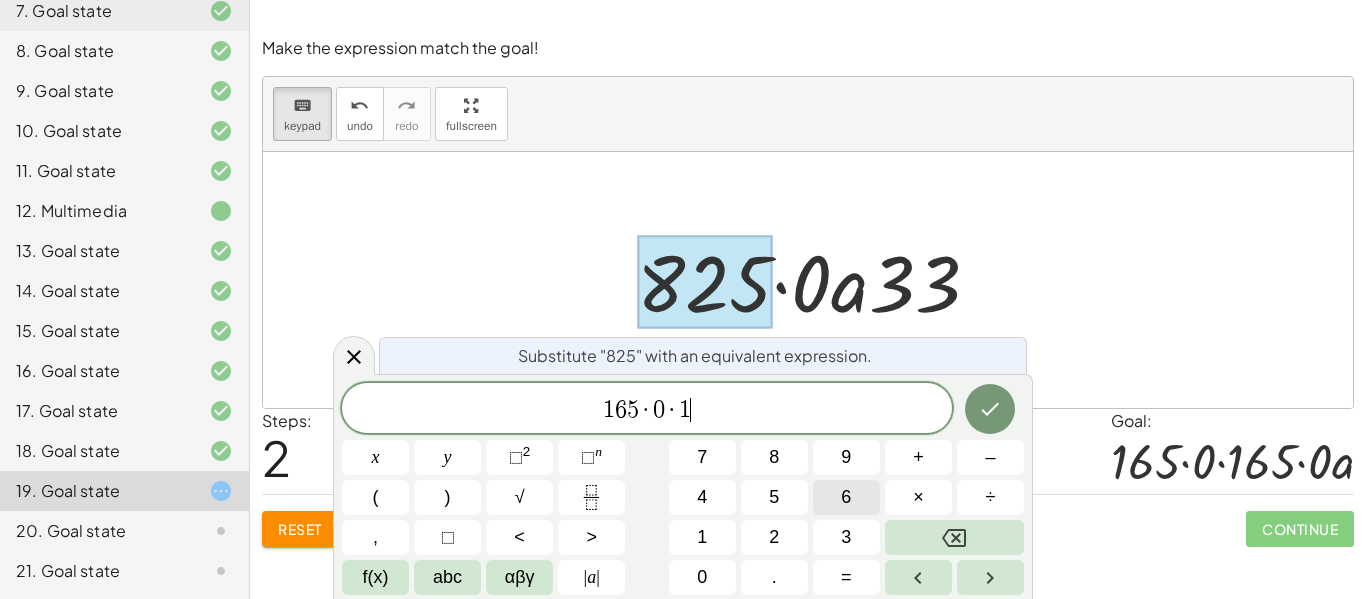 click on "6" at bounding box center (846, 497) 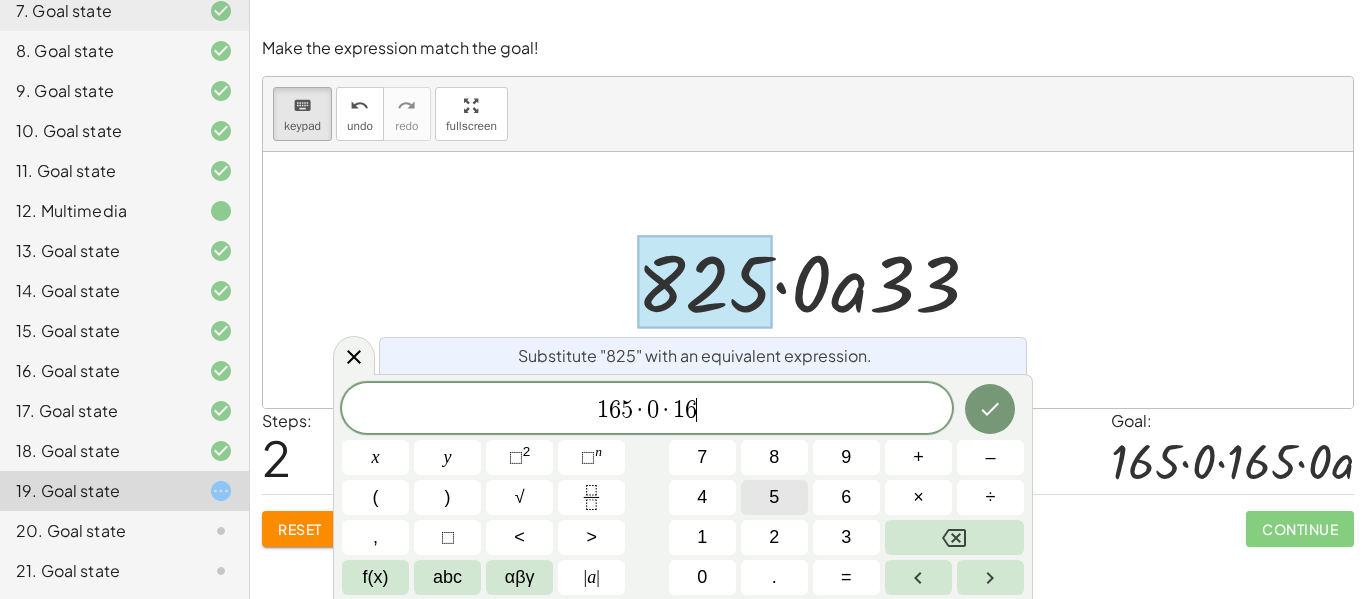 click on "5" at bounding box center [774, 497] 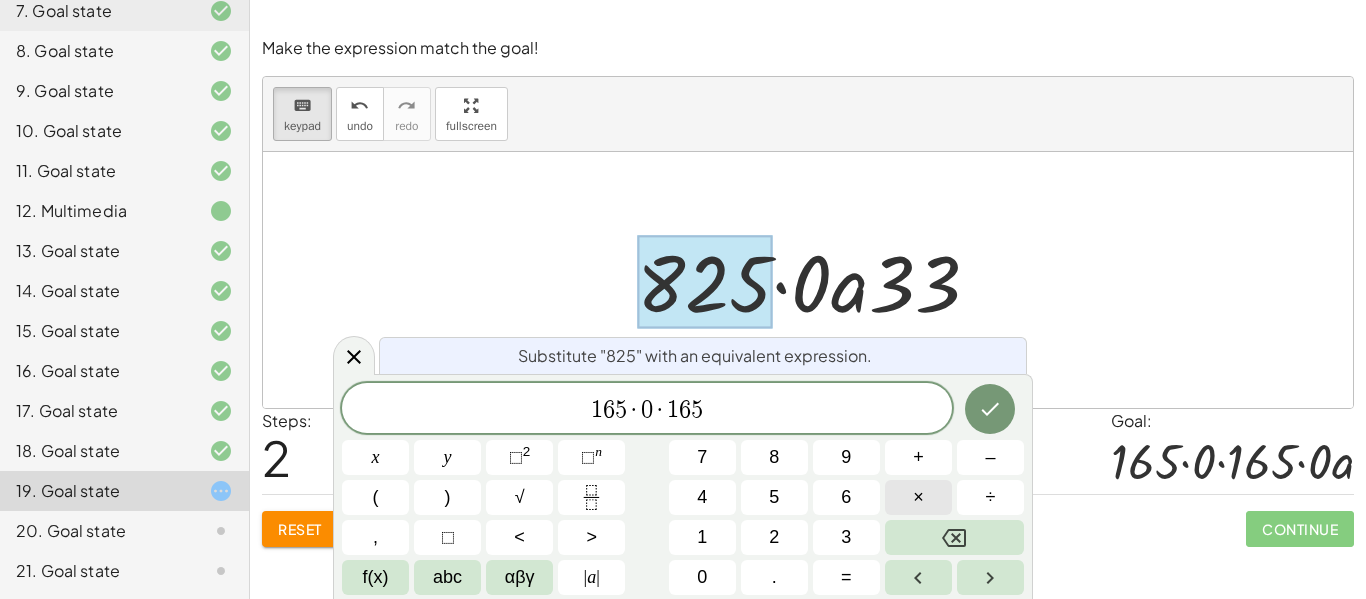 click on "×" at bounding box center [918, 497] 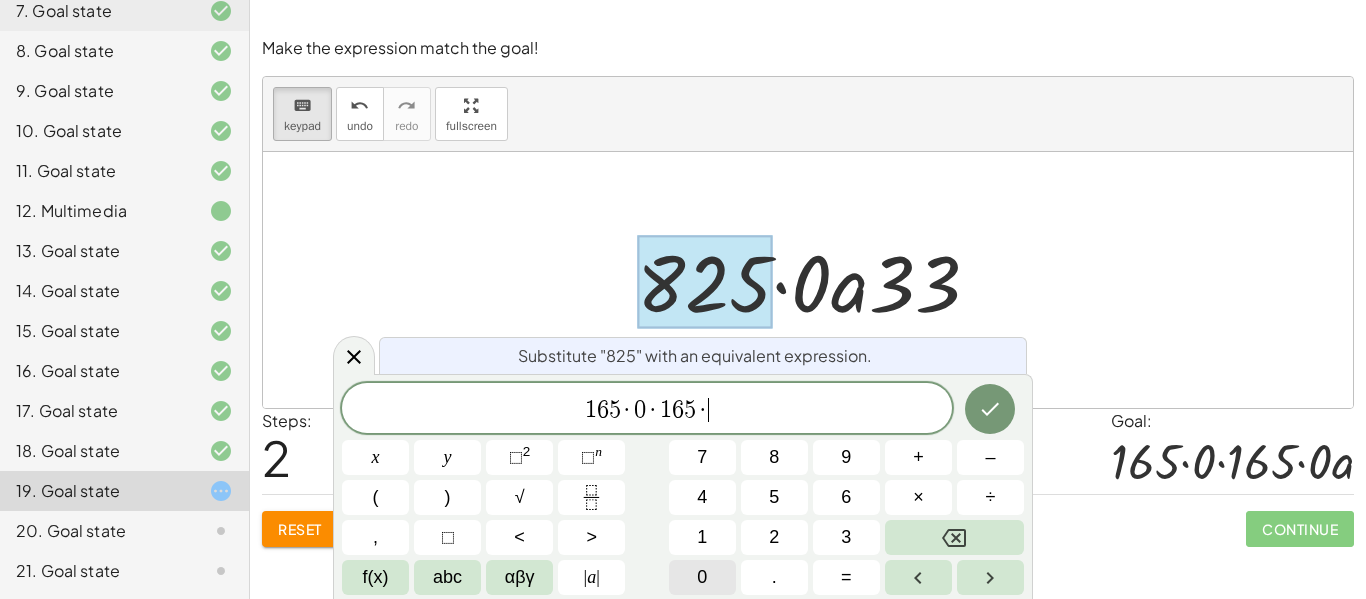 click on "0" at bounding box center (702, 577) 